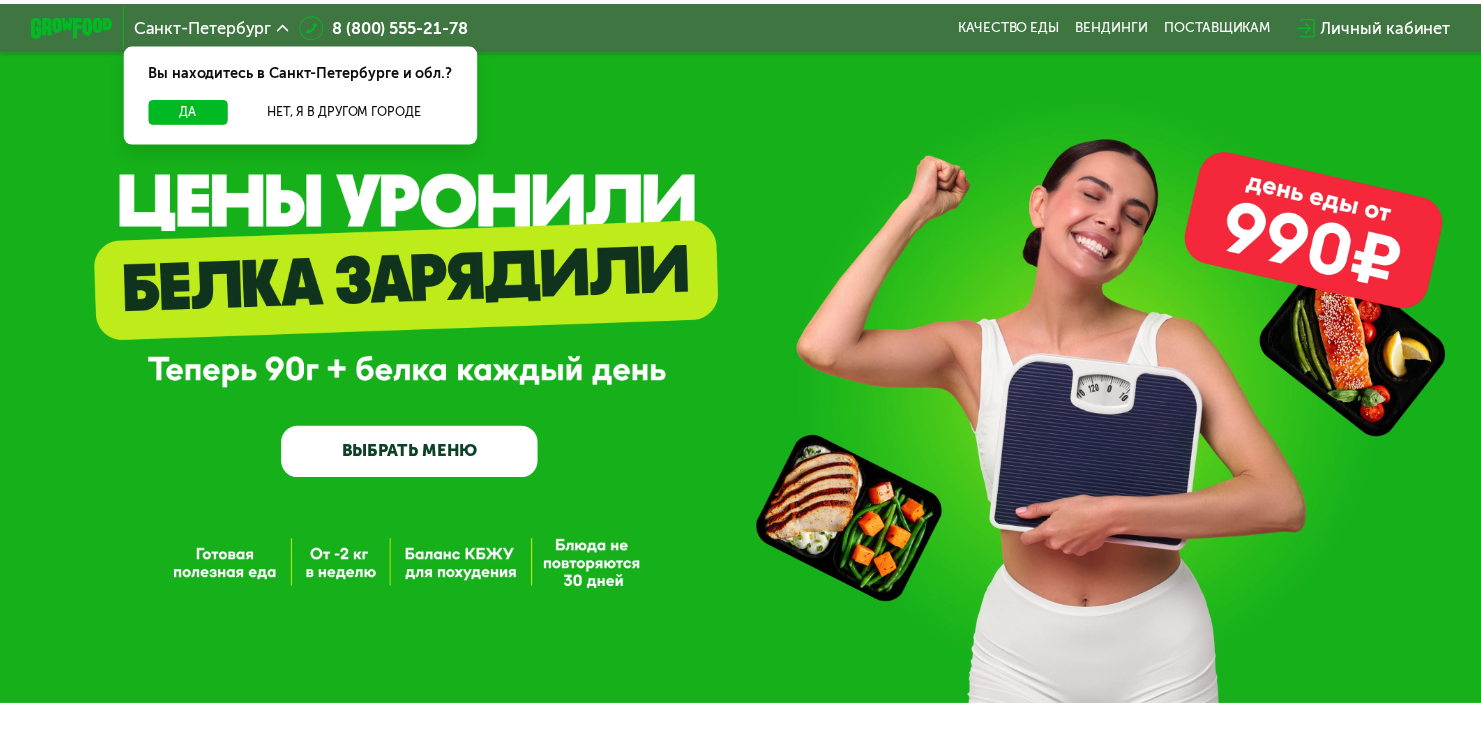 scroll, scrollTop: 0, scrollLeft: 0, axis: both 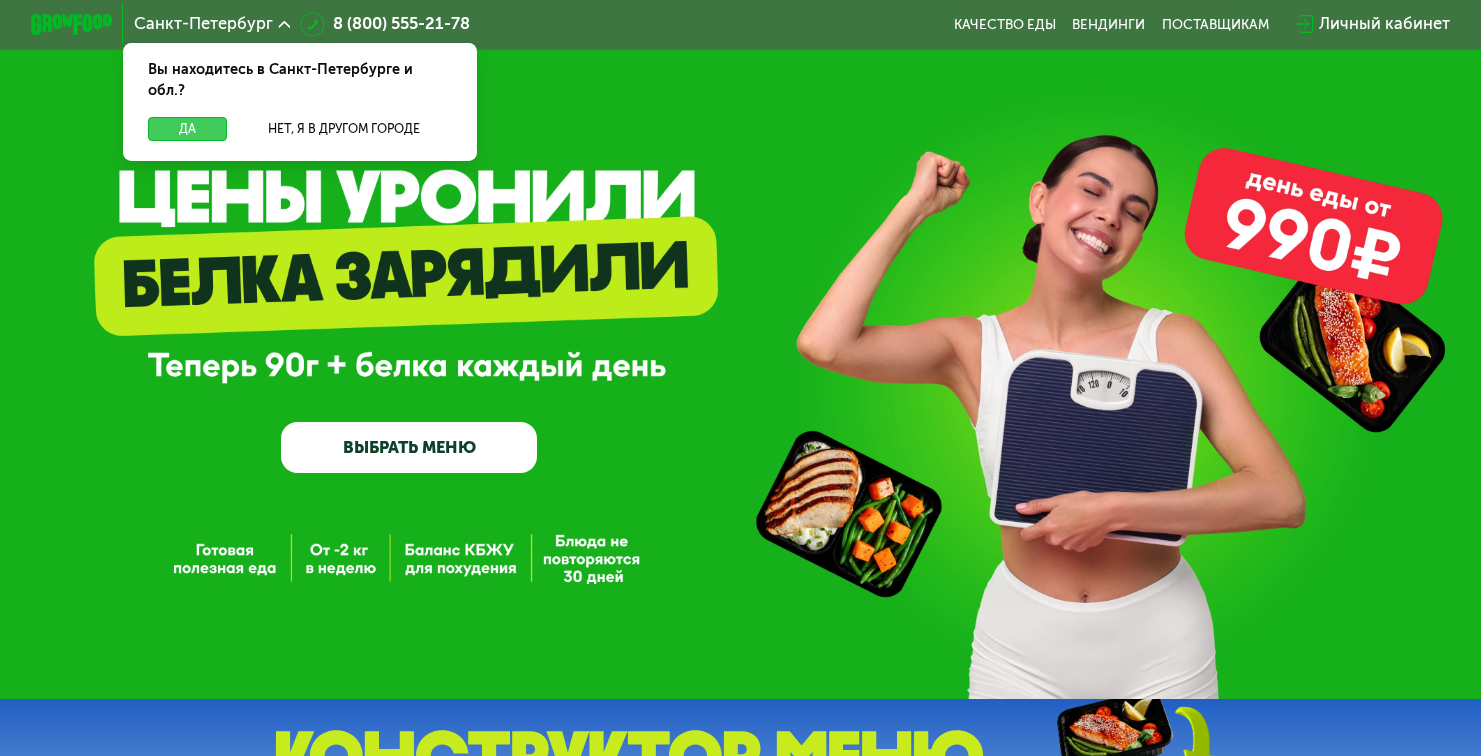 click on "Да" at bounding box center [187, 129] 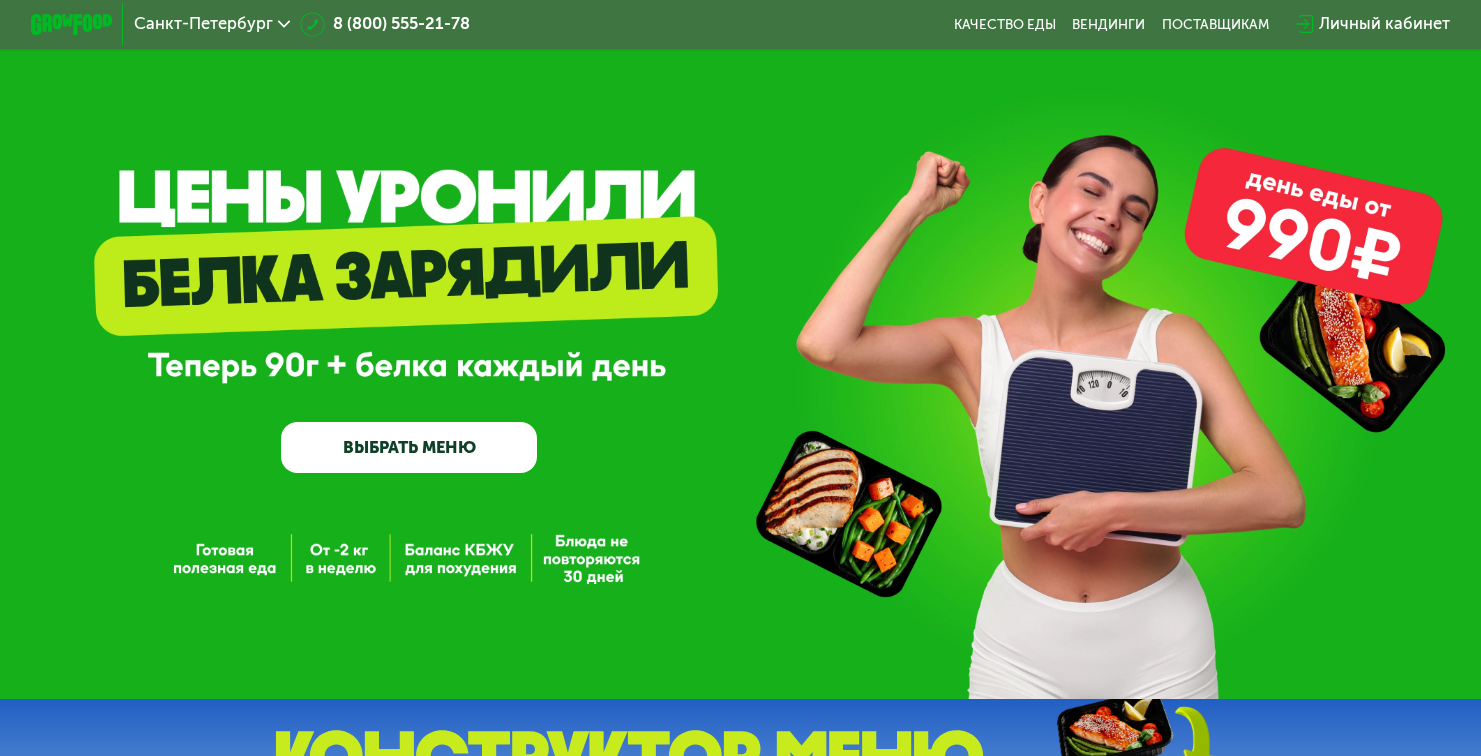 click on "ВЫБРАТЬ МЕНЮ" at bounding box center [409, 447] 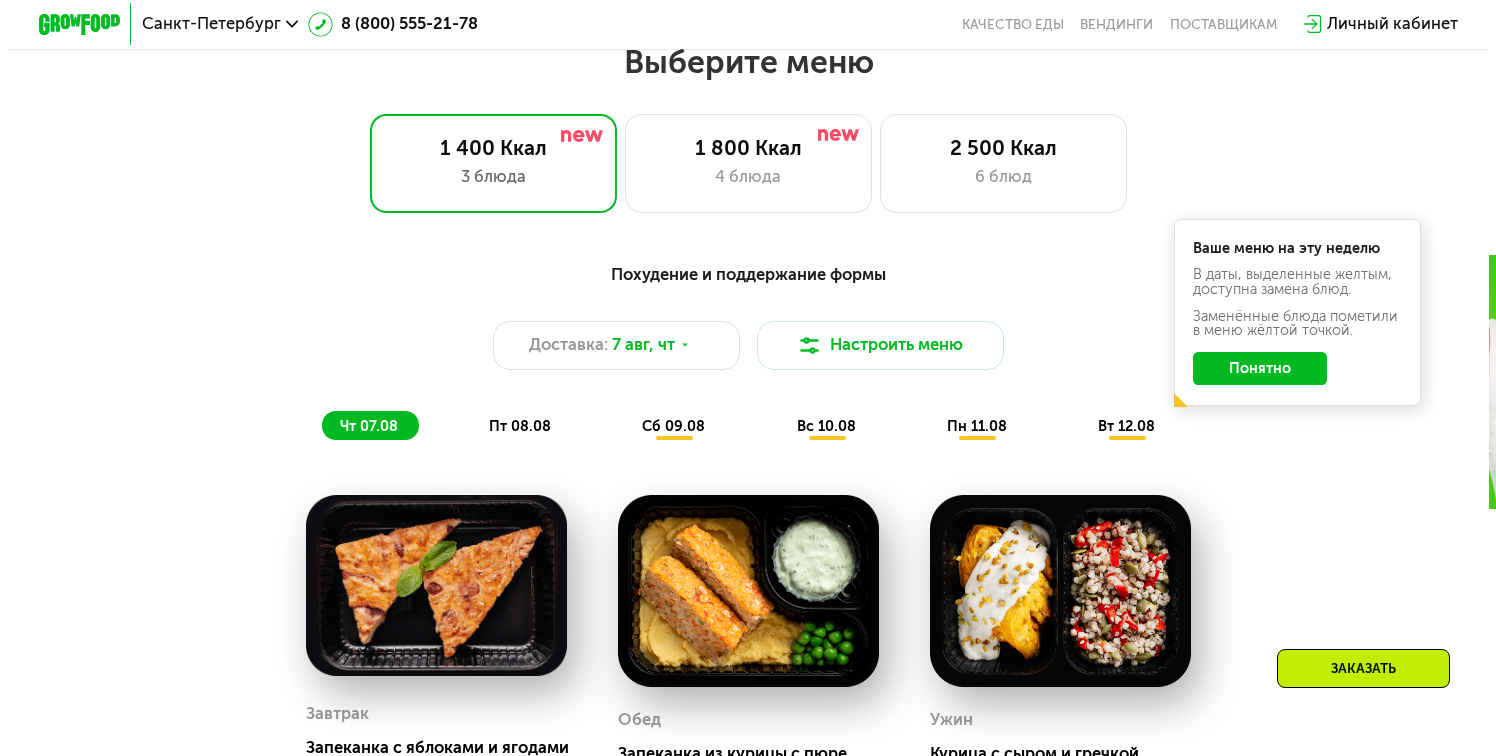 scroll, scrollTop: 880, scrollLeft: 0, axis: vertical 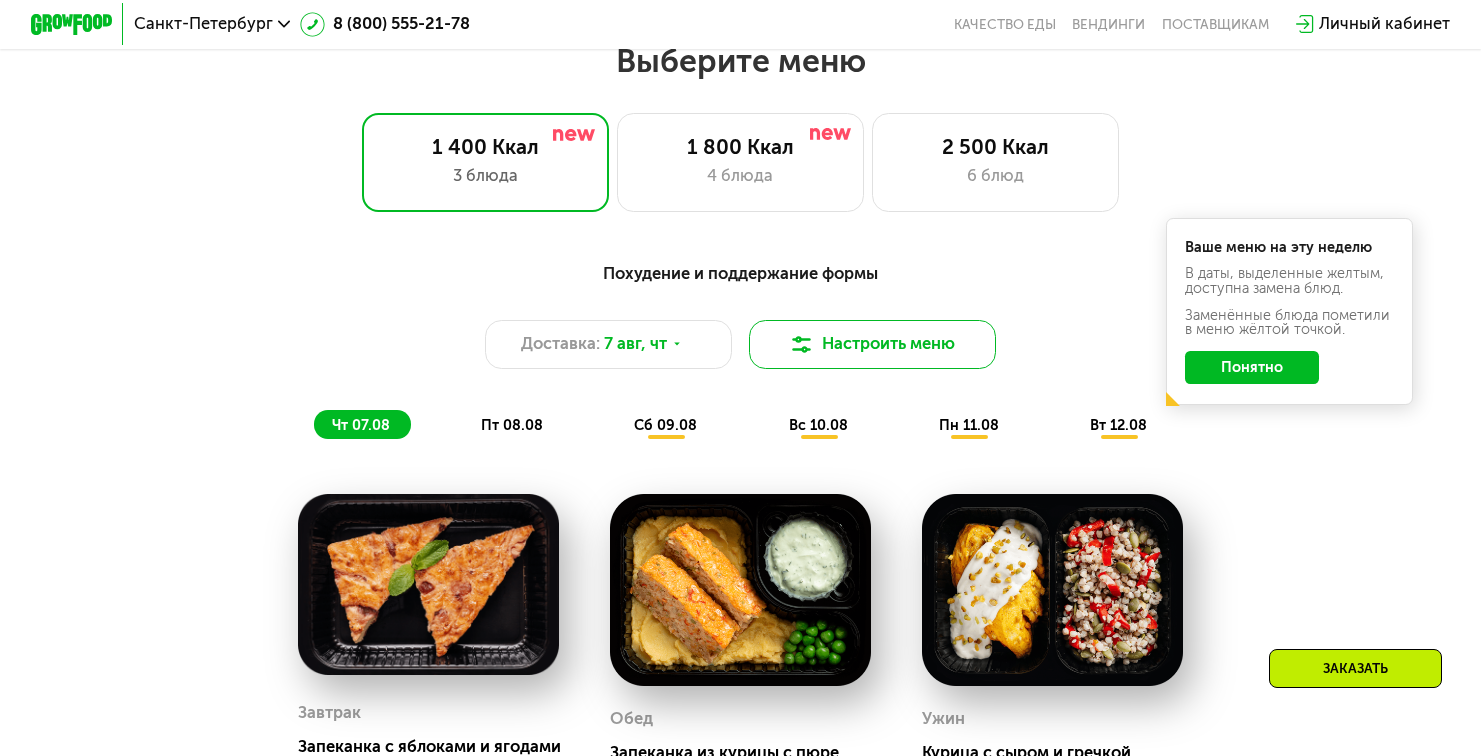click on "Настроить меню" at bounding box center [872, 344] 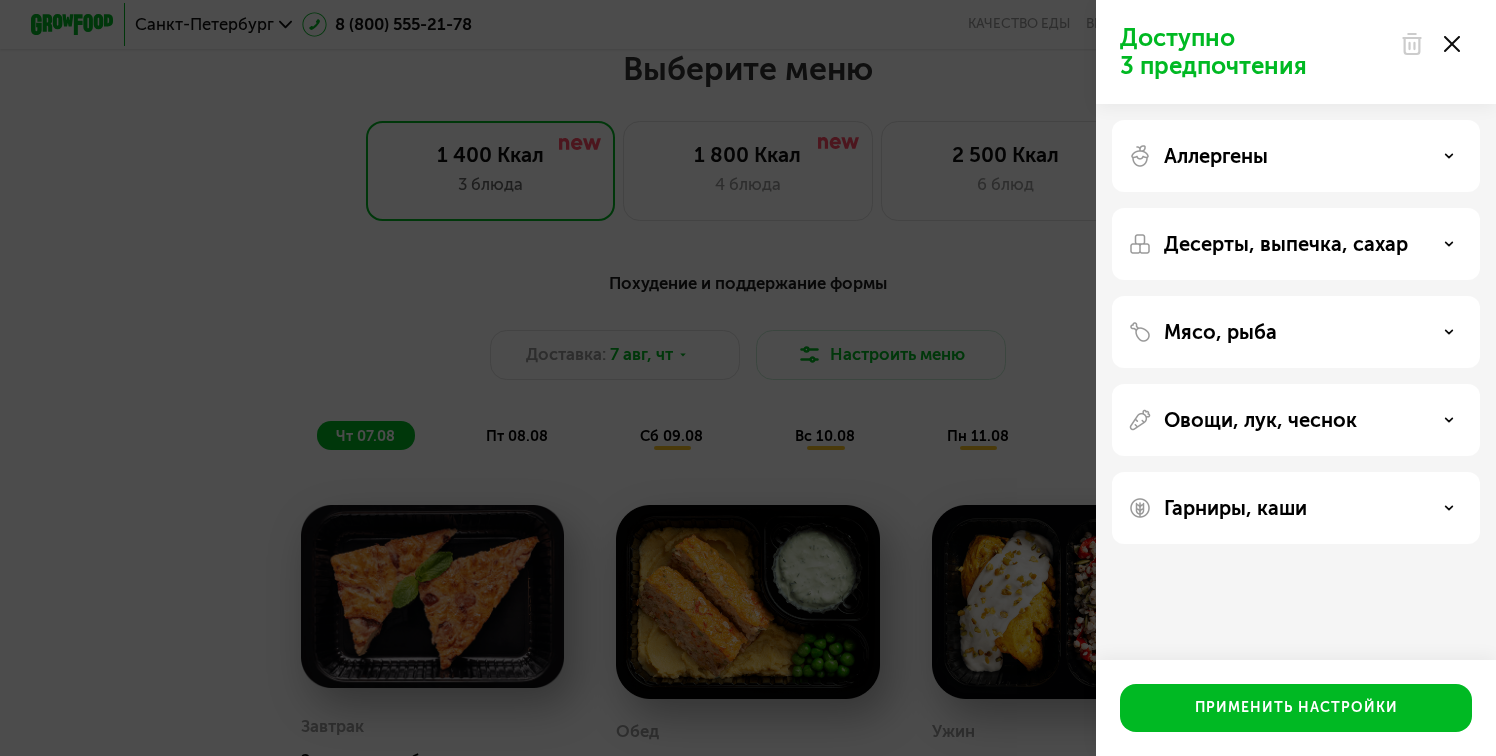 click on "Мясо, рыба" at bounding box center [1296, 332] 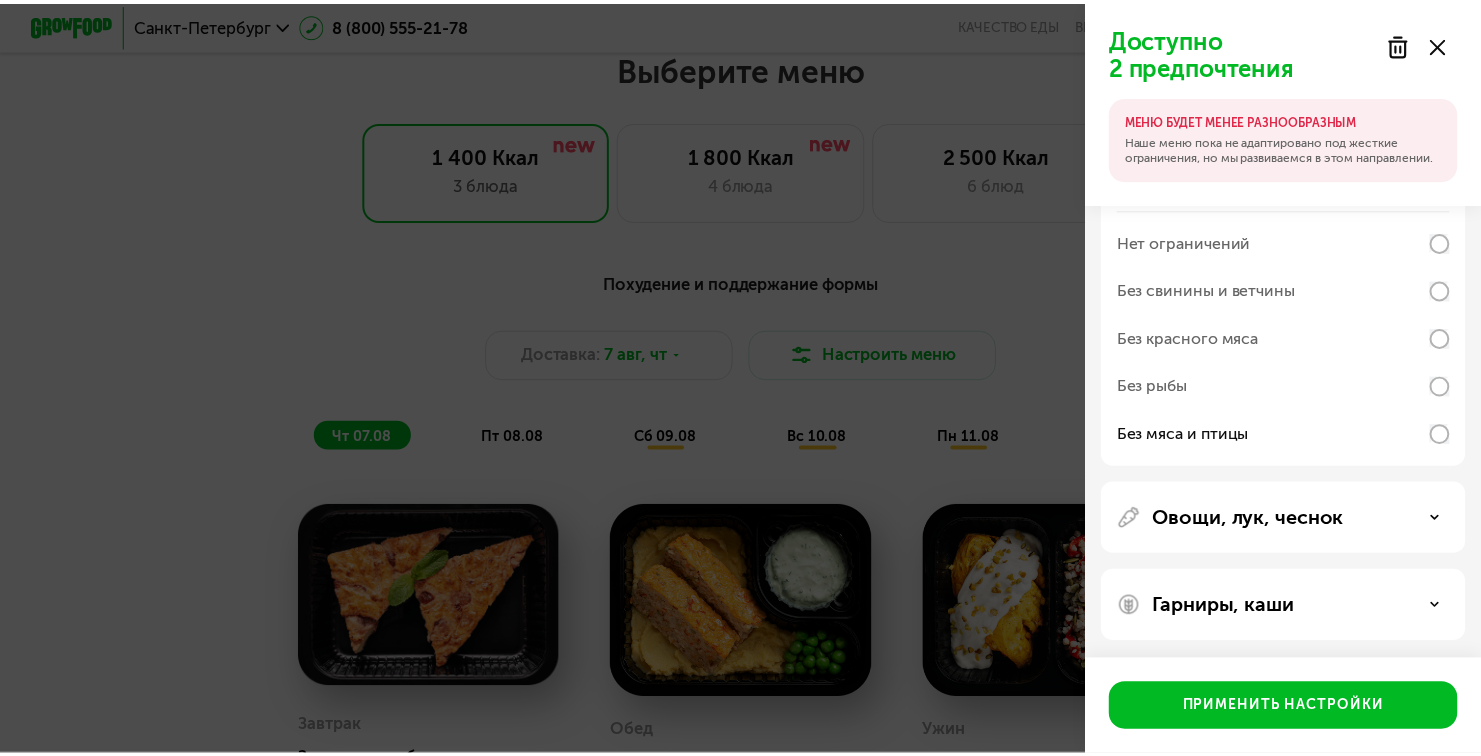 scroll, scrollTop: 261, scrollLeft: 0, axis: vertical 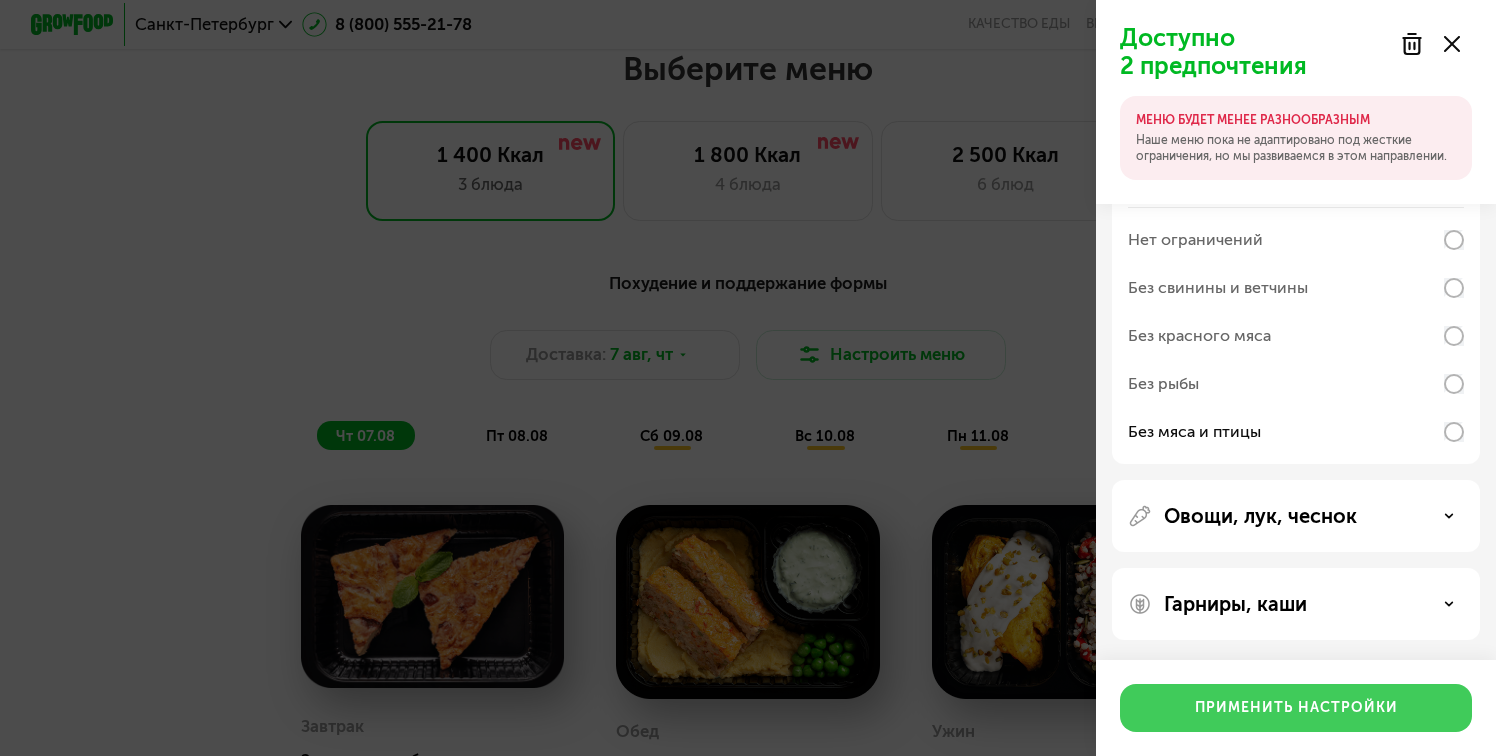 click on "Применить настройки" at bounding box center [1296, 708] 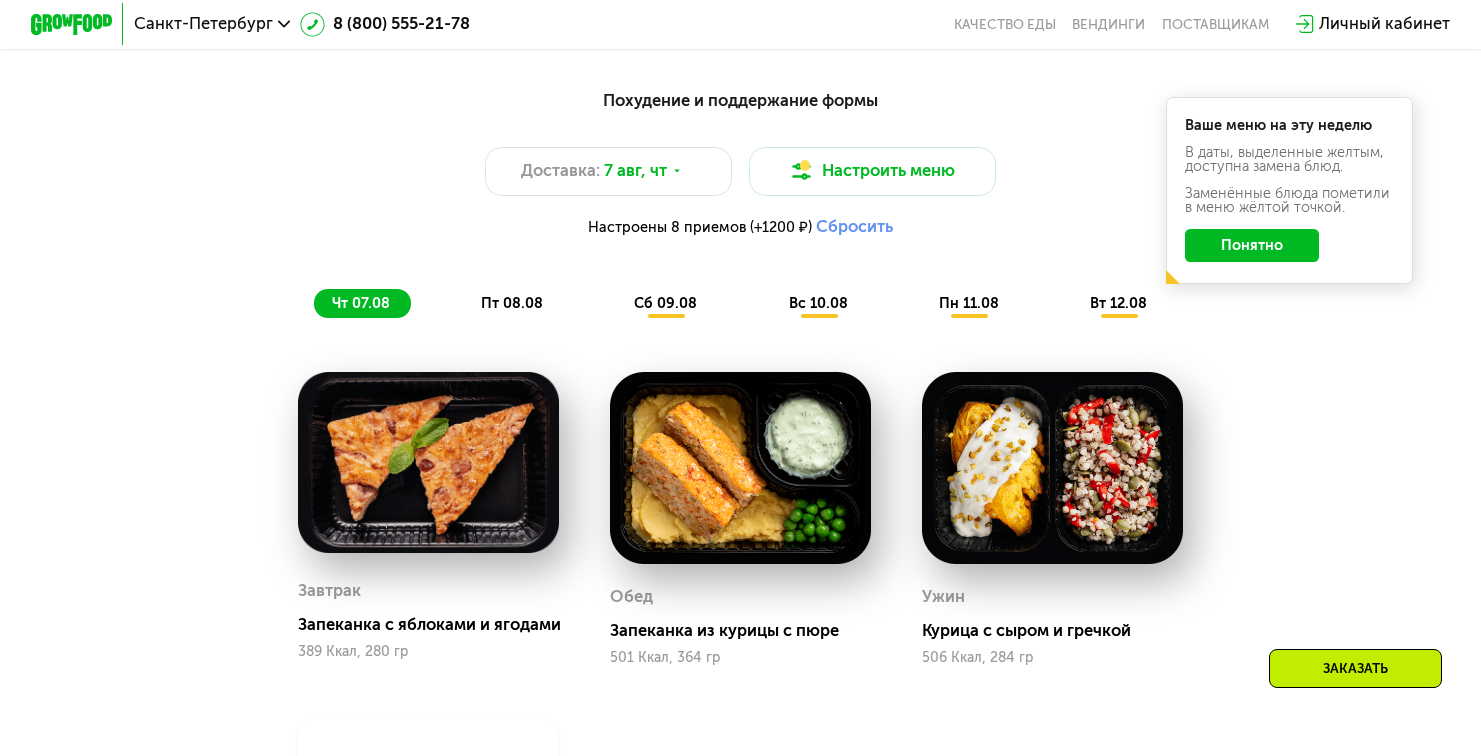 scroll, scrollTop: 1057, scrollLeft: 0, axis: vertical 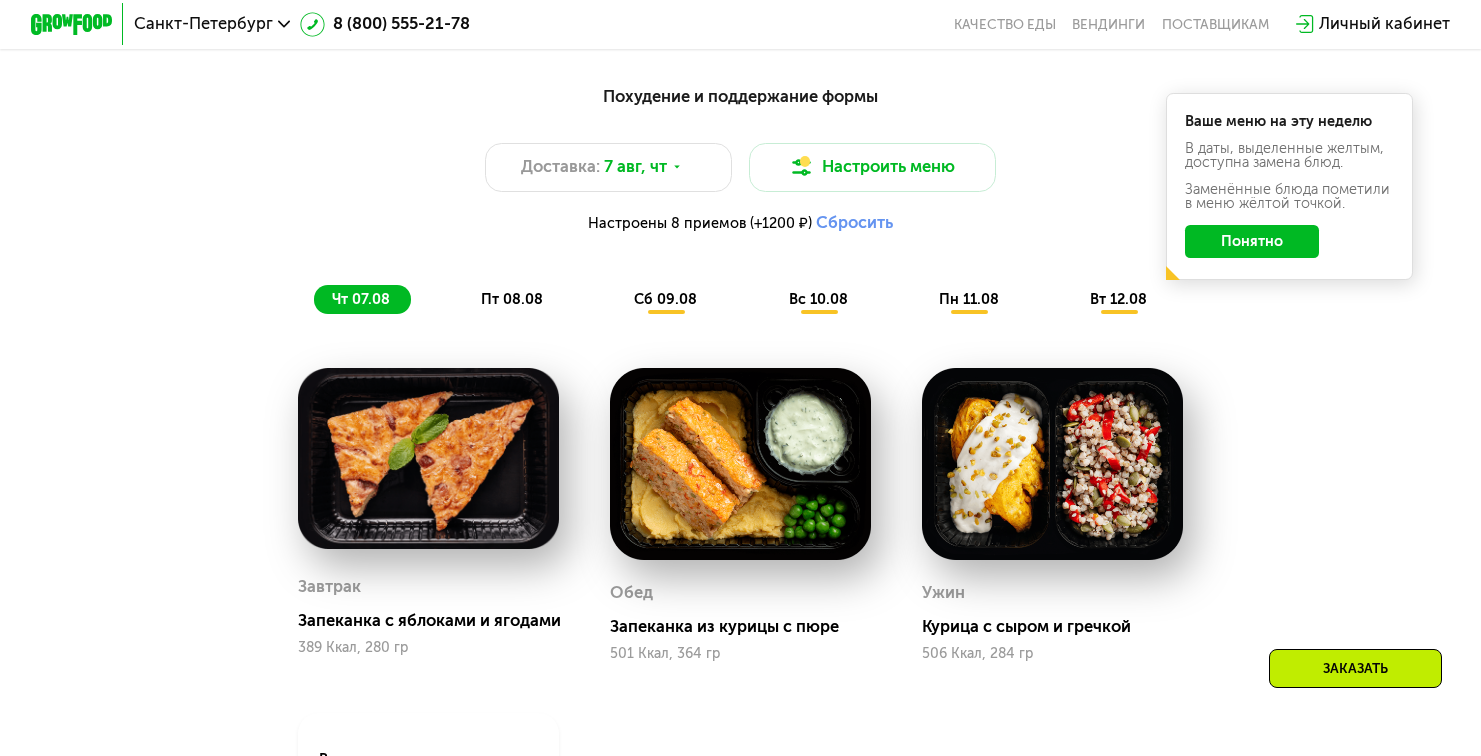 click on "сб 09.08" at bounding box center (665, 299) 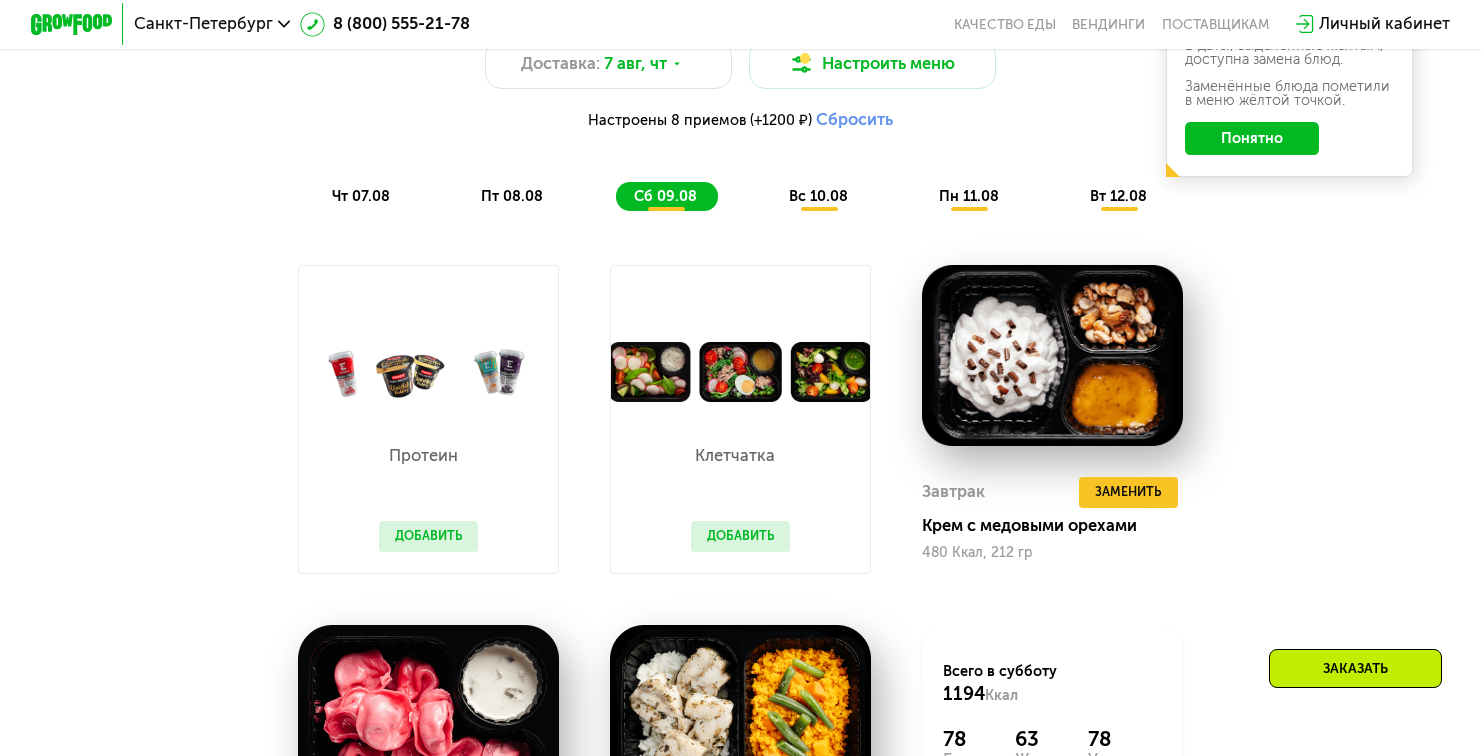 scroll, scrollTop: 963, scrollLeft: 0, axis: vertical 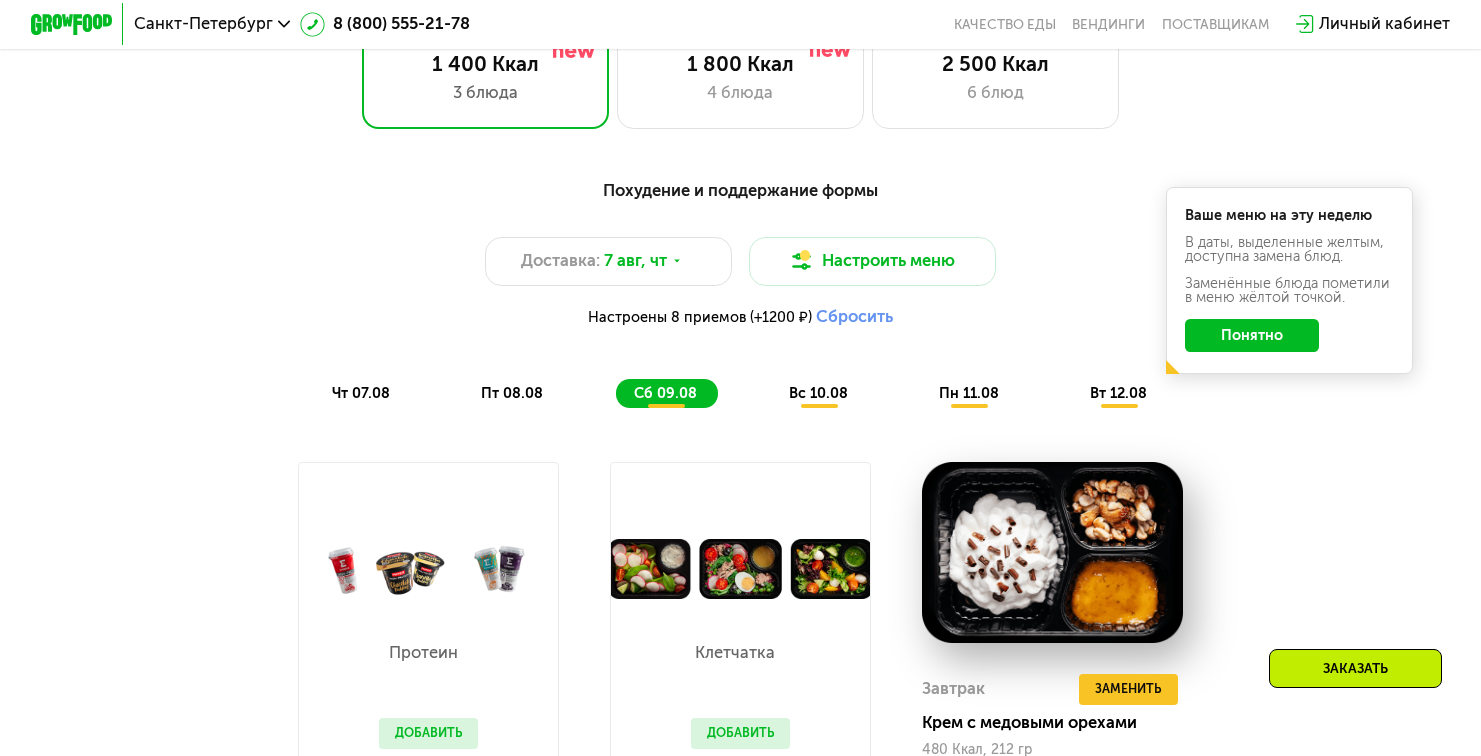 click on "вс 10.08" at bounding box center [818, 393] 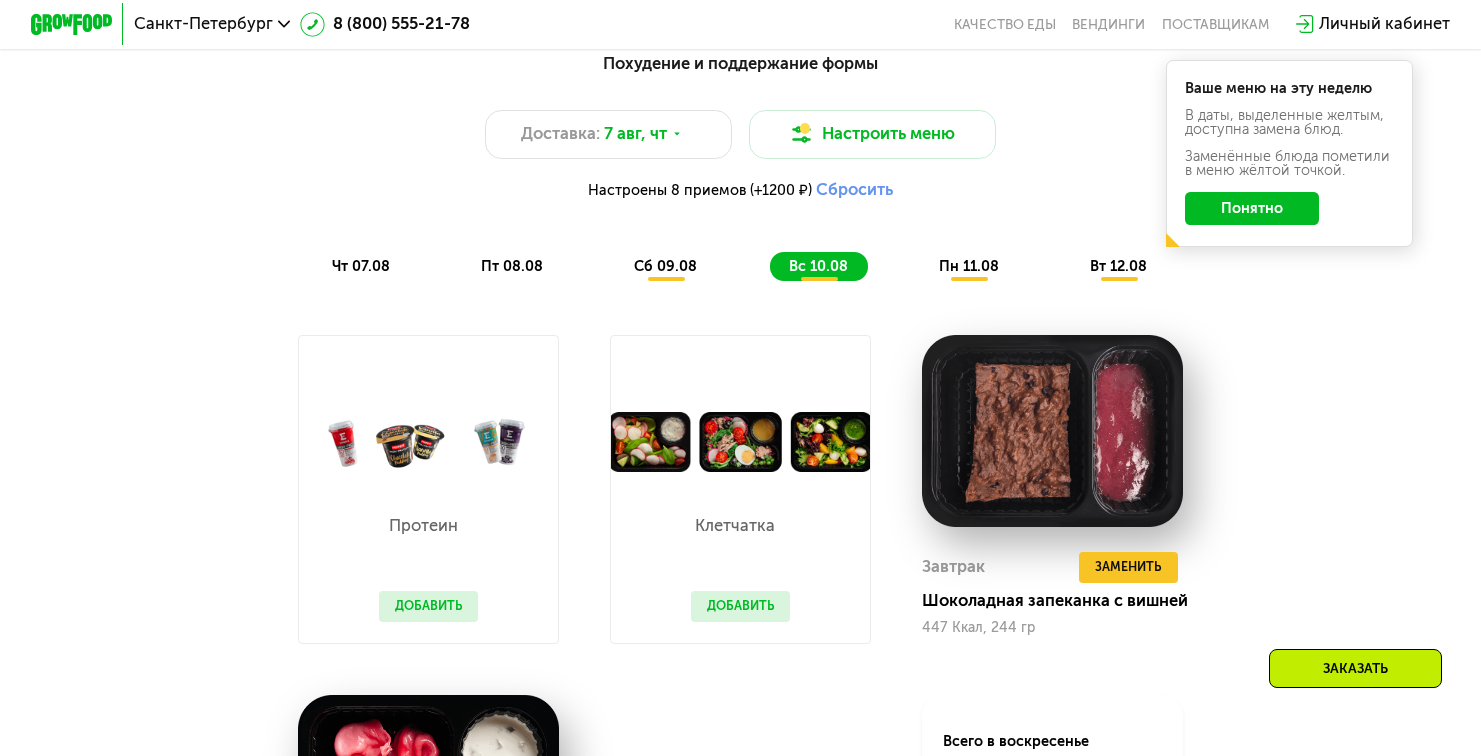 scroll, scrollTop: 1085, scrollLeft: 0, axis: vertical 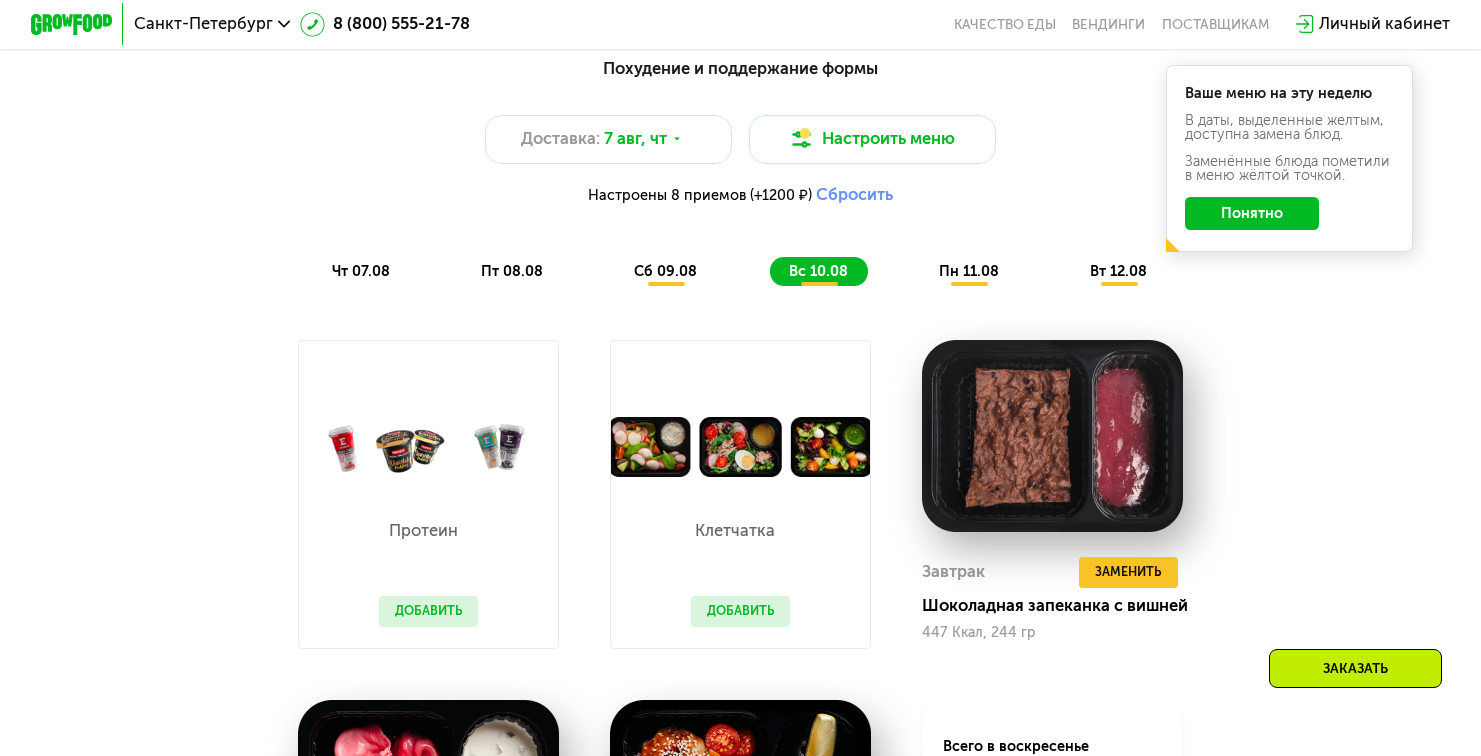 click on "пн 11.08" at bounding box center [969, 271] 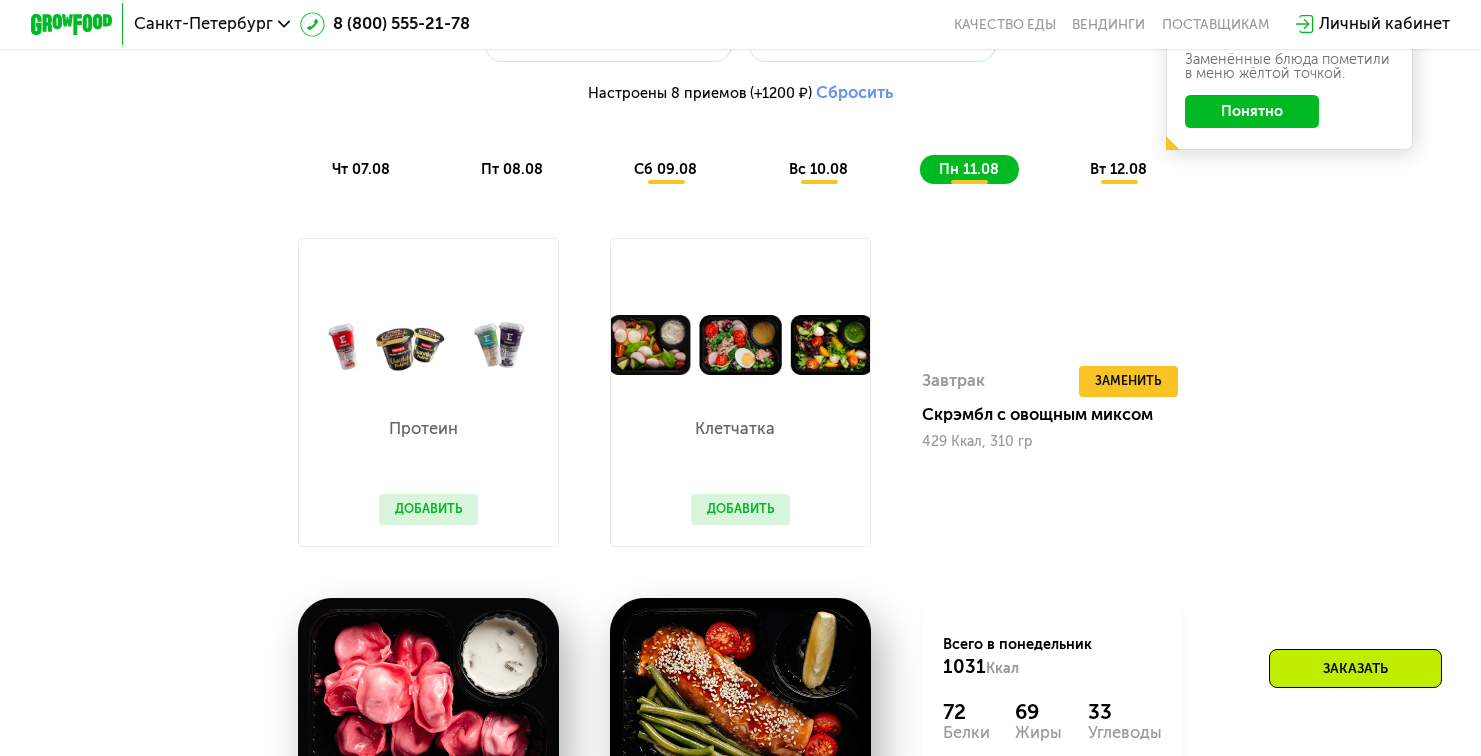 scroll, scrollTop: 979, scrollLeft: 0, axis: vertical 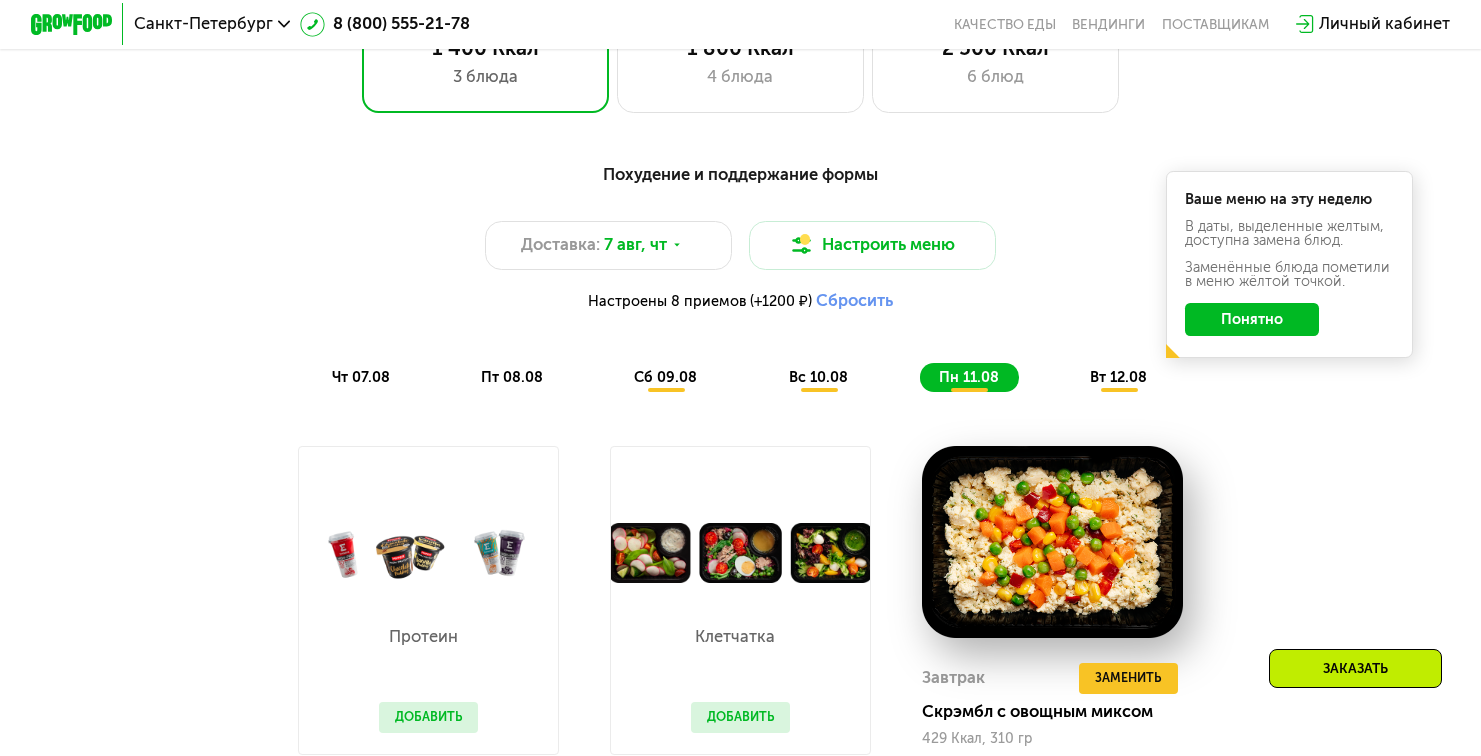 click on "вт 12.08" 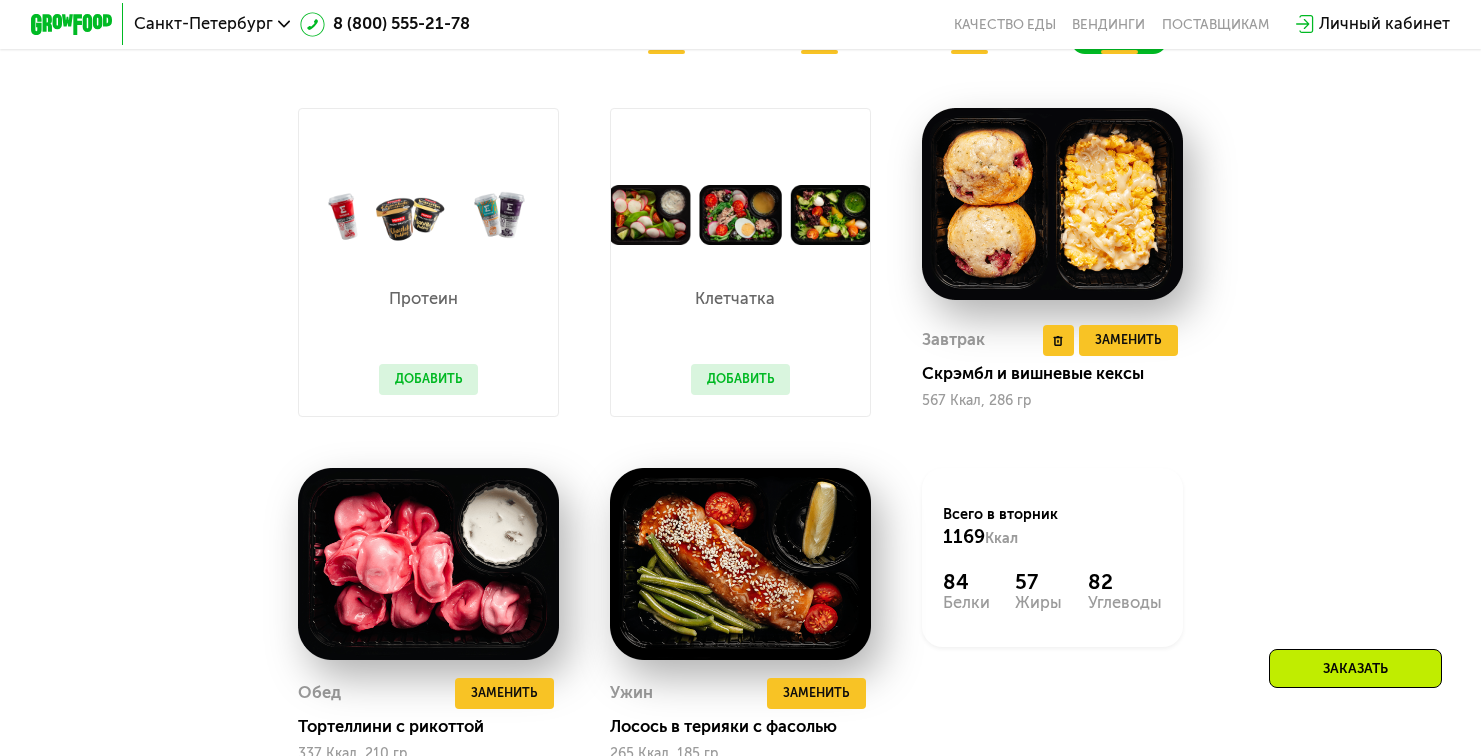 scroll, scrollTop: 1012, scrollLeft: 0, axis: vertical 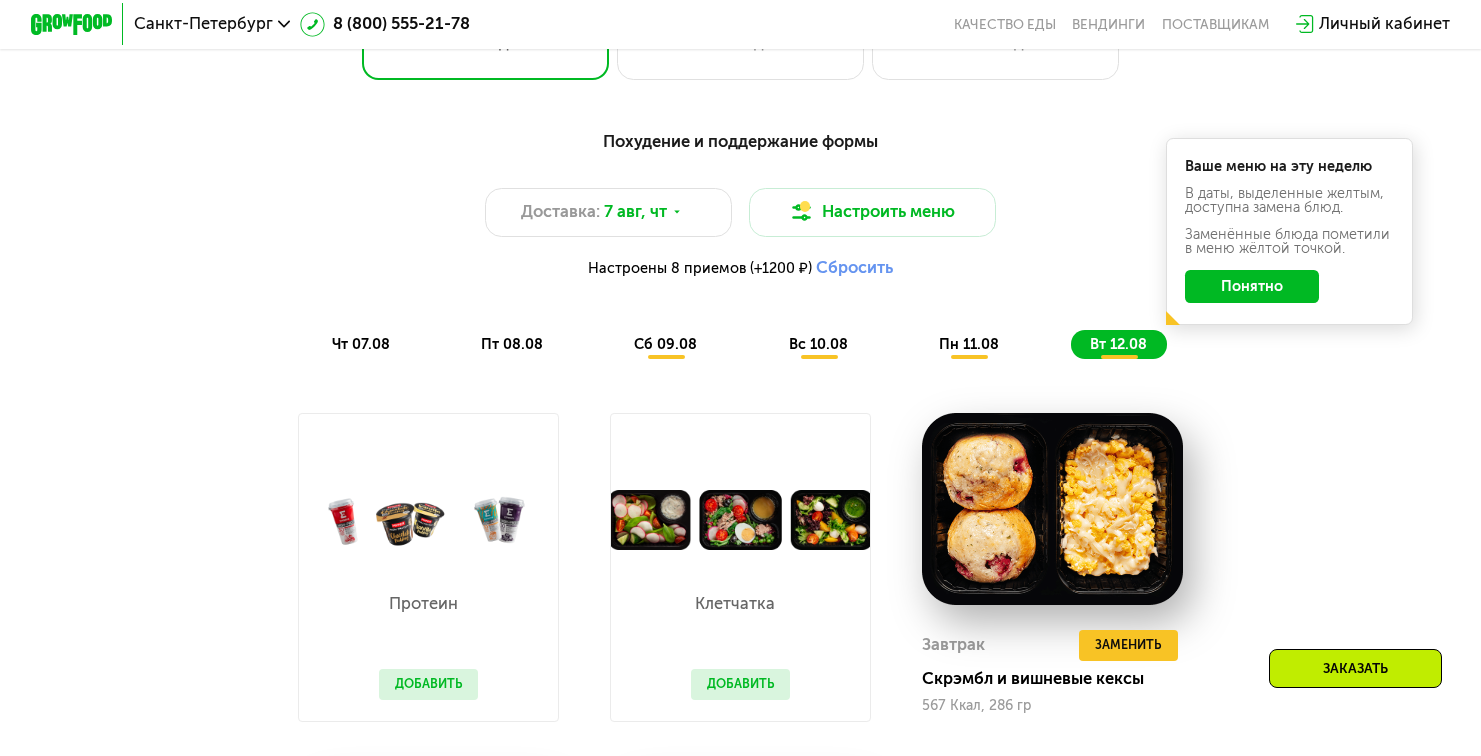 click on "сб 09.08" at bounding box center (665, 344) 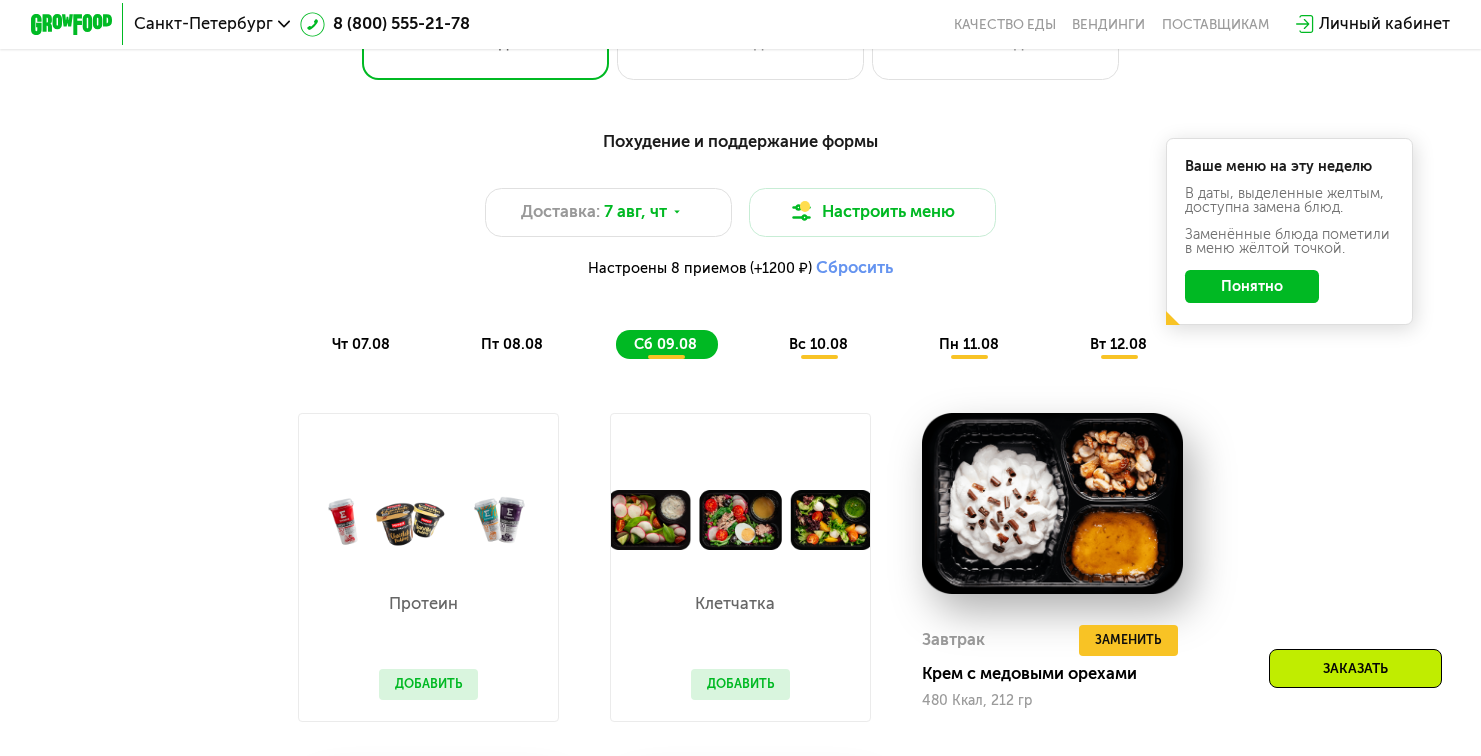click on "пт 08.08" at bounding box center [512, 344] 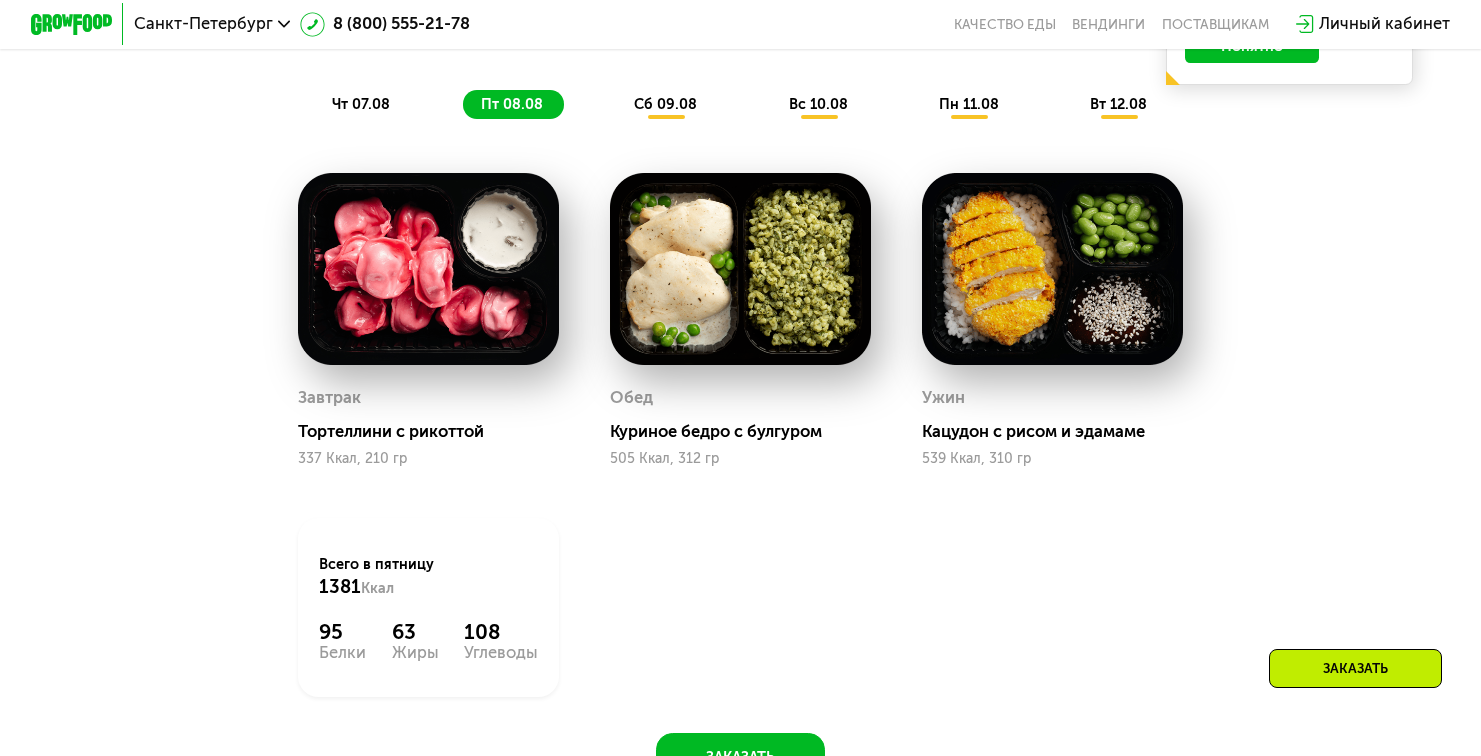 scroll, scrollTop: 1253, scrollLeft: 0, axis: vertical 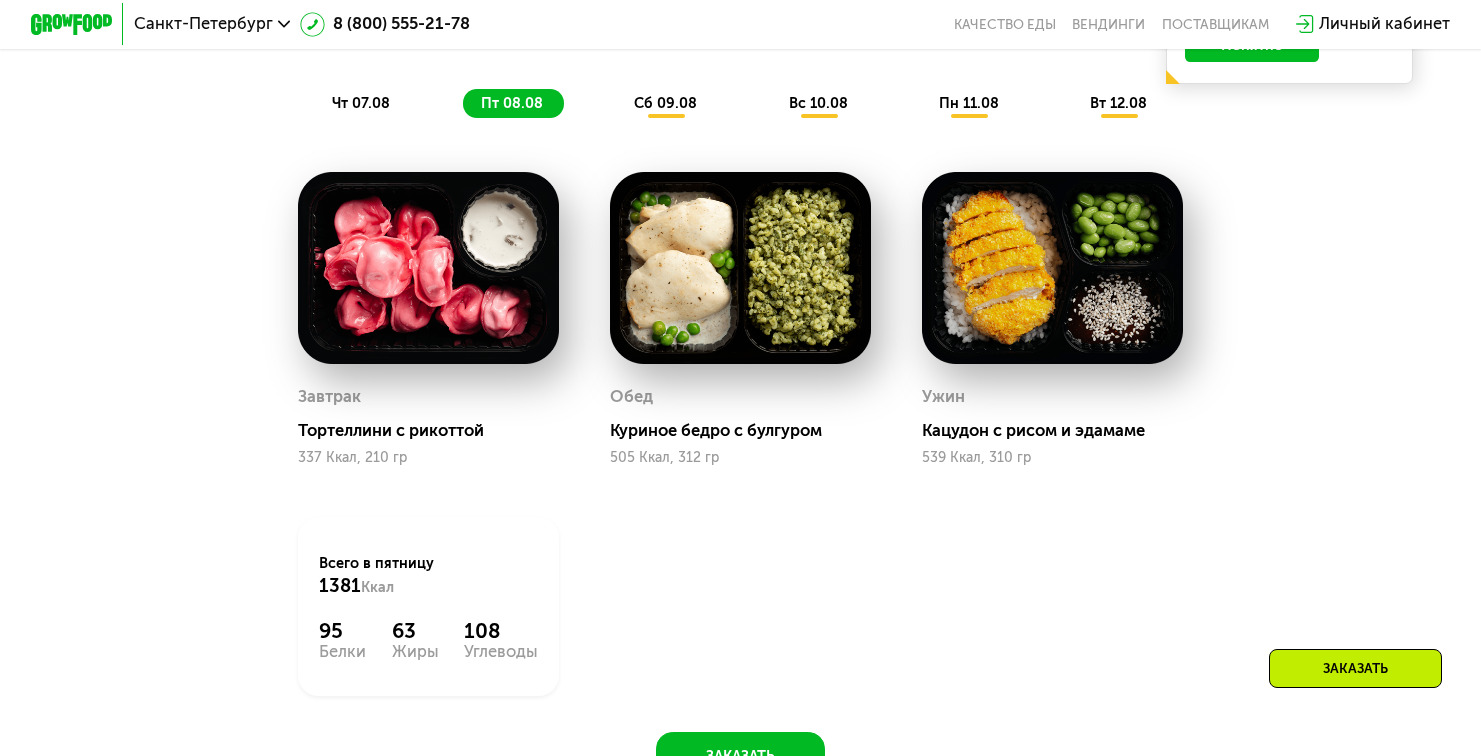 click on "чт 07.08" 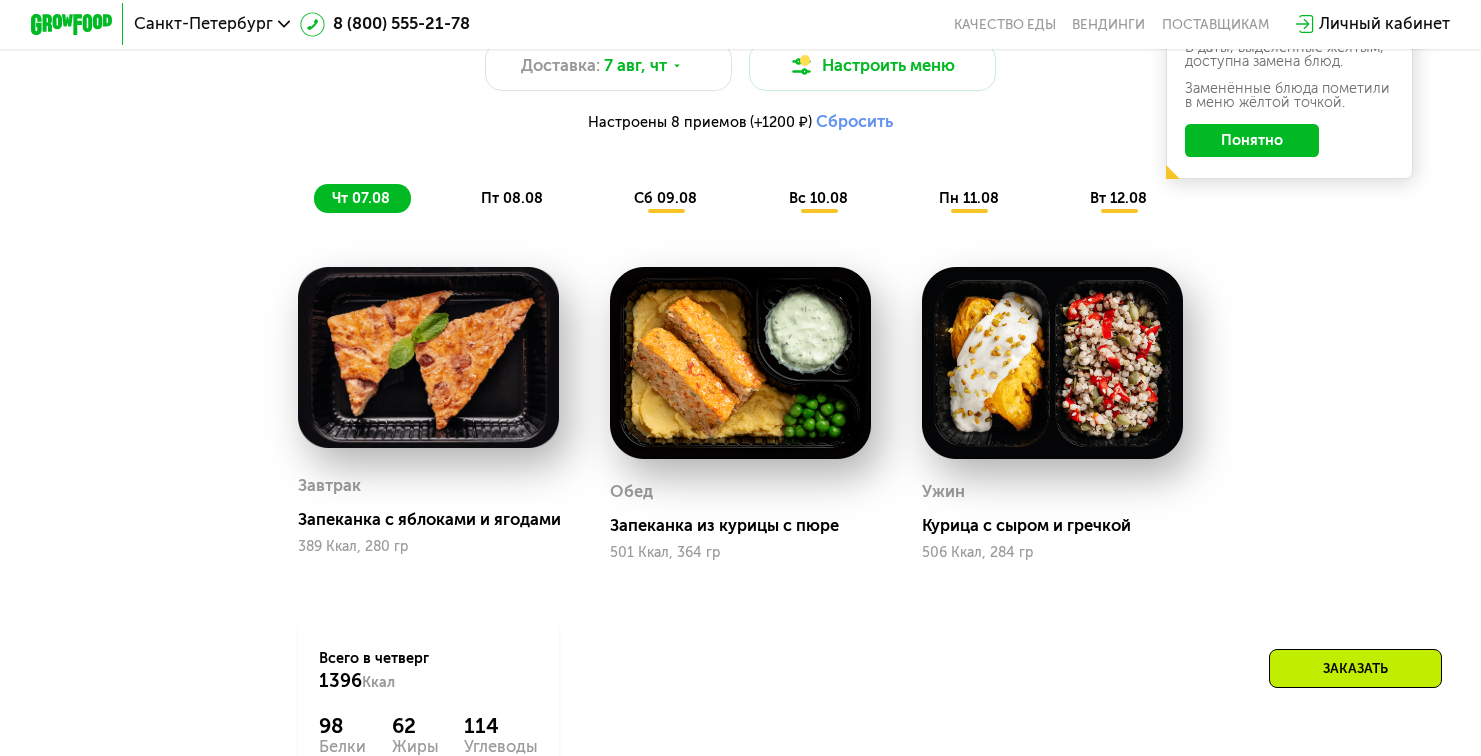 scroll, scrollTop: 1170, scrollLeft: 0, axis: vertical 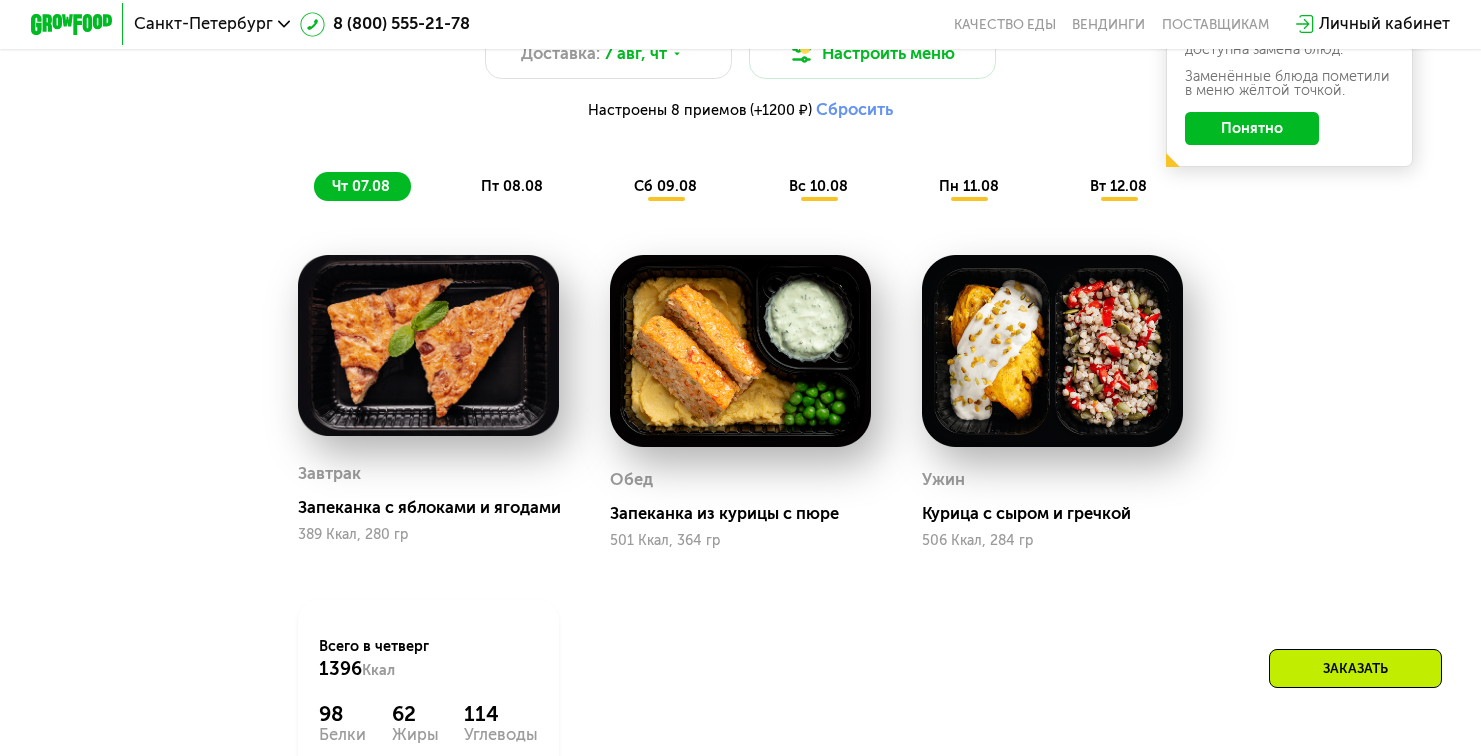 click on "пт 08.08" at bounding box center (512, 186) 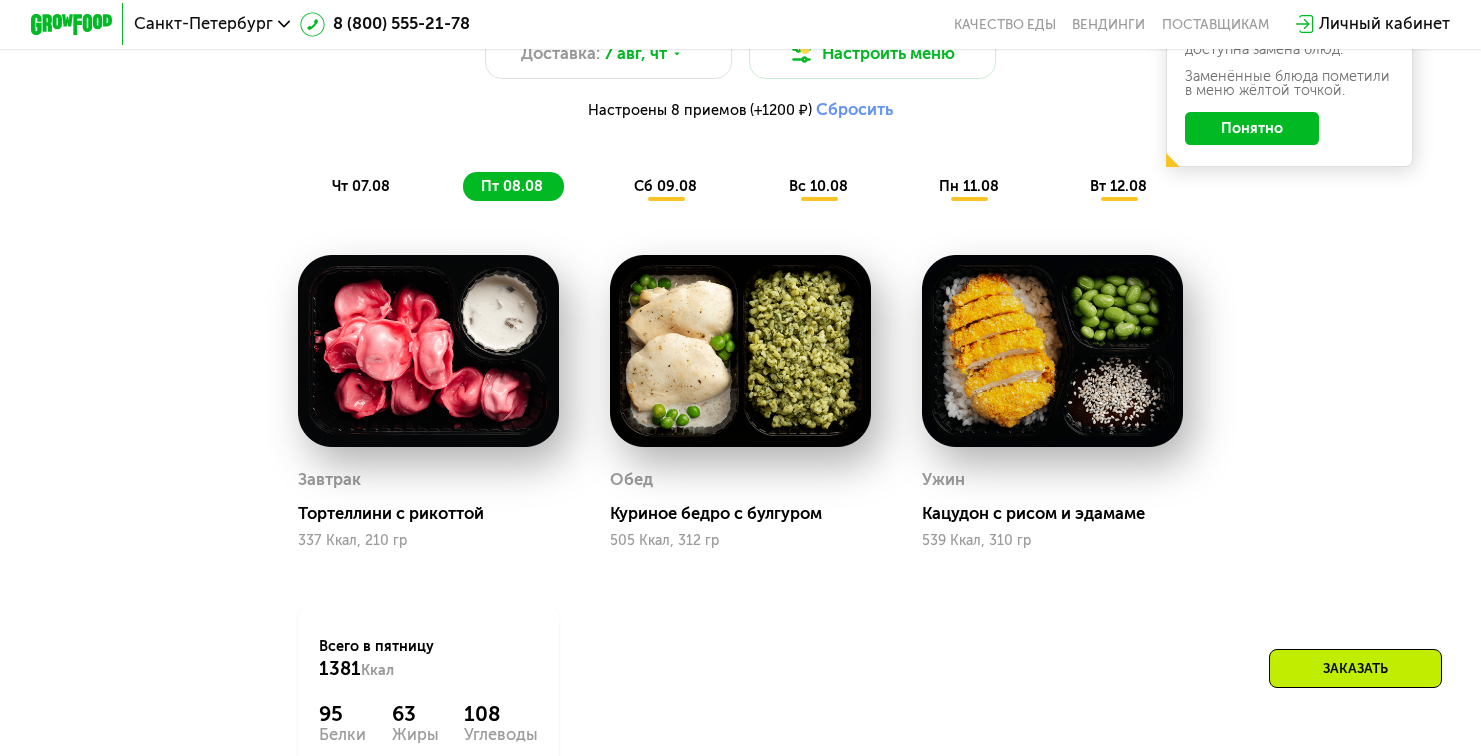 click on "сб 09.08" at bounding box center [665, 186] 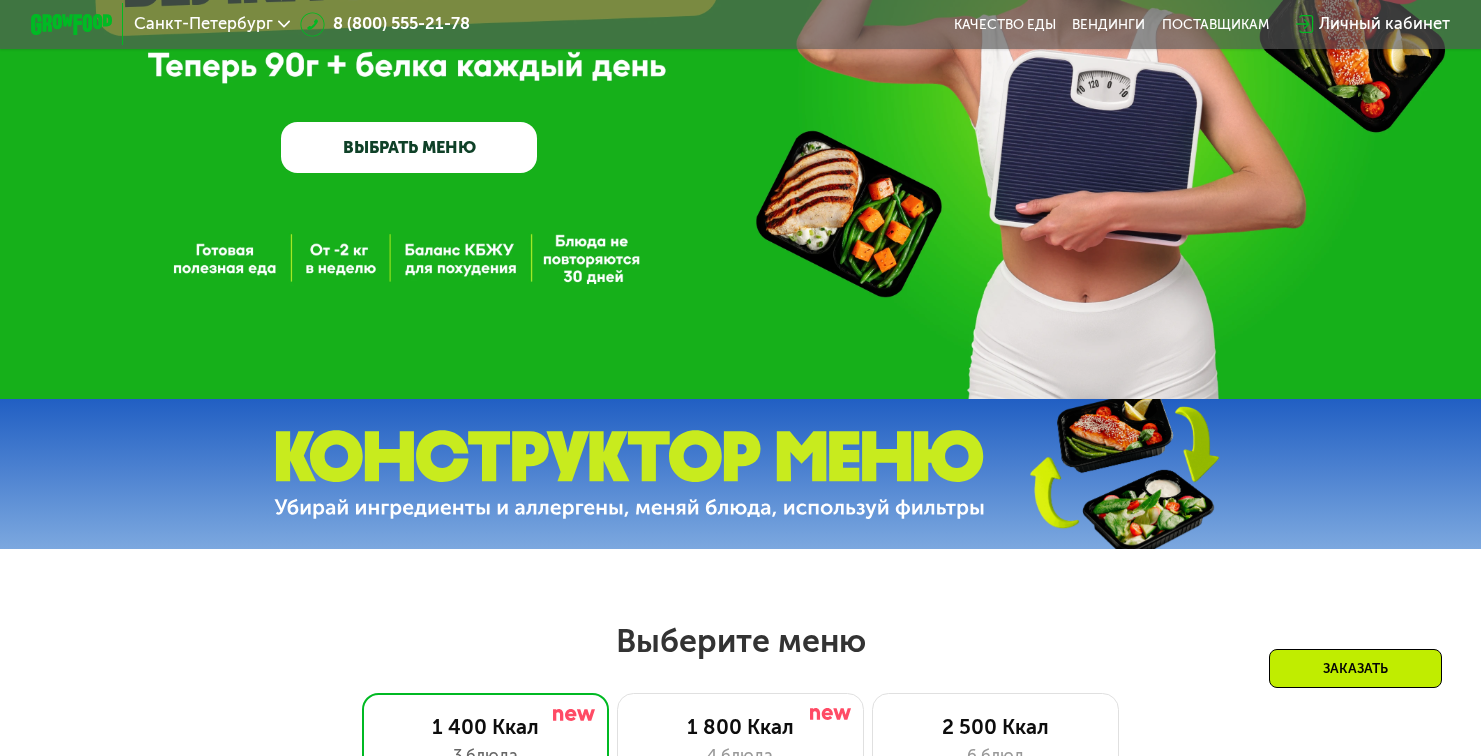 scroll, scrollTop: 0, scrollLeft: 0, axis: both 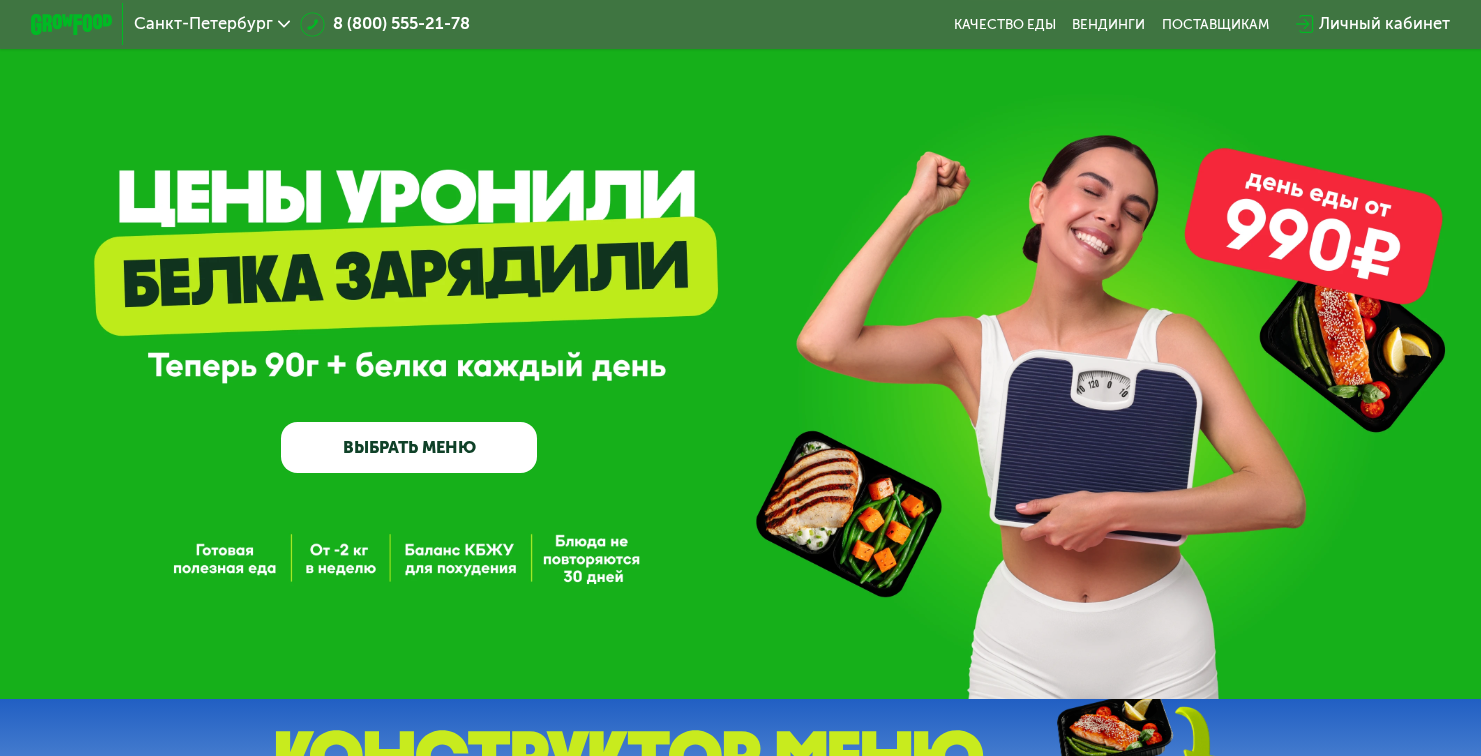 click on "Личный кабинет" at bounding box center (1384, 24) 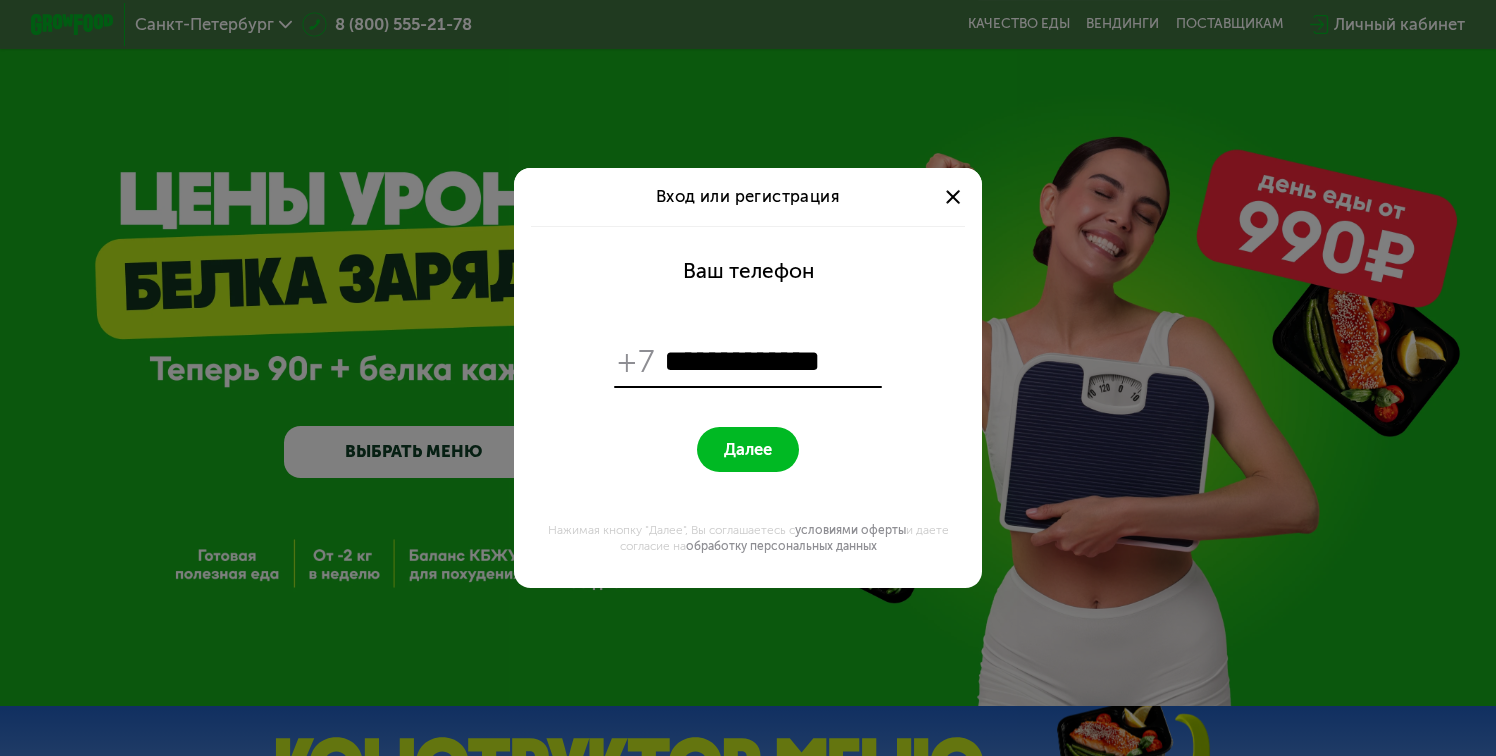 type on "**********" 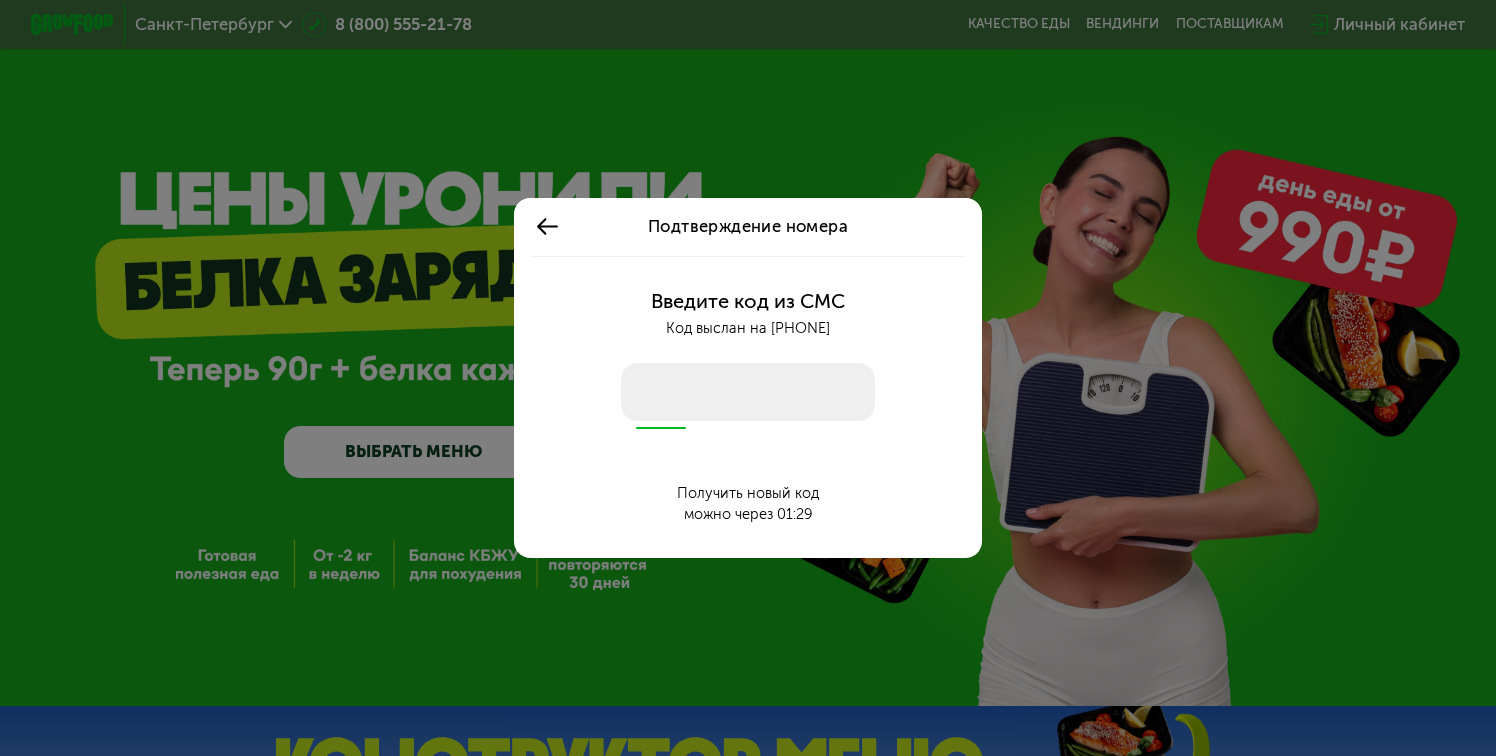 click at bounding box center [747, 392] 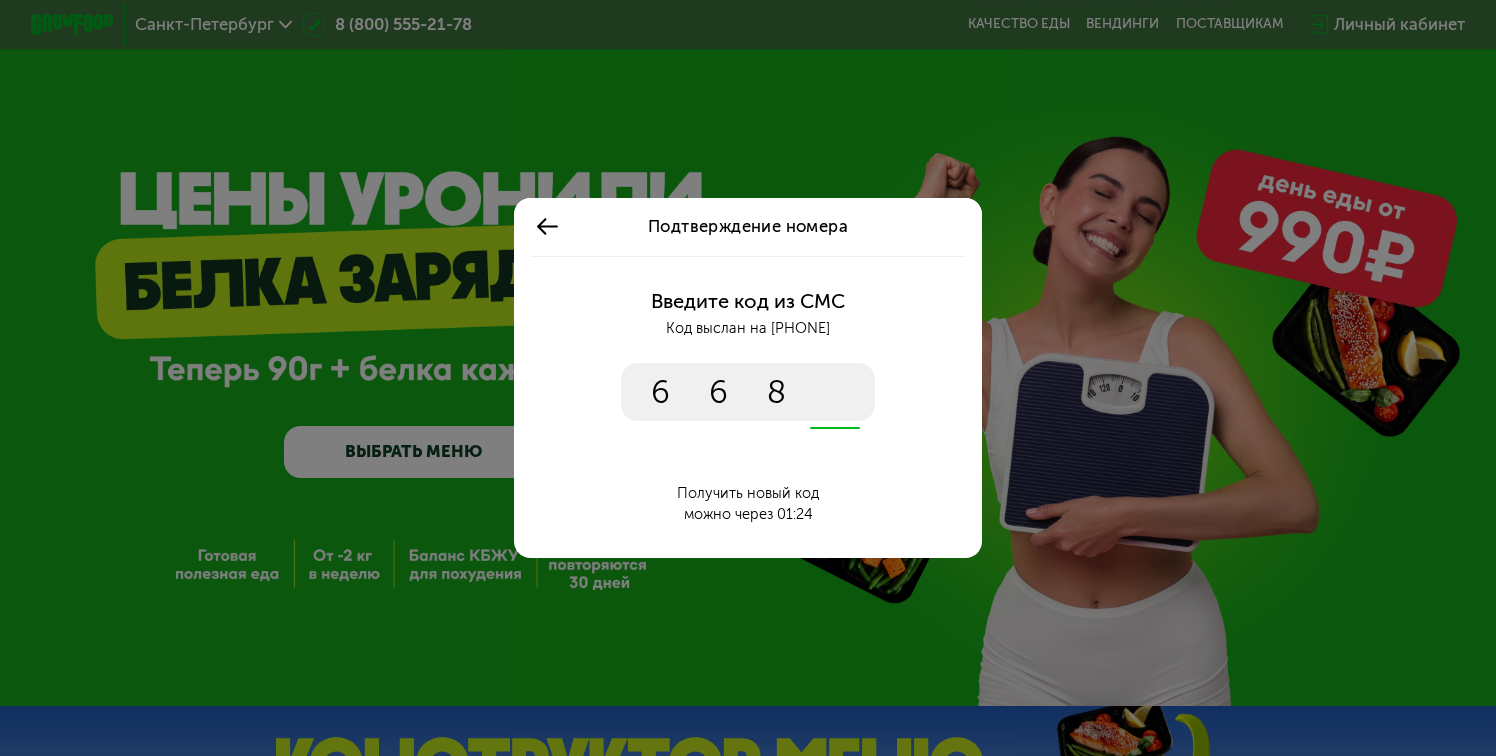 type on "****" 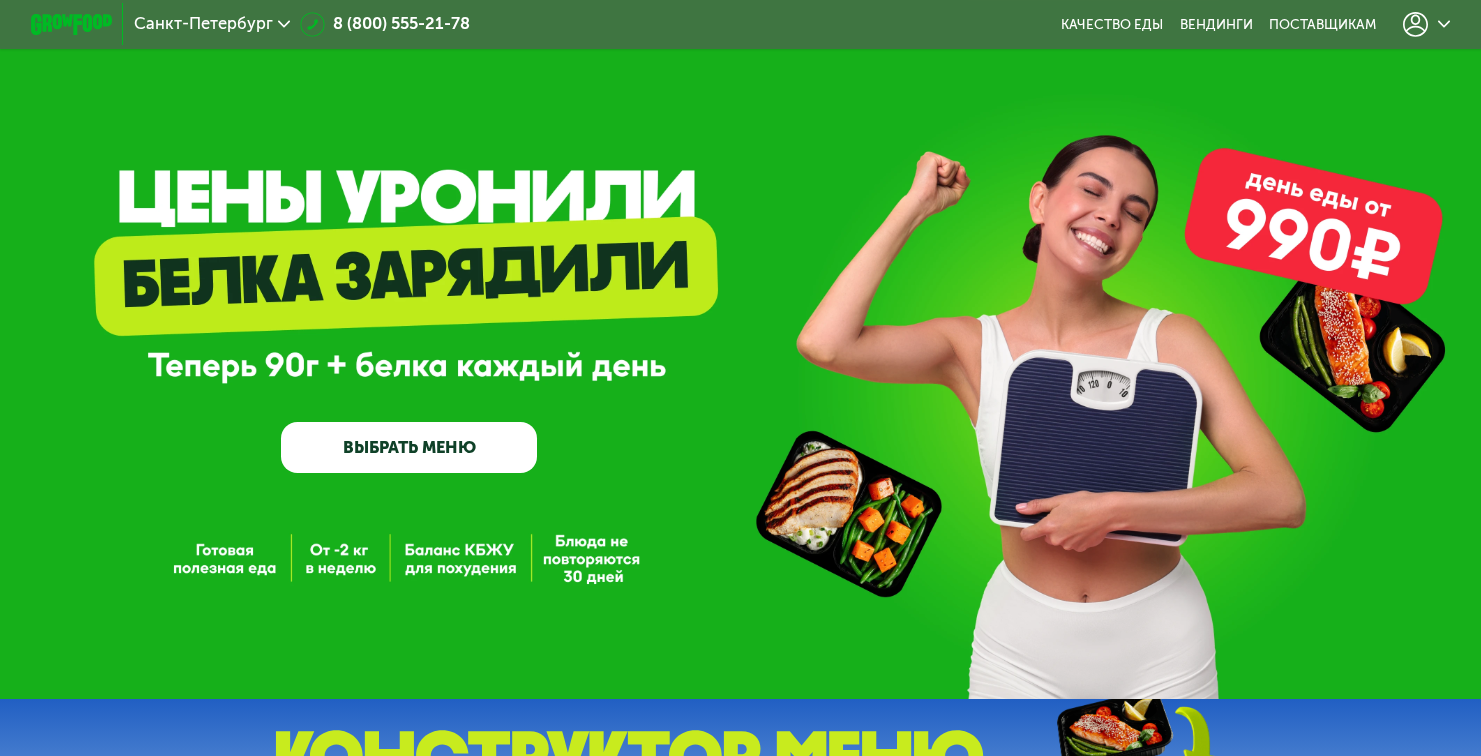 click at bounding box center [1427, 24] 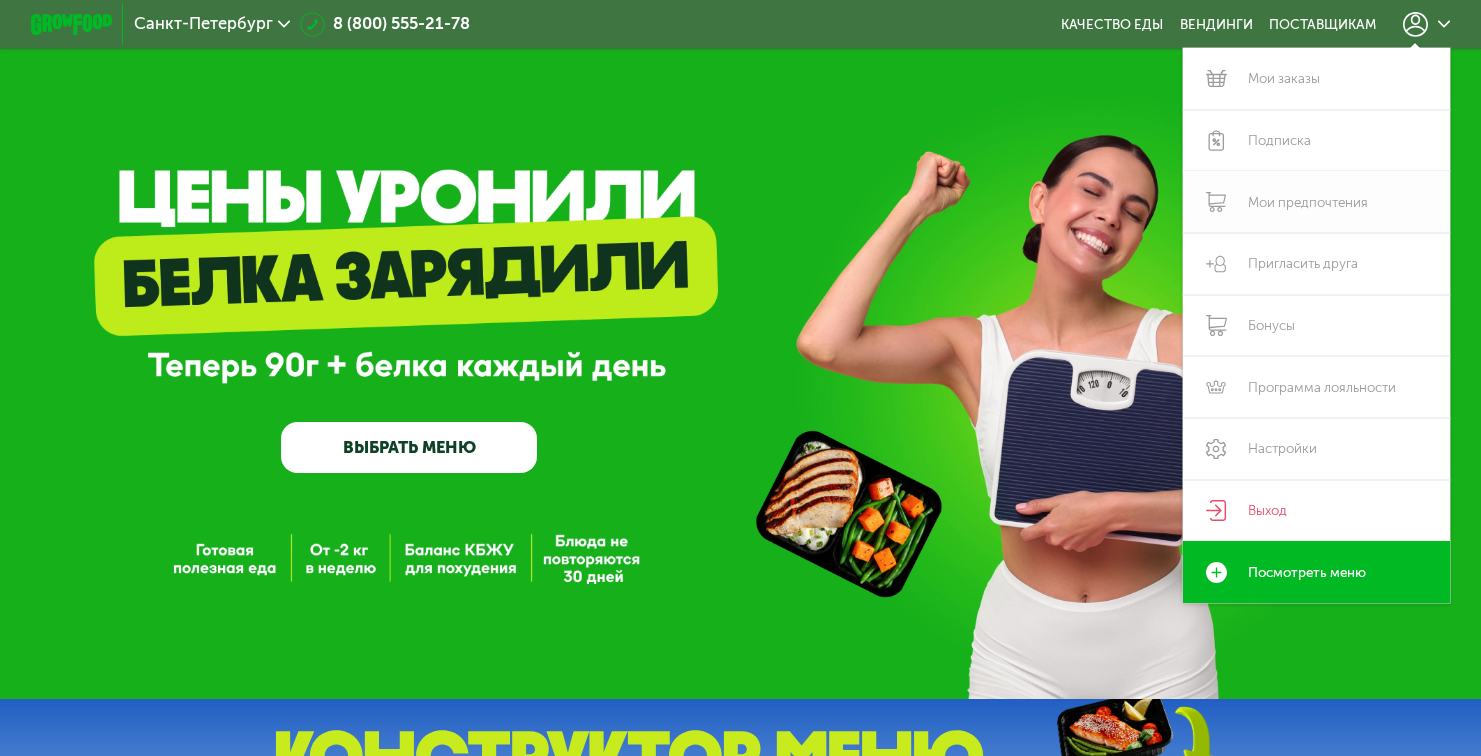 click on "Мои предпочтения" at bounding box center (1316, 202) 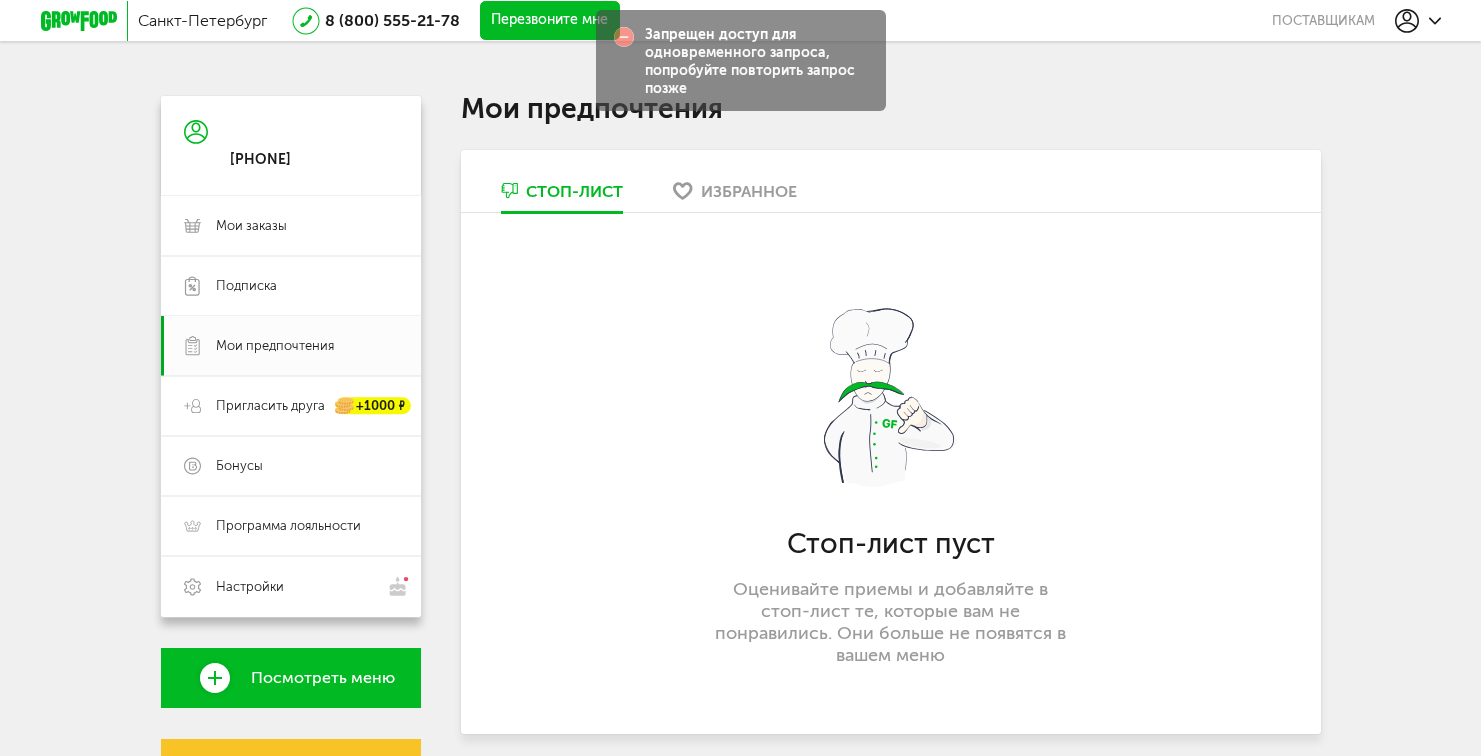 scroll, scrollTop: 0, scrollLeft: 0, axis: both 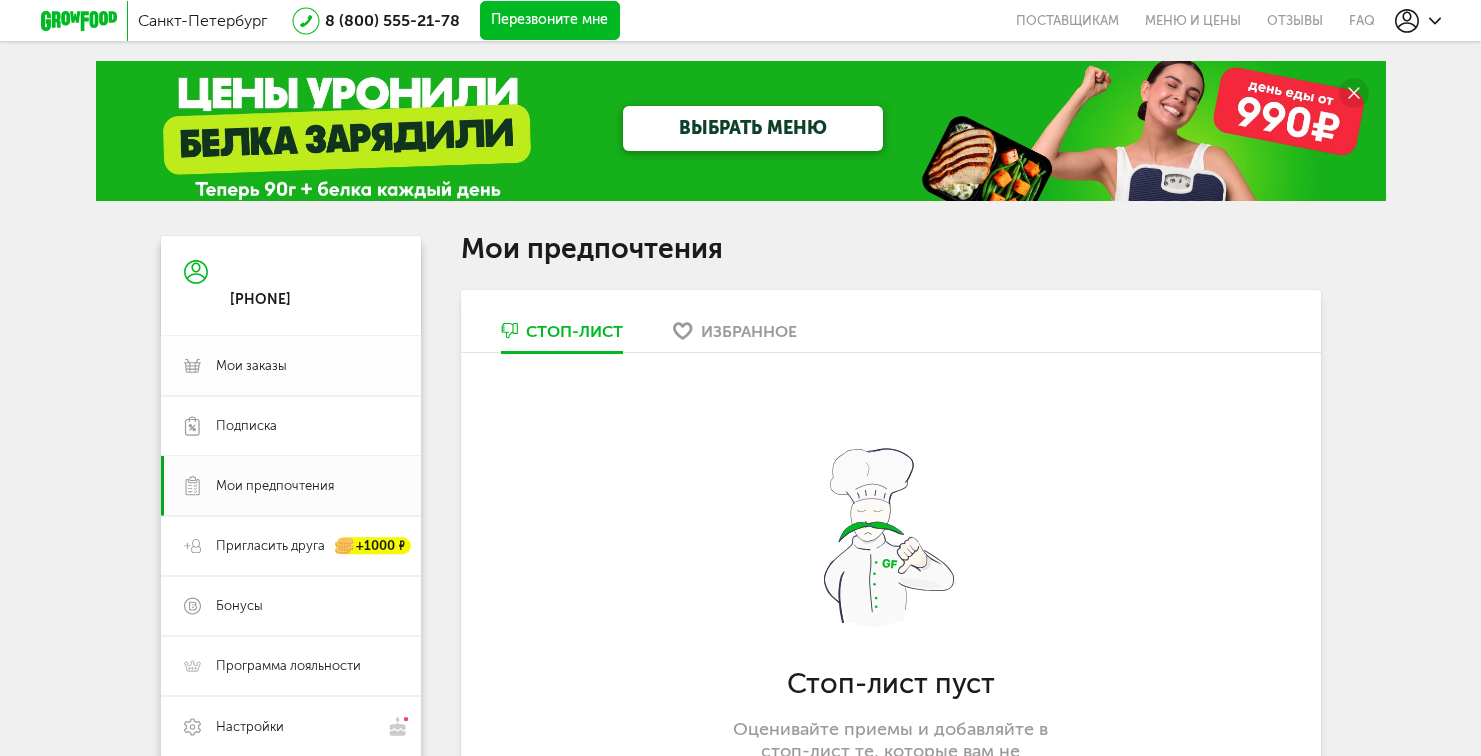 click on "Мои заказы" at bounding box center (251, 366) 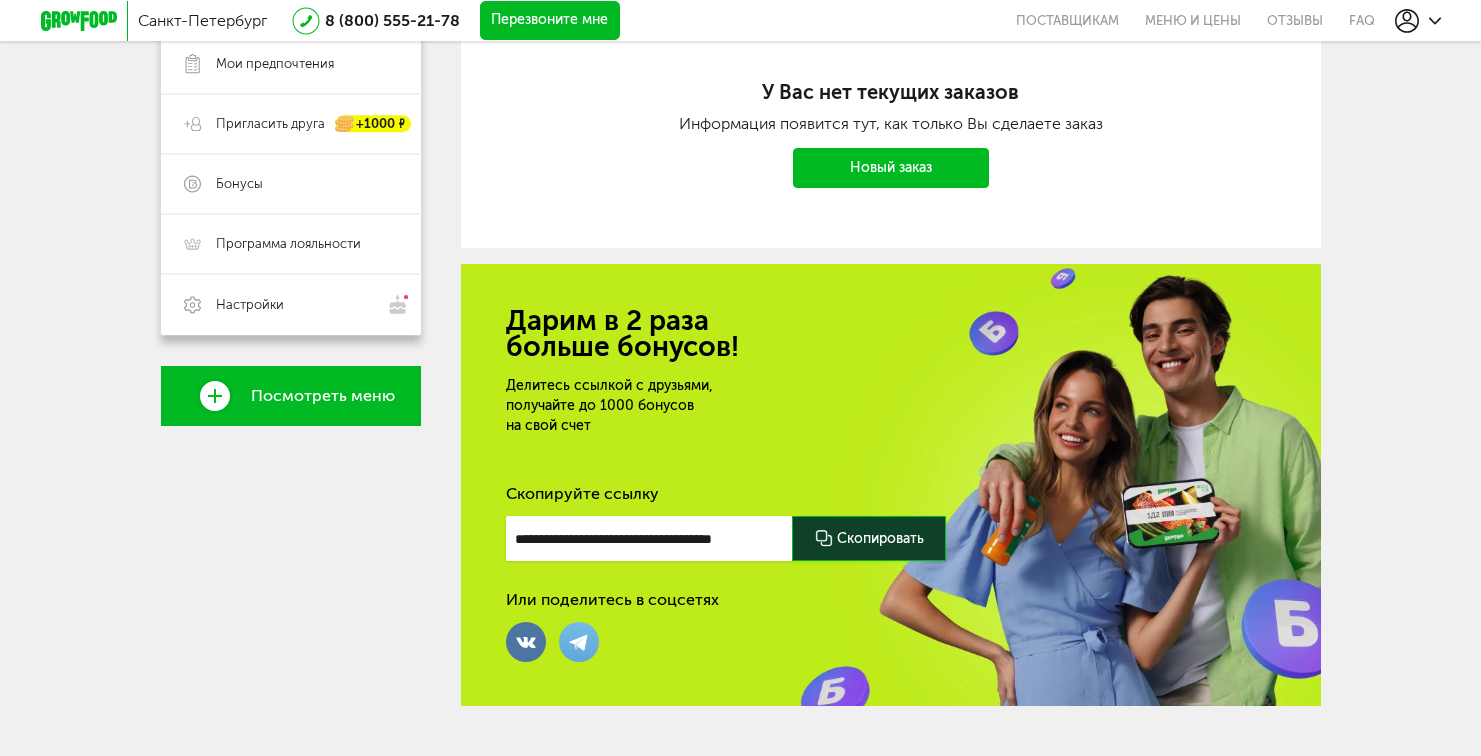 scroll, scrollTop: 417, scrollLeft: 0, axis: vertical 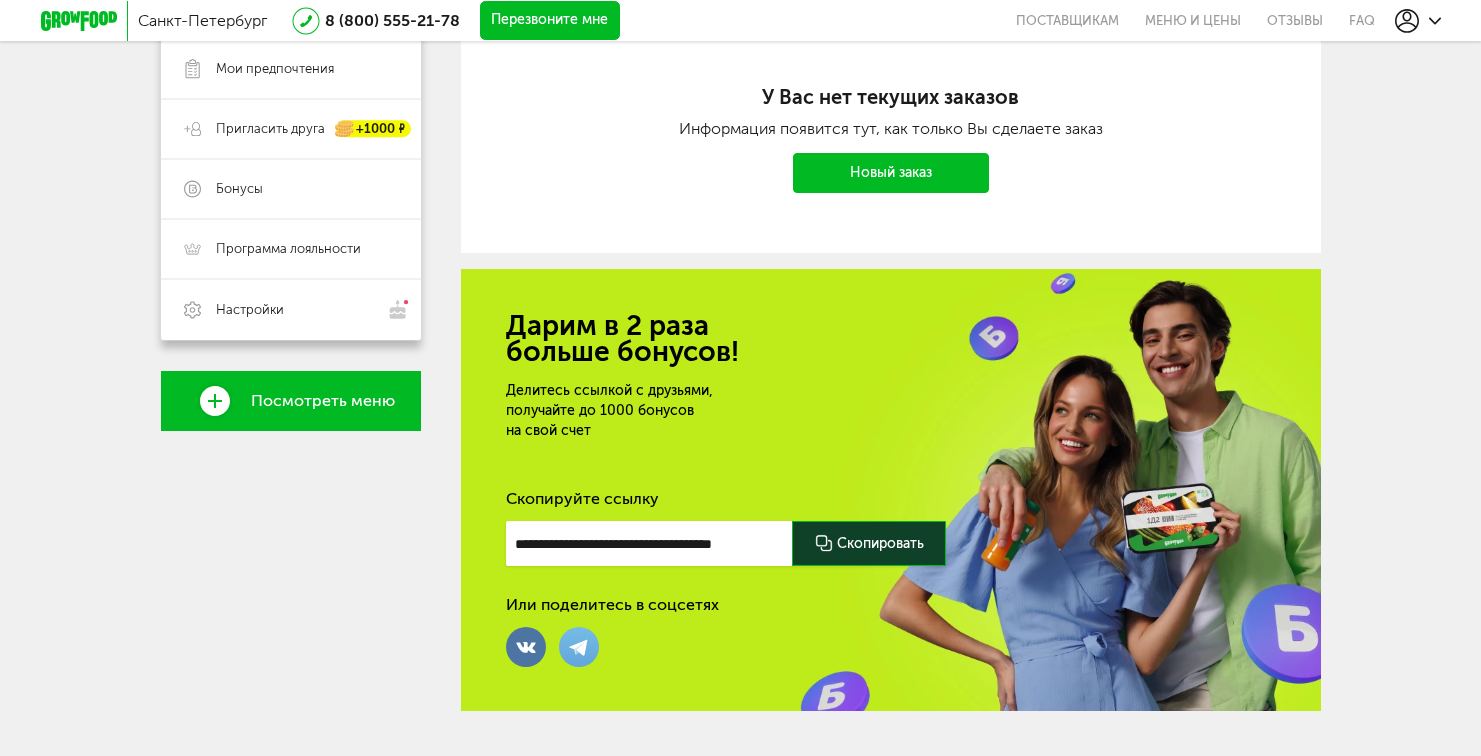 click on "Посмотреть меню" at bounding box center (323, 401) 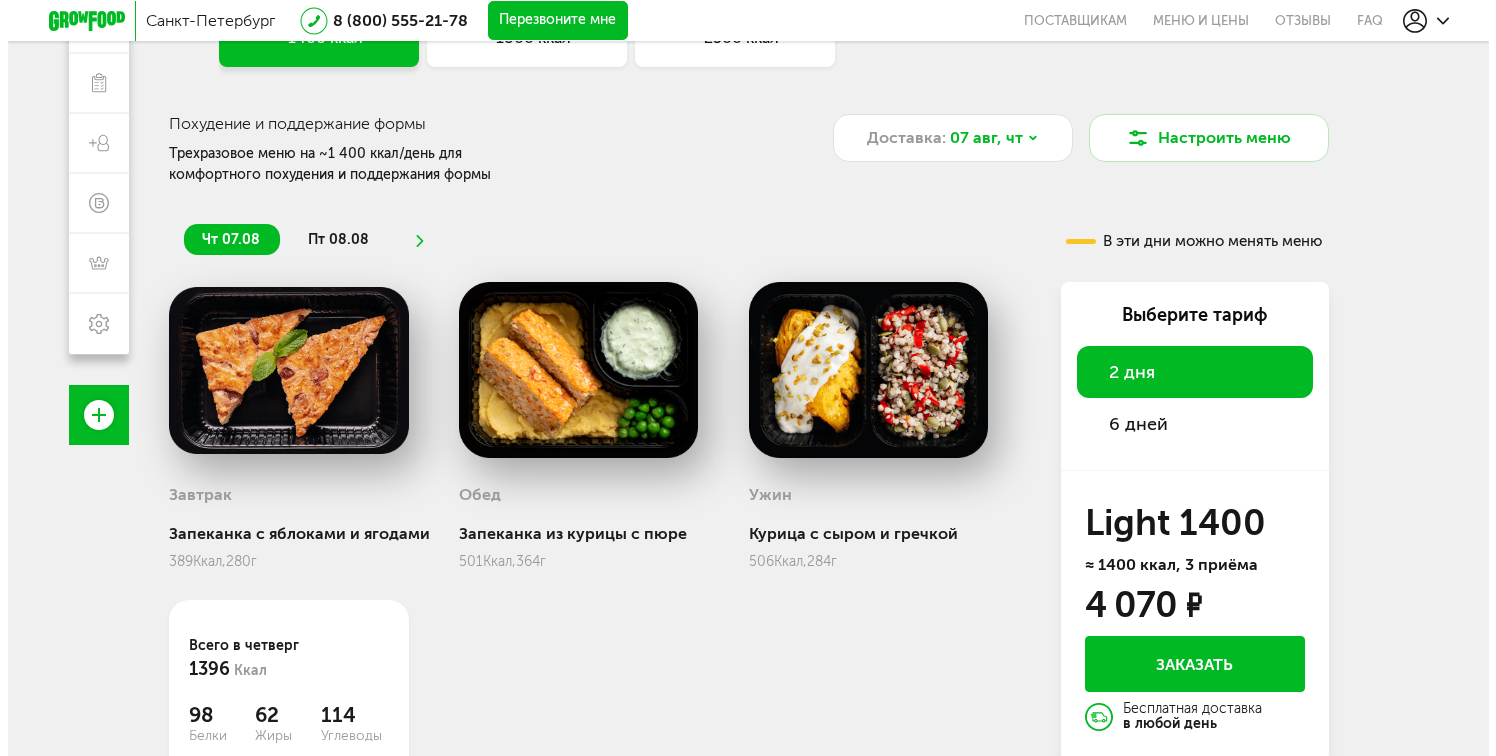 scroll, scrollTop: 139, scrollLeft: 0, axis: vertical 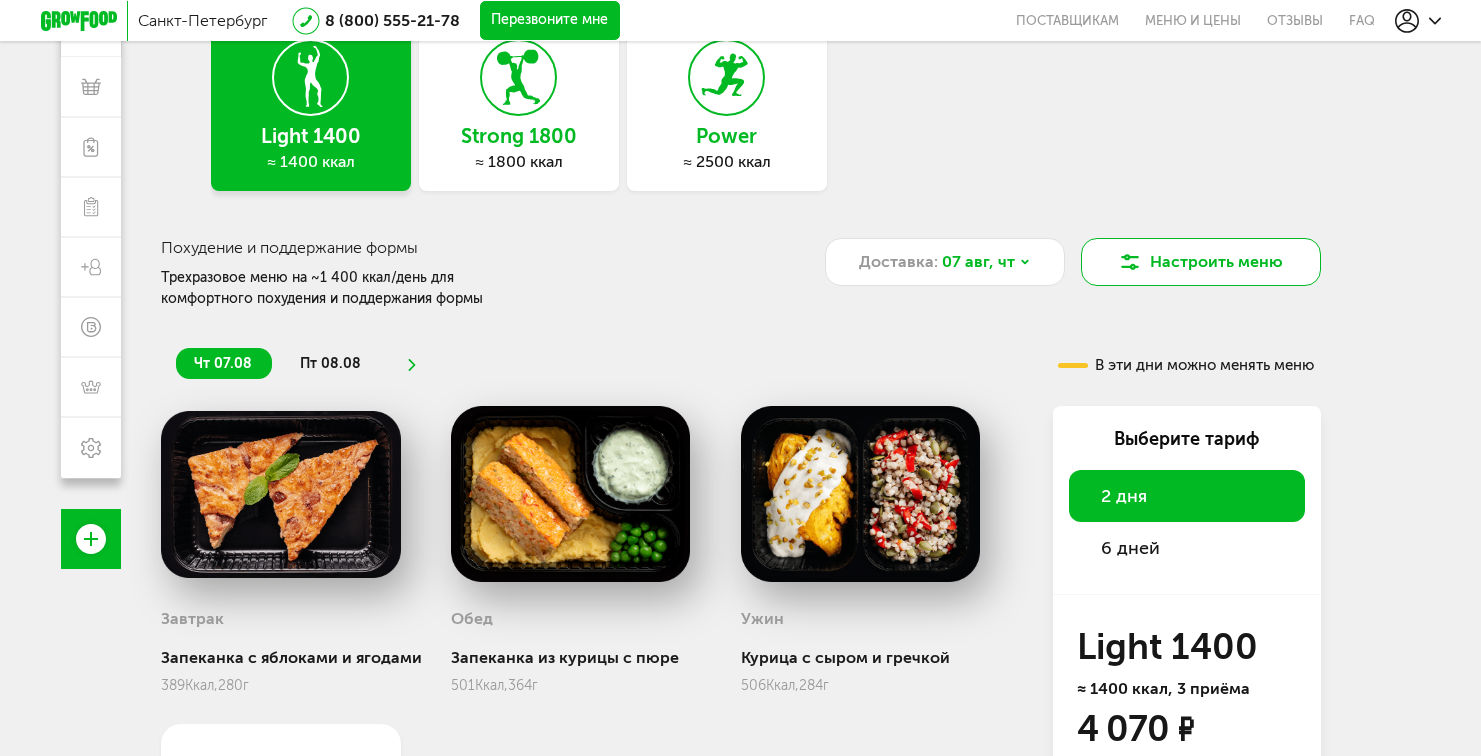 click 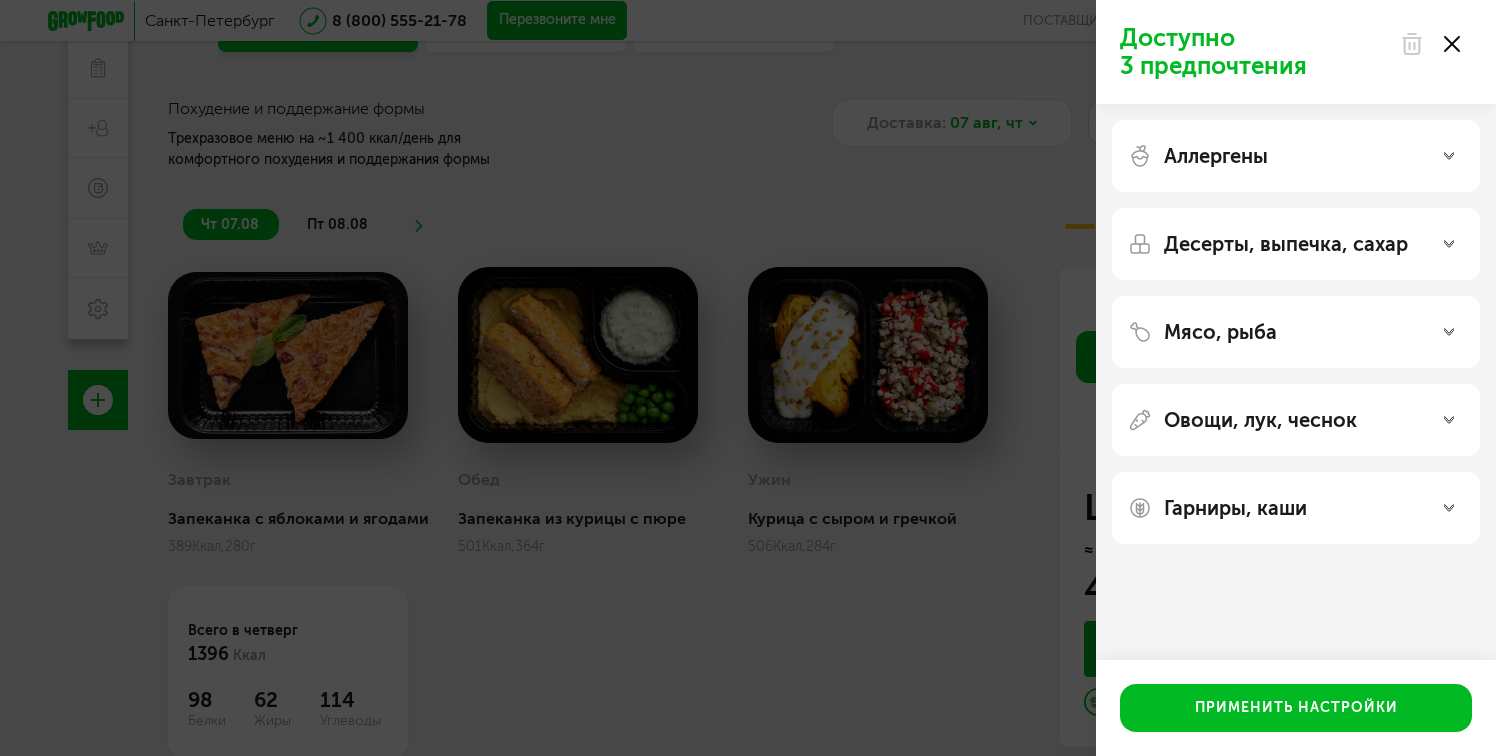 click on "Мясо, рыба" at bounding box center [1220, 332] 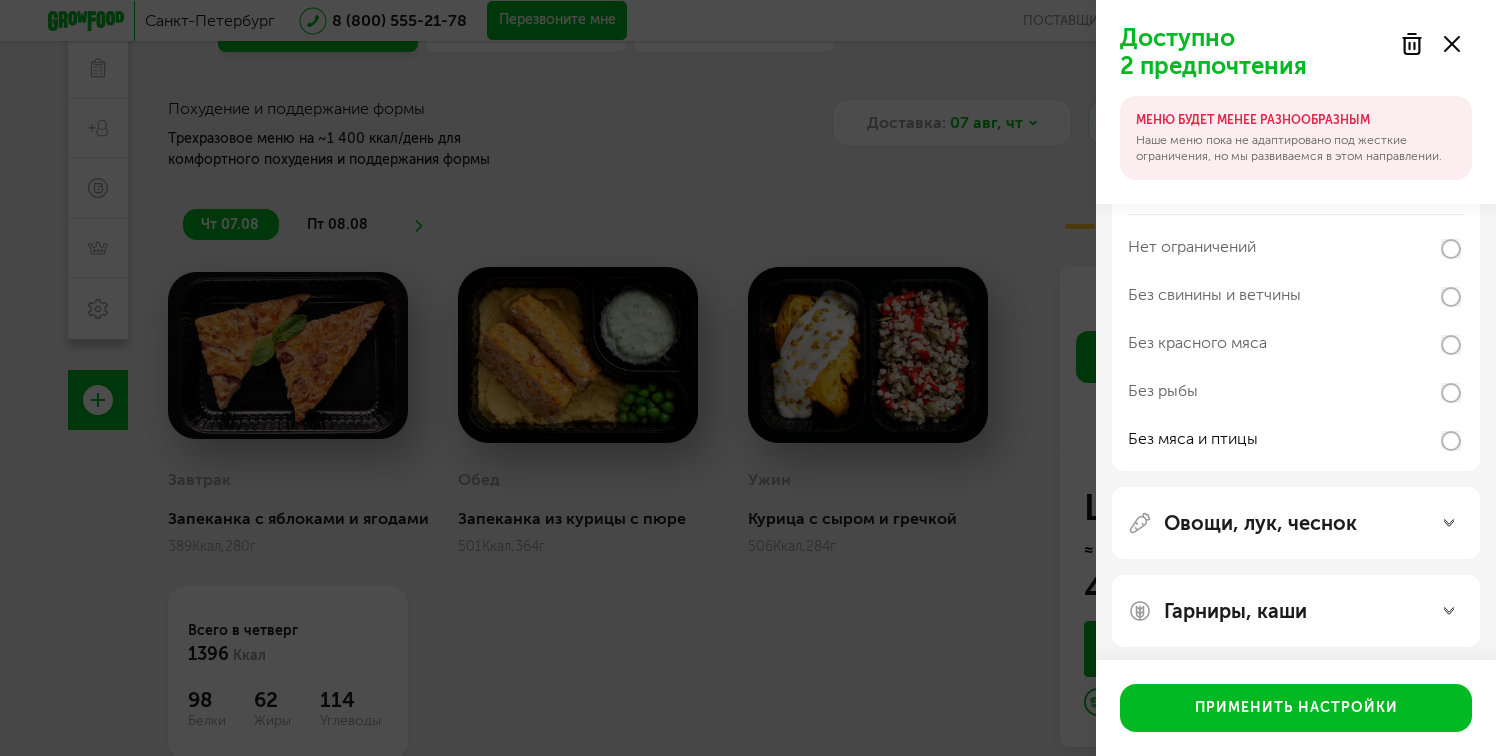 scroll, scrollTop: 261, scrollLeft: 0, axis: vertical 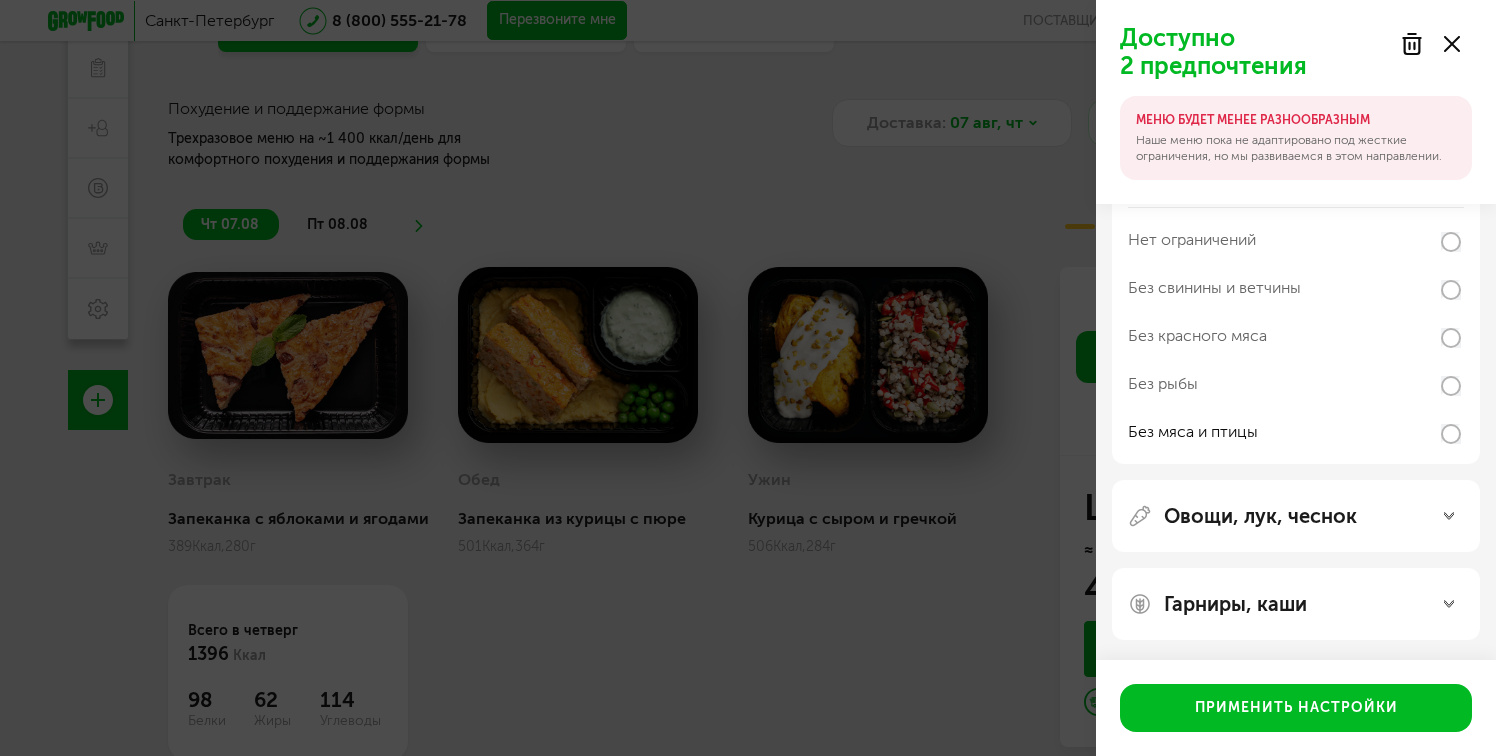 click on "Овощи, лук, чеснок" at bounding box center [1296, 516] 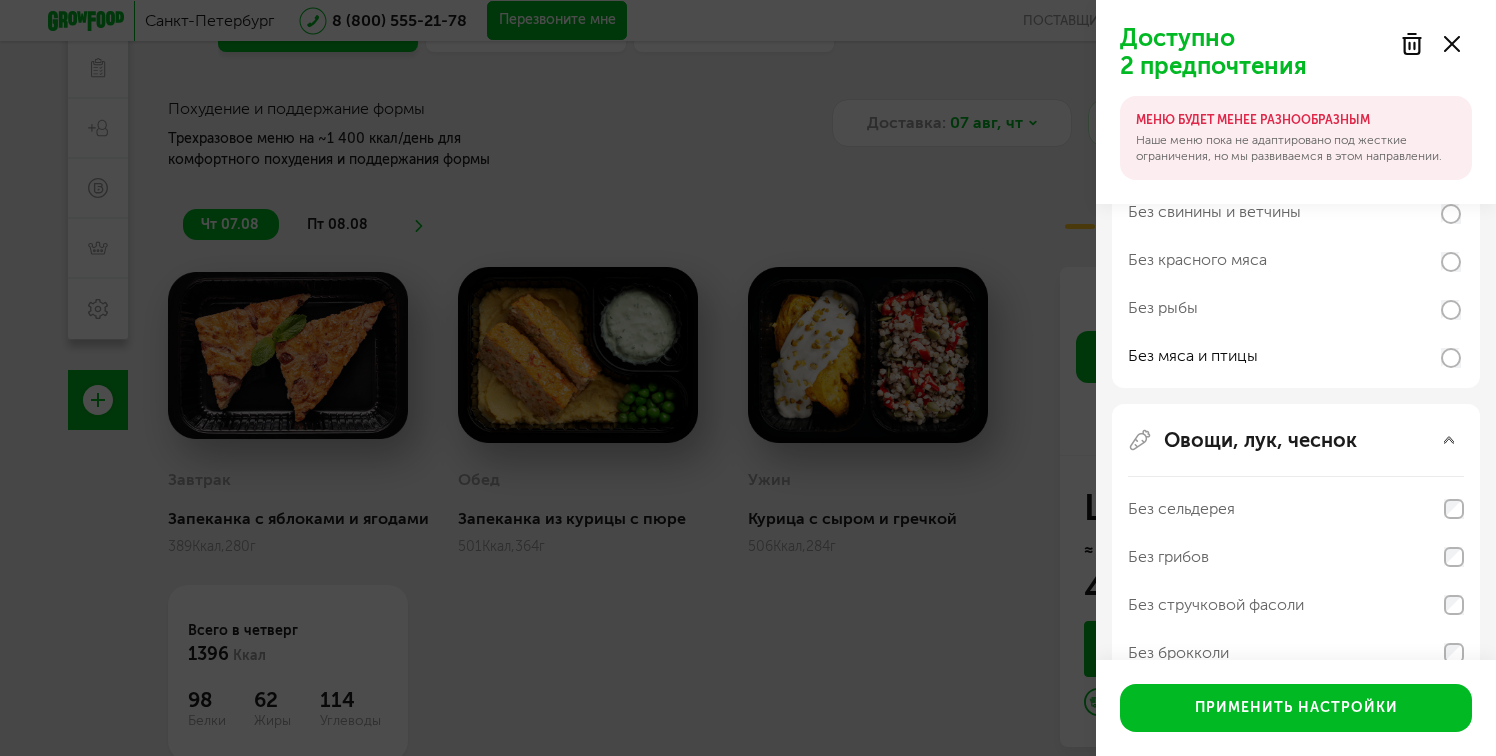 scroll, scrollTop: 461, scrollLeft: 0, axis: vertical 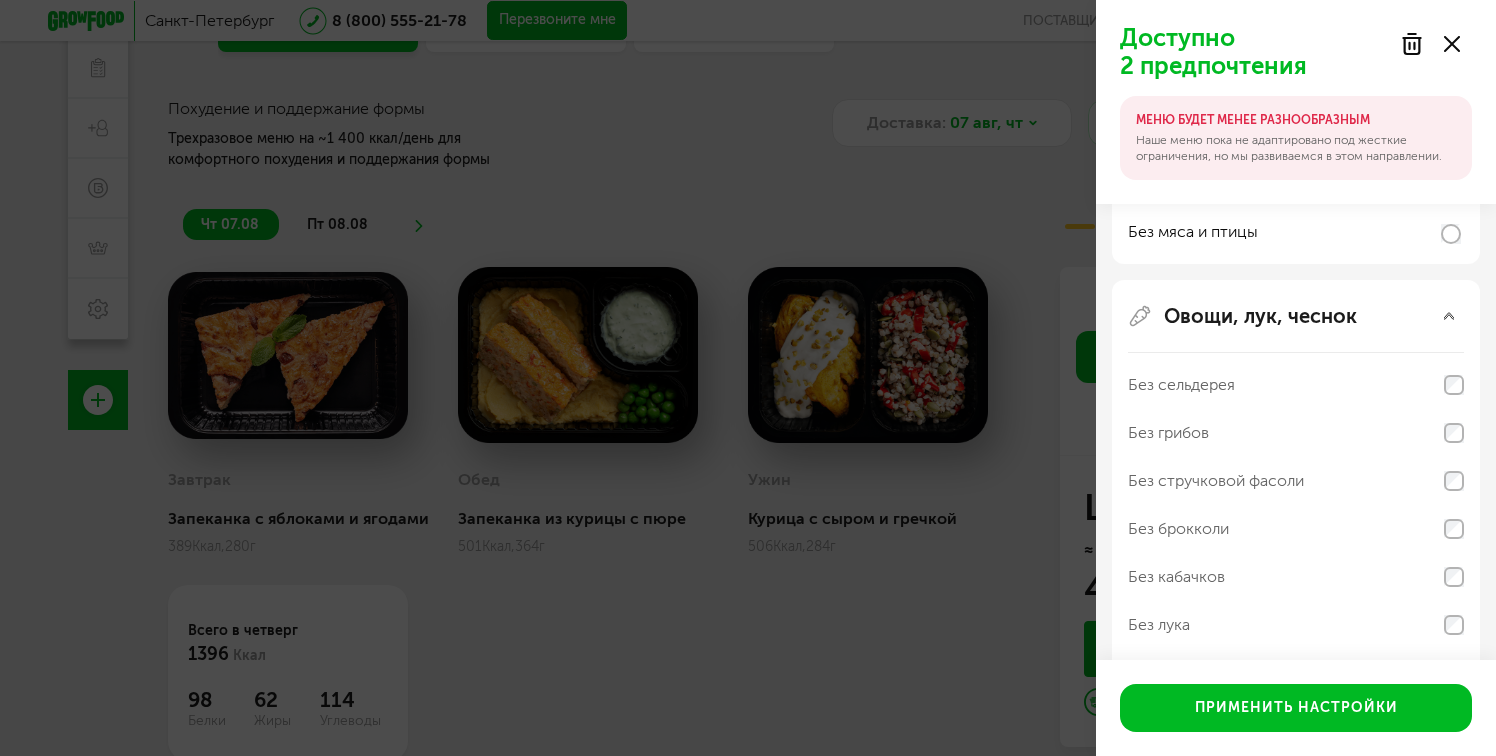 click on "Овощи, лук, чеснок" at bounding box center (1296, 316) 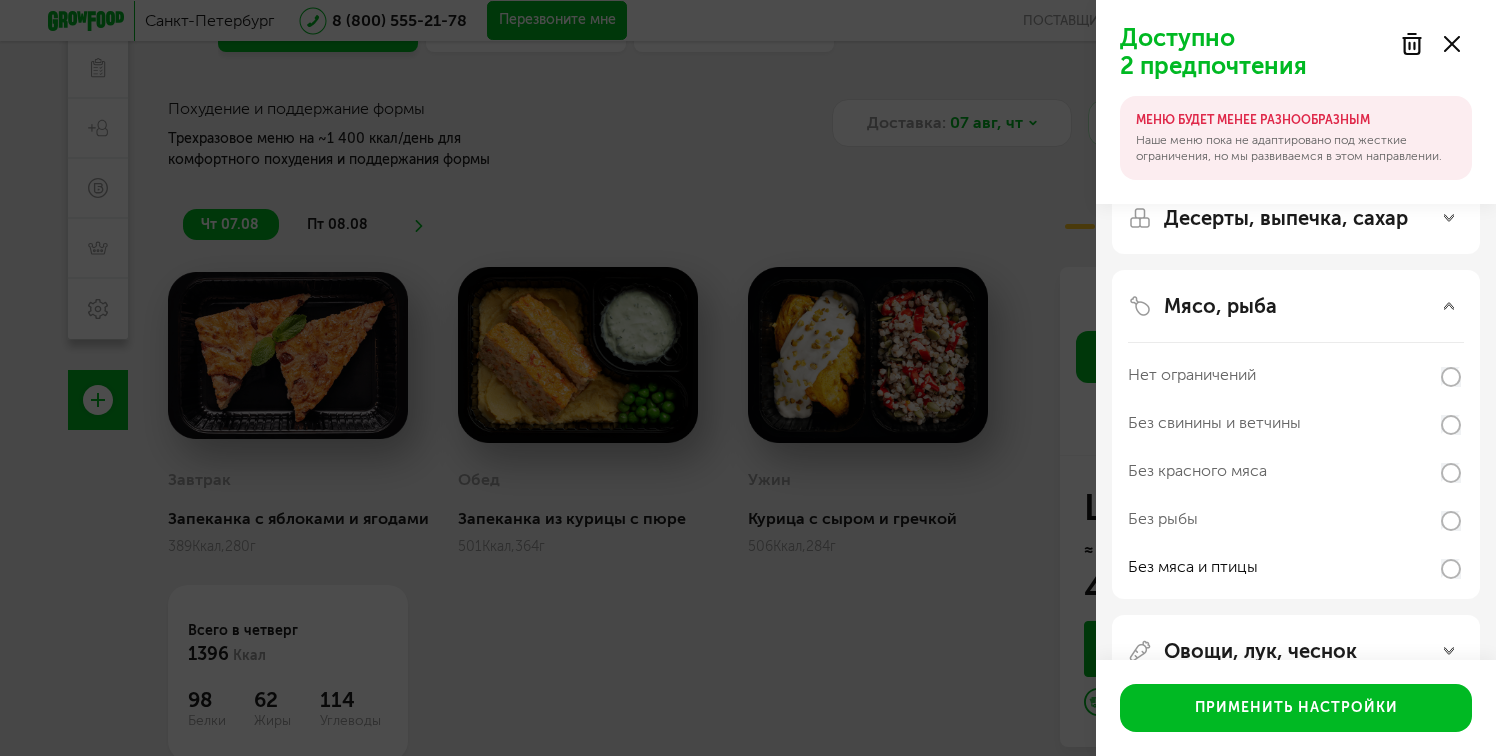 scroll, scrollTop: 0, scrollLeft: 0, axis: both 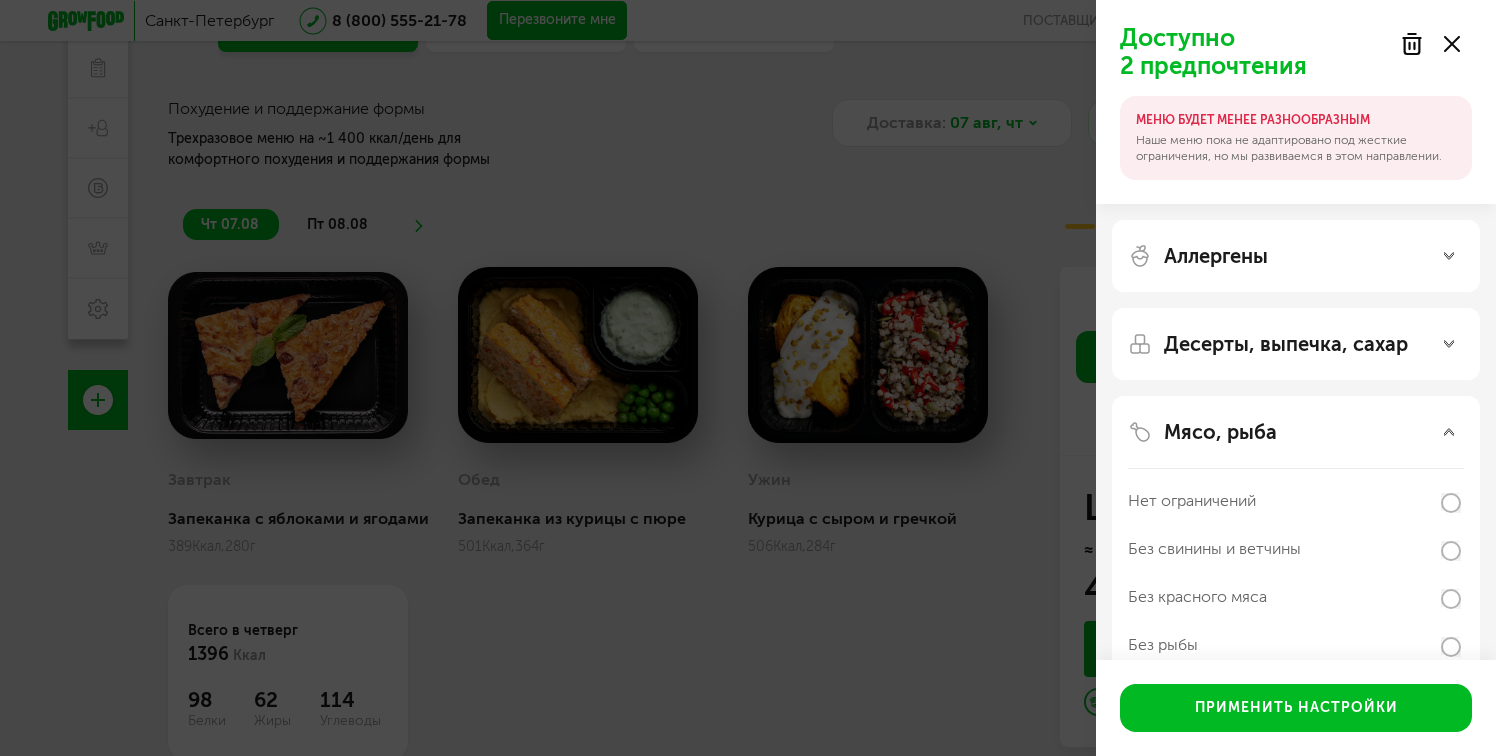 click on "Десерты, выпечка, сахар" at bounding box center (1286, 344) 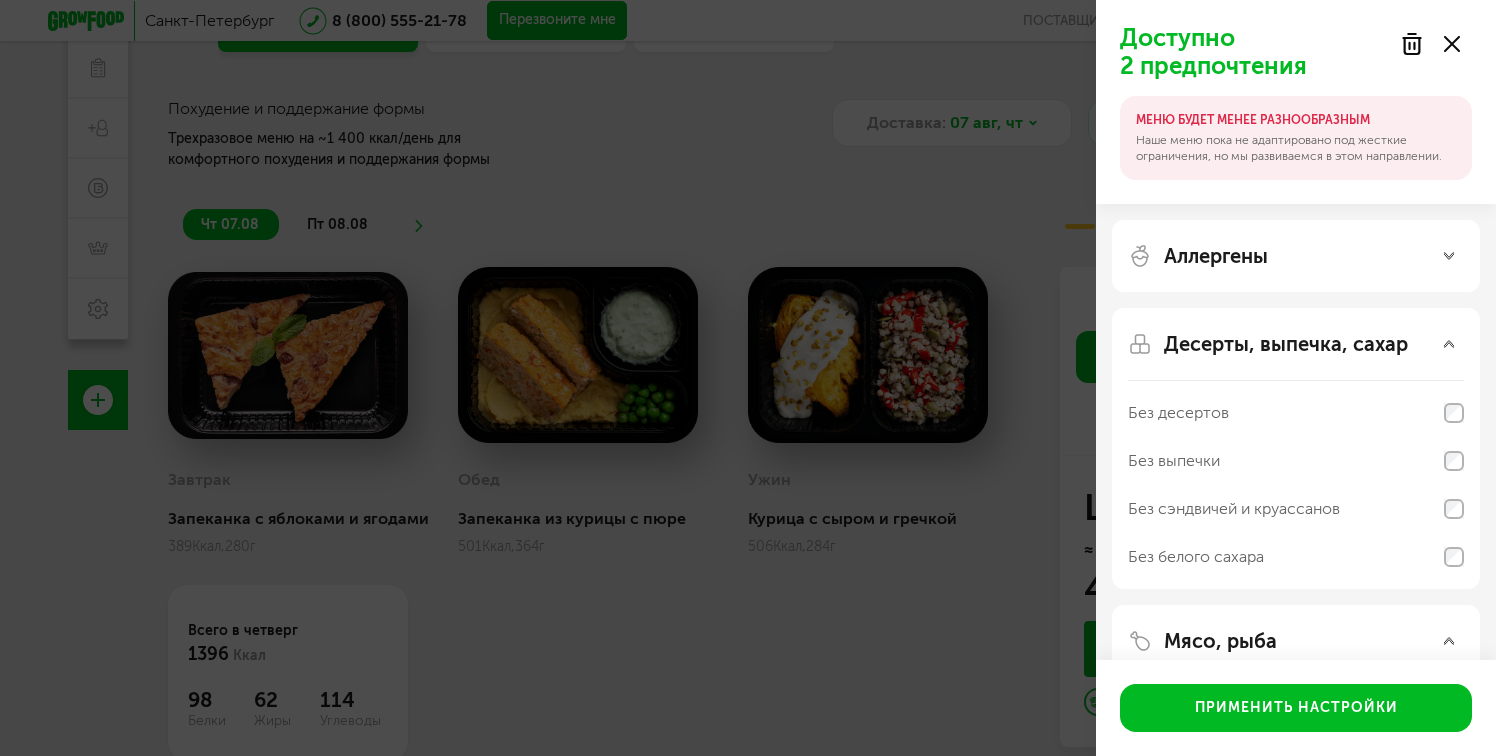 click on "Десерты, выпечка, сахар" at bounding box center [1286, 344] 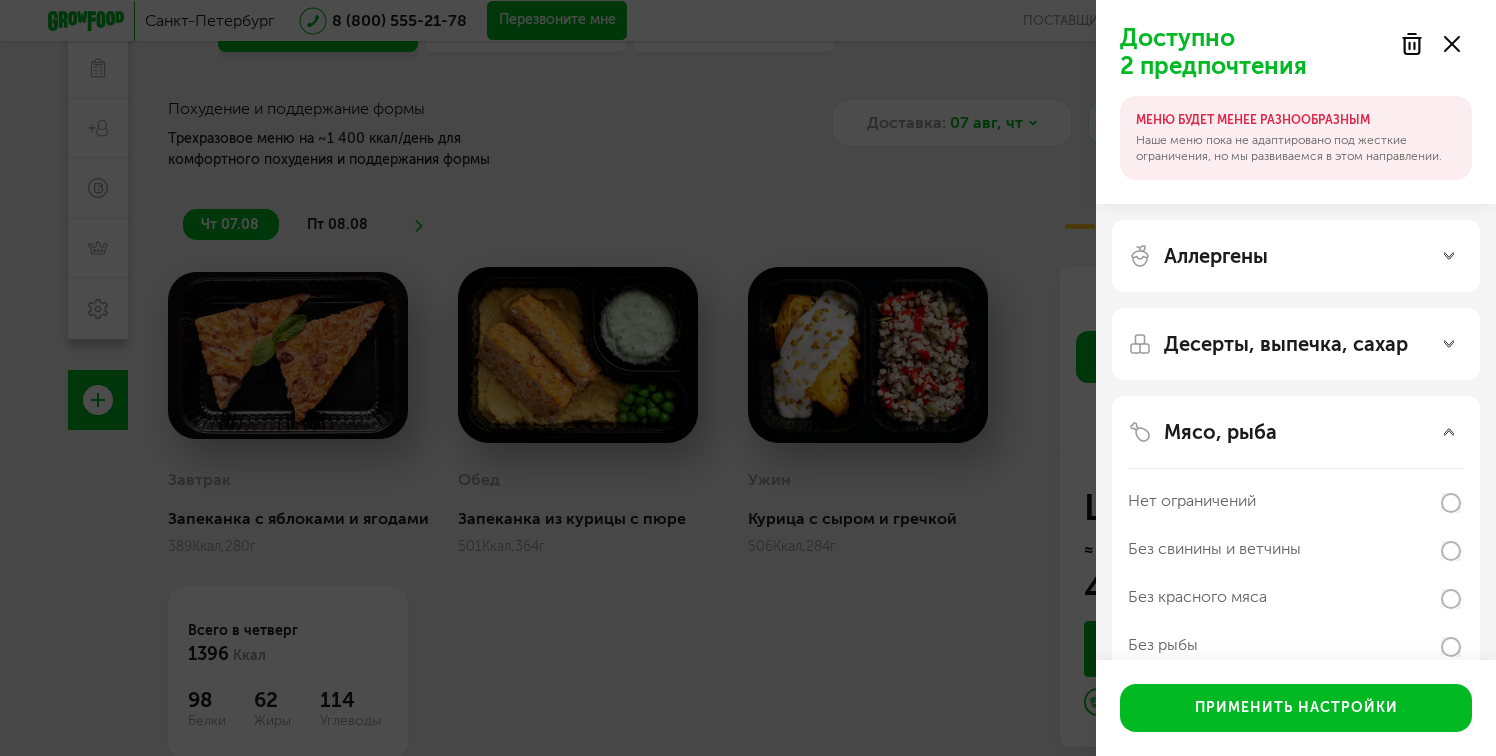 click on "Аллергены" at bounding box center (1296, 256) 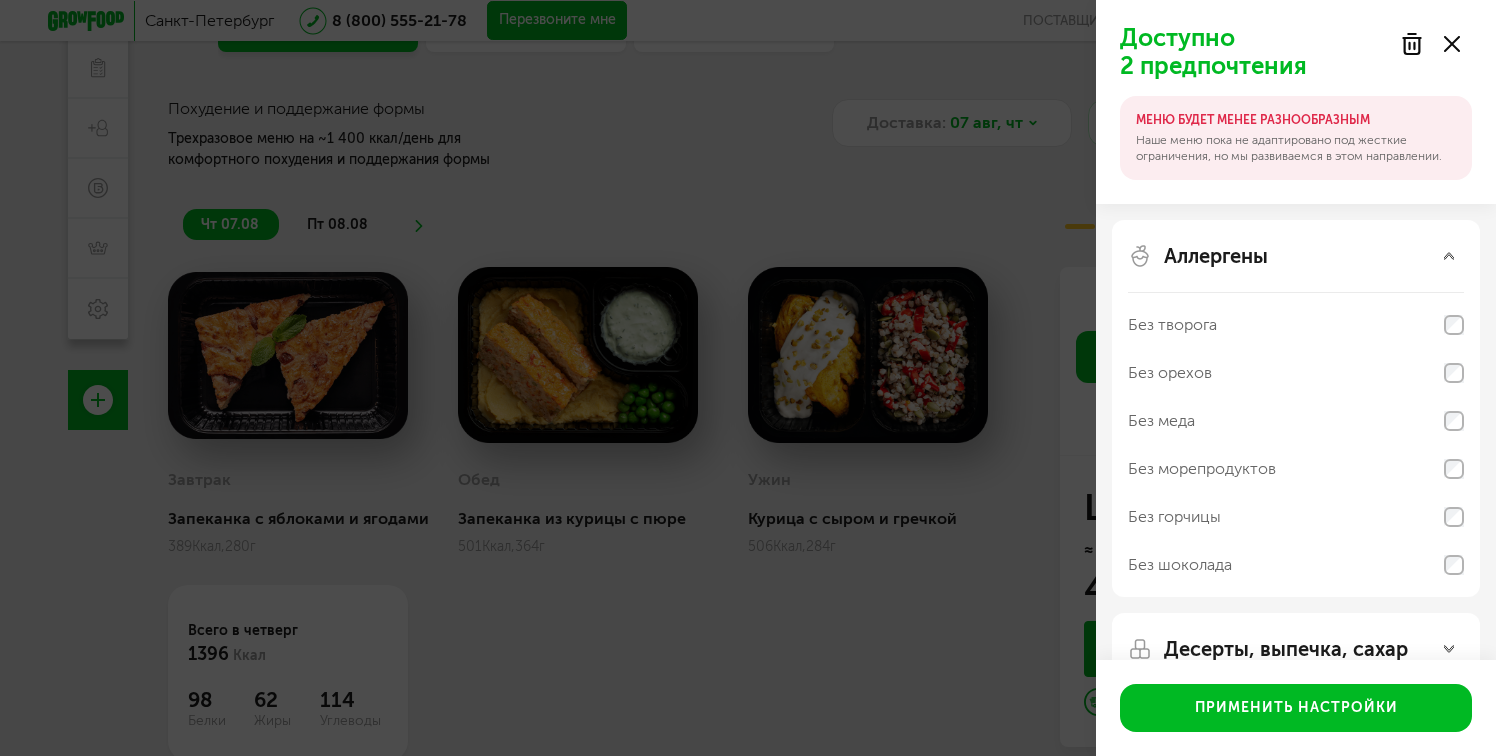 click on "Аллергены" at bounding box center [1216, 256] 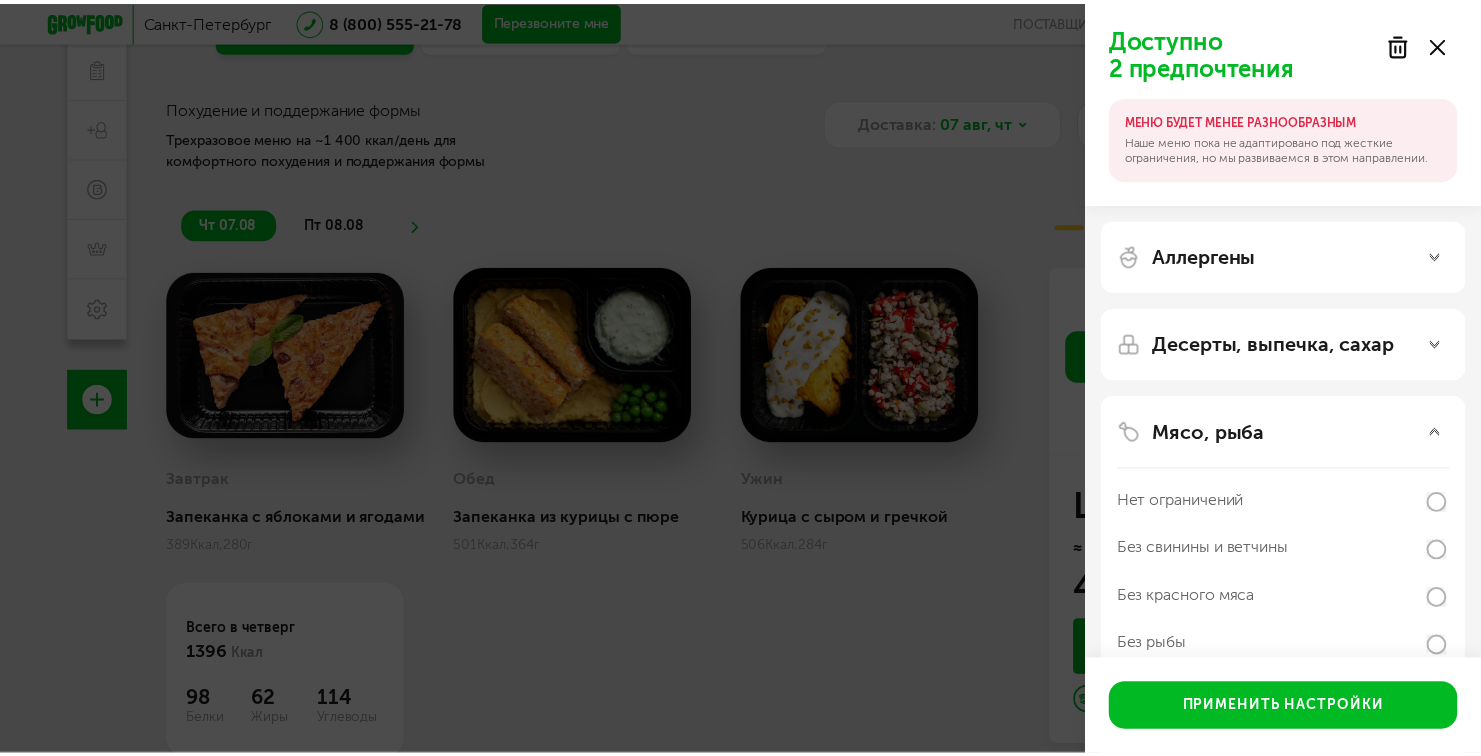 scroll, scrollTop: 178, scrollLeft: 0, axis: vertical 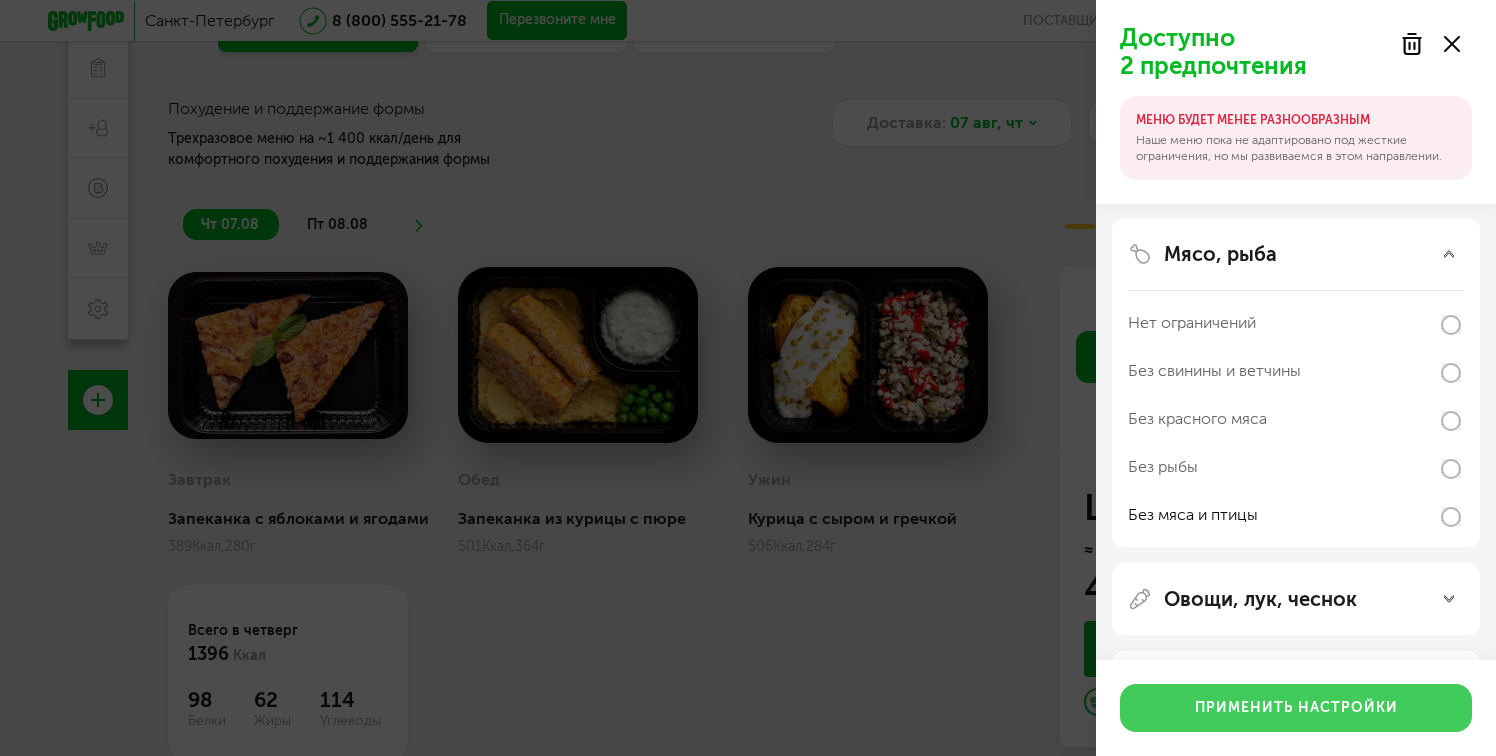 click on "Применить настройки" at bounding box center [1296, 708] 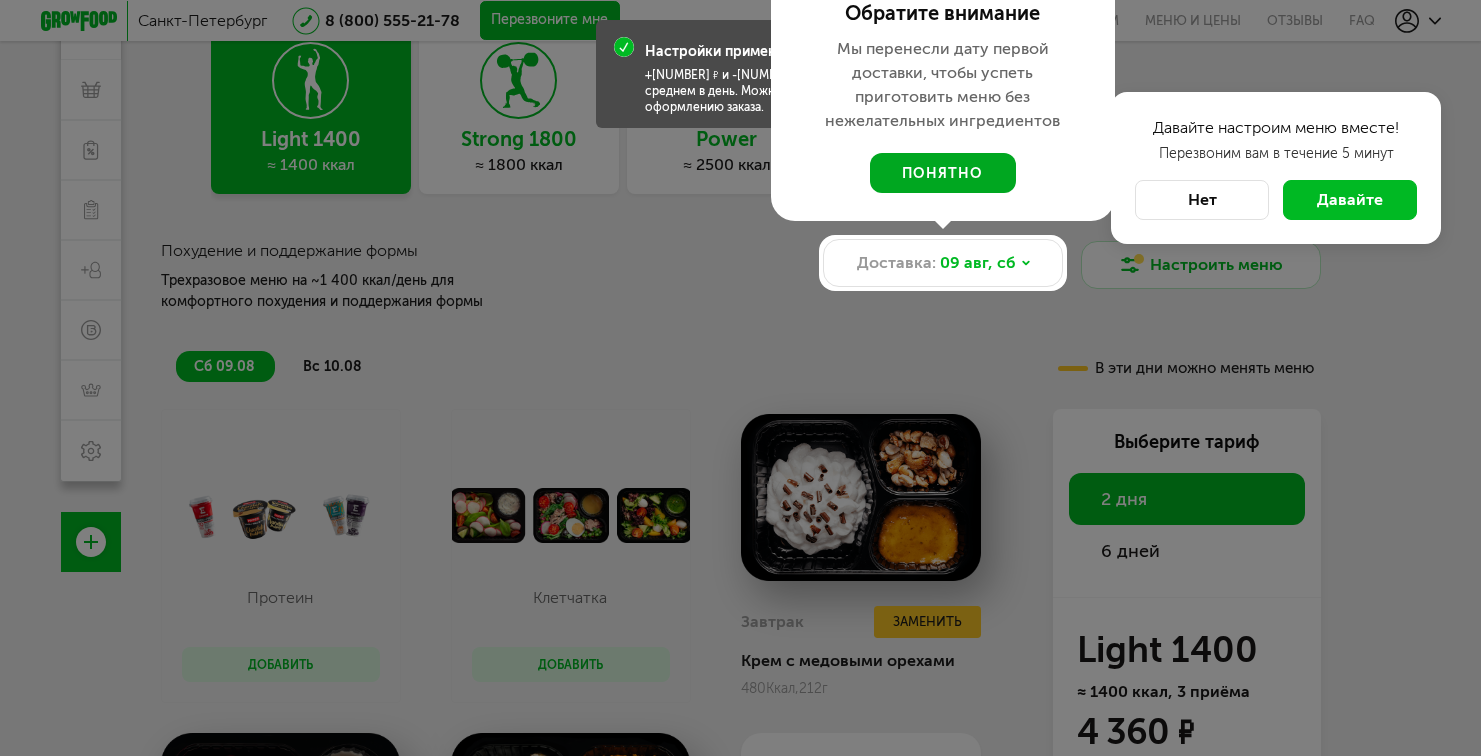 scroll, scrollTop: 135, scrollLeft: 0, axis: vertical 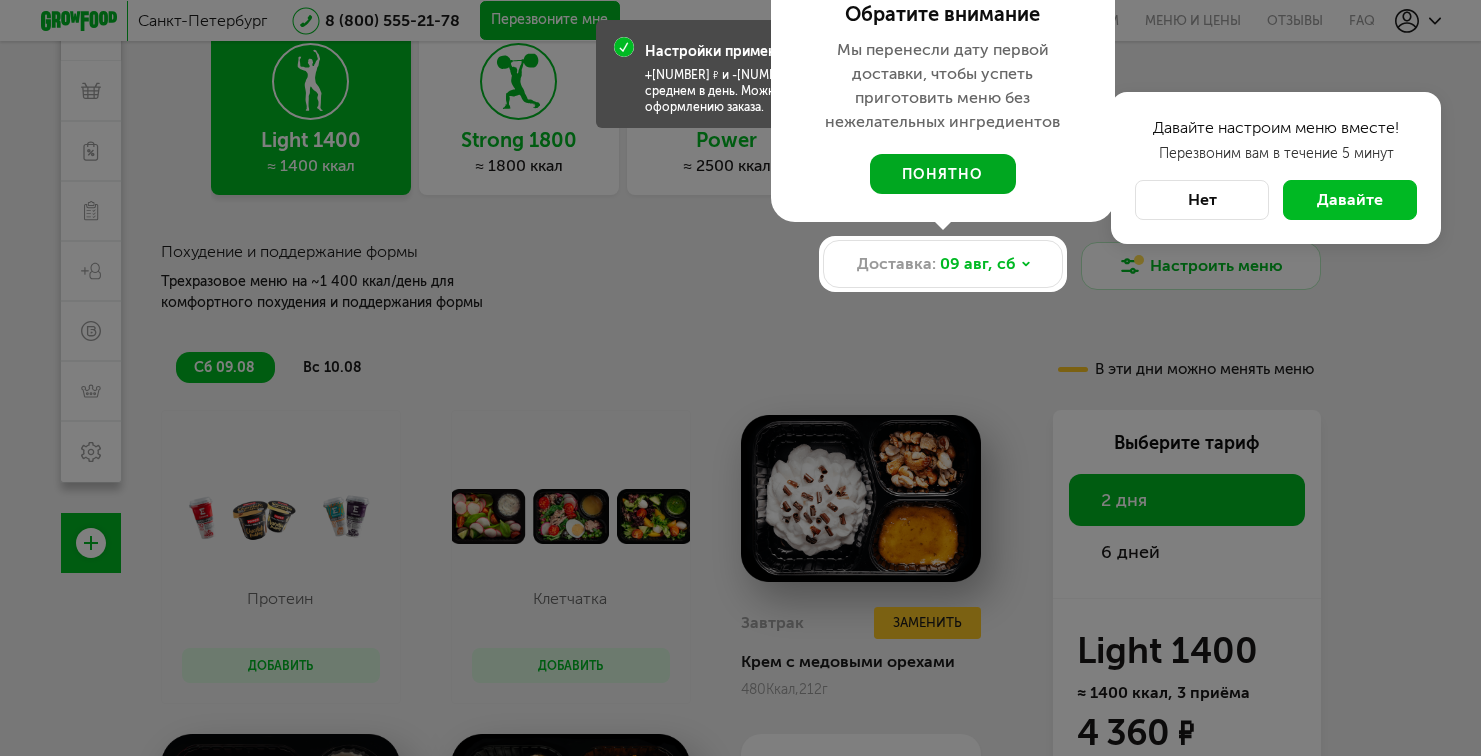 click on "понятно" at bounding box center (943, 174) 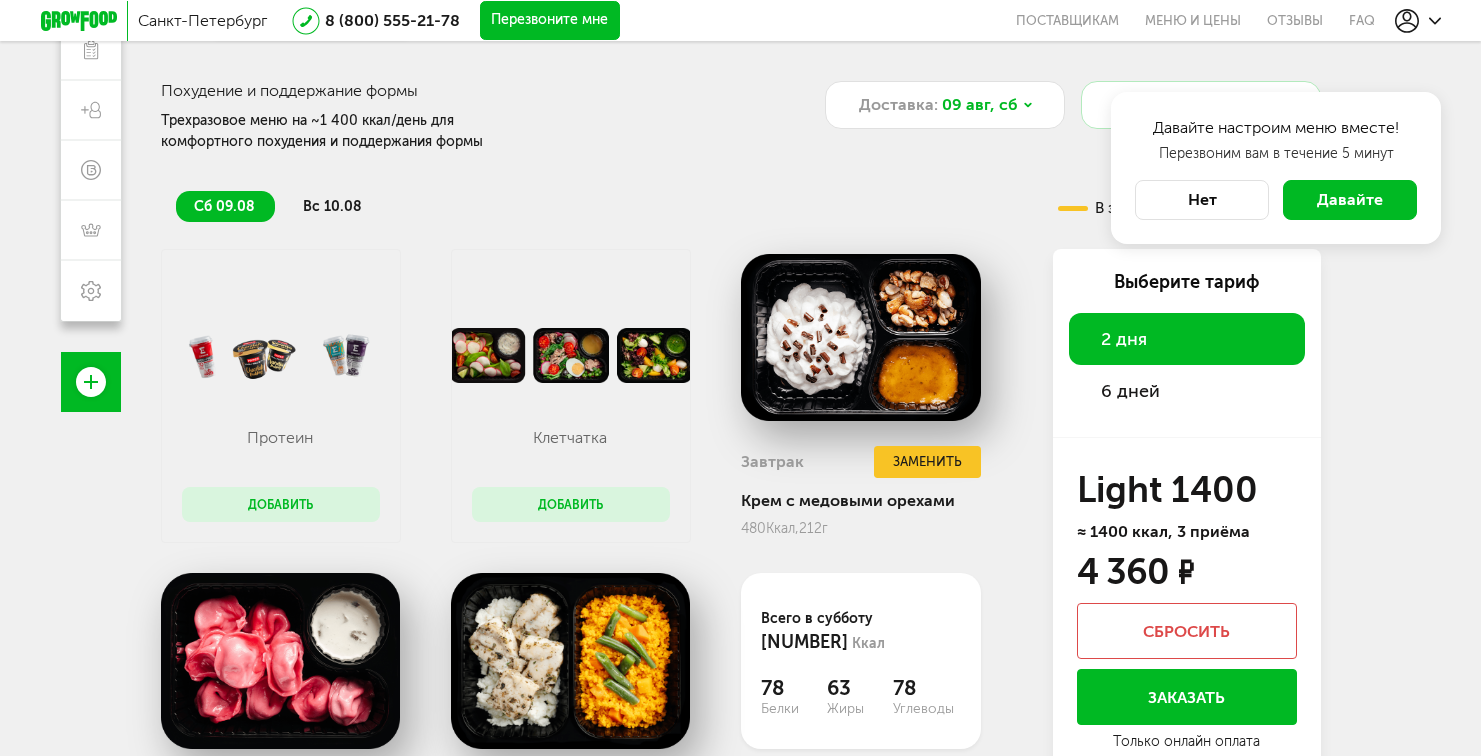 scroll, scrollTop: 304, scrollLeft: 0, axis: vertical 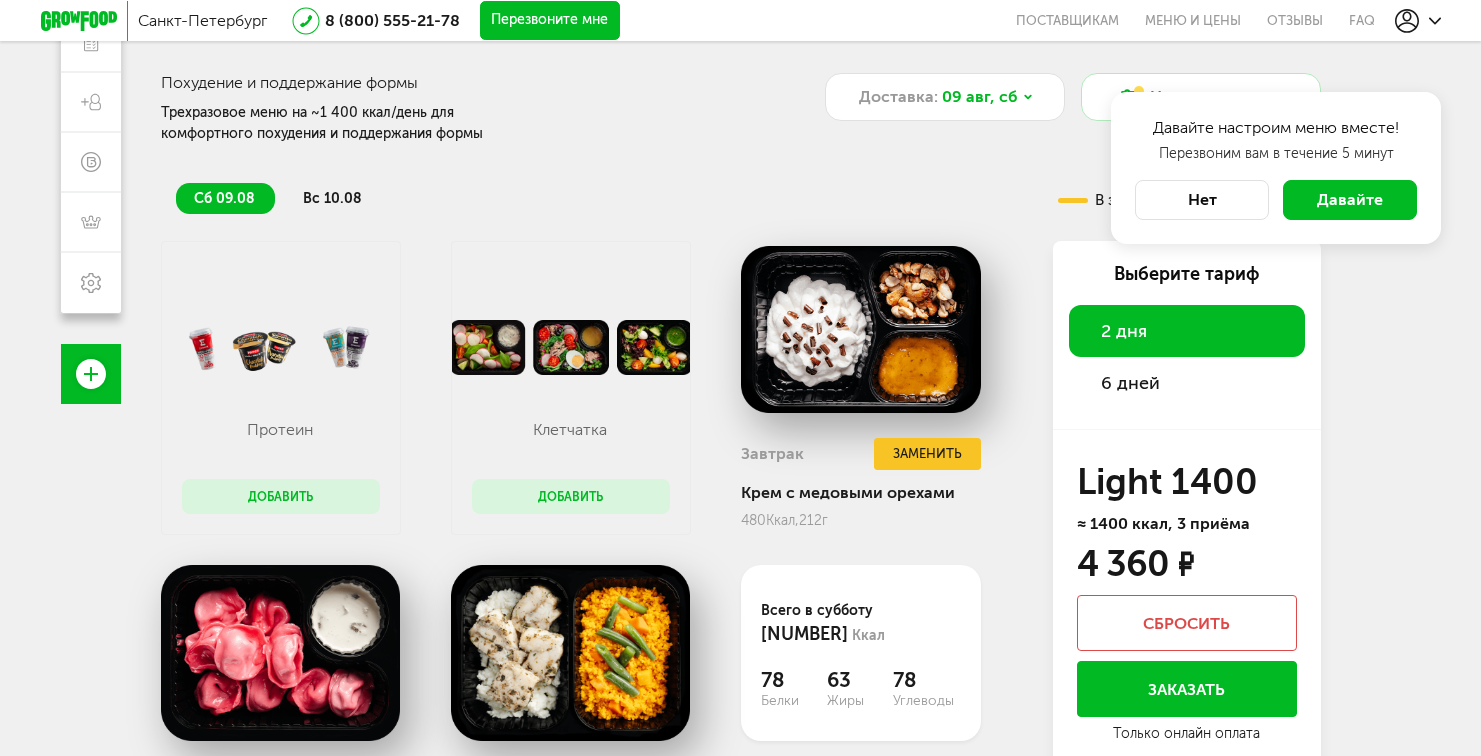 click on "6 дней" at bounding box center [1130, 383] 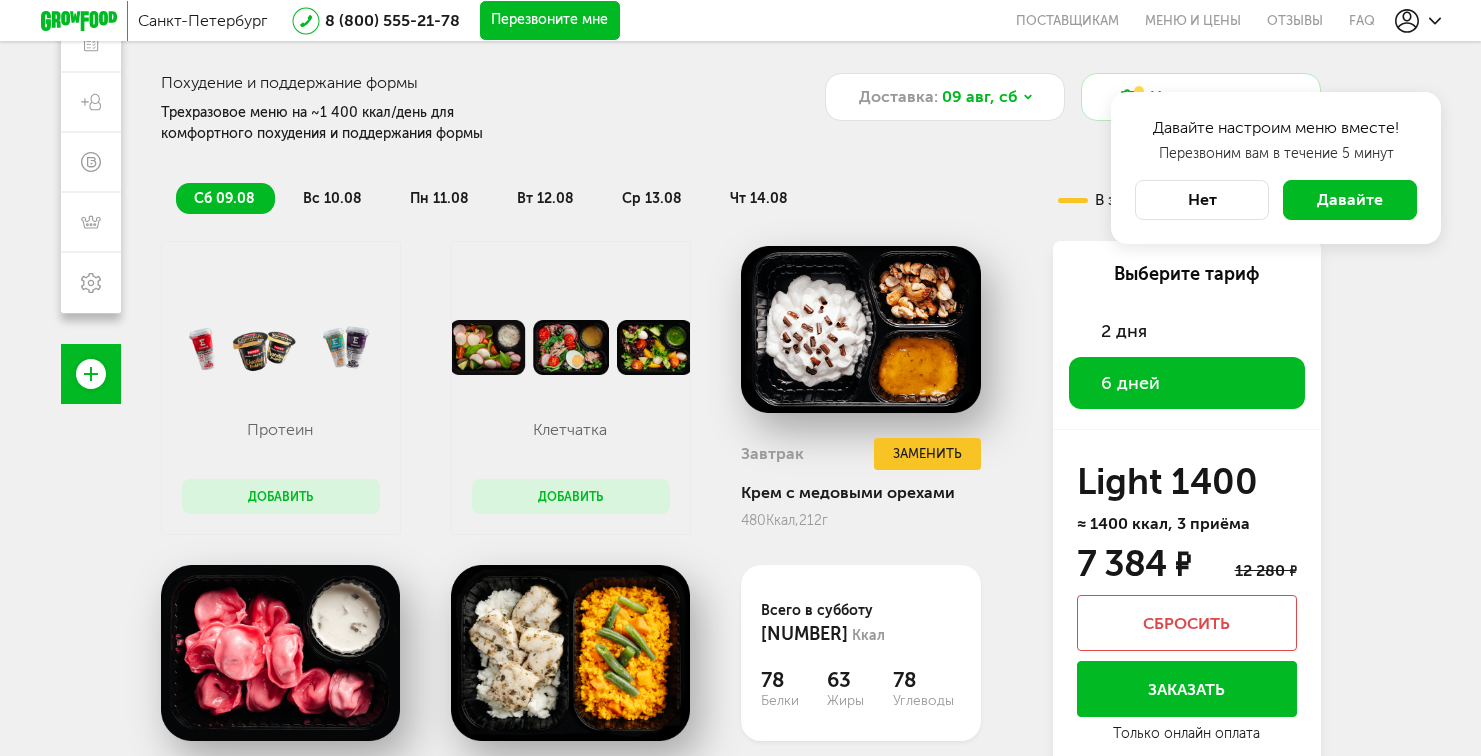click on "Нет" at bounding box center [1202, 200] 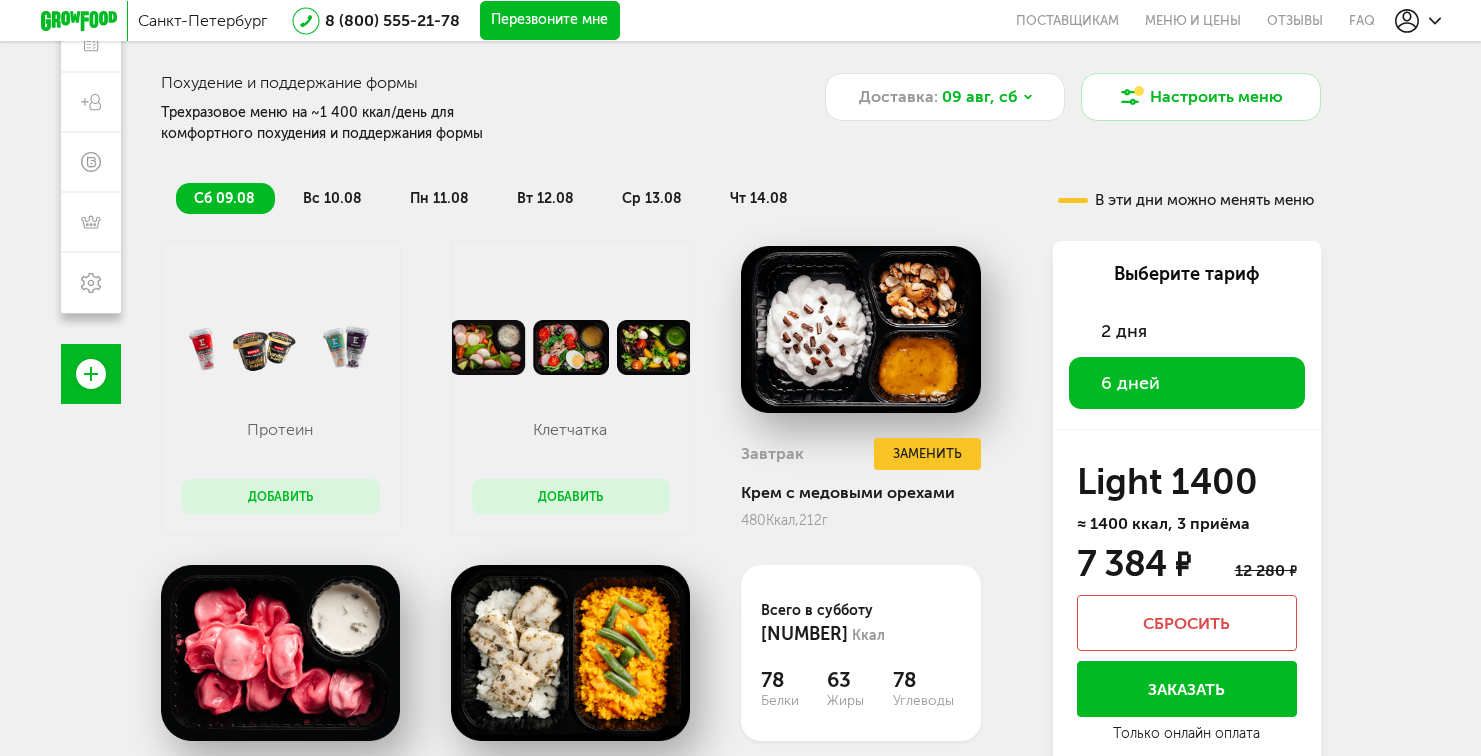 click on "2 дня" at bounding box center (1124, 331) 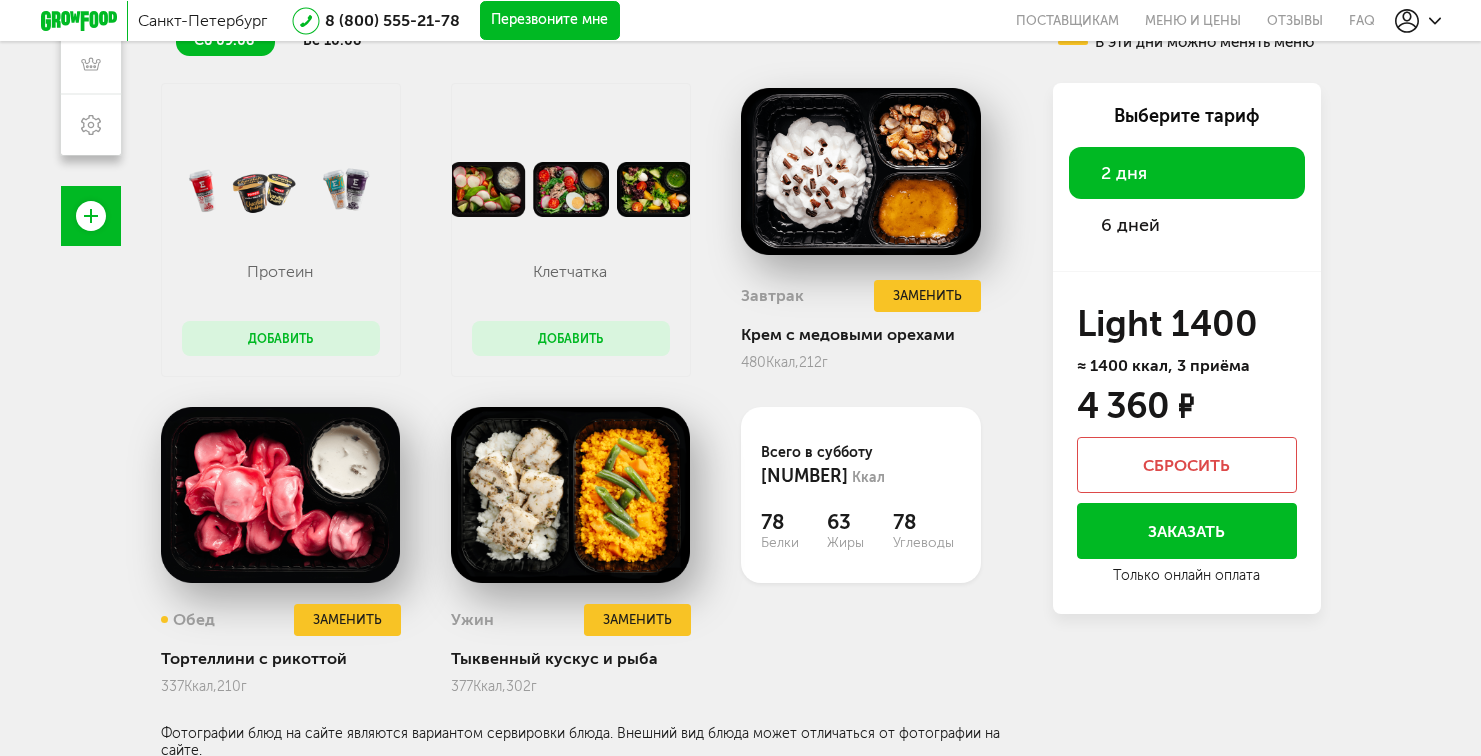 scroll, scrollTop: 463, scrollLeft: 0, axis: vertical 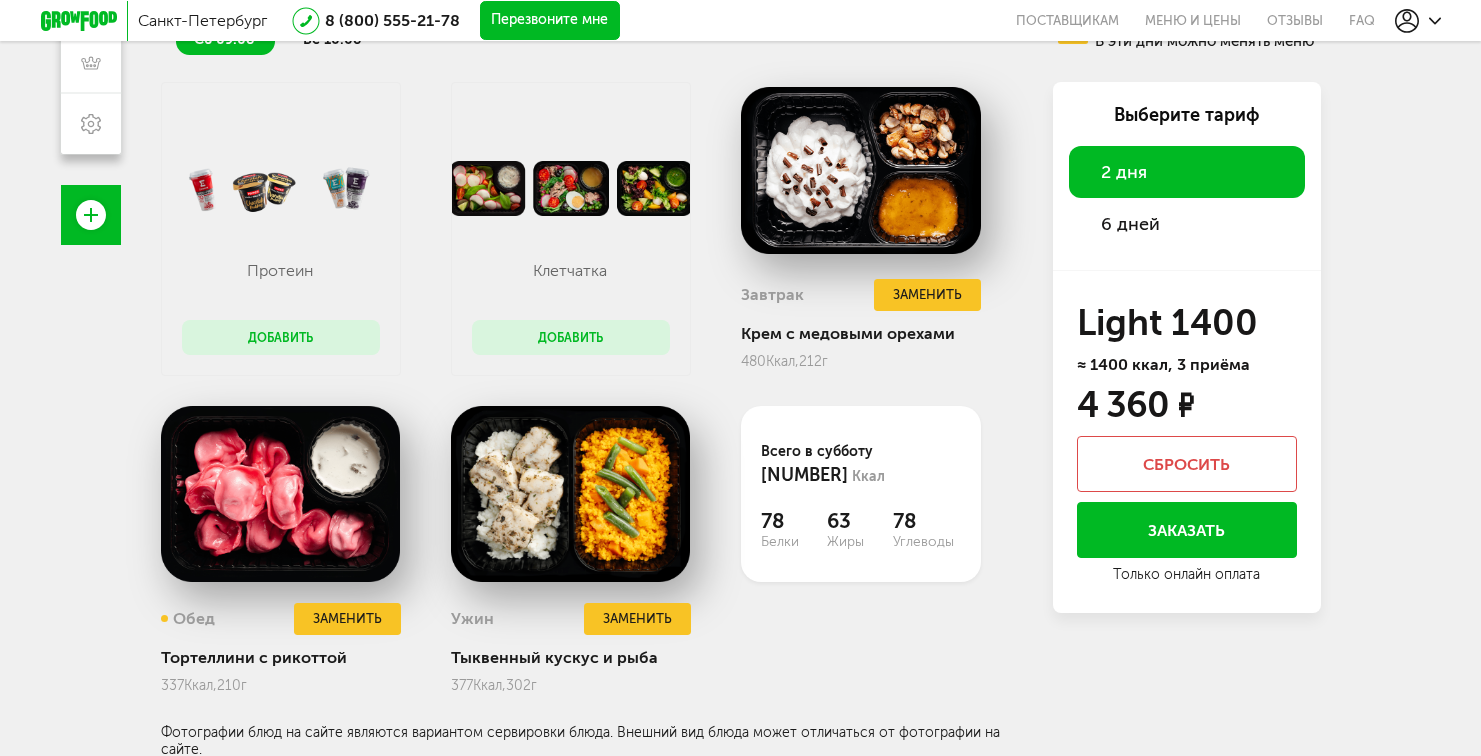 click on "6 дней" at bounding box center (1130, 224) 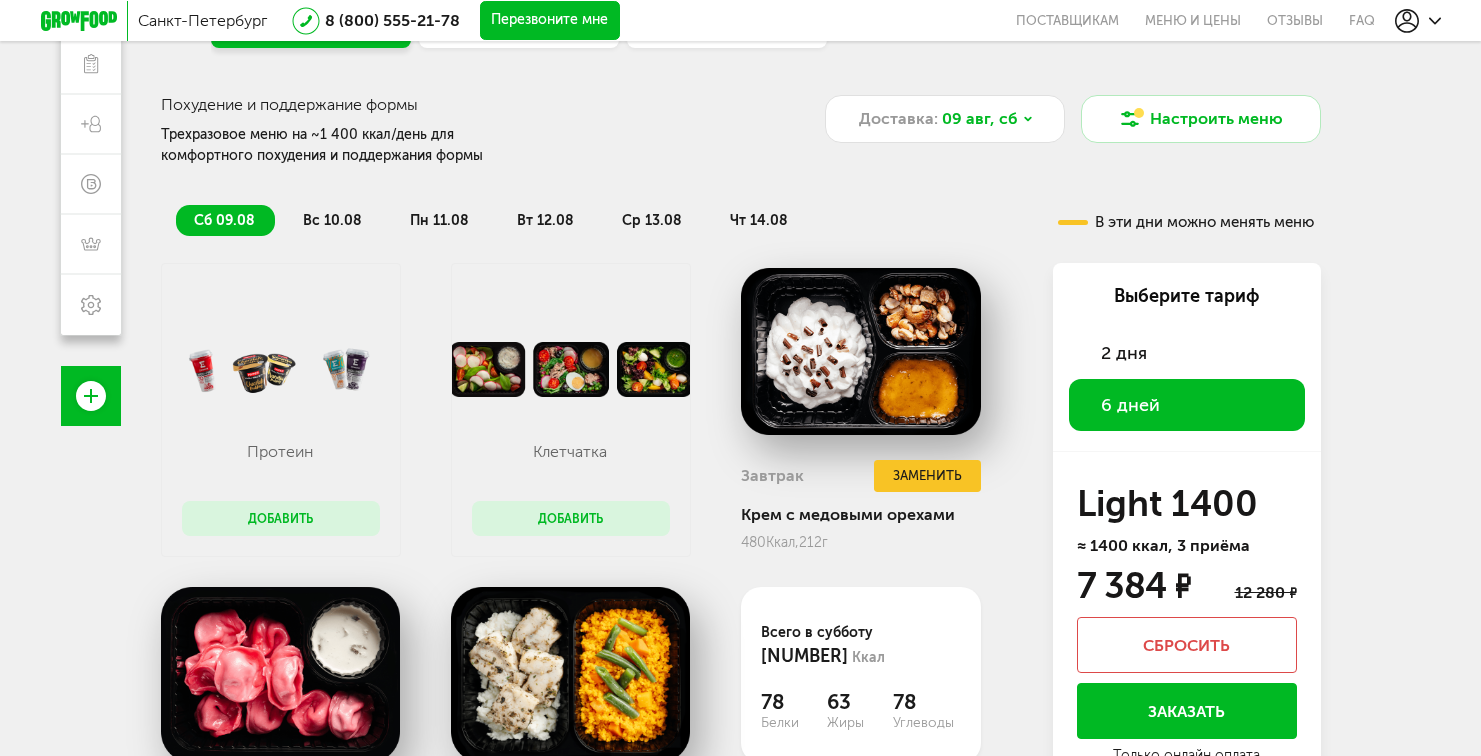 scroll, scrollTop: 273, scrollLeft: 0, axis: vertical 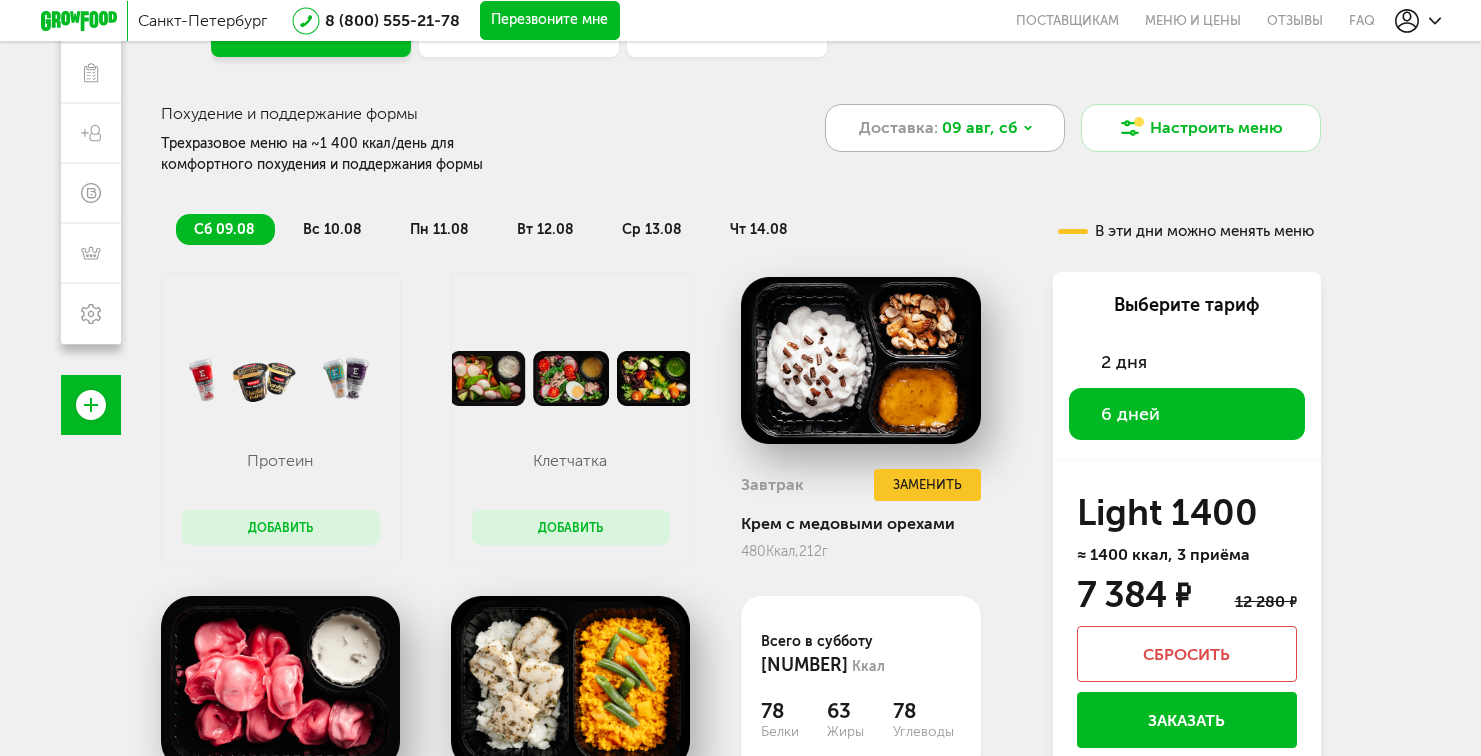 click on "Доставка:  [DATE], сб" at bounding box center [945, 128] 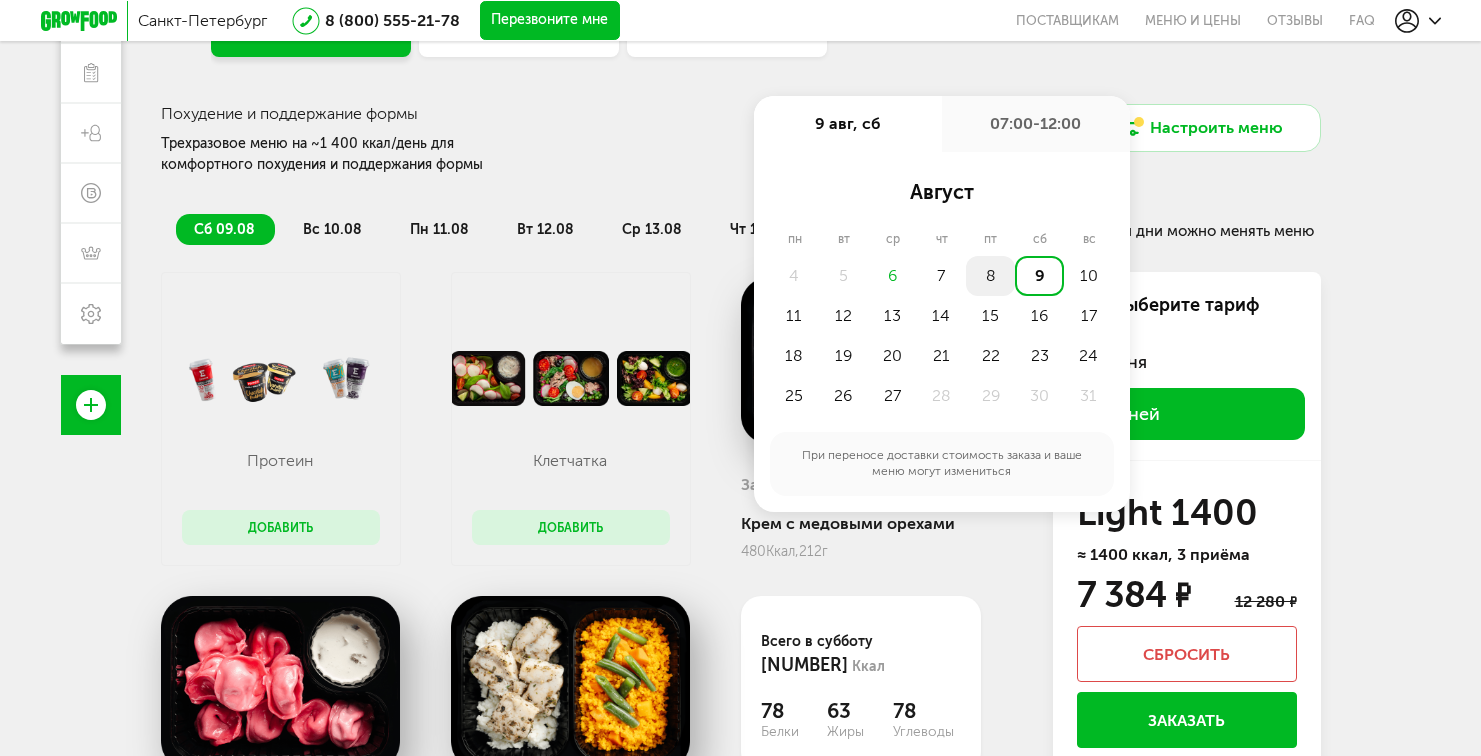click on "8" at bounding box center [990, 276] 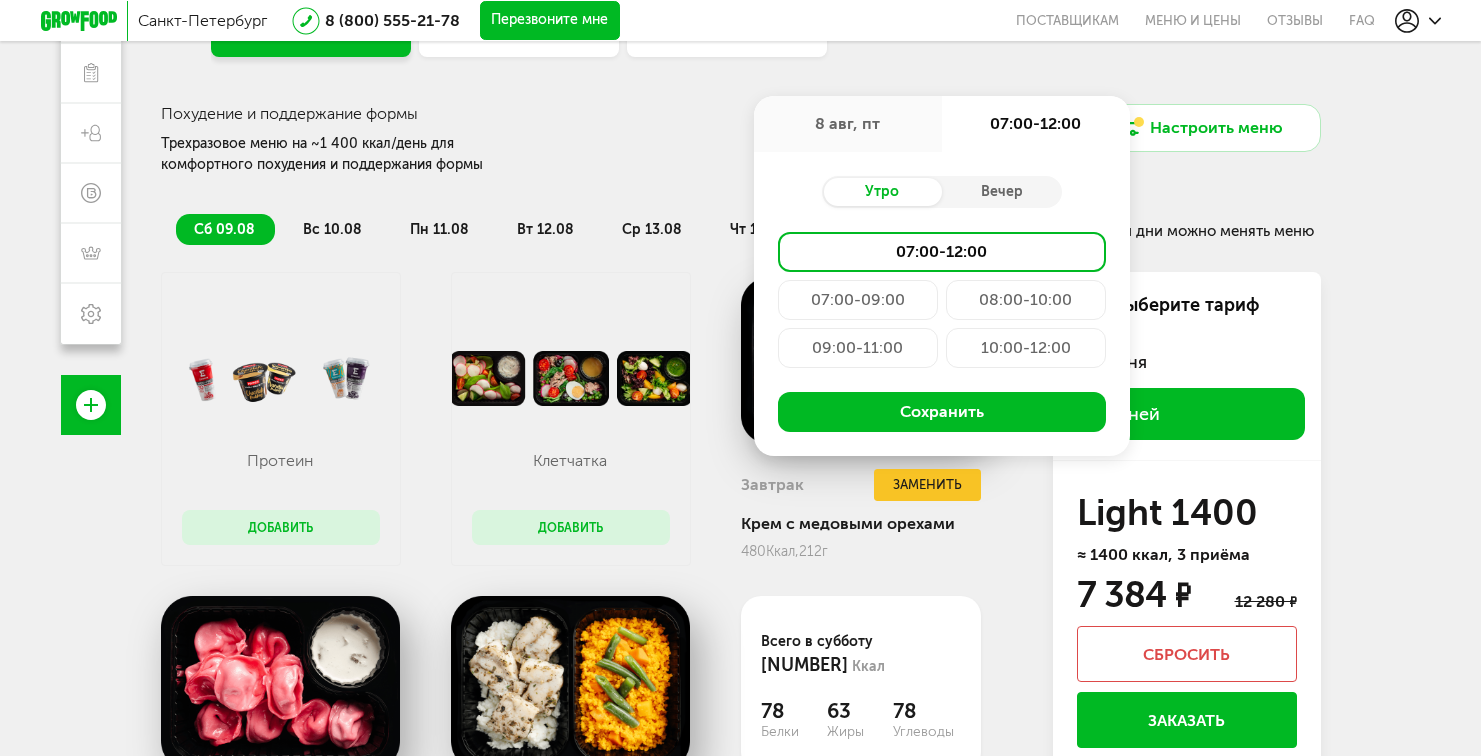 click on "09:00-11:00" at bounding box center (858, 348) 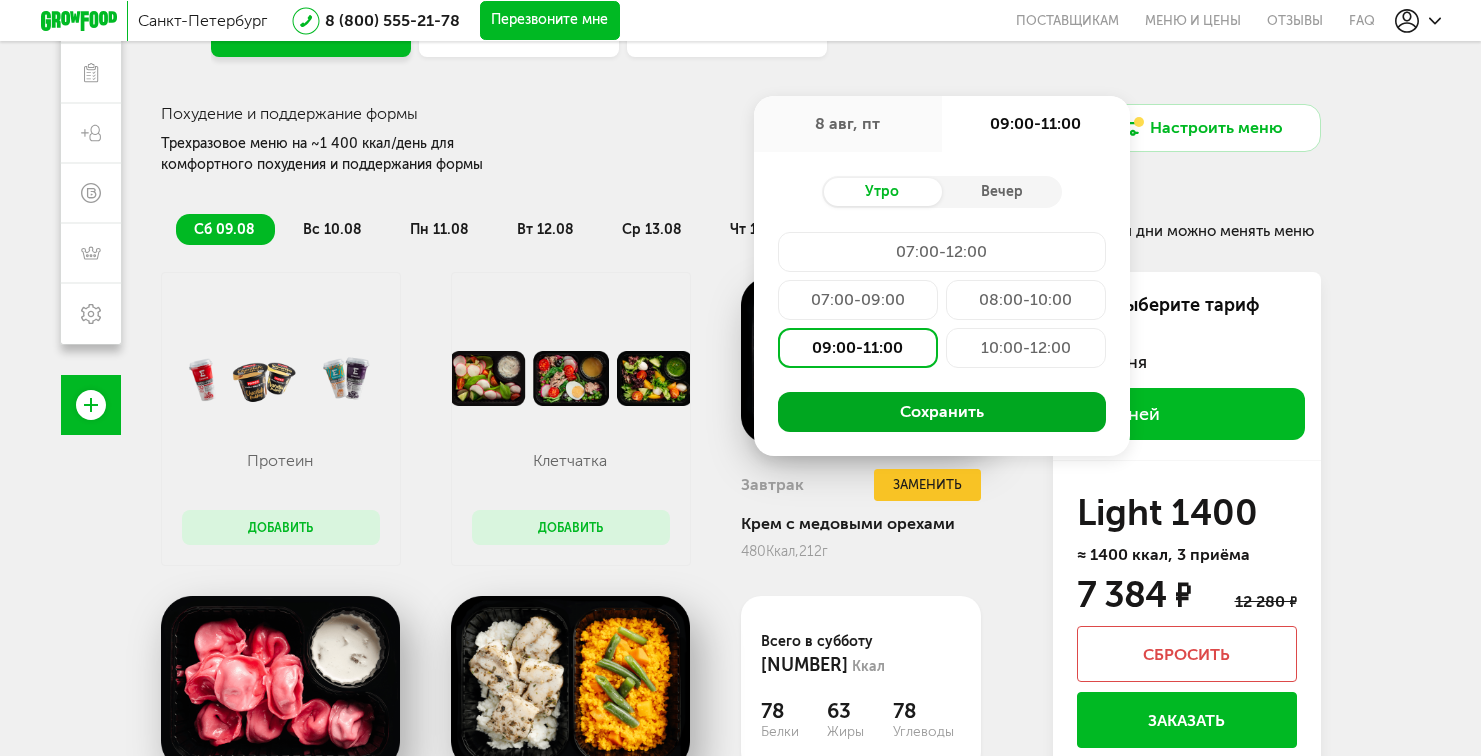 click on "Сохранить" at bounding box center [942, 412] 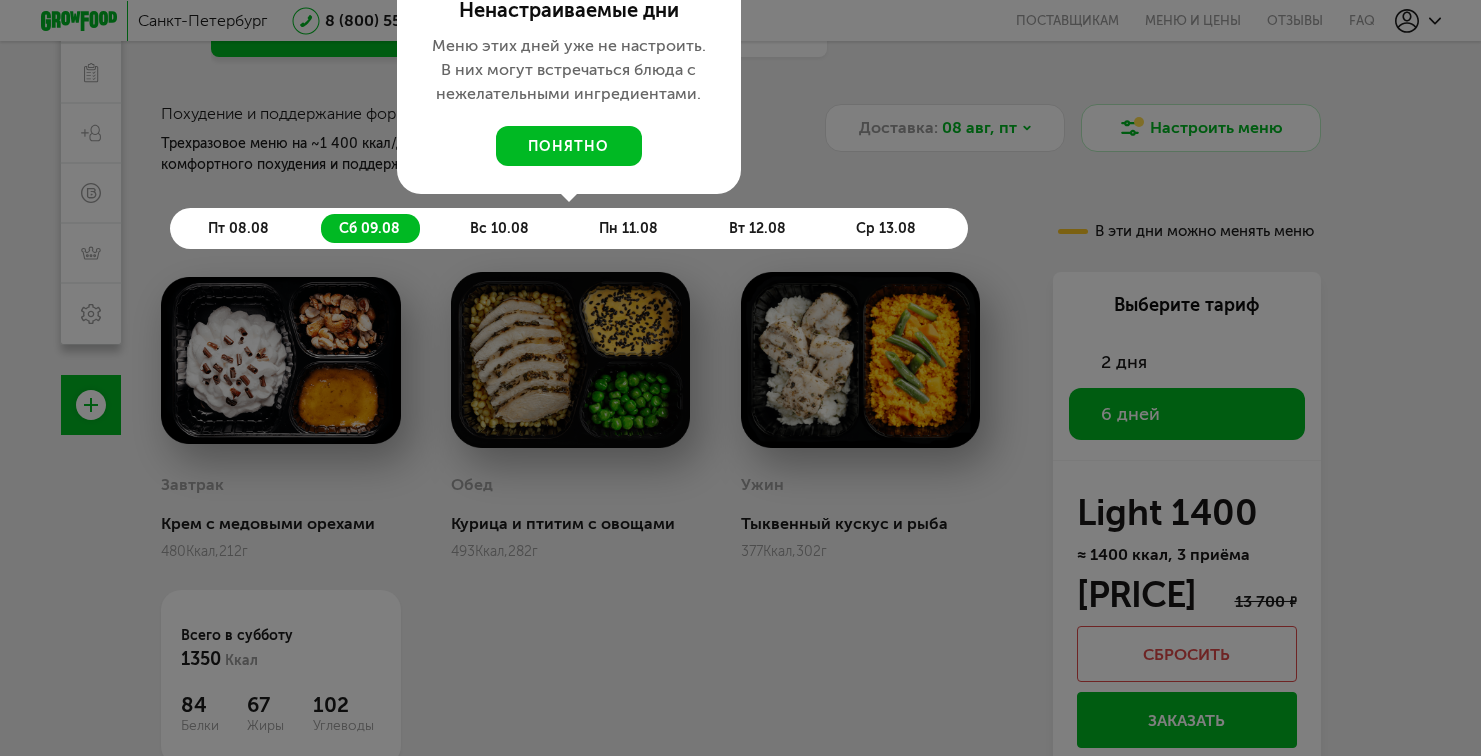 scroll, scrollTop: 77, scrollLeft: 0, axis: vertical 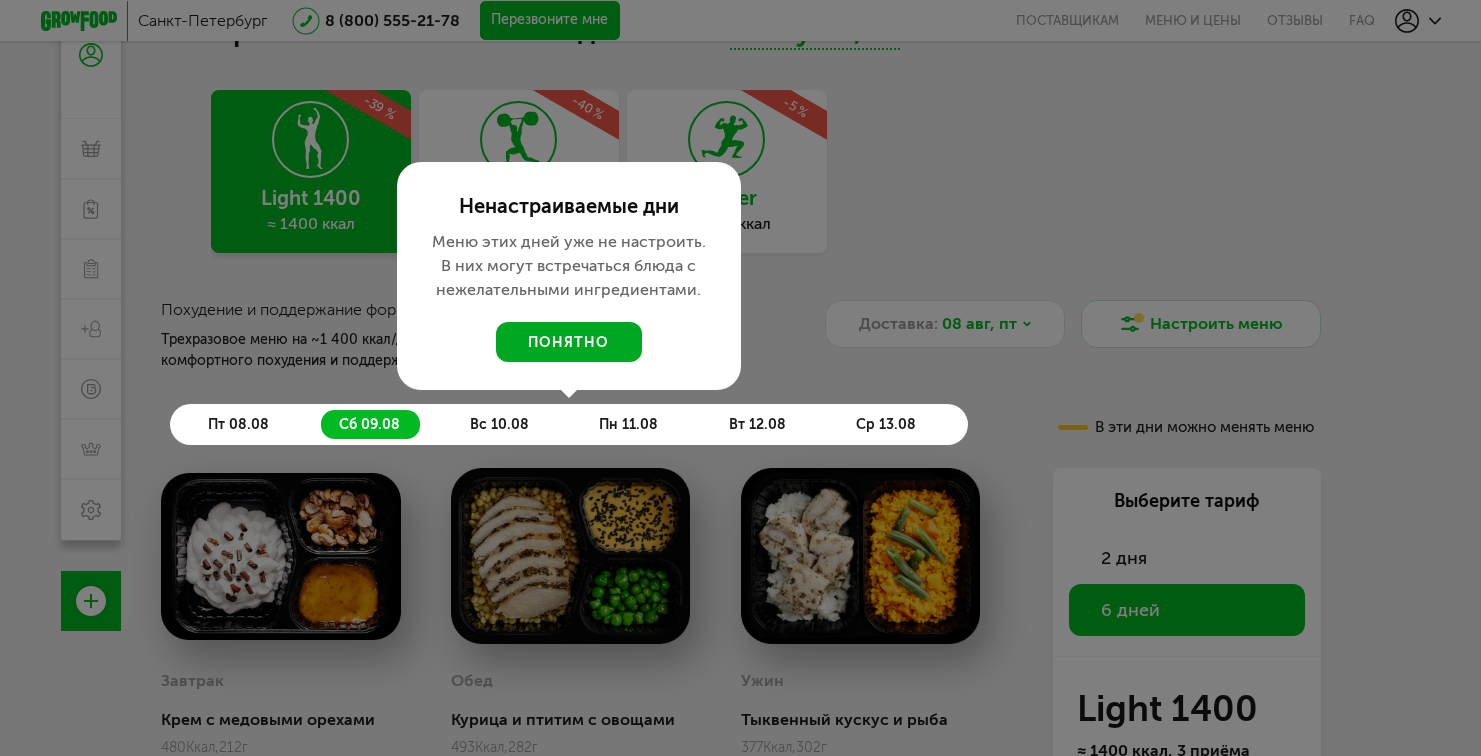click on "понятно" at bounding box center (569, 342) 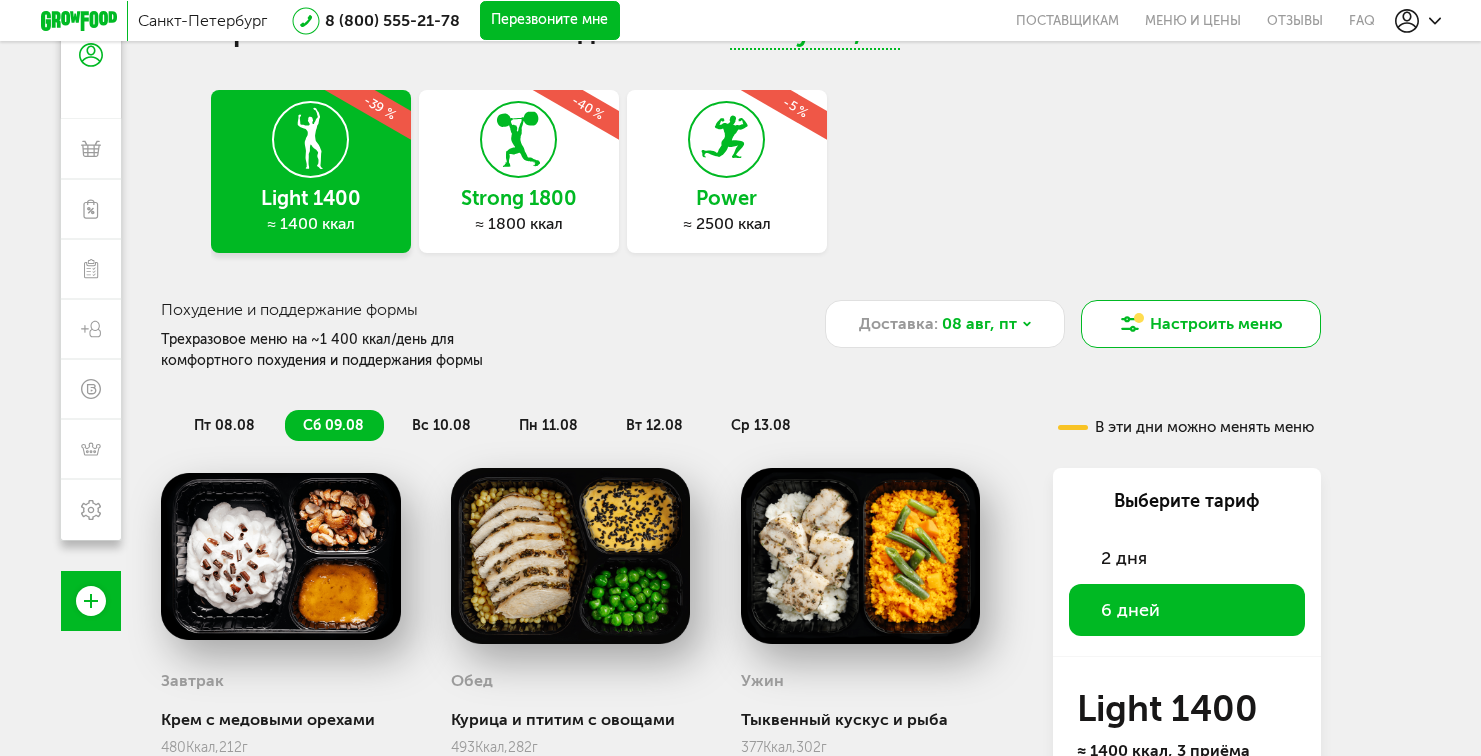 click 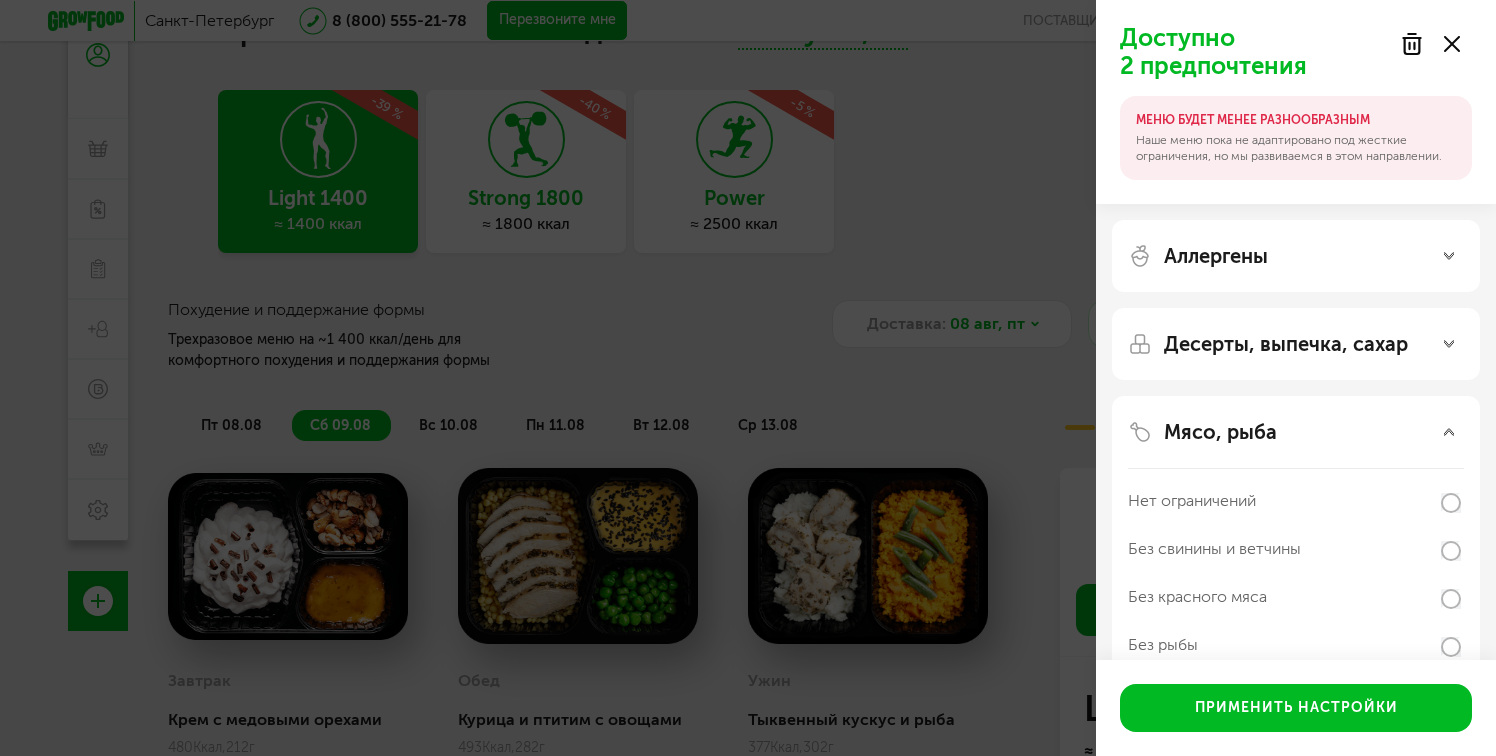 click on "Доступно 2 предпочтения
МЕНЮ БУДЕТ МЕНЕЕ РАЗНООБРАЗНЫМ
Наше меню пока не адаптировано под жесткие ограничения, но мы развиваемся в этом направлении.
Аллергены
Десерты, выпечка, сахар
Мясо, рыба
Нет ограничений     Без свинины и ветчины   Без красного мяса   Без рыбы   Без мяса и птицы
Овощи, лук, чеснок
Гарниры, каши
Применить настройки" at bounding box center [748, 378] 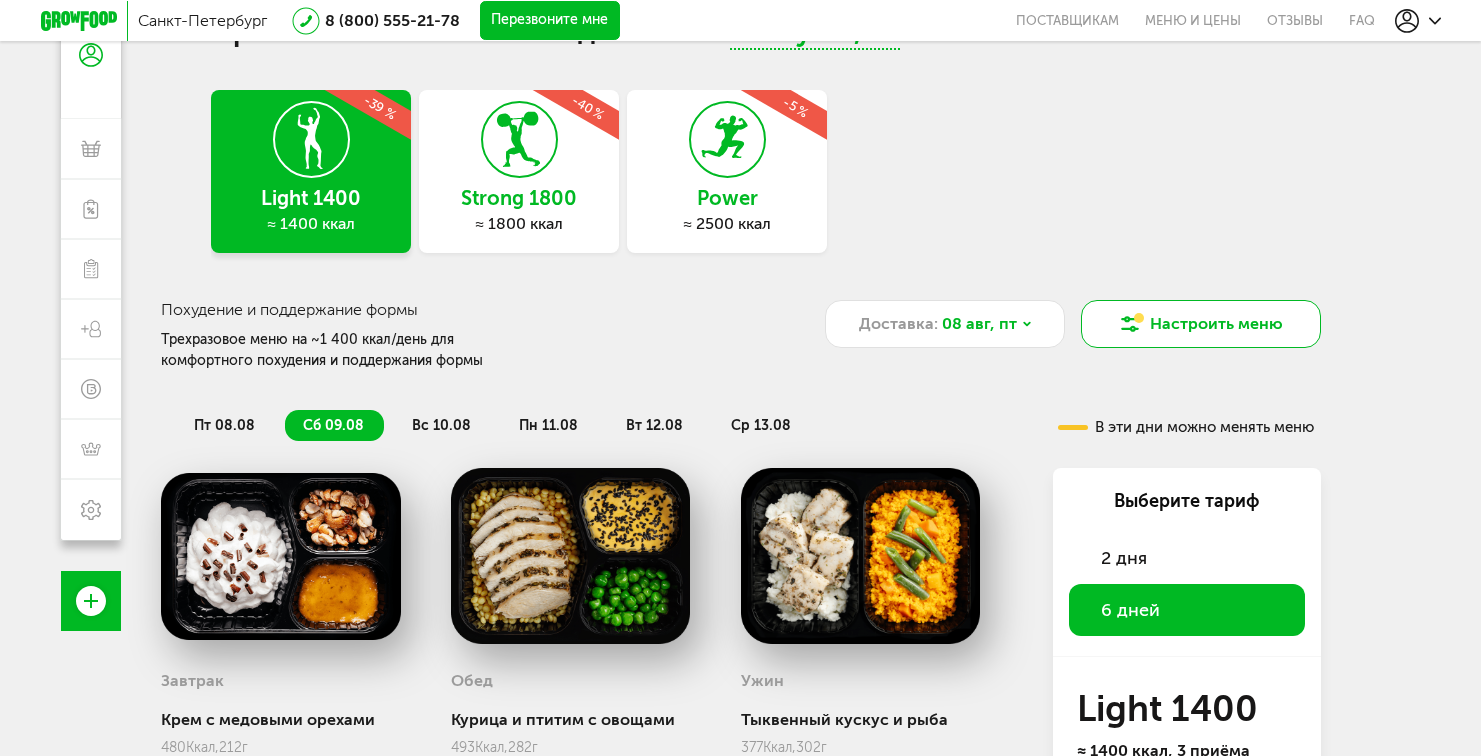 click on "Настроить меню" at bounding box center (1201, 324) 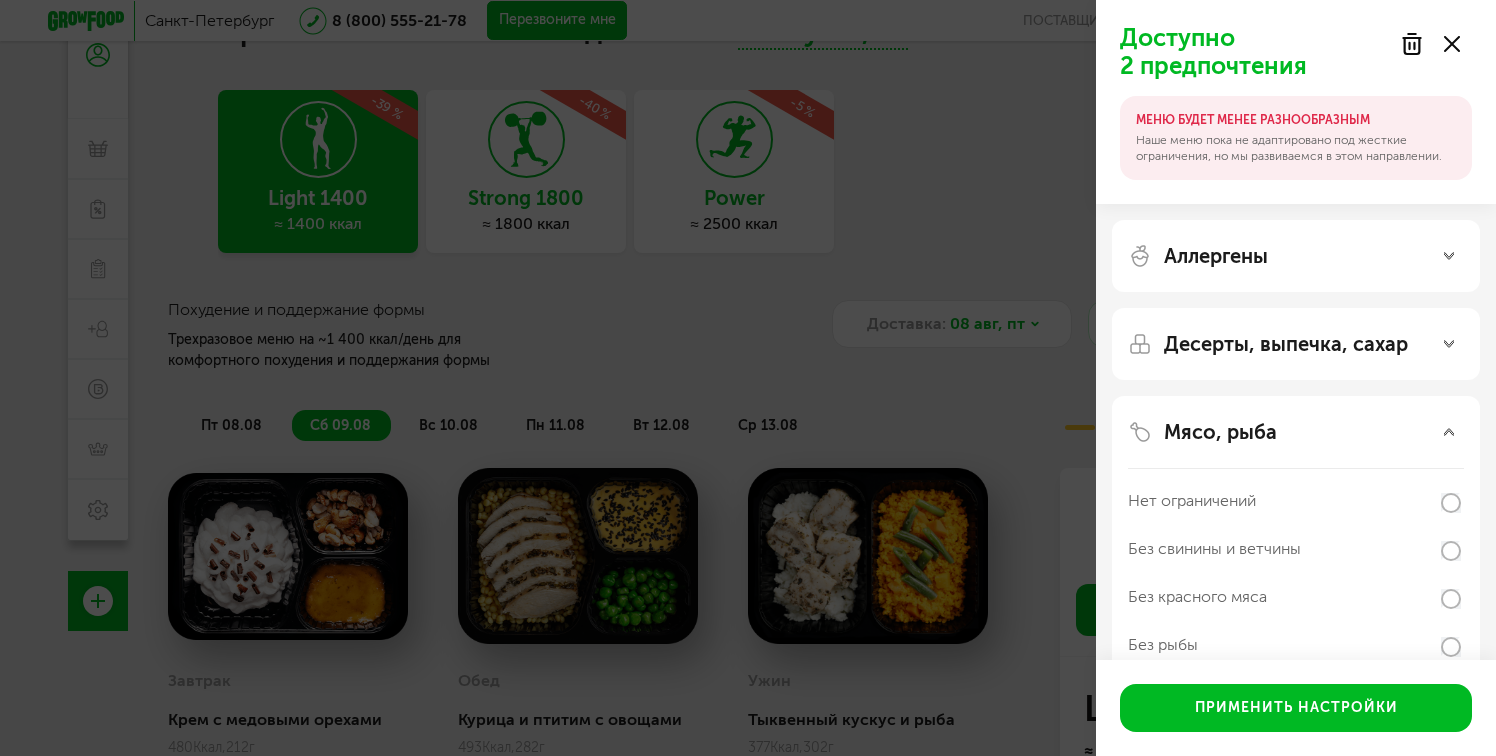 click on "Доступно 2 предпочтения
МЕНЮ БУДЕТ МЕНЕЕ РАЗНООБРАЗНЫМ
Наше меню пока не адаптировано под жесткие ограничения, но мы развиваемся в этом направлении.
Аллергены
Десерты, выпечка, сахар
Мясо, рыба
Нет ограничений     Без свинины и ветчины   Без красного мяса   Без рыбы   Без мяса и птицы
Овощи, лук, чеснок
Гарниры, каши
Применить настройки" at bounding box center [748, 378] 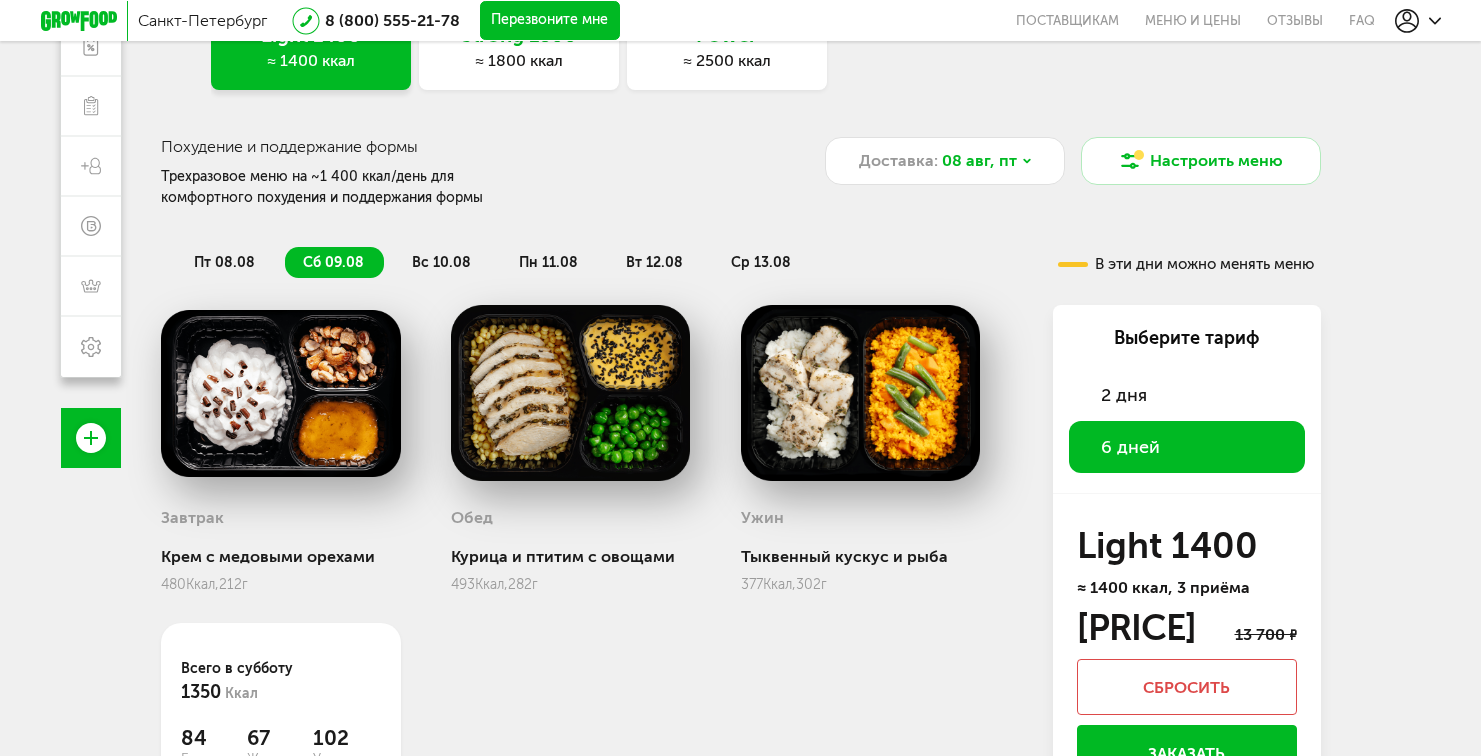 scroll, scrollTop: 237, scrollLeft: 0, axis: vertical 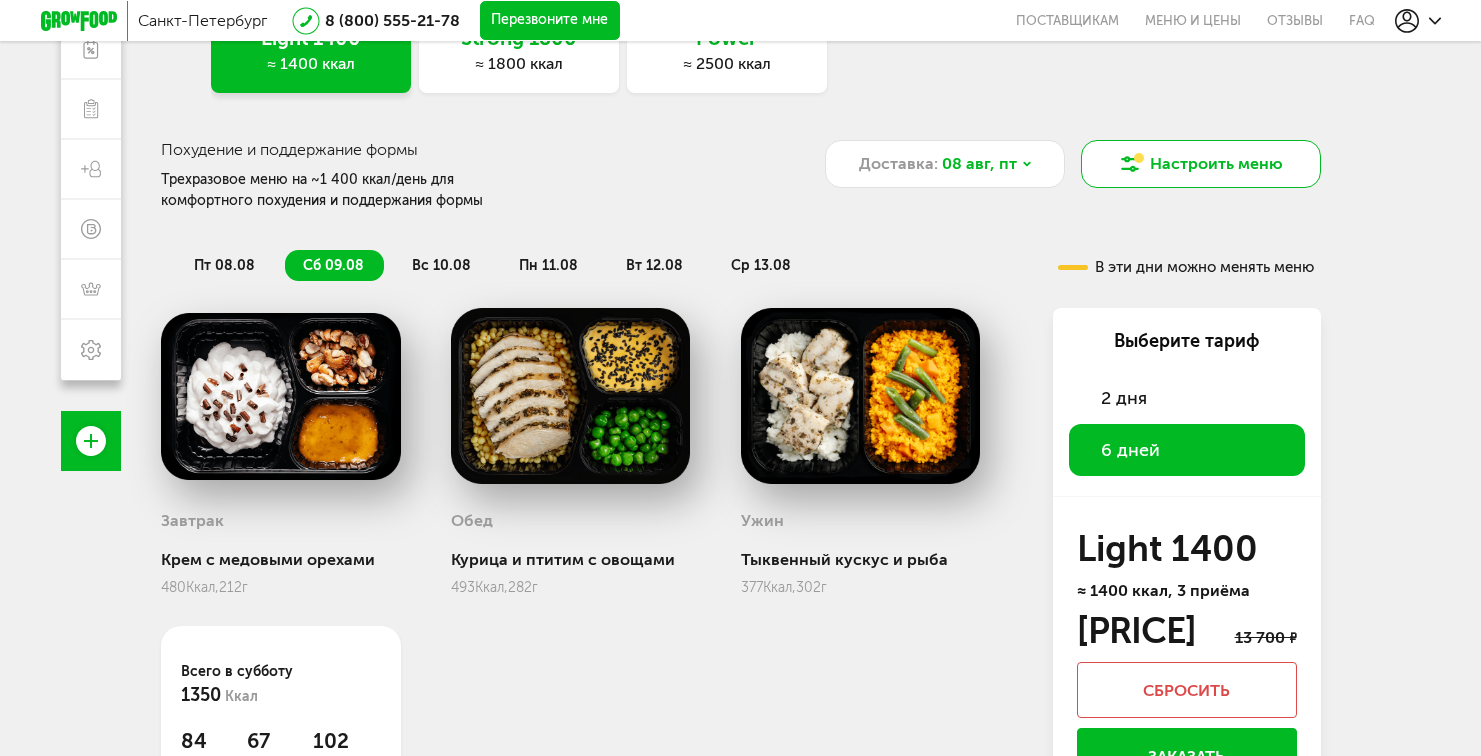 click 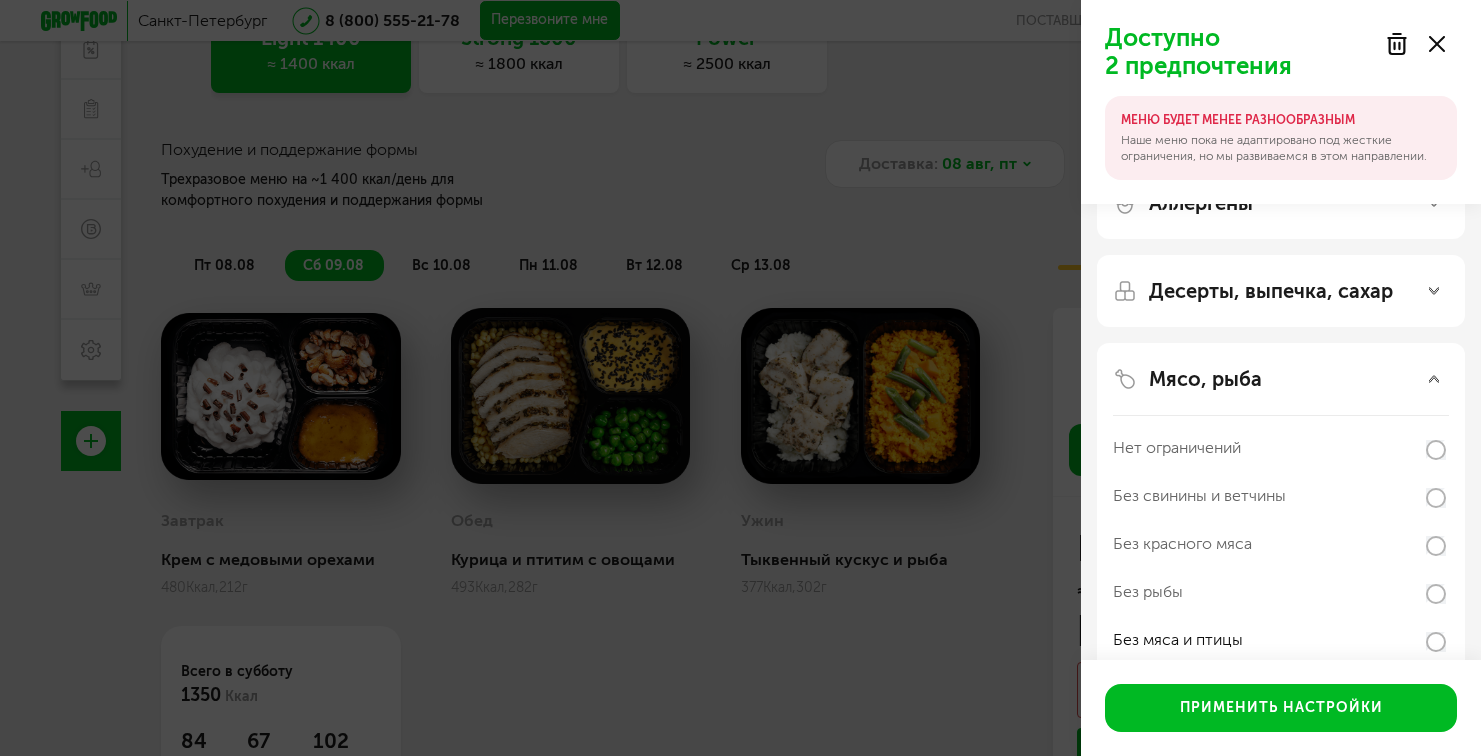 scroll, scrollTop: 179, scrollLeft: 0, axis: vertical 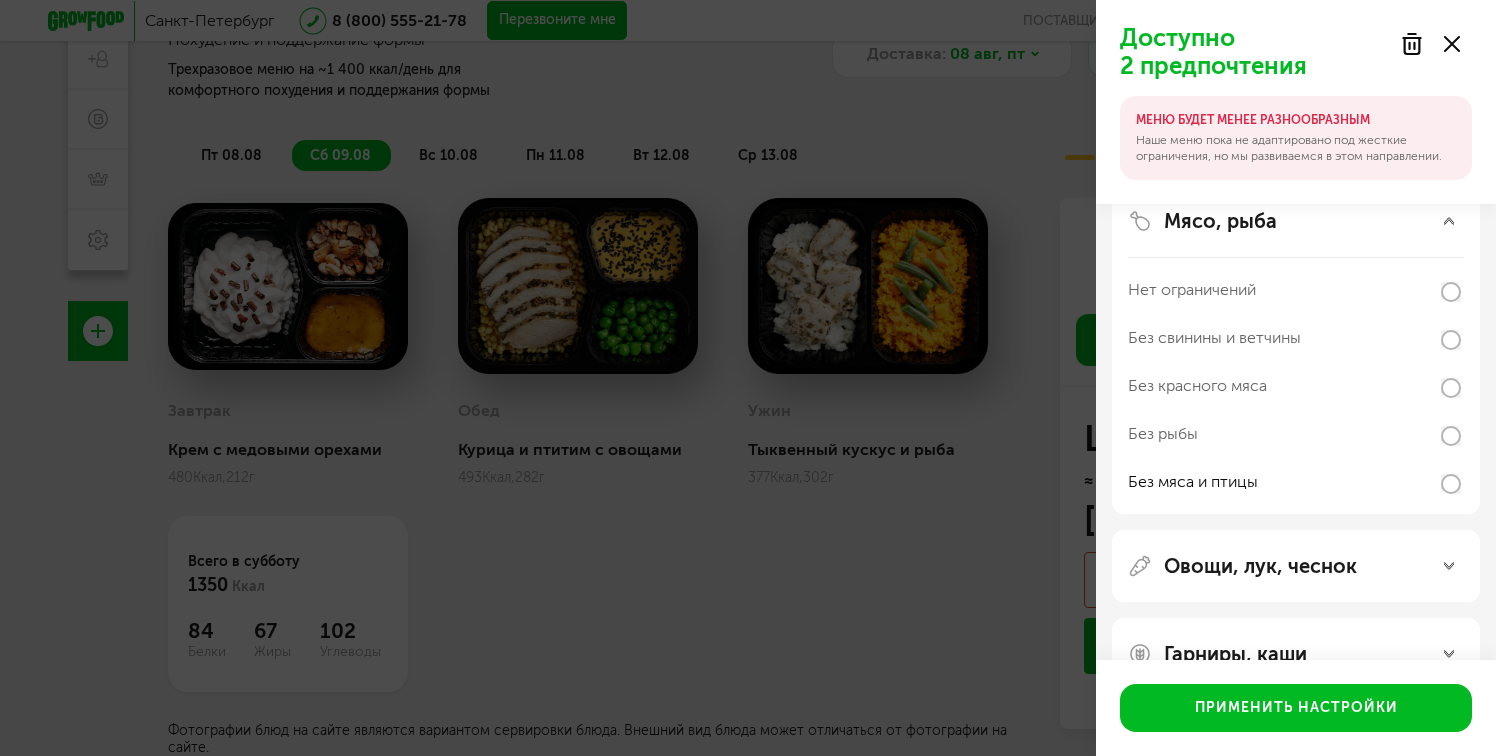 click on "Доступно 2 предпочтения
МЕНЮ БУДЕТ МЕНЕЕ РАЗНООБРАЗНЫМ
Наше меню пока не адаптировано под жесткие ограничения, но мы развиваемся в этом направлении.
Аллергены
Десерты, выпечка, сахар
Мясо, рыба
Нет ограничений     Без свинины и ветчины   Без красного мяса   Без рыбы   Без мяса и птицы
Овощи, лук, чеснок
Гарниры, каши
Применить настройки" at bounding box center (748, 378) 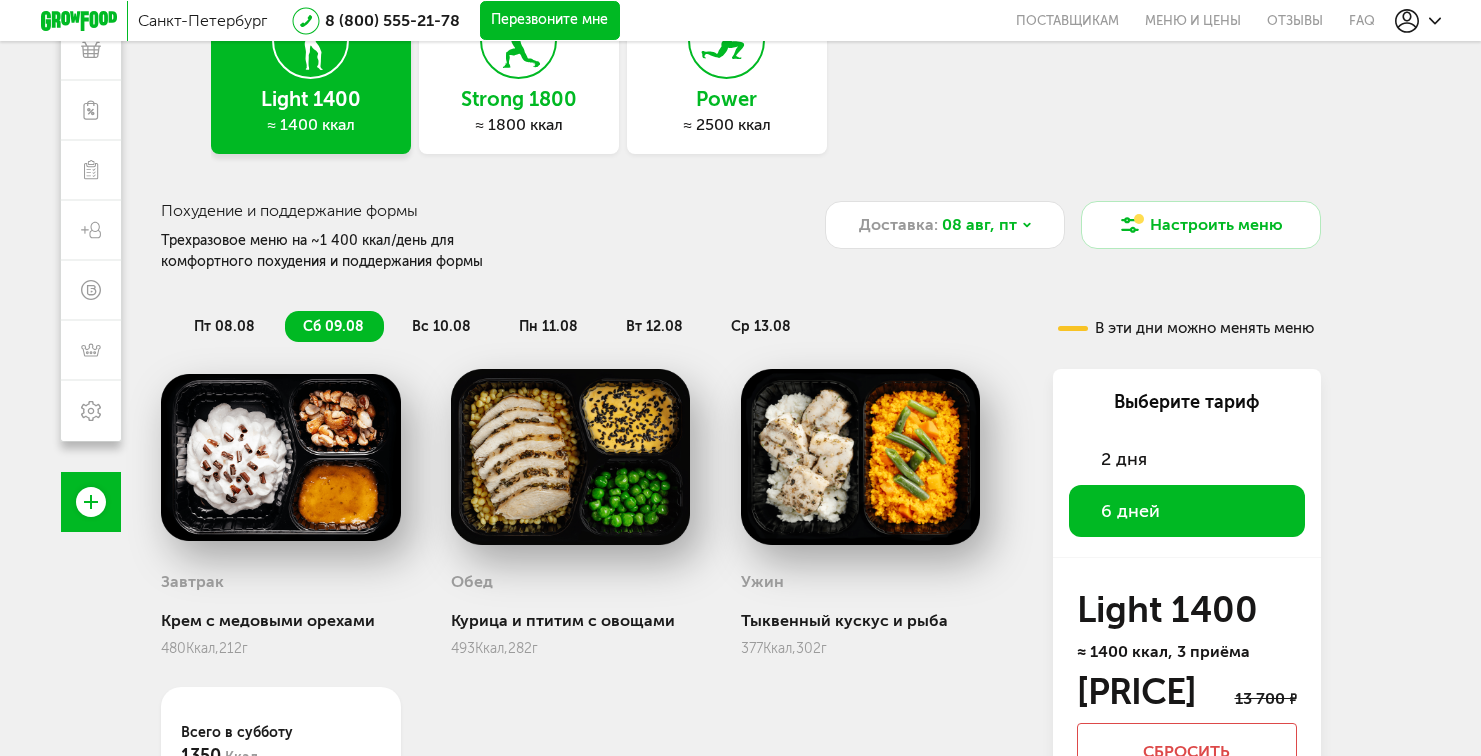 click on "сб 09.08" at bounding box center [333, 326] 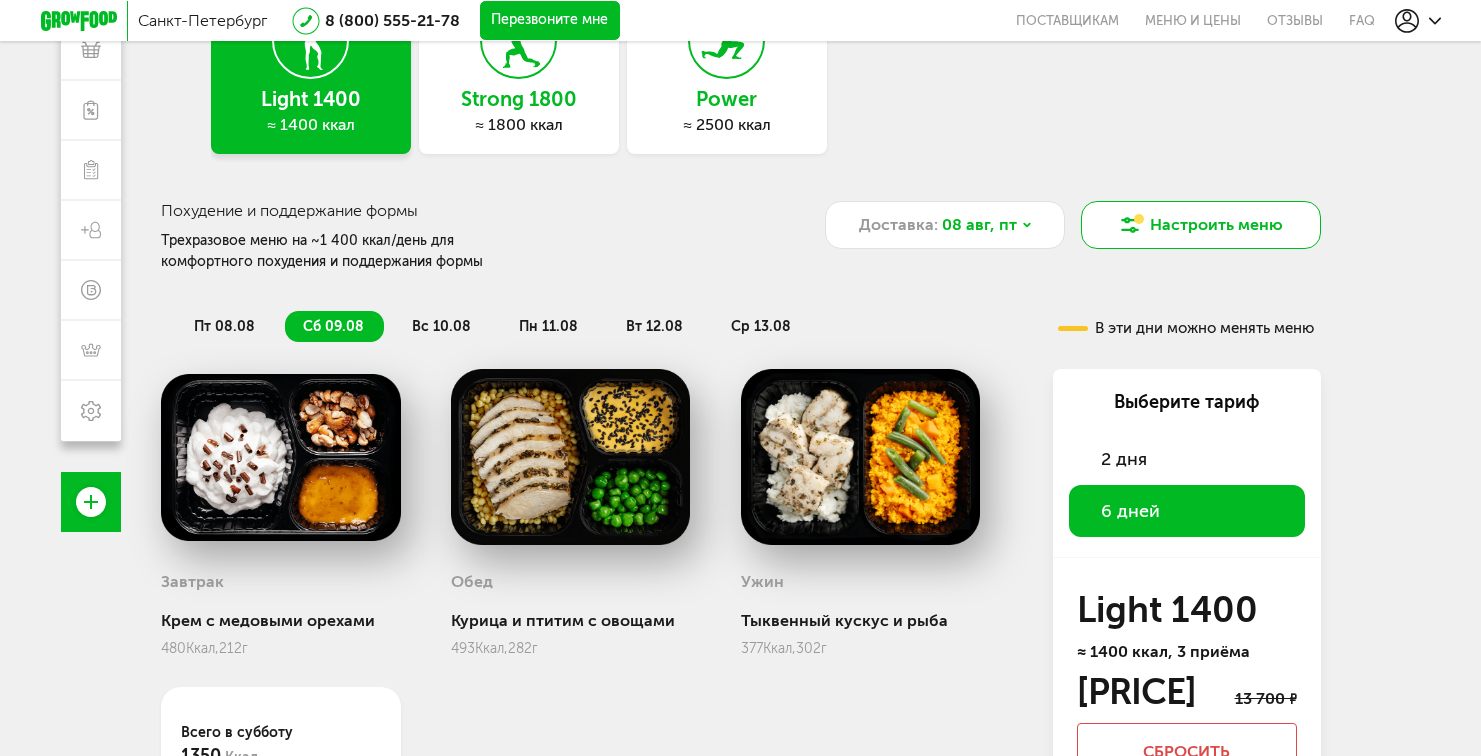 click on "Настроить меню" at bounding box center [1201, 225] 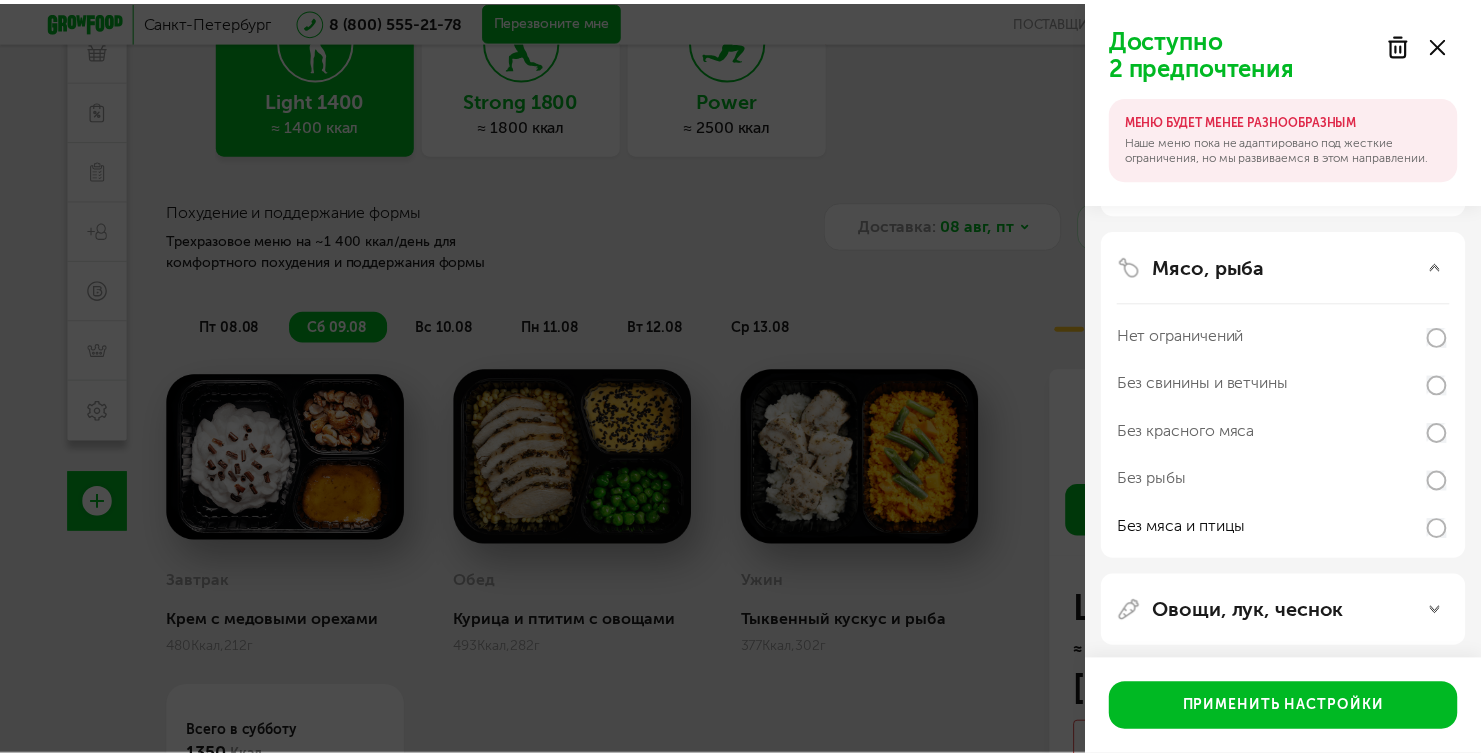 scroll, scrollTop: 168, scrollLeft: 0, axis: vertical 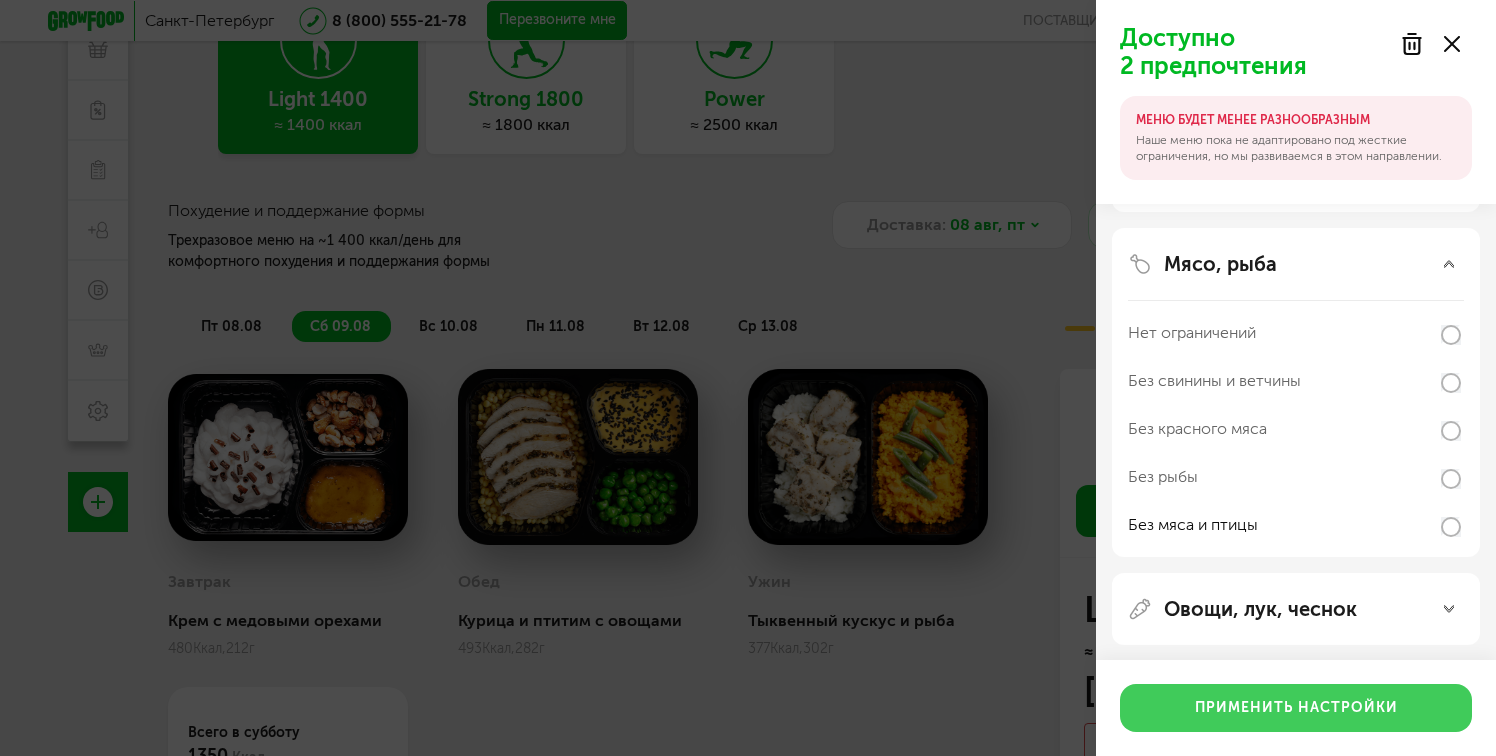 click on "Применить настройки" at bounding box center [1296, 708] 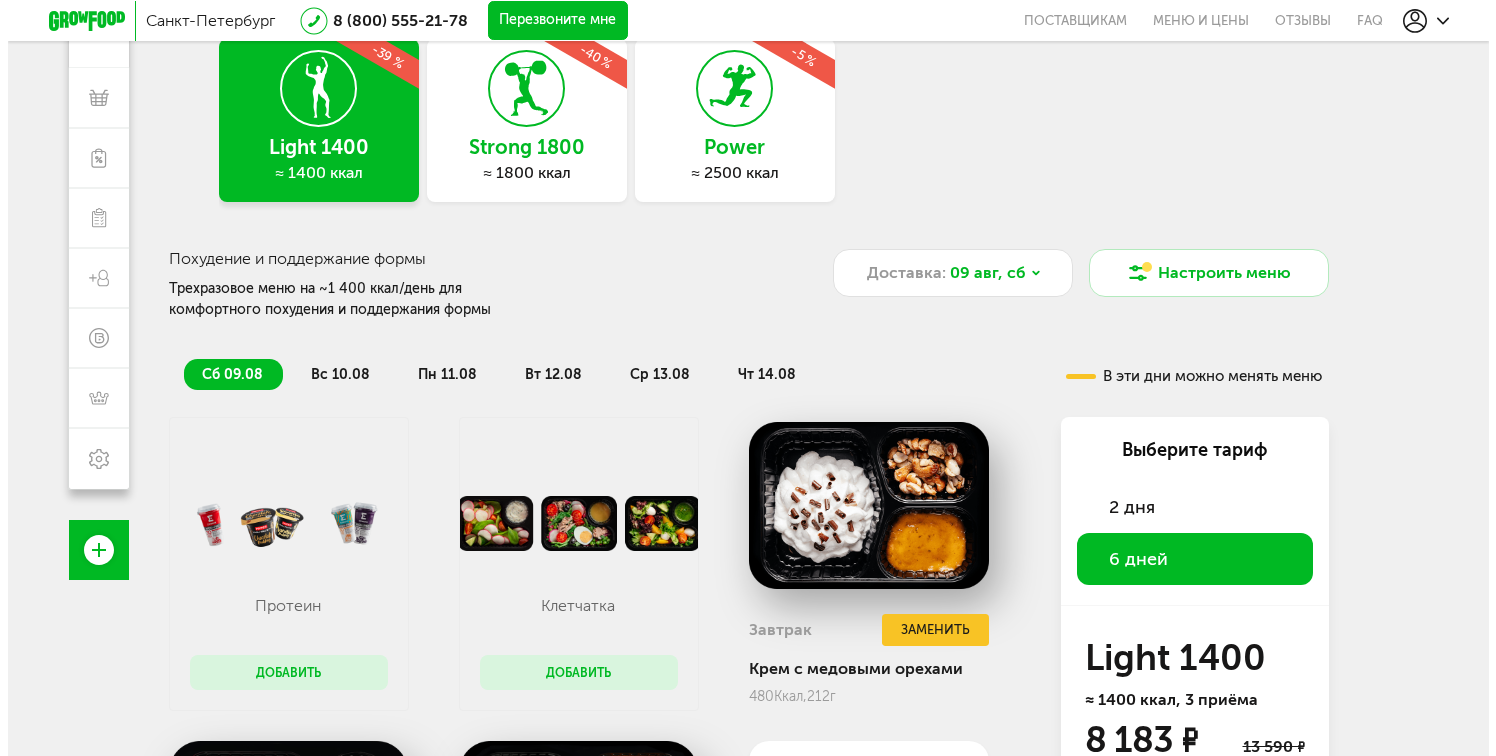 scroll, scrollTop: 463, scrollLeft: 0, axis: vertical 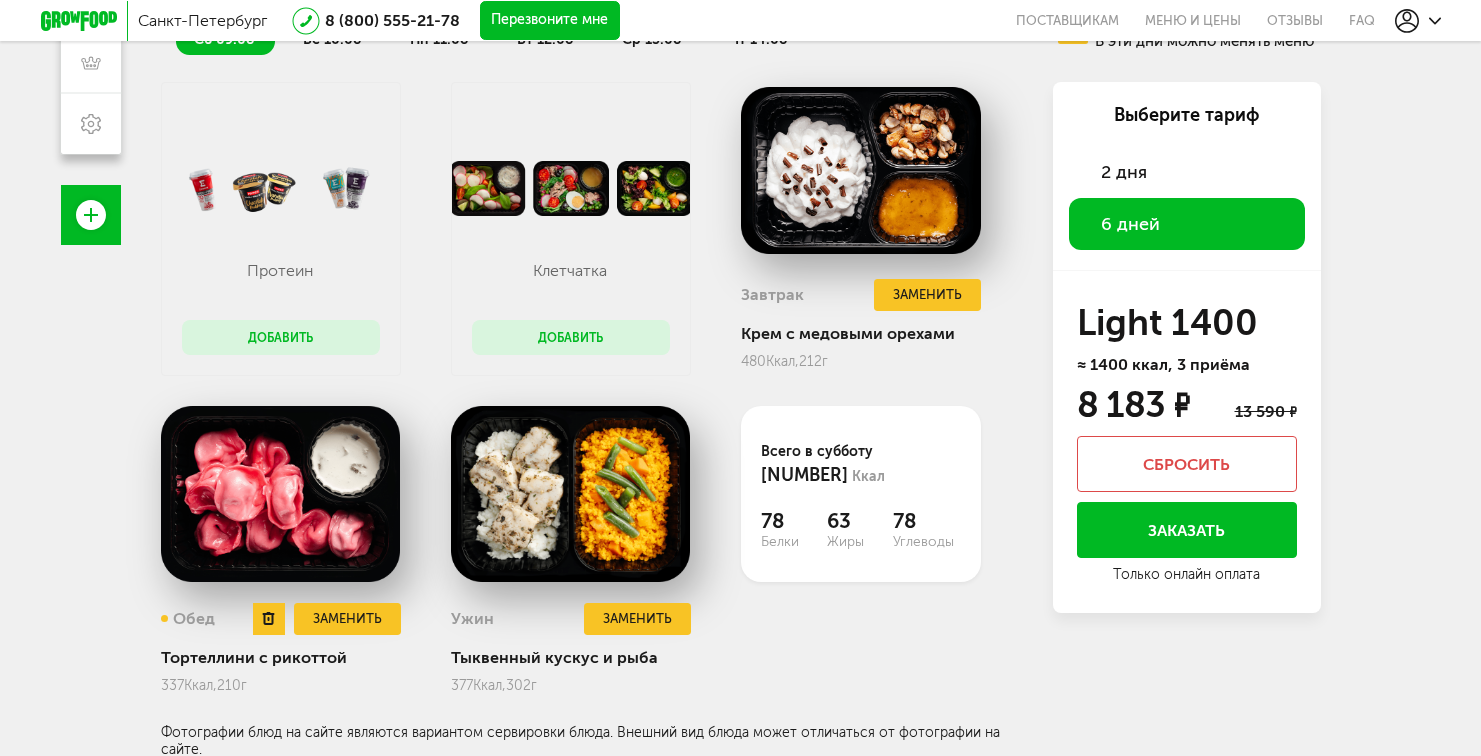 click at bounding box center (281, 494) 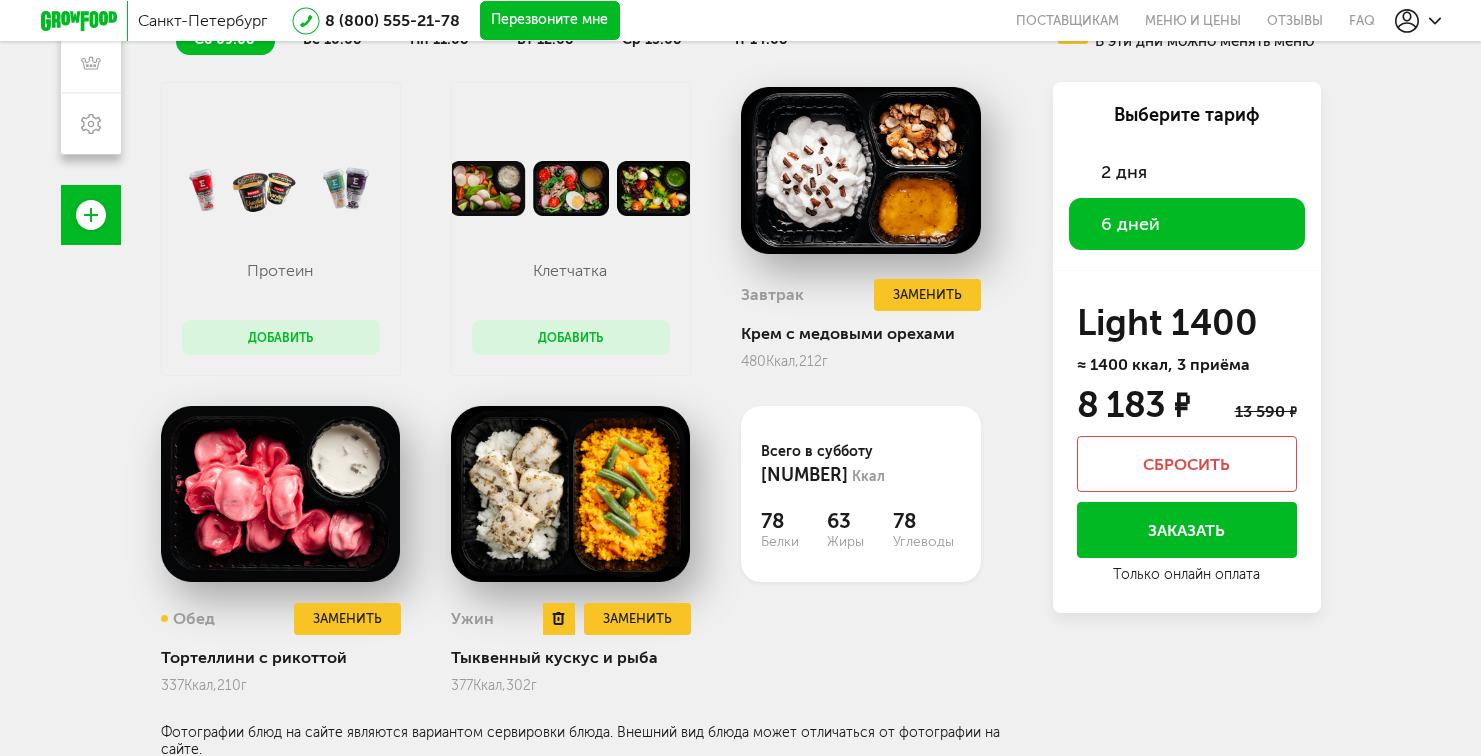 click at bounding box center [571, 494] 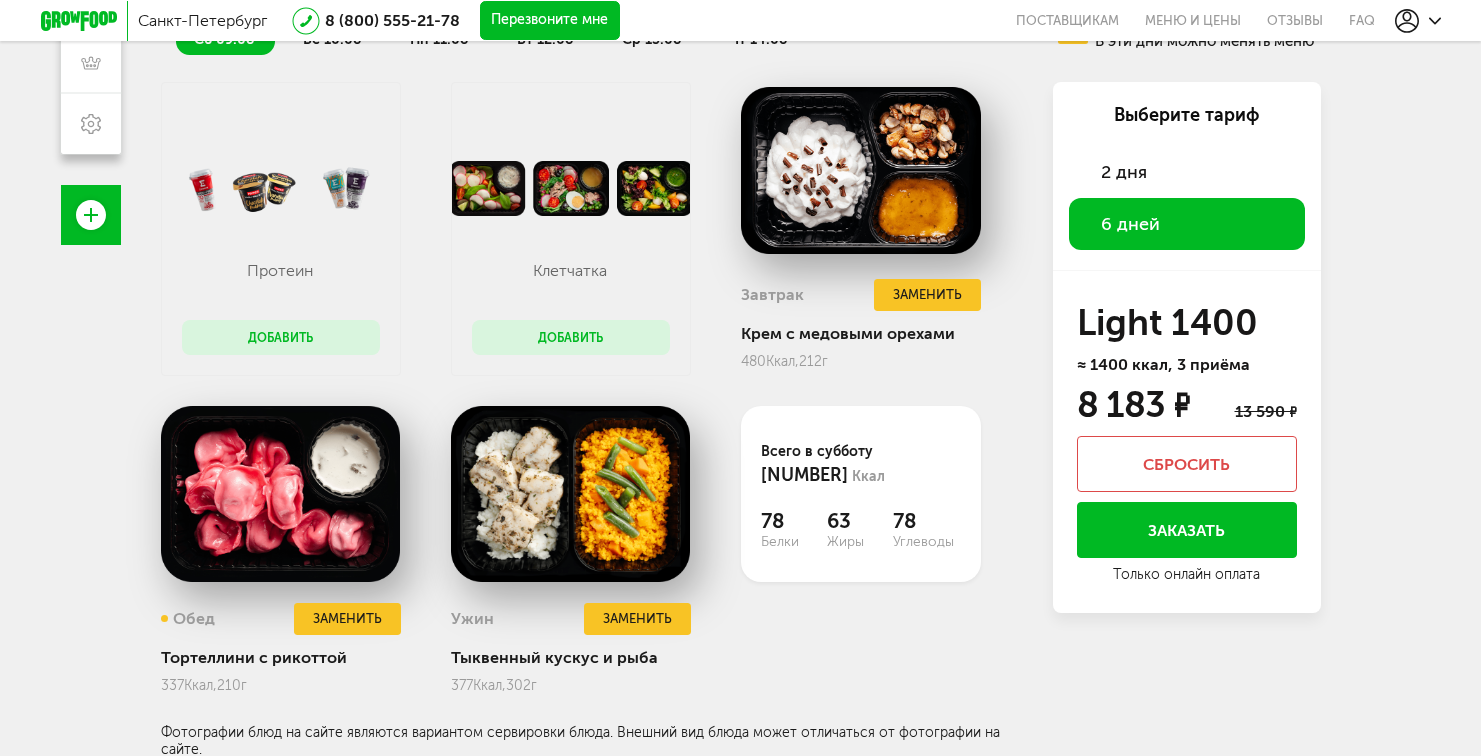 click on "Добавить" at bounding box center (571, 337) 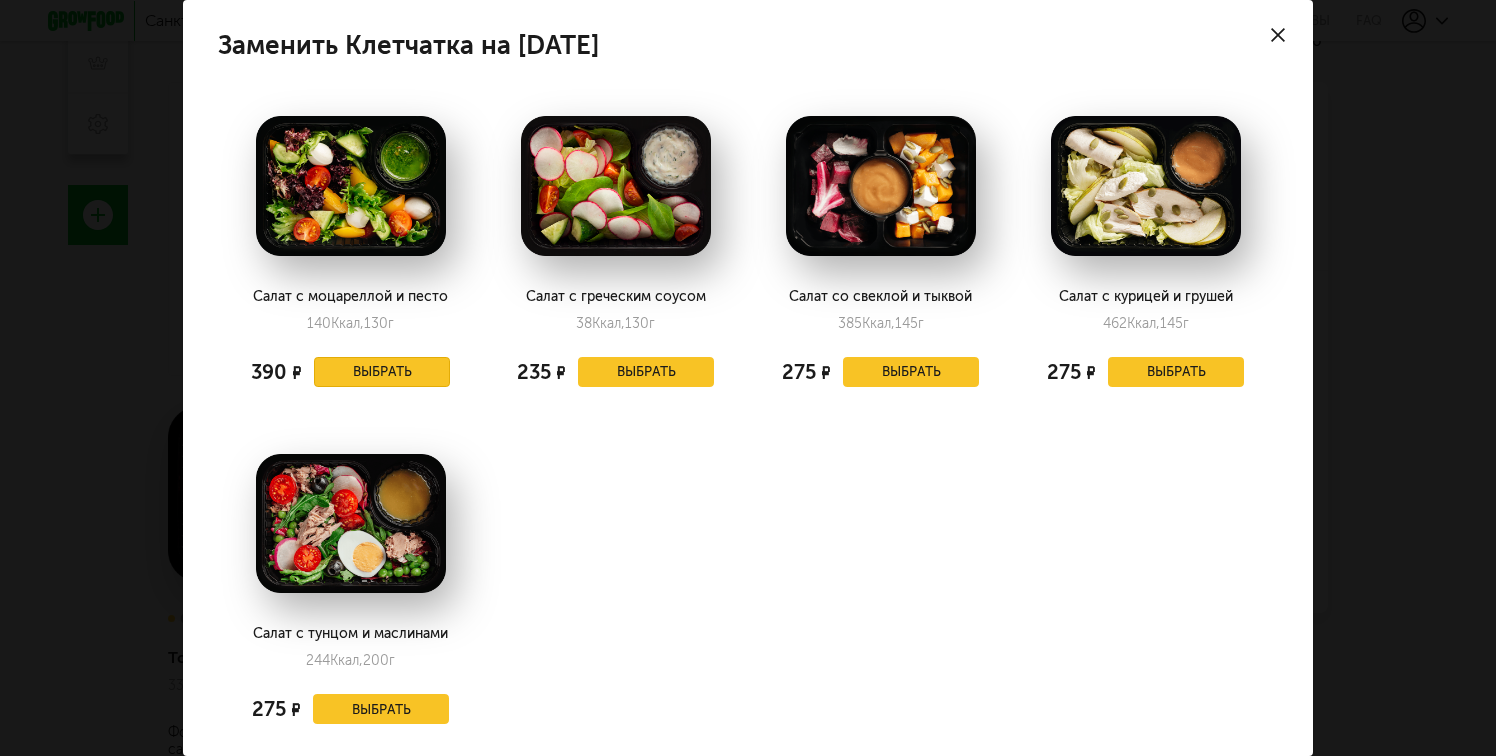 click on "Выбрать" at bounding box center (382, 372) 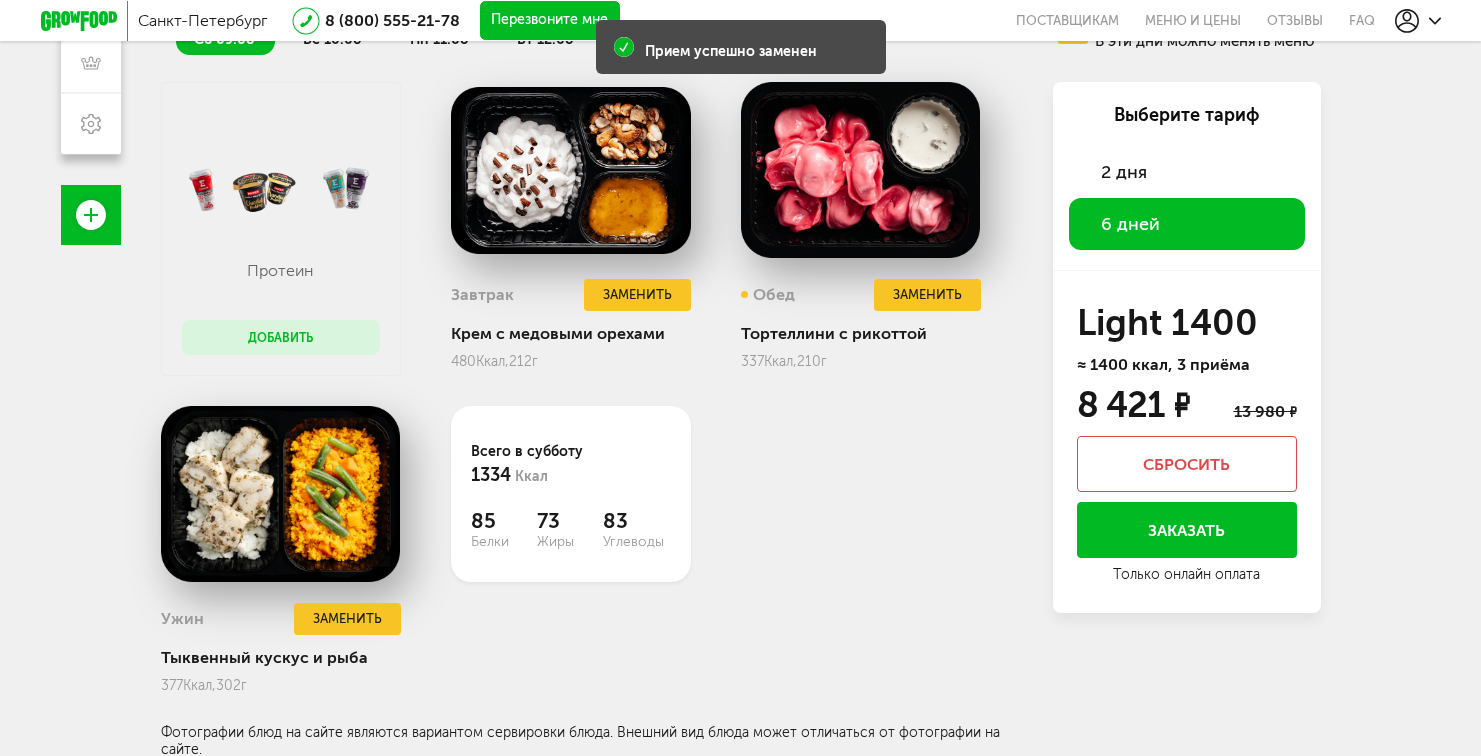 click on "Добавить" at bounding box center [281, 337] 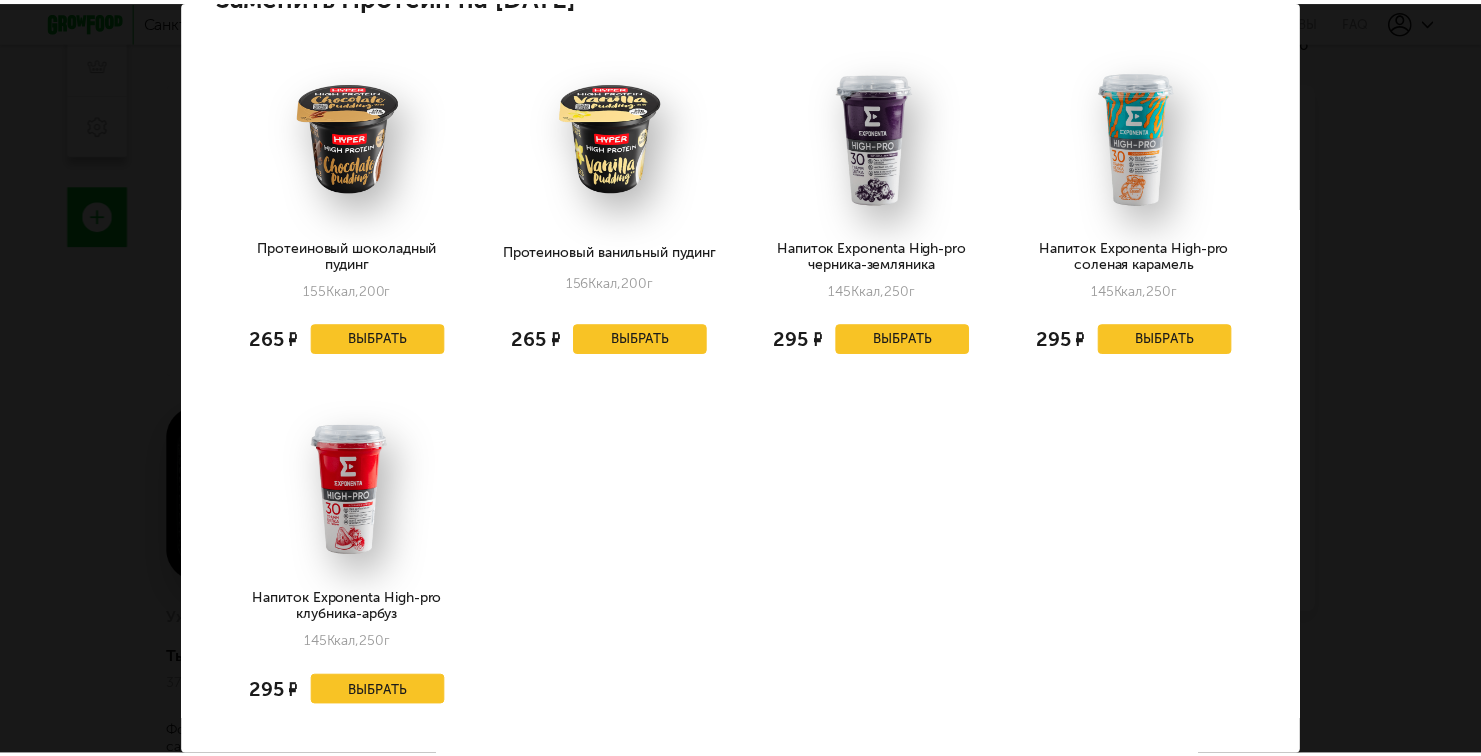 scroll, scrollTop: 0, scrollLeft: 0, axis: both 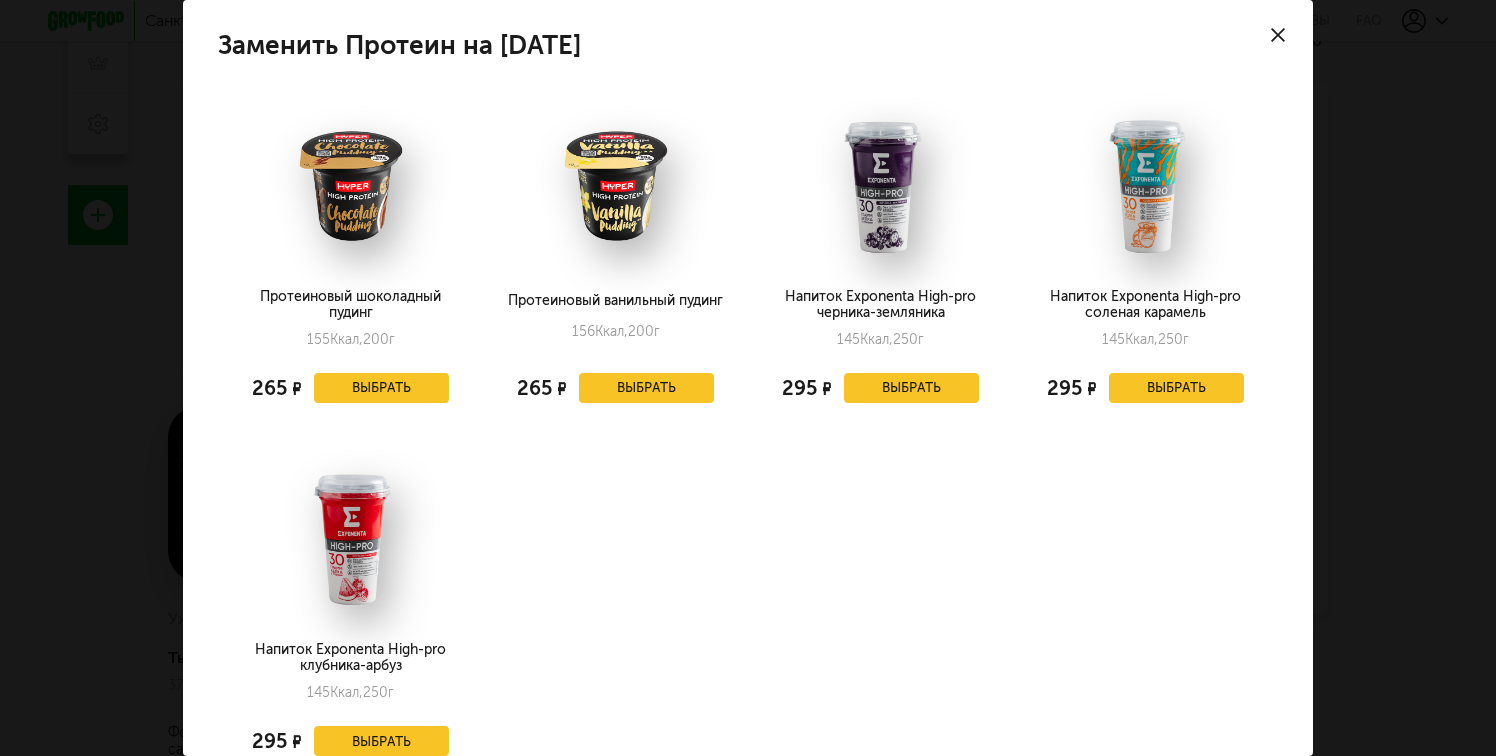 click on "Заменить Протеин на [DATE]               Протеиновый шоколадный пудинг
[NUMBER]  Ккал,
[NUMBER]  г   [PRICE]         Выбрать             Протеиновый ванильный пудинг
[NUMBER]  Ккал,
[NUMBER]  г   [PRICE]         Выбрать             Напиток Exponenta High-pro черника-земляника
[NUMBER]  Ккал,
[NUMBER]  г   [PRICE]         Выбрать             Напиток Exponenta High-pro соленая карамель
[NUMBER]  Ккал,
[NUMBER]  г   [PRICE]         Выбрать             Напиток Exponenta High-pro клубника-арбуз
[NUMBER]  Ккал,
[NUMBER]  г   [PRICE]         Выбрать" at bounding box center [748, 378] 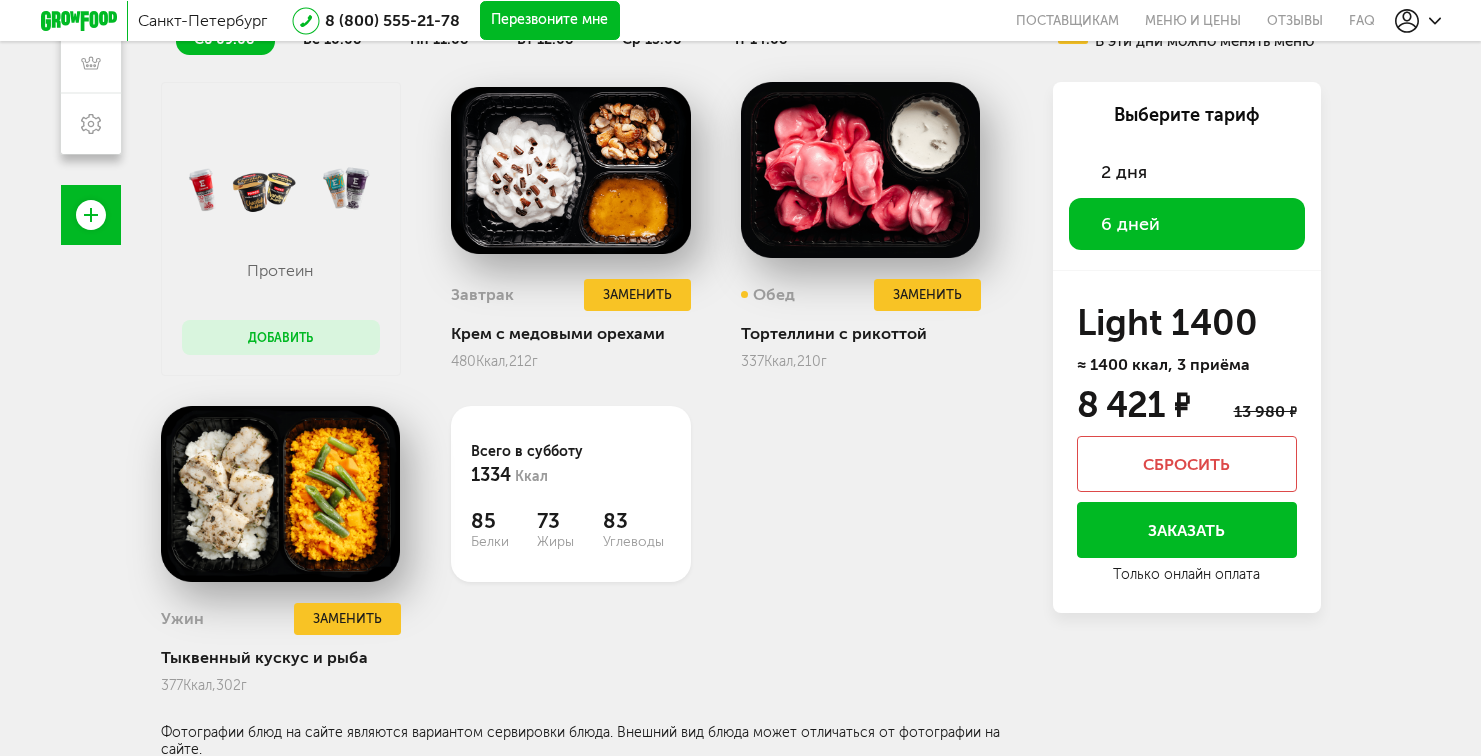 scroll, scrollTop: 34, scrollLeft: 0, axis: vertical 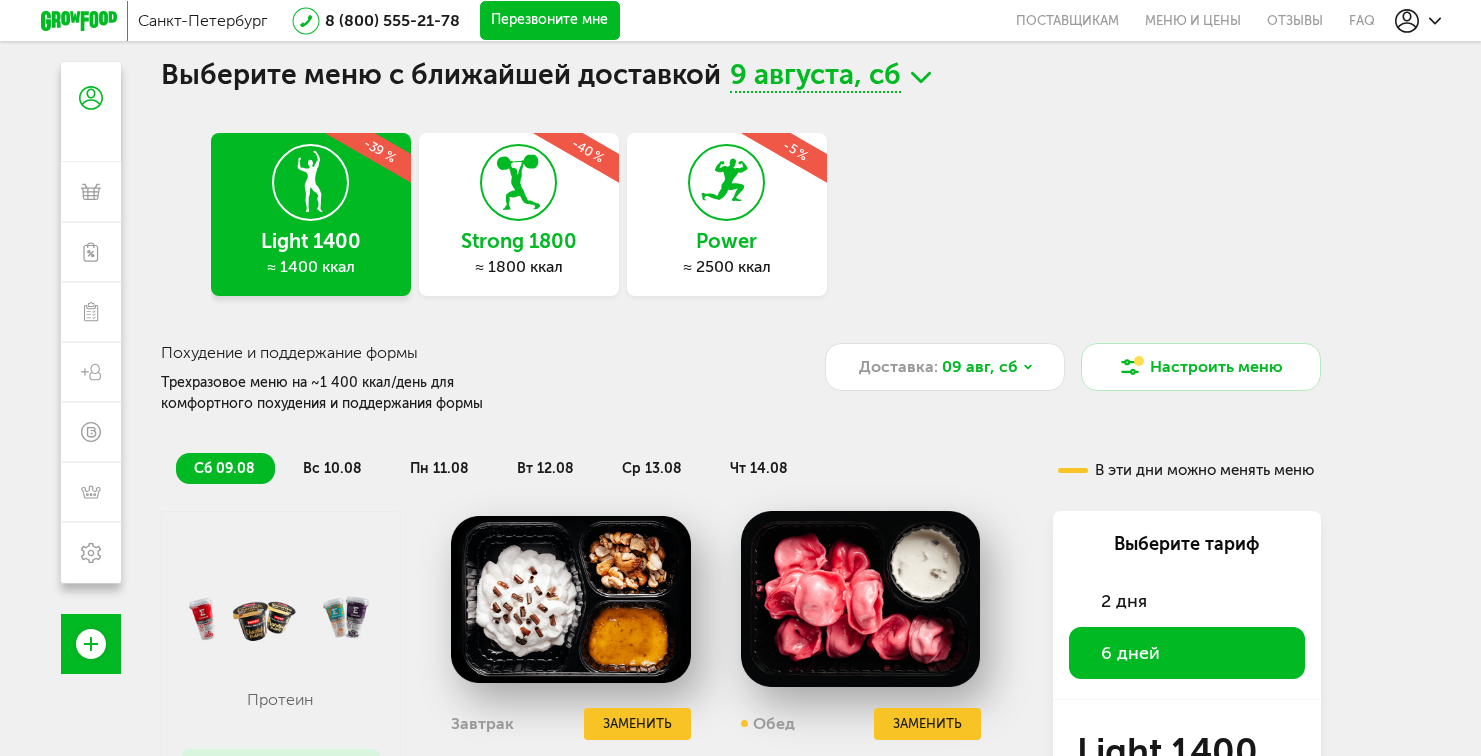 click on "вс 10.08" at bounding box center (332, 468) 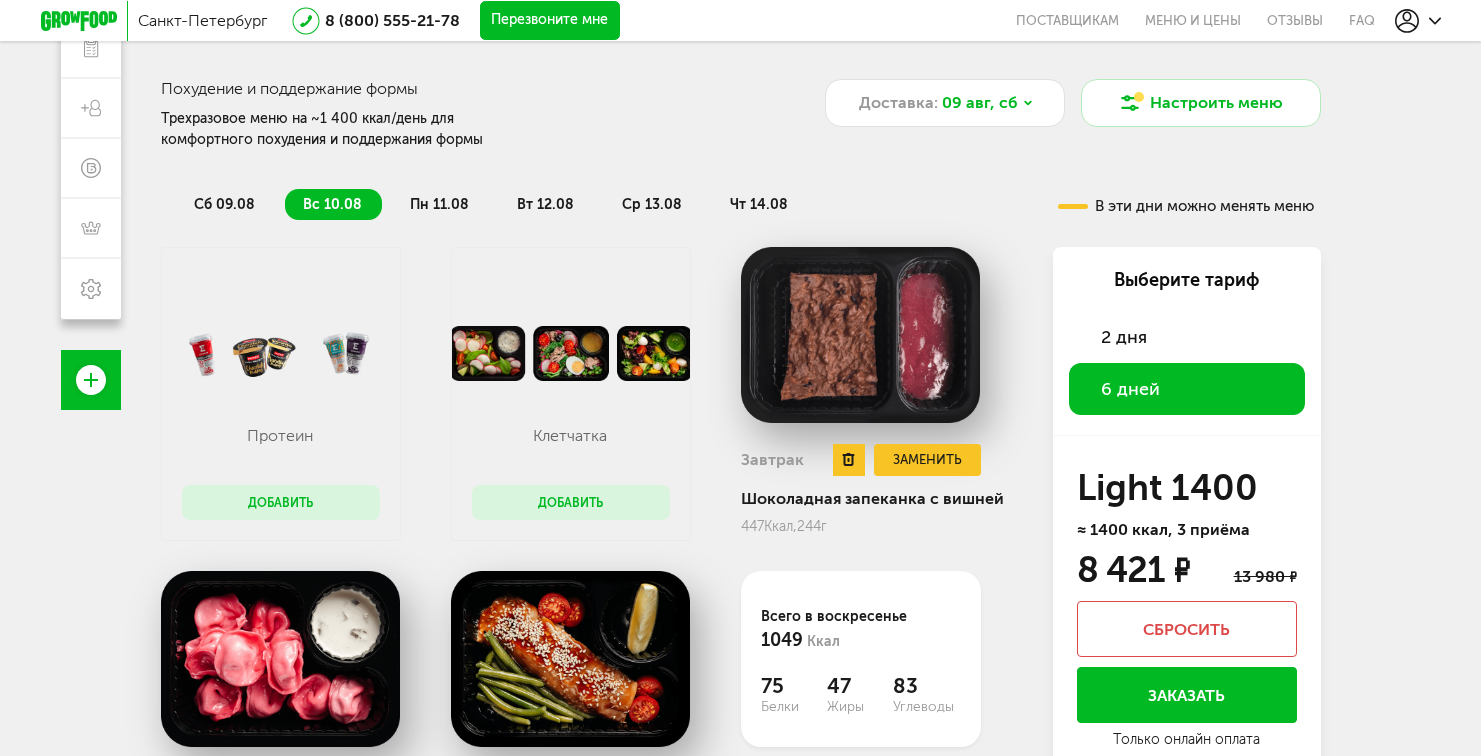 scroll, scrollTop: 171, scrollLeft: 0, axis: vertical 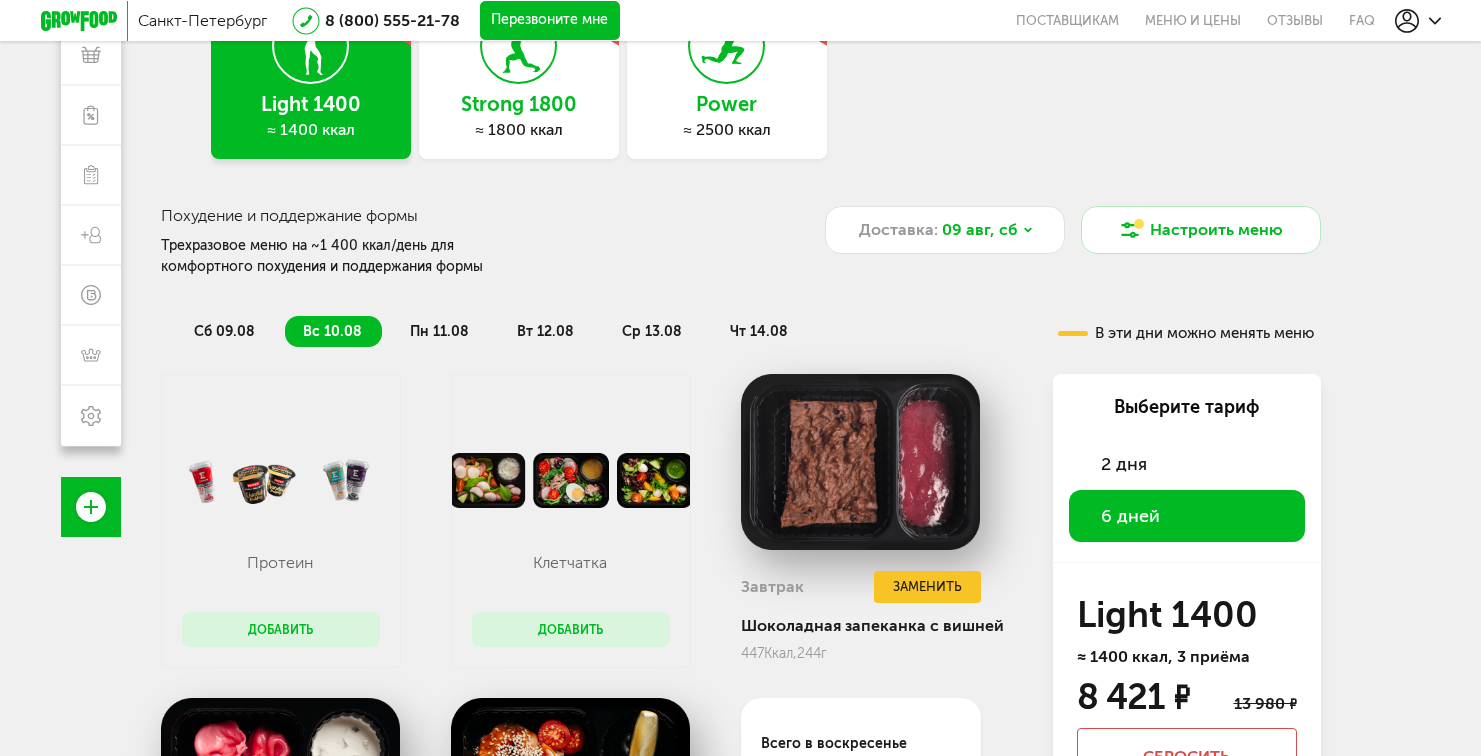 click on "пн 11.08" at bounding box center [440, 331] 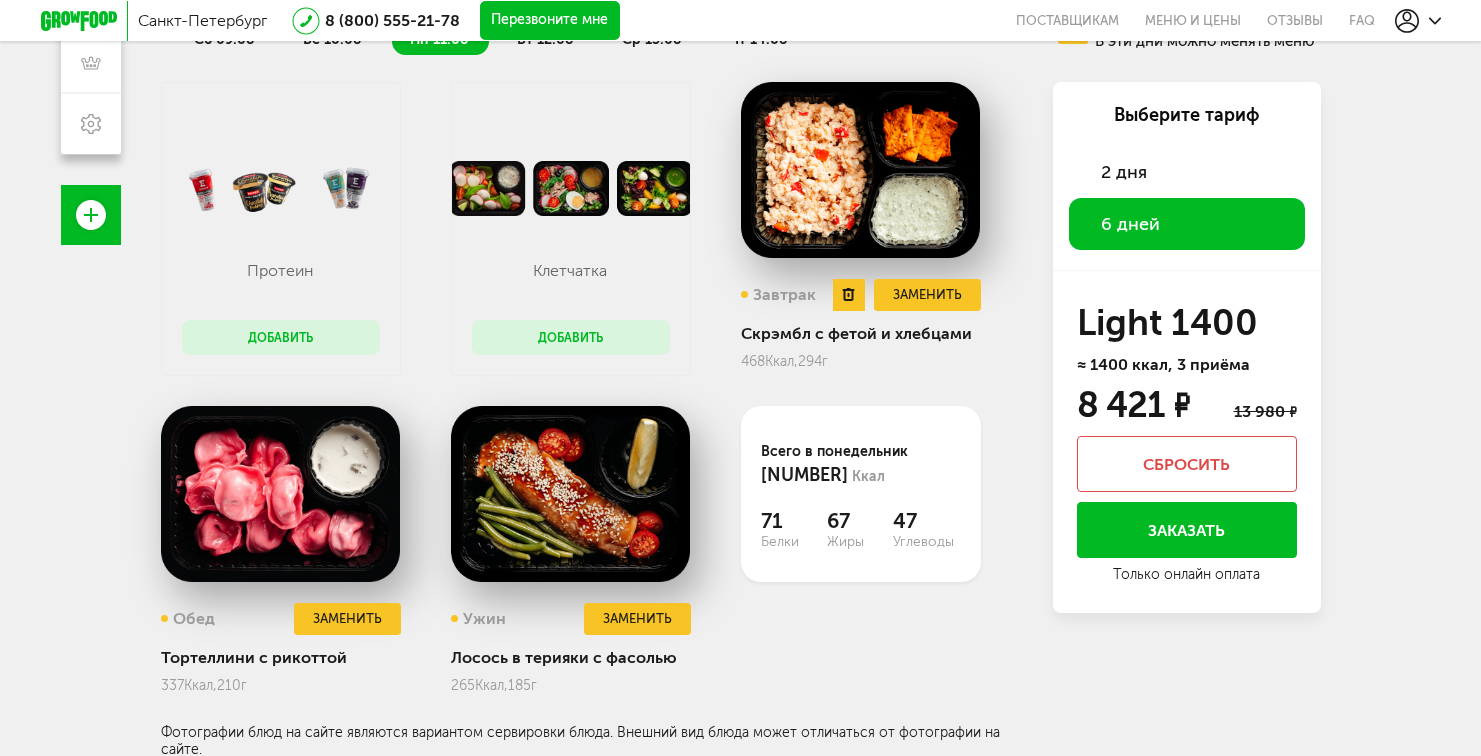 scroll, scrollTop: 47, scrollLeft: 0, axis: vertical 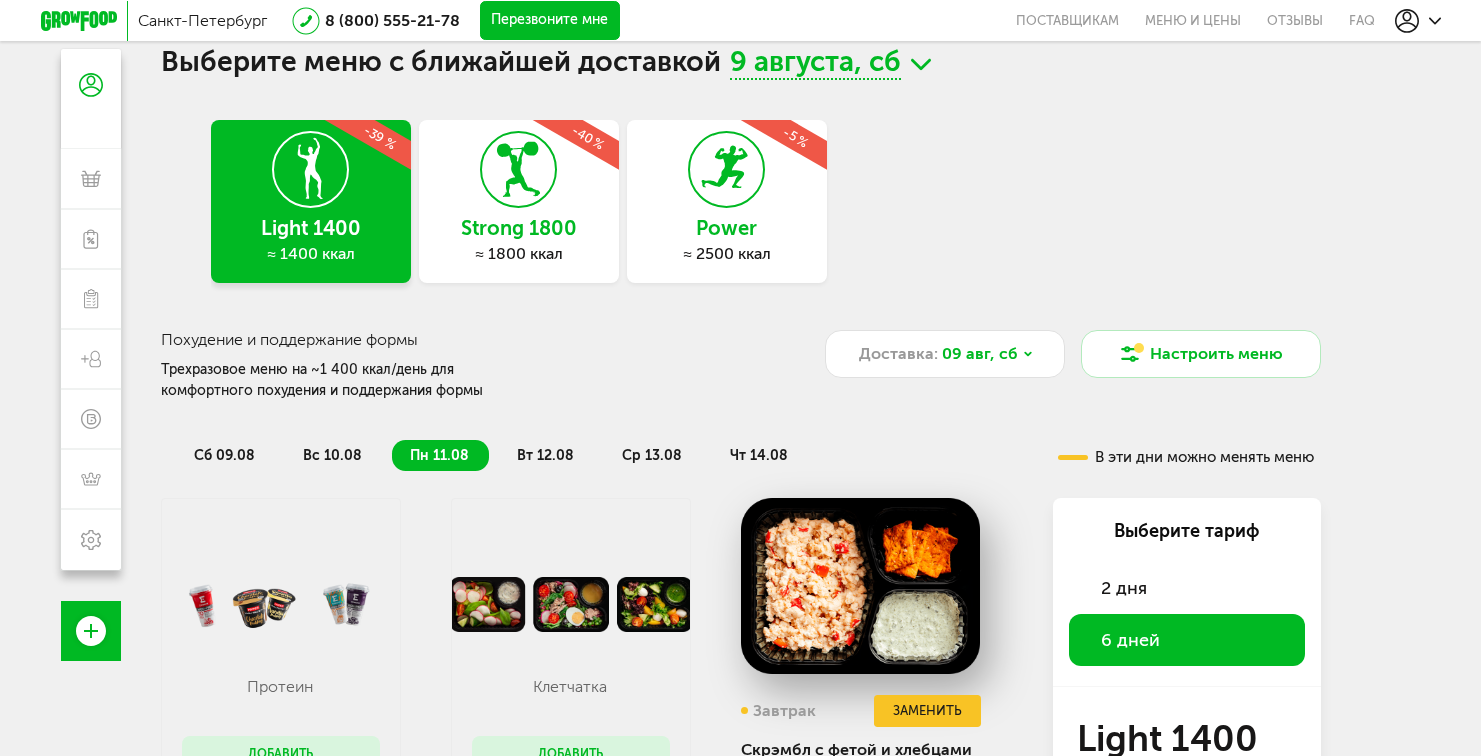 click on "вт 12.08" at bounding box center [545, 455] 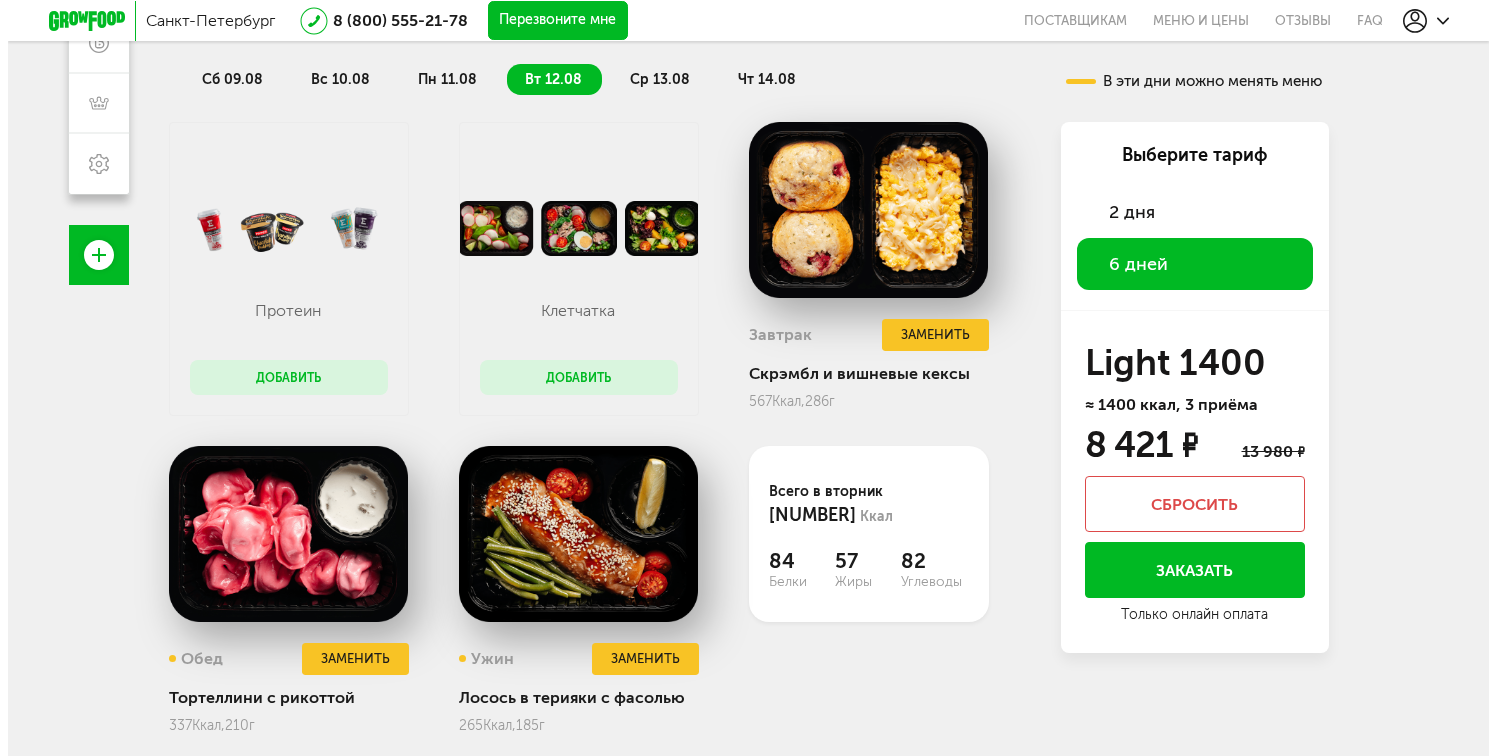 scroll, scrollTop: 418, scrollLeft: 0, axis: vertical 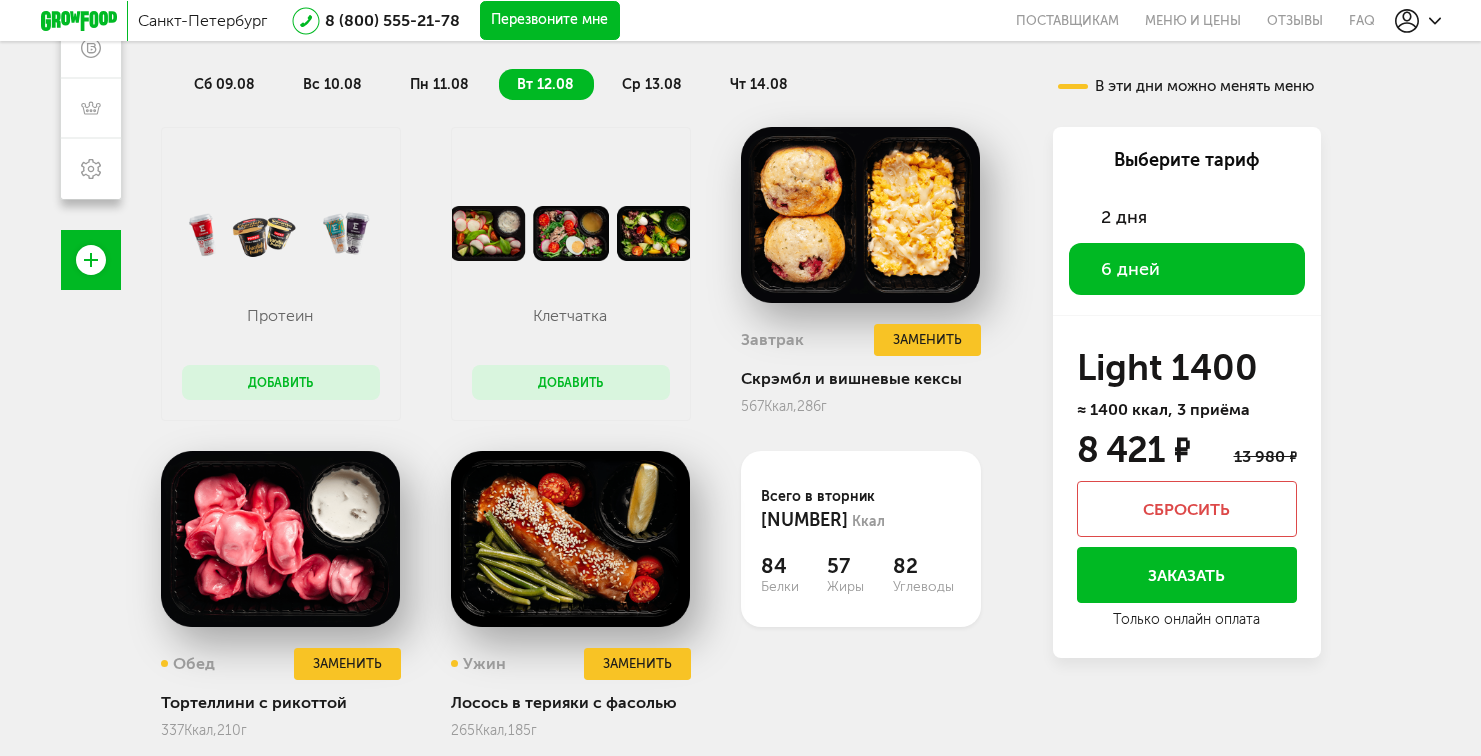click on "ср 13.08" at bounding box center (653, 84) 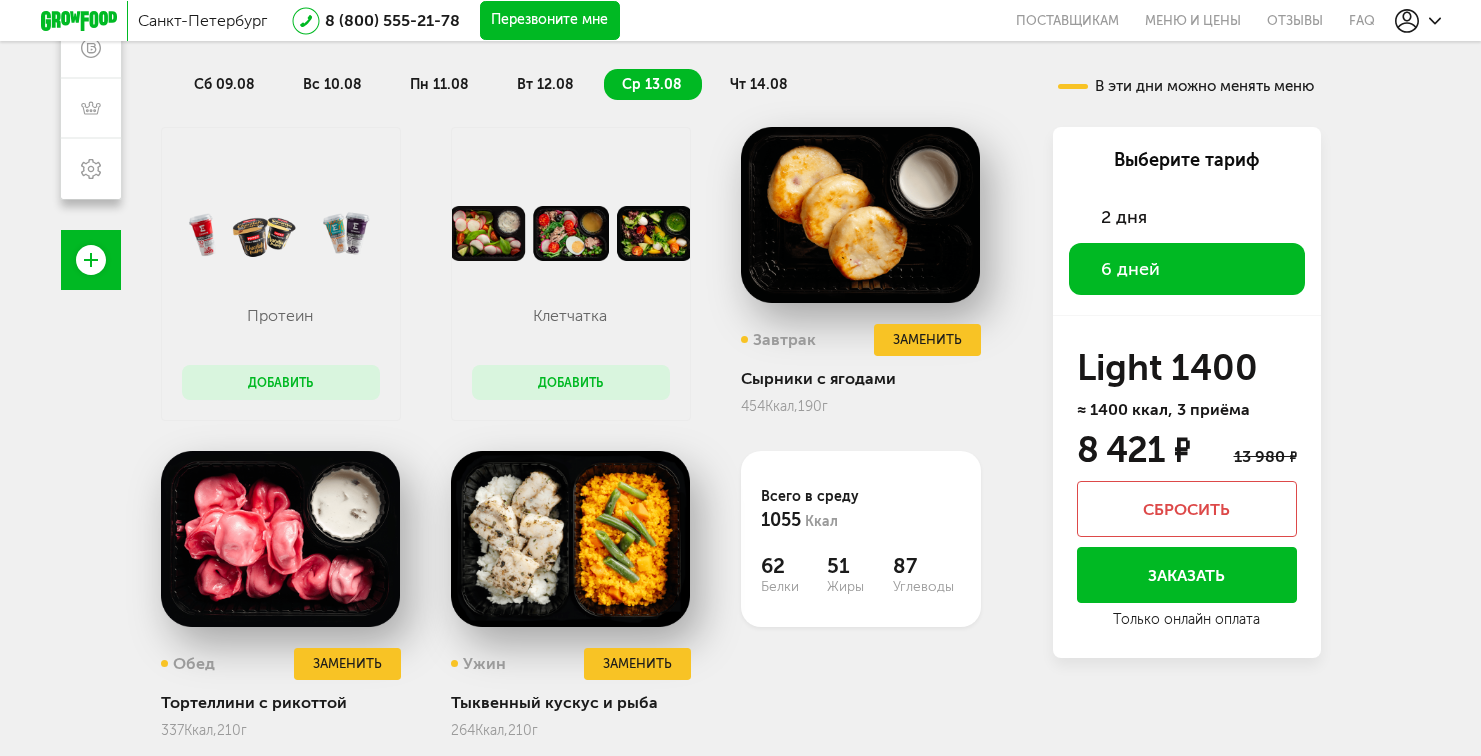 click on "чт 14.08" at bounding box center [759, 84] 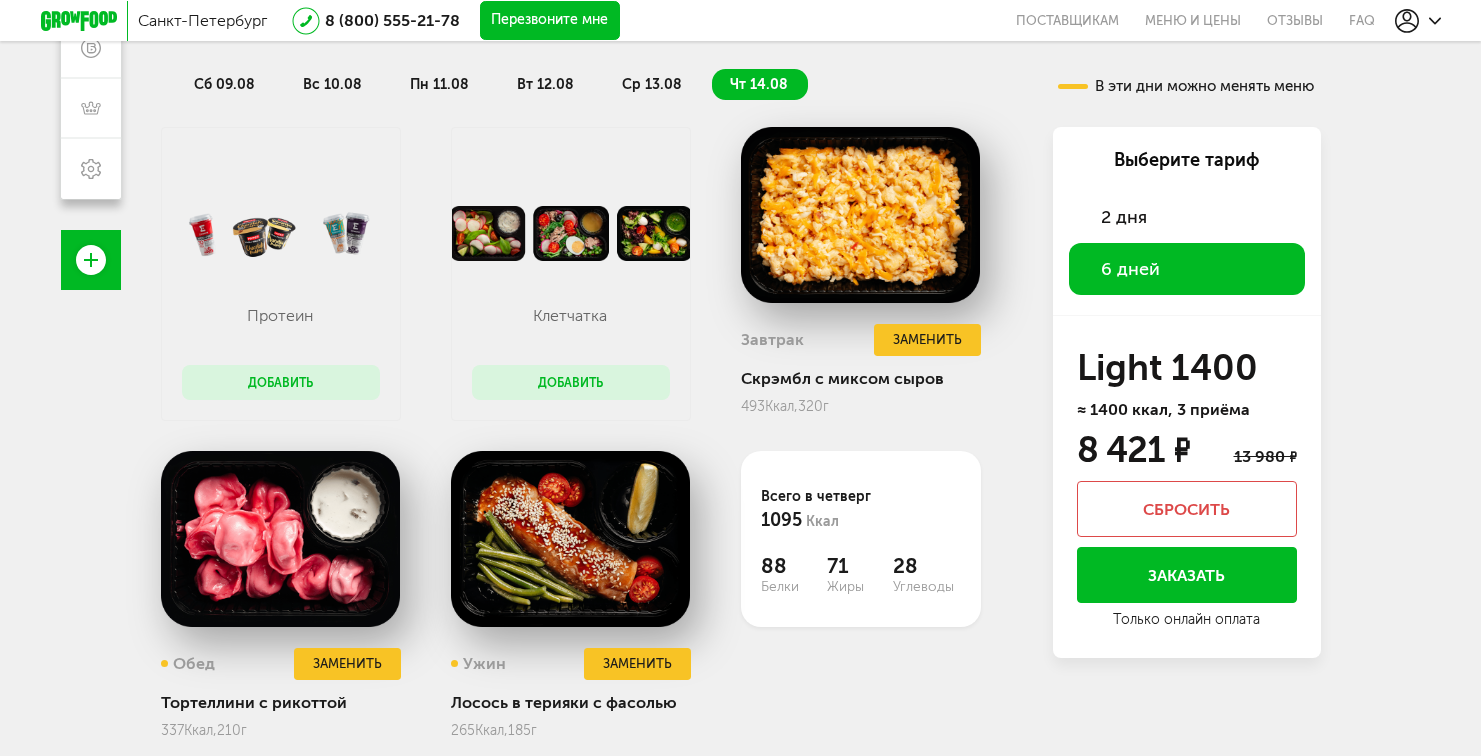 click on "вс 10.08" at bounding box center (332, 84) 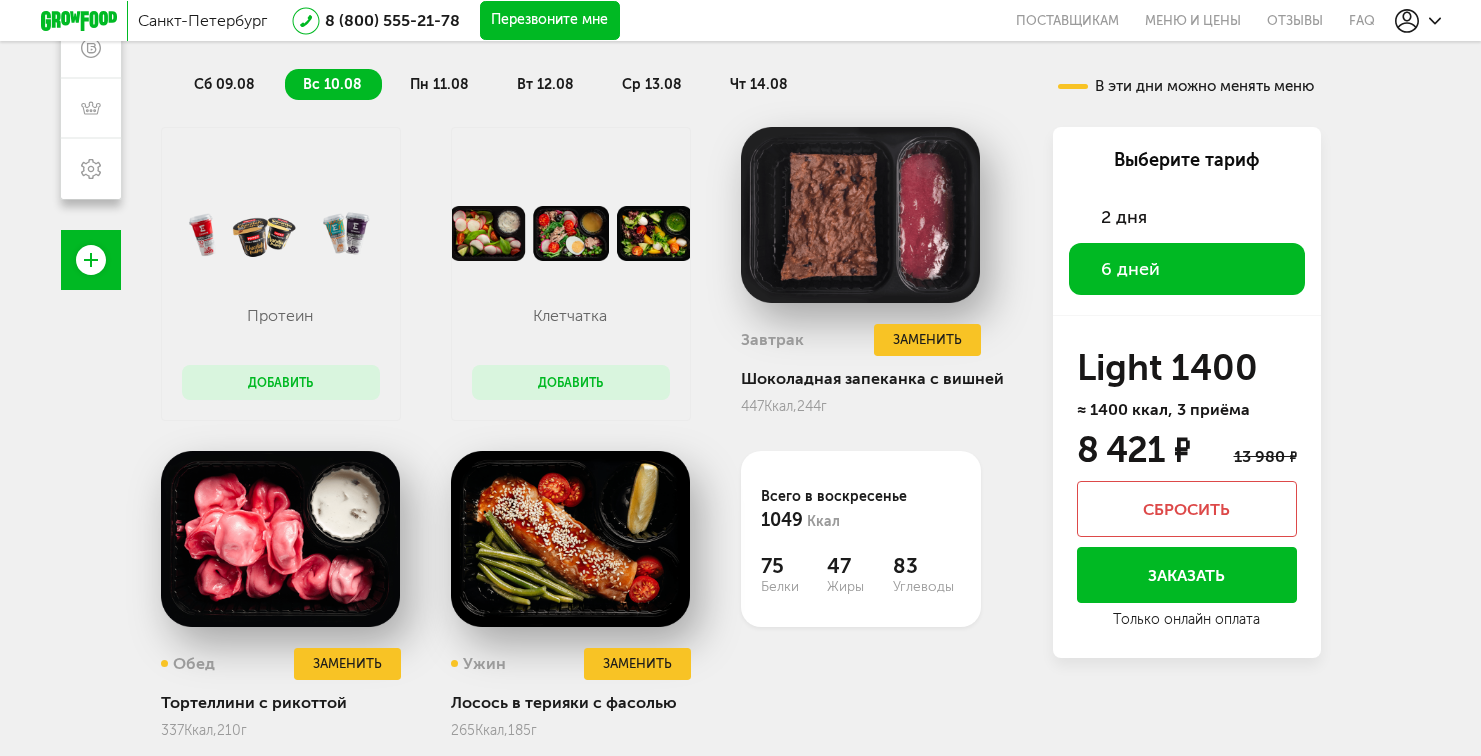 click on "сб 09.08" at bounding box center (224, 84) 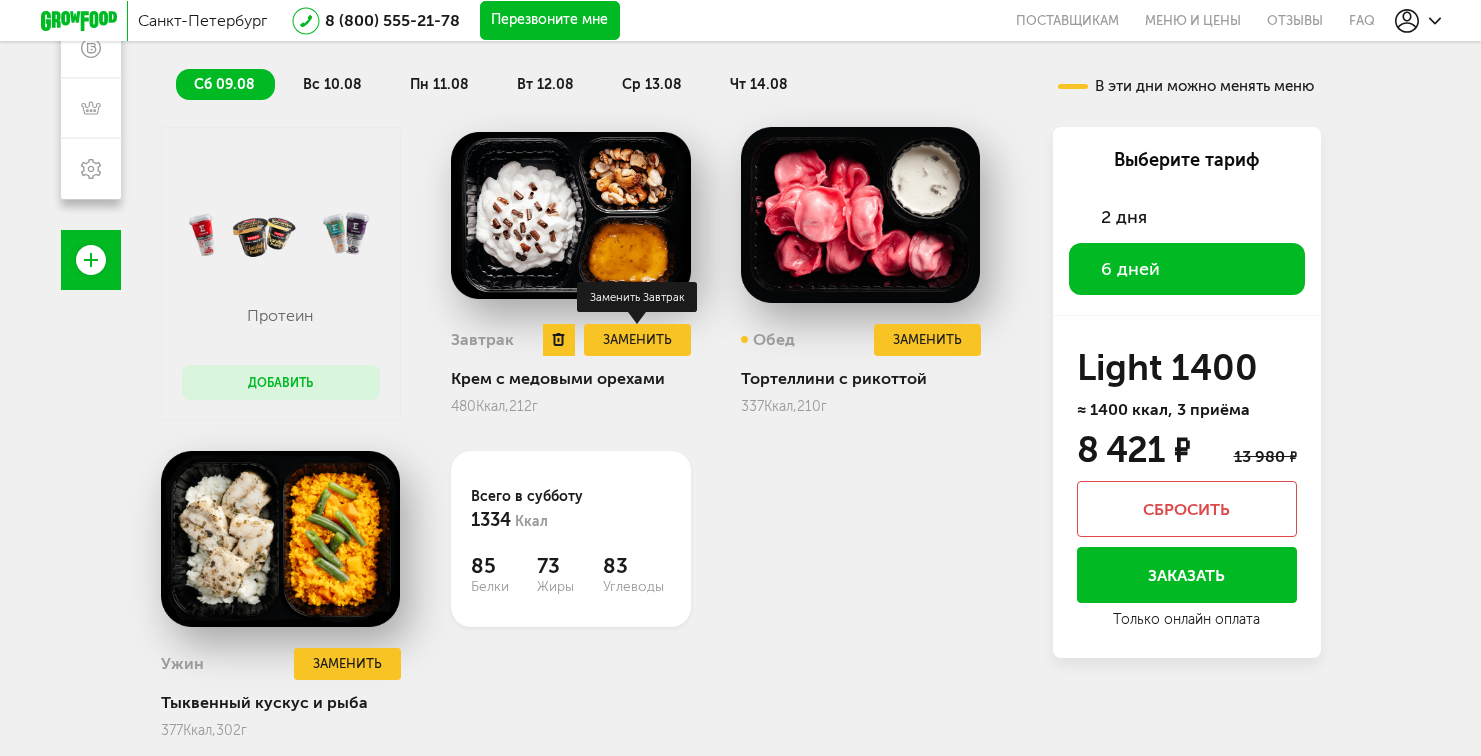 click on "Заменить" at bounding box center (637, 340) 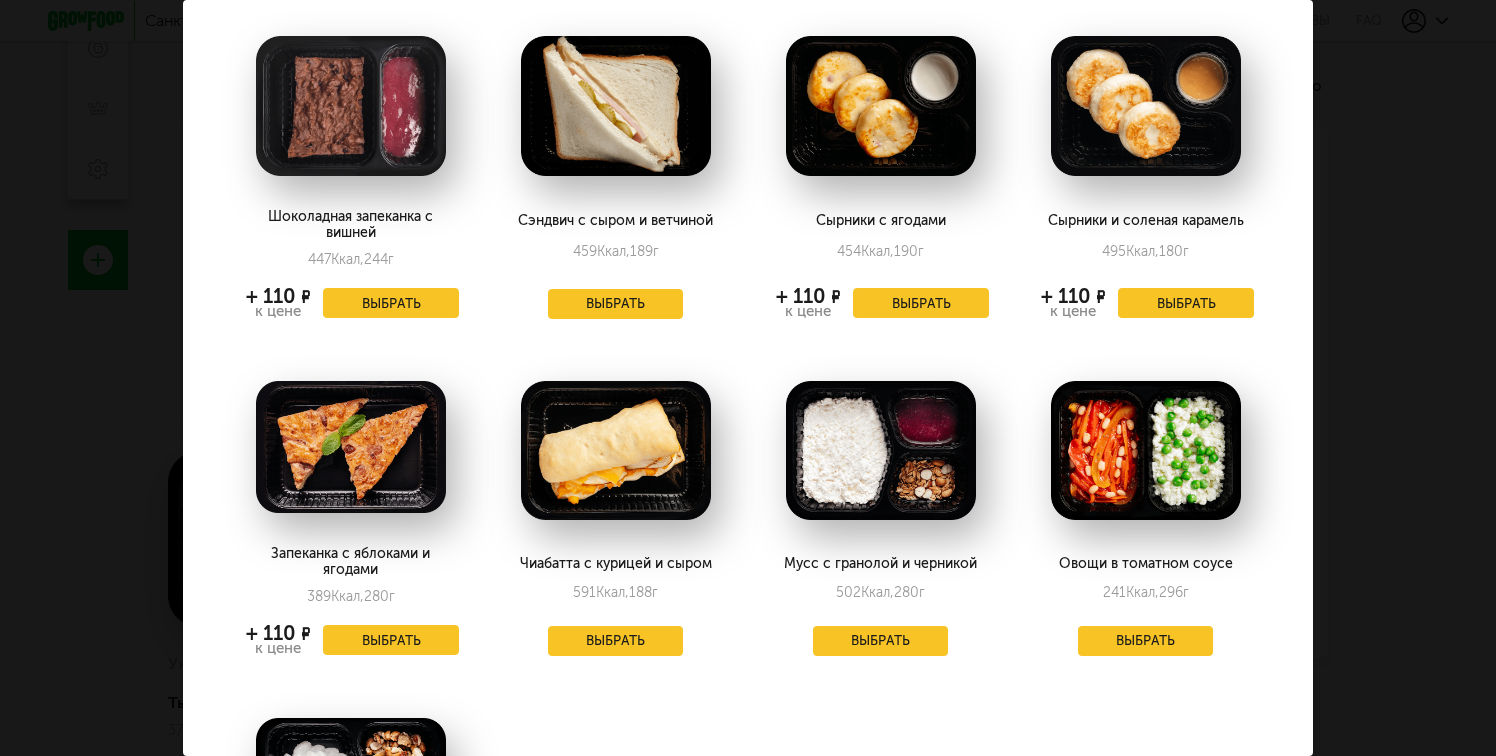 scroll, scrollTop: 82, scrollLeft: 0, axis: vertical 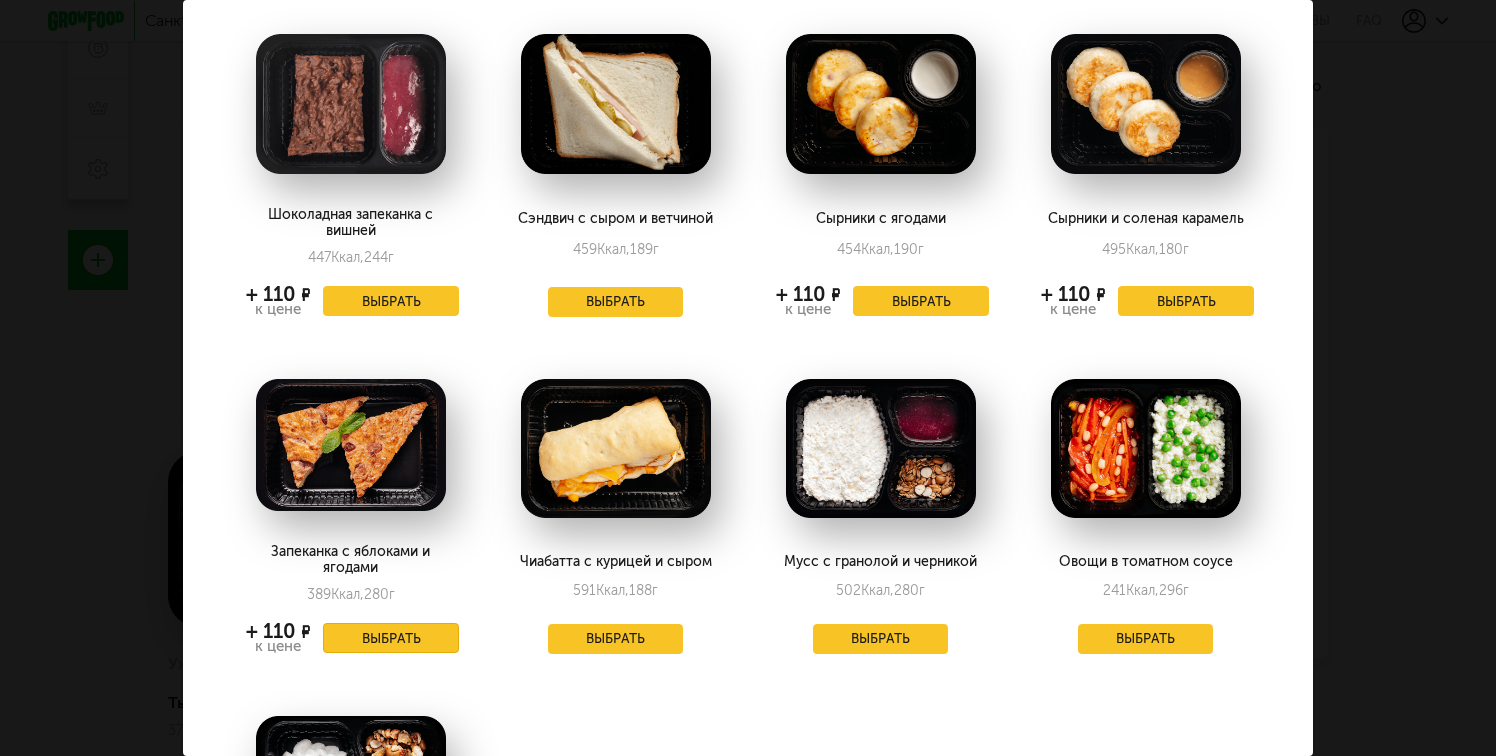 click on "Выбрать" at bounding box center [391, 638] 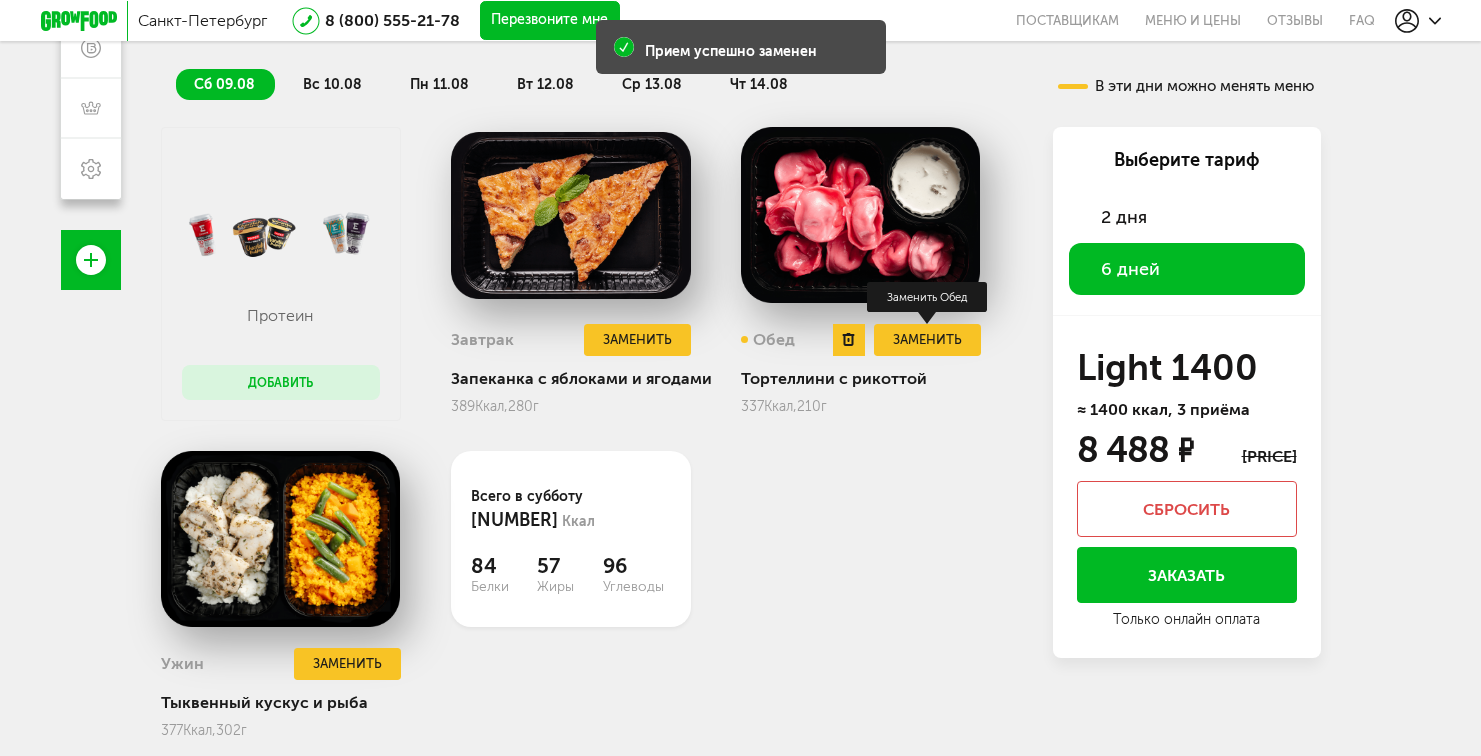 click on "Заменить" at bounding box center (927, 340) 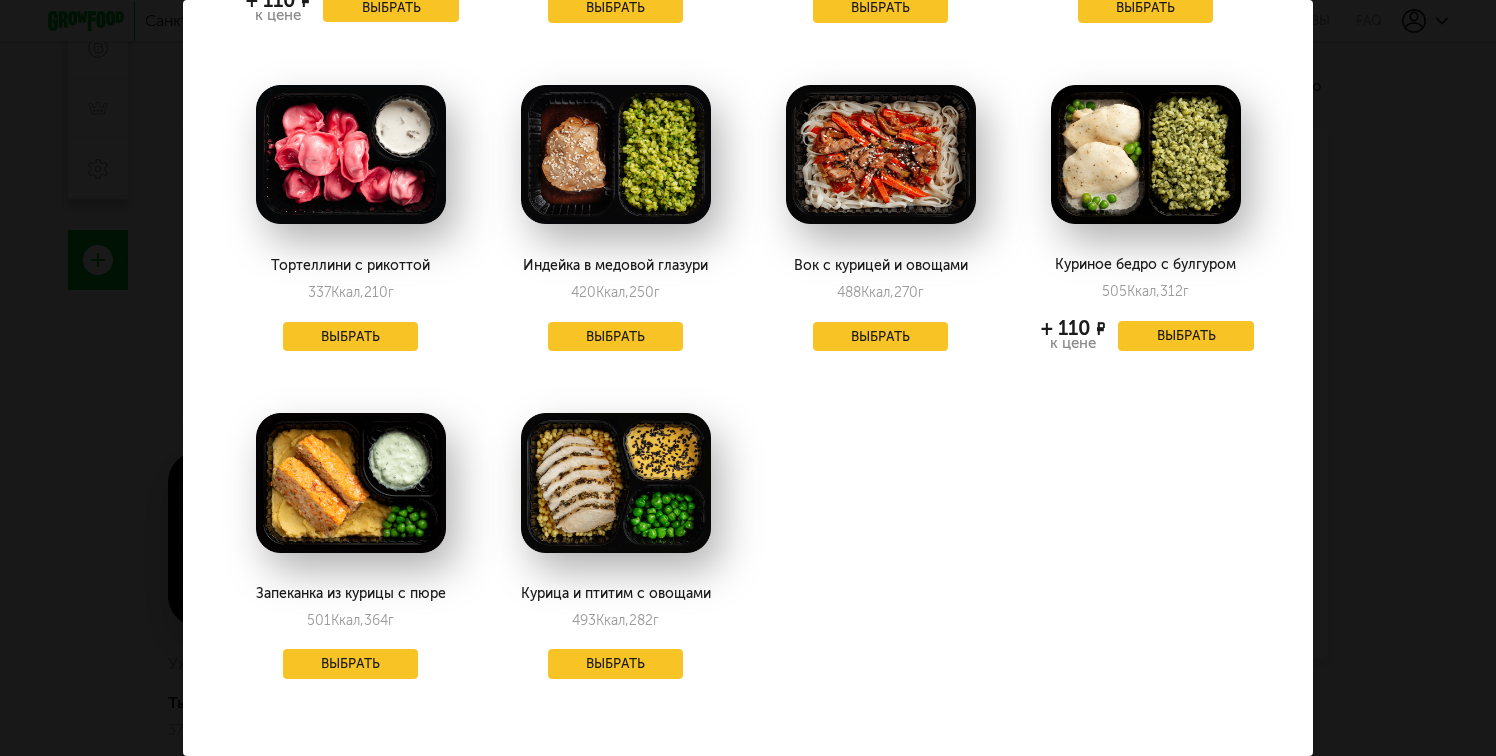 scroll, scrollTop: 0, scrollLeft: 0, axis: both 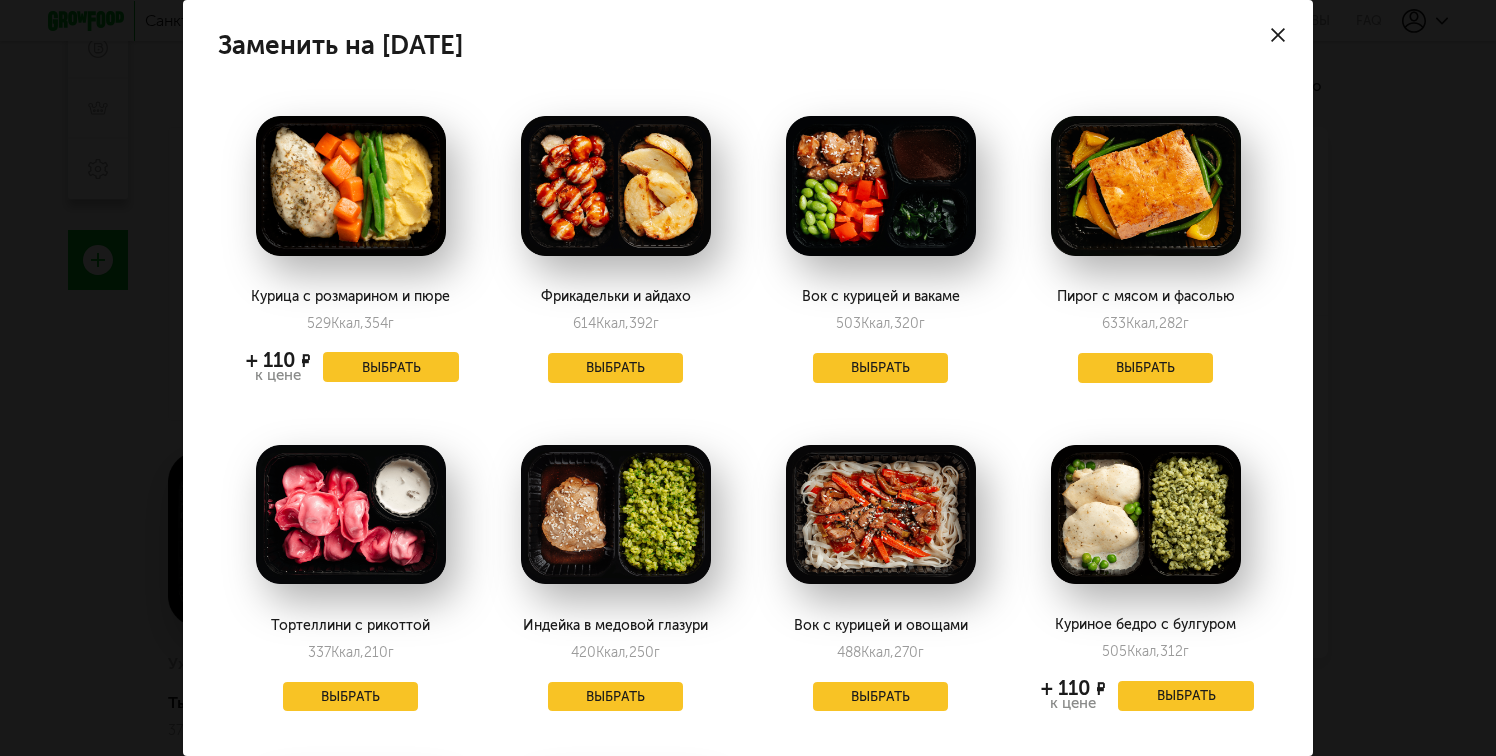 click at bounding box center [1278, 35] 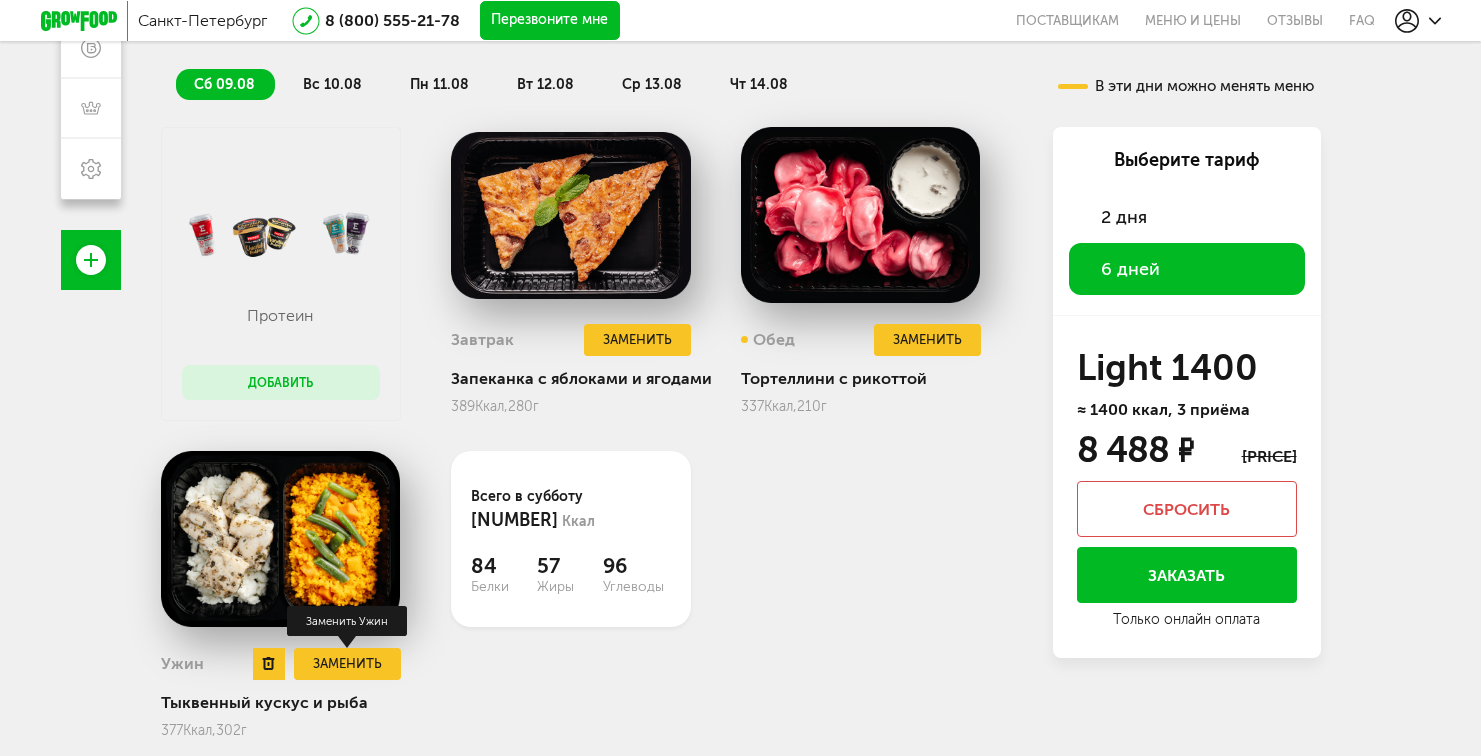 click on "Заменить" at bounding box center [347, 664] 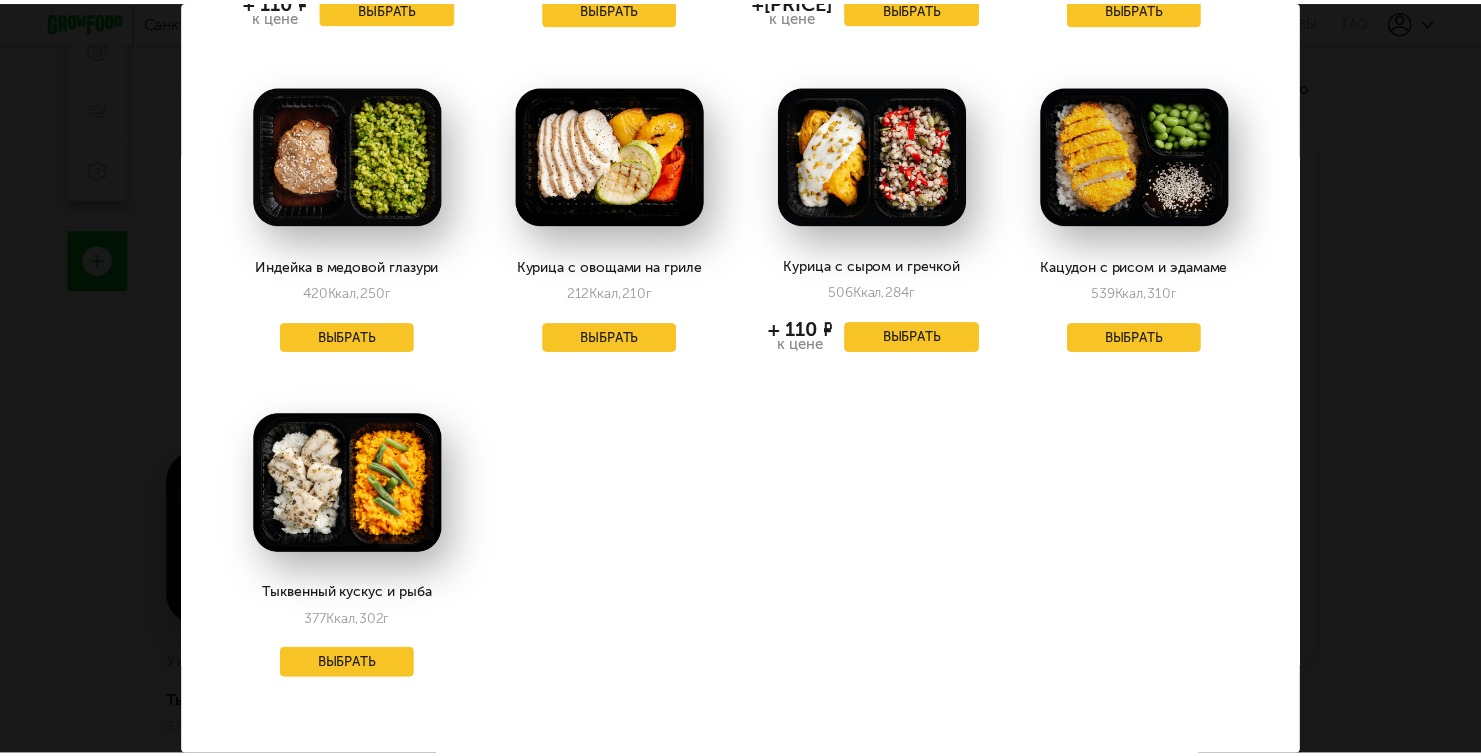 scroll, scrollTop: 0, scrollLeft: 0, axis: both 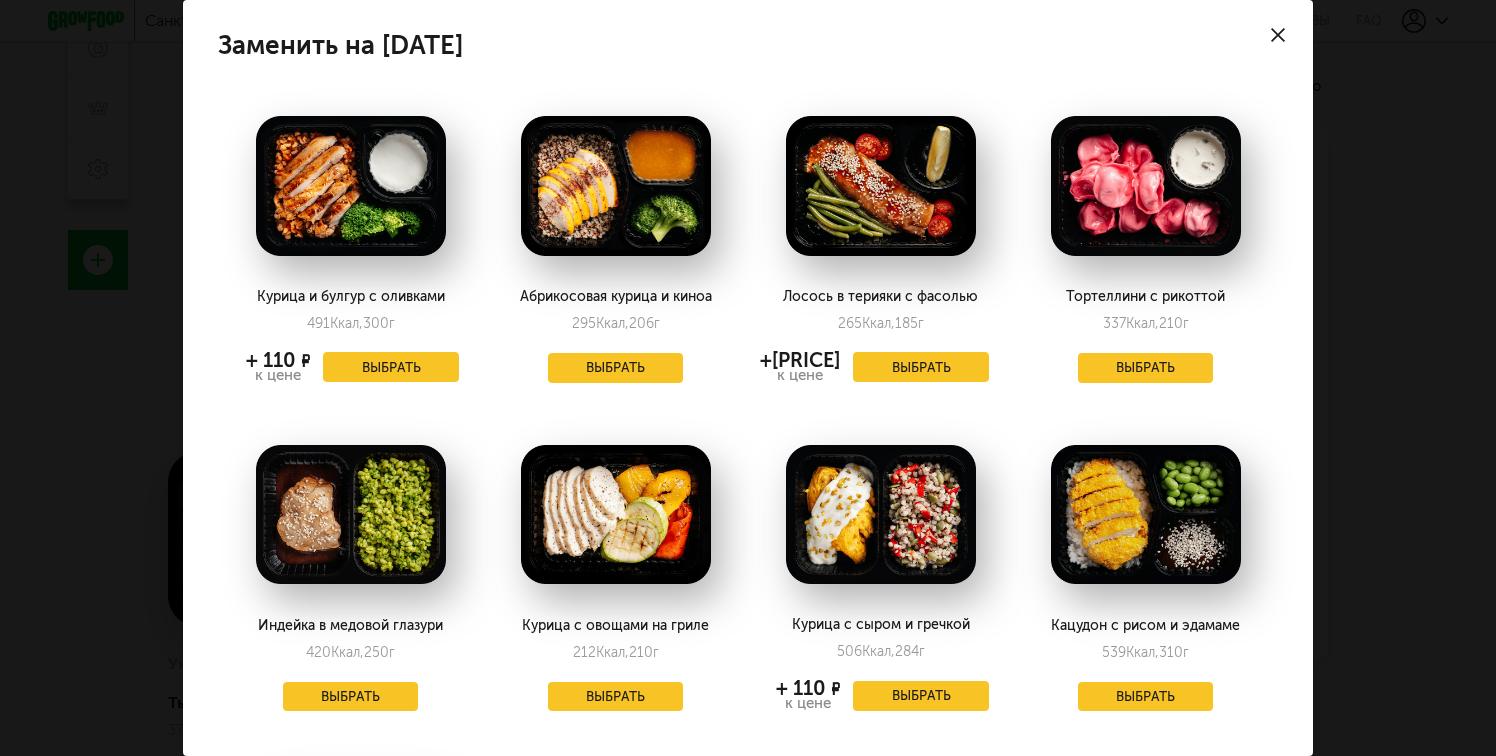 click at bounding box center [1278, 35] 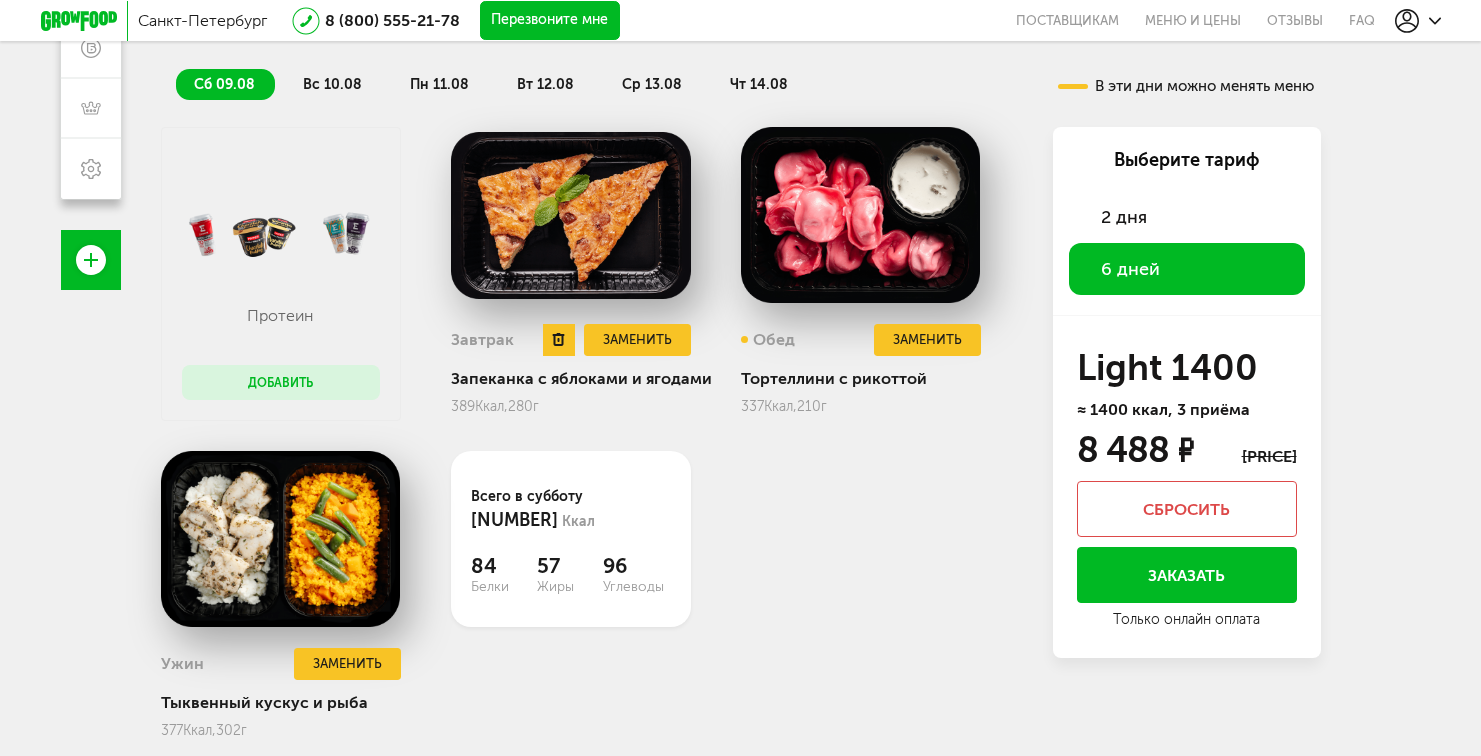 scroll, scrollTop: 228, scrollLeft: 0, axis: vertical 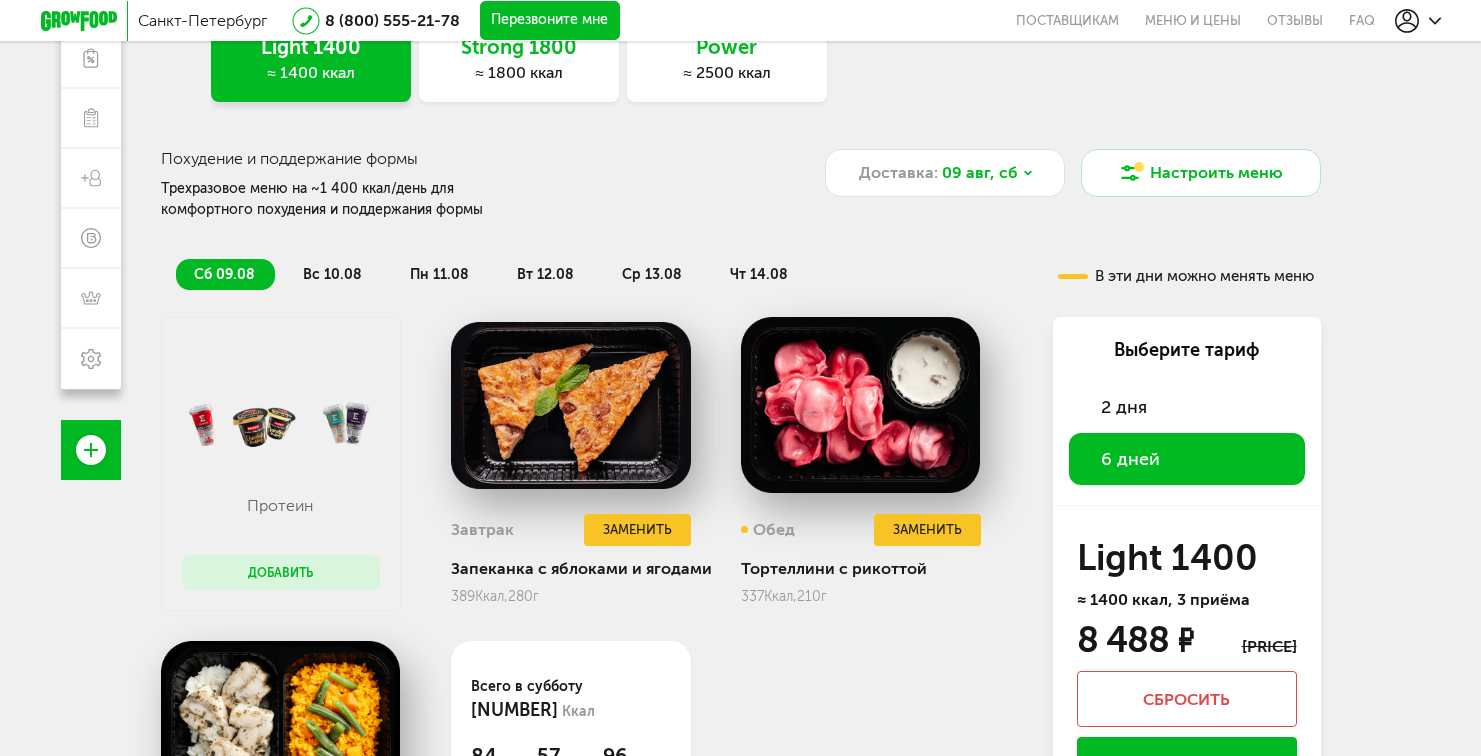 click on "вс 10.08" at bounding box center (332, 274) 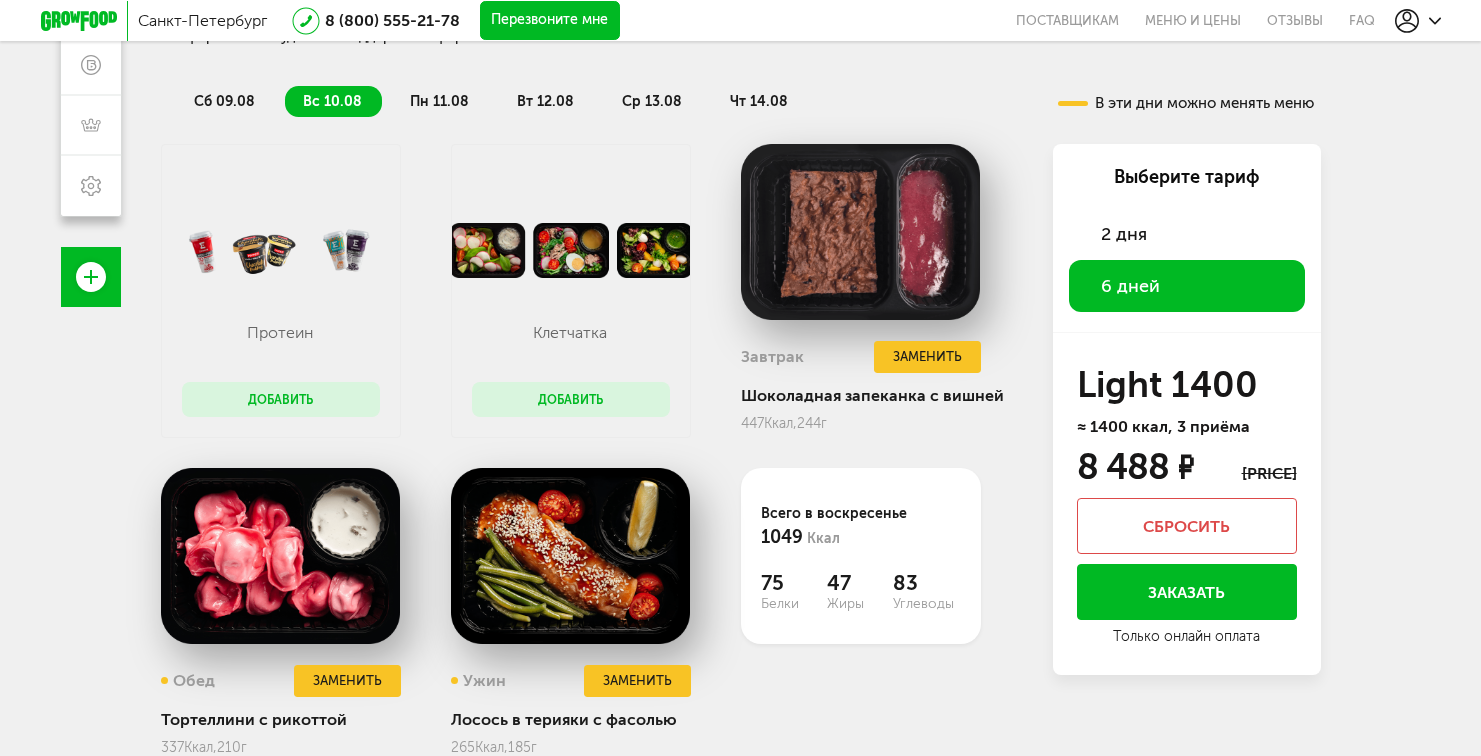 scroll, scrollTop: 433, scrollLeft: 0, axis: vertical 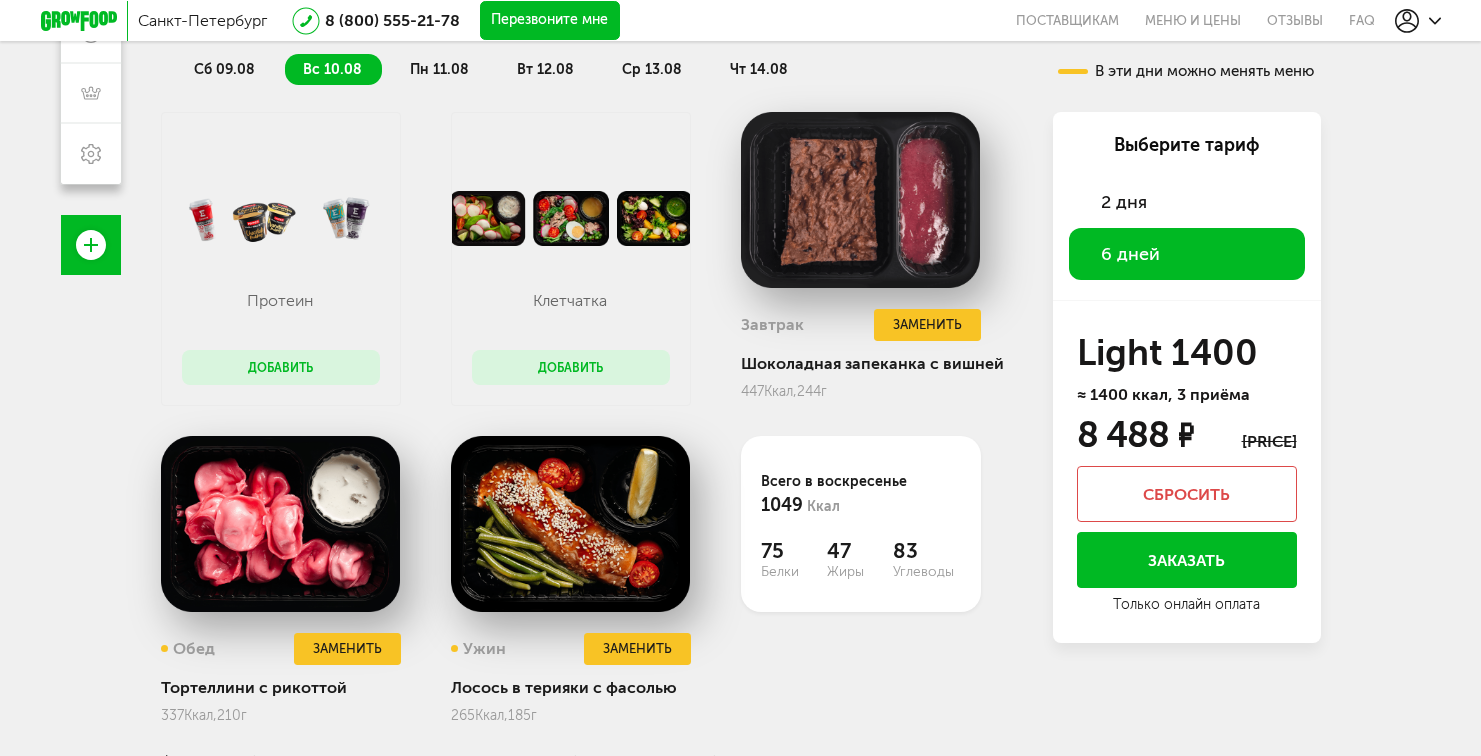 click on "Добавить" at bounding box center [571, 367] 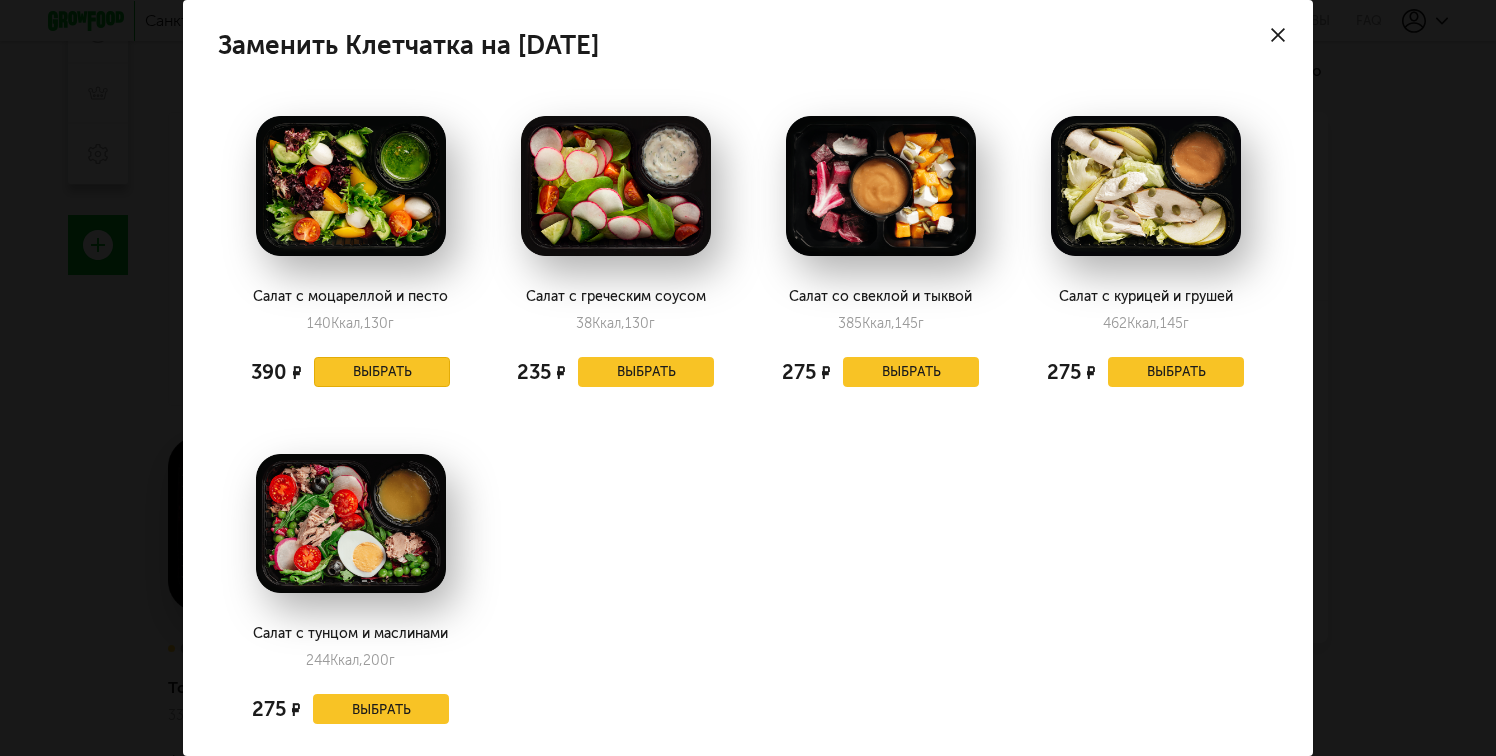 click on "Выбрать" at bounding box center (382, 372) 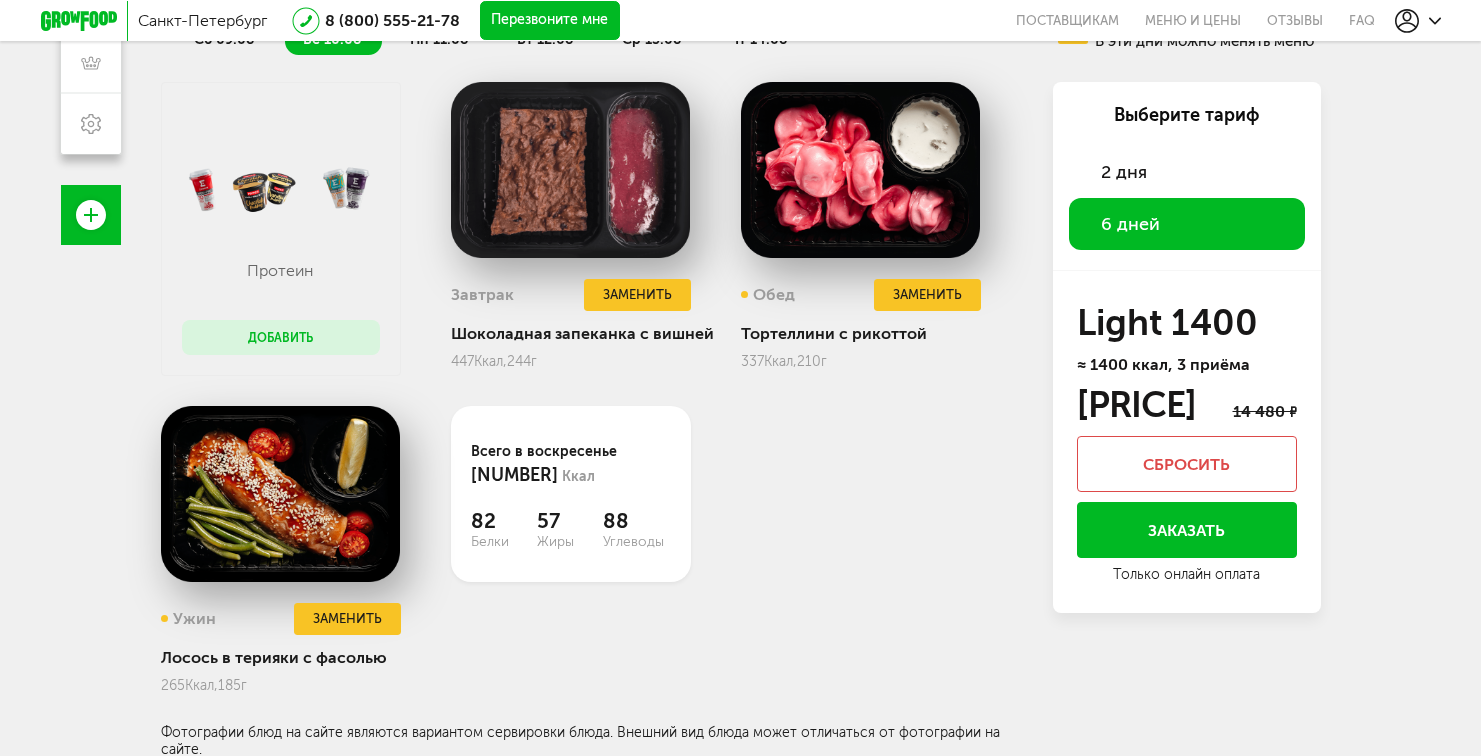 scroll, scrollTop: 279, scrollLeft: 0, axis: vertical 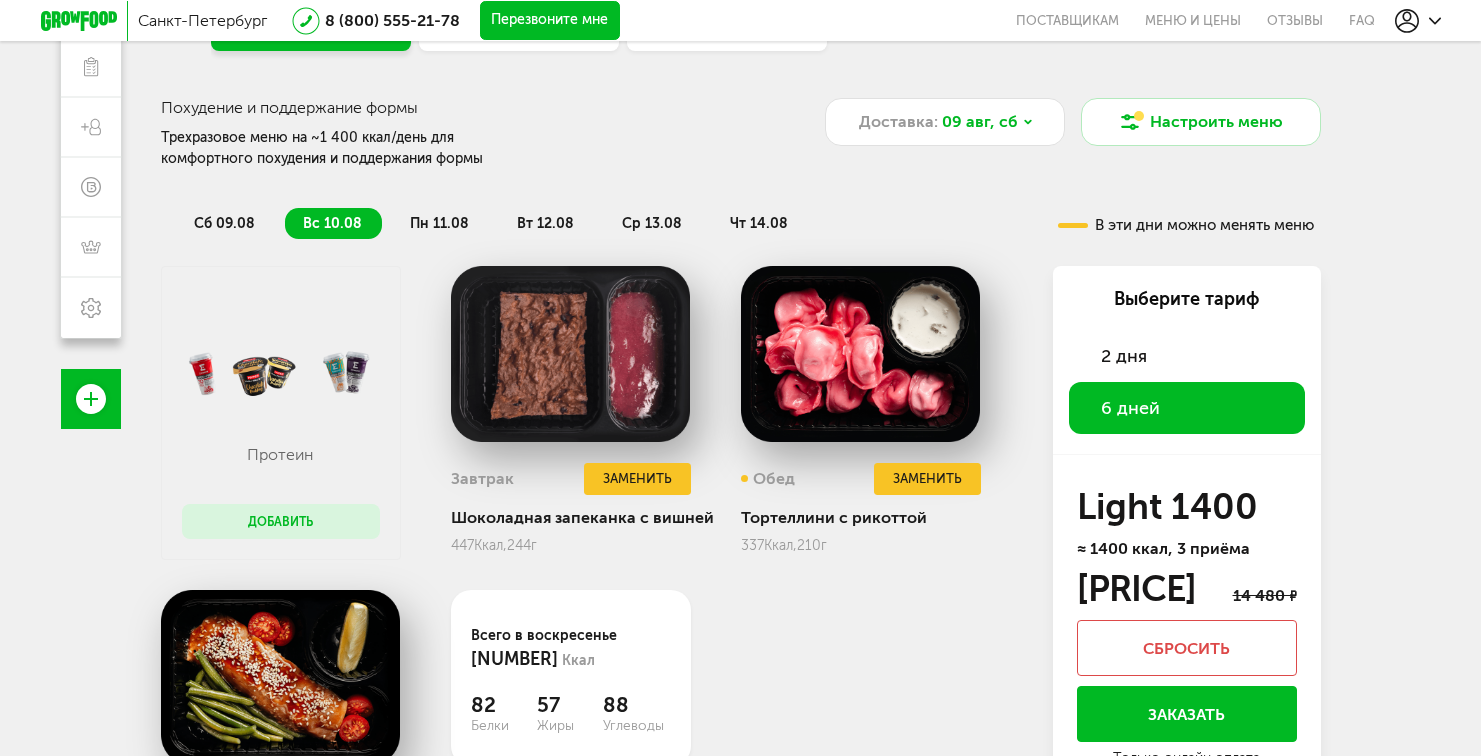 click on "пн 11.08" at bounding box center [439, 223] 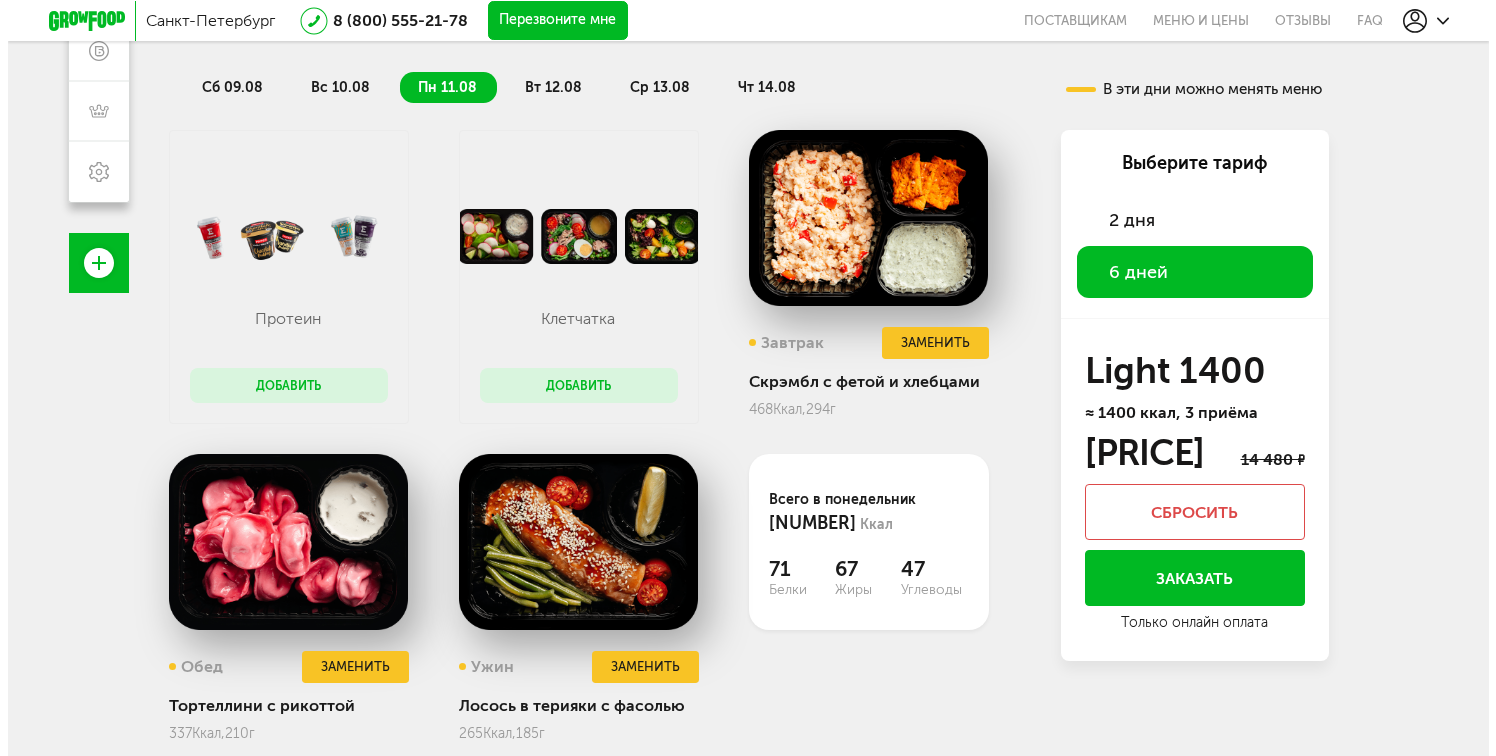 scroll, scrollTop: 424, scrollLeft: 0, axis: vertical 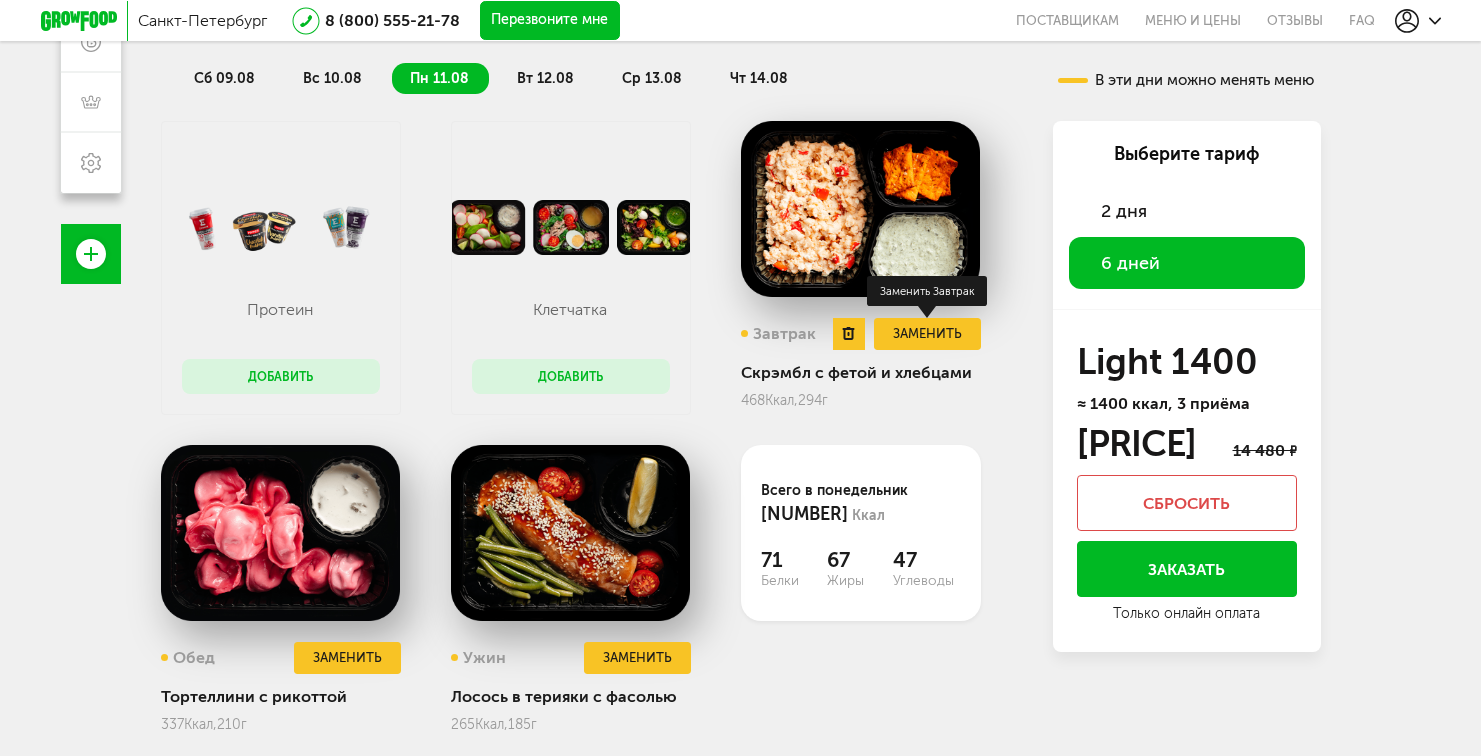 click on "Заменить" at bounding box center [927, 334] 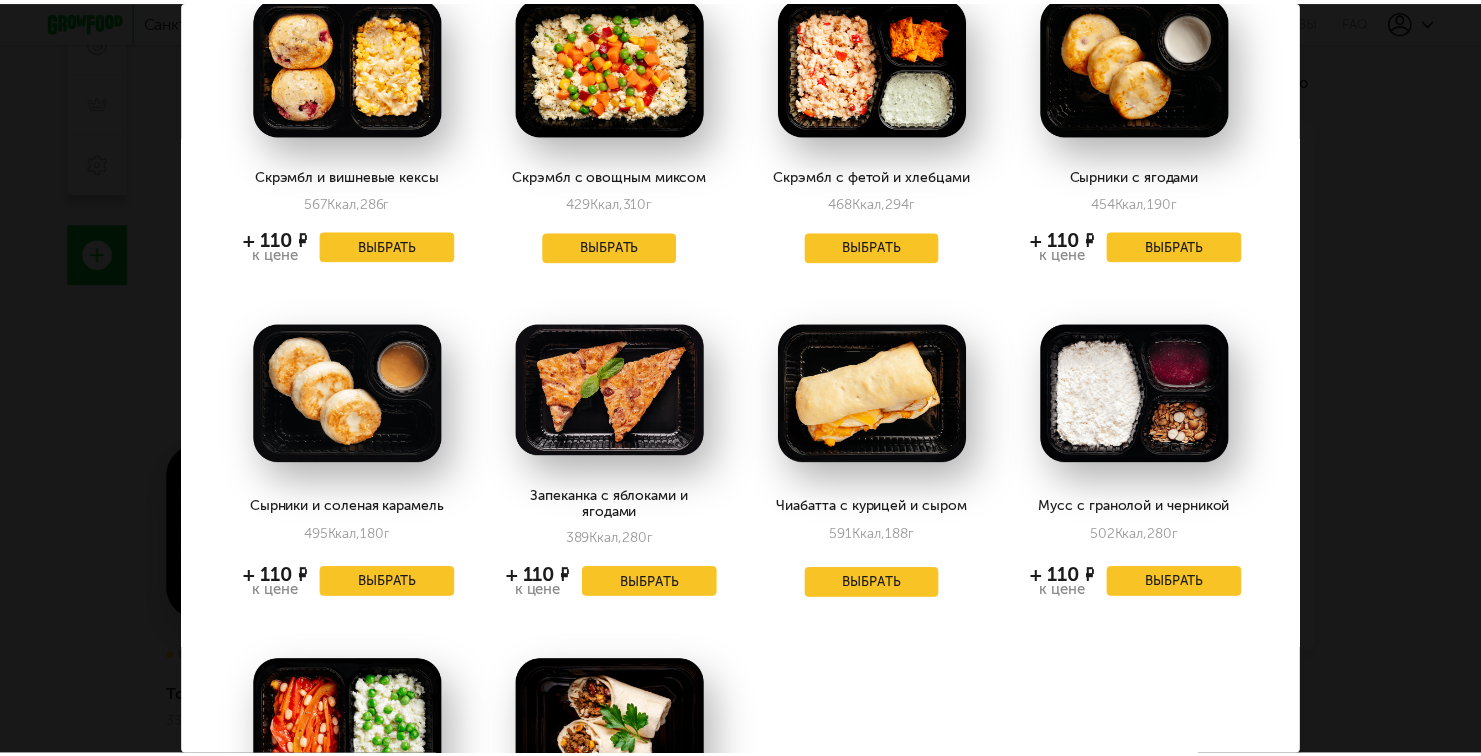 scroll, scrollTop: 0, scrollLeft: 0, axis: both 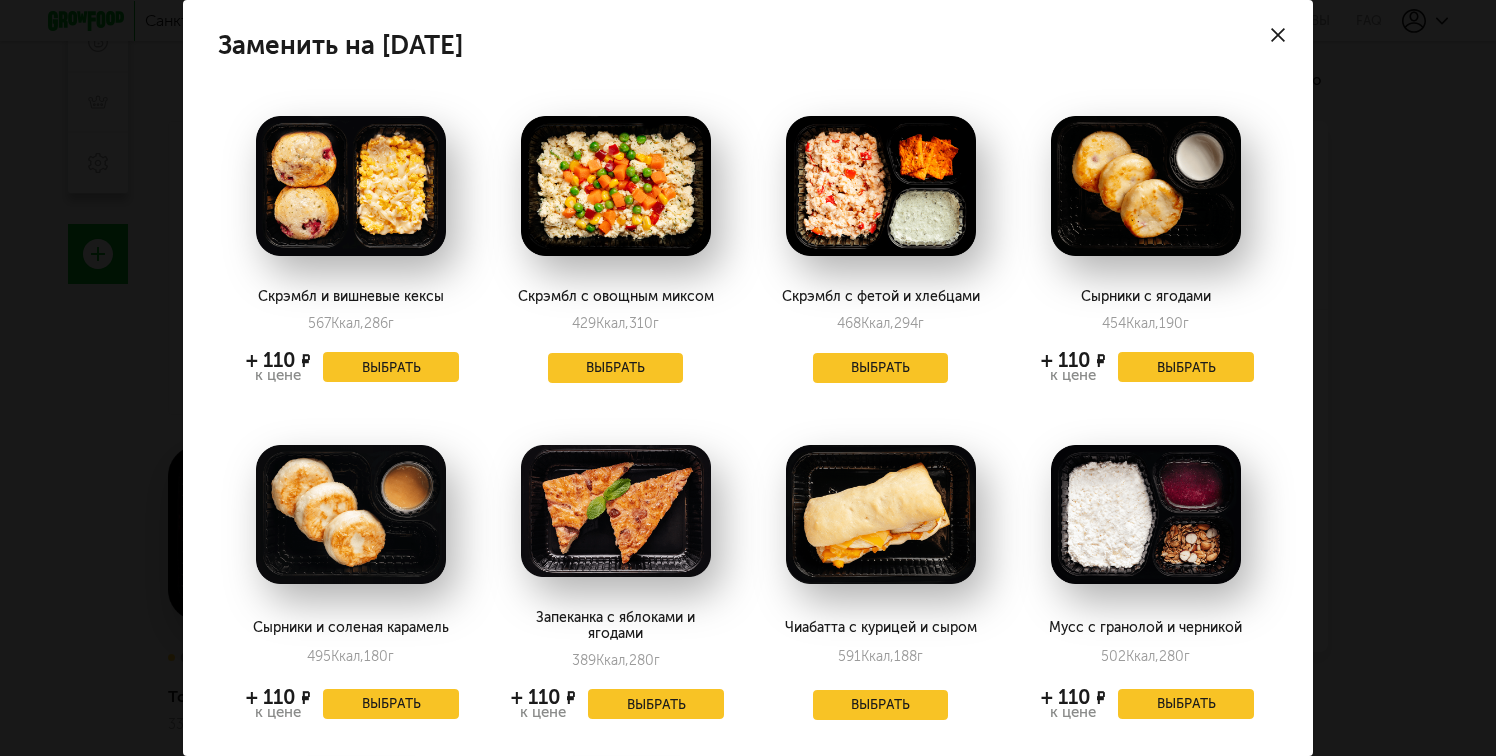 click at bounding box center (1278, 35) 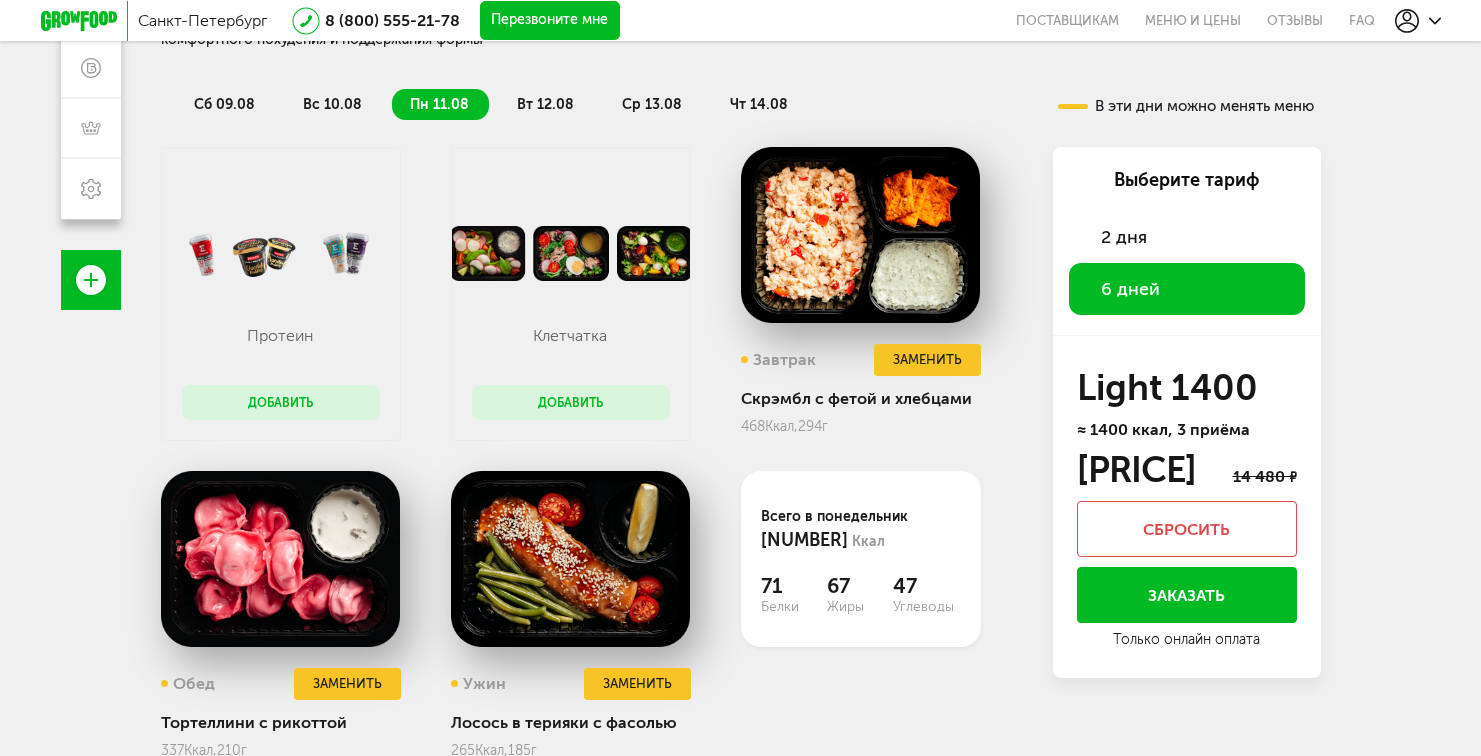 scroll, scrollTop: 239, scrollLeft: 0, axis: vertical 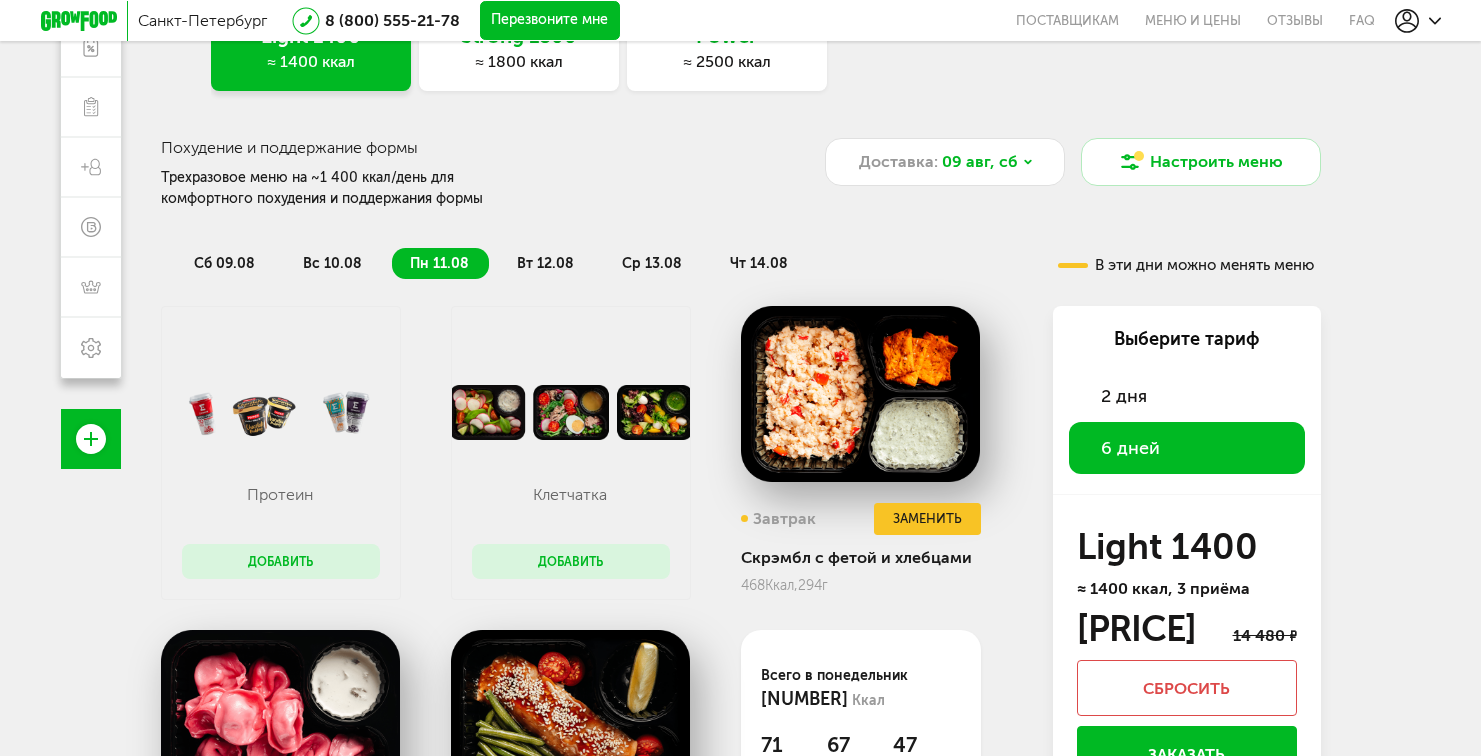 click on "сб 09.08" at bounding box center [224, 263] 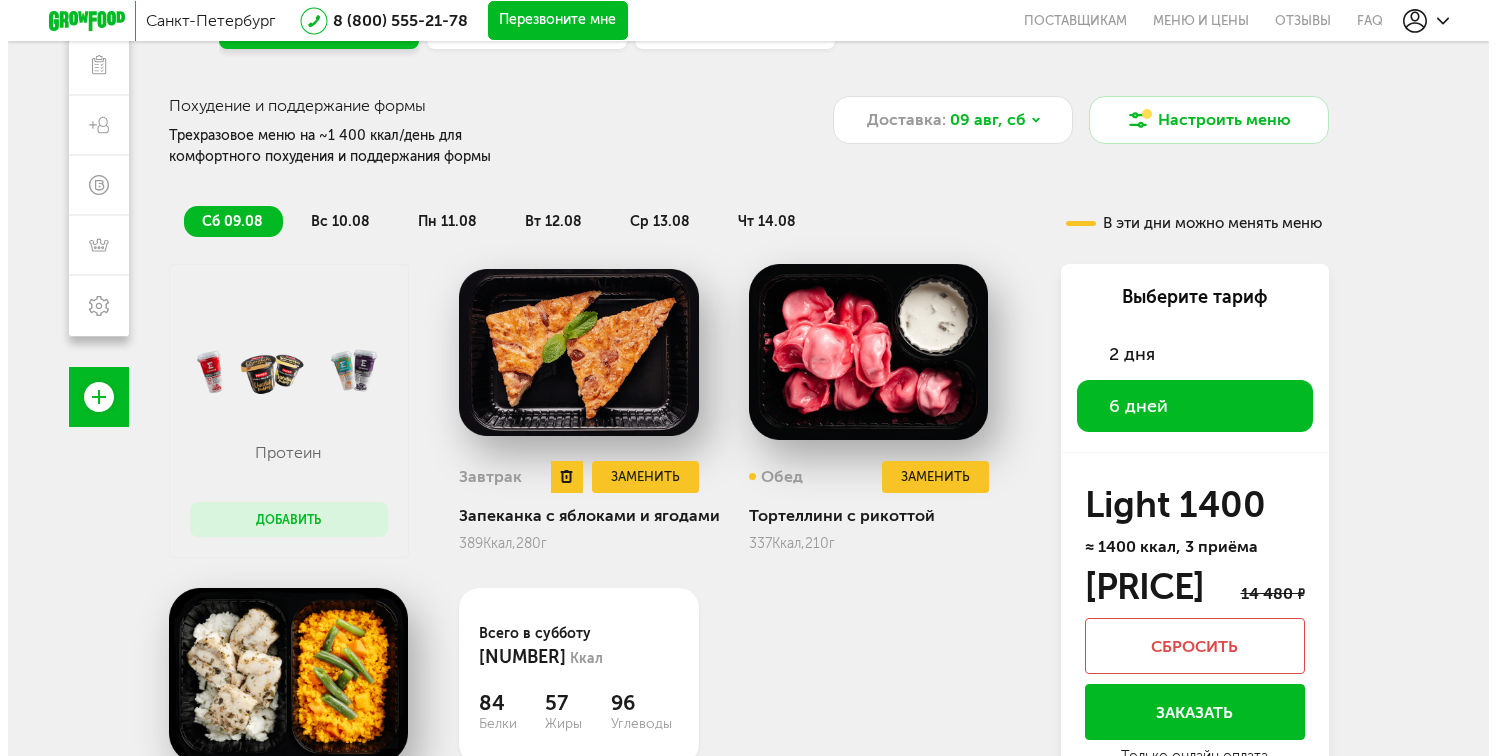 scroll, scrollTop: 459, scrollLeft: 0, axis: vertical 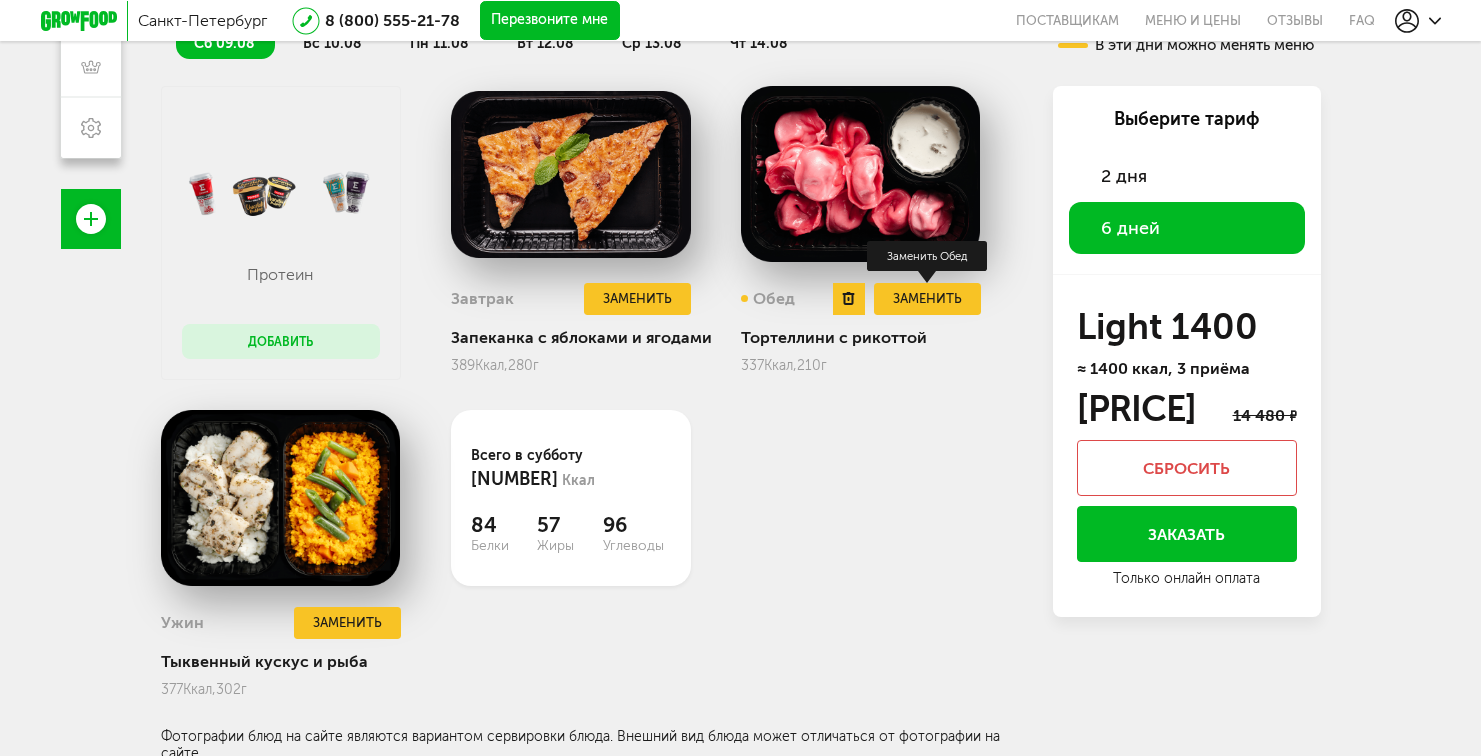 click on "Заменить" at bounding box center (927, 299) 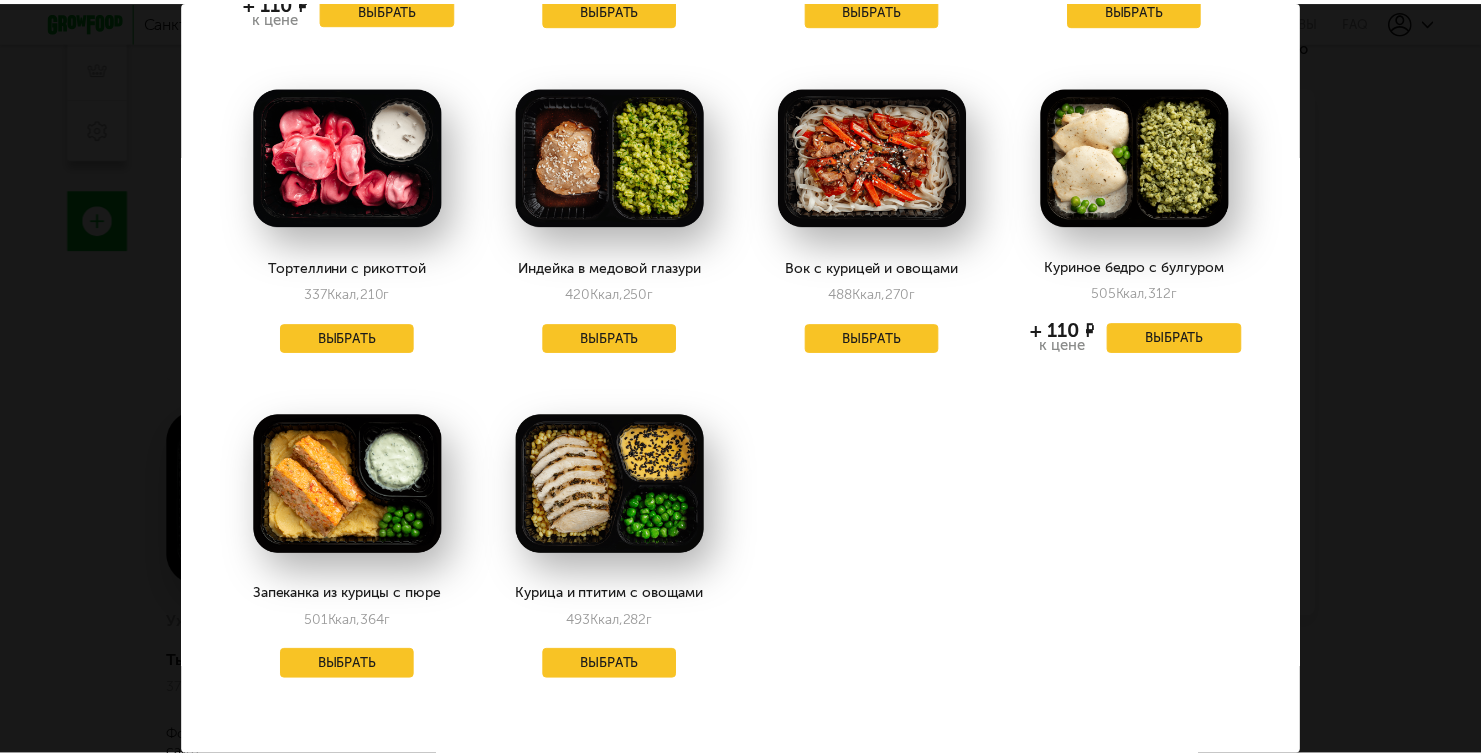 scroll, scrollTop: 360, scrollLeft: 0, axis: vertical 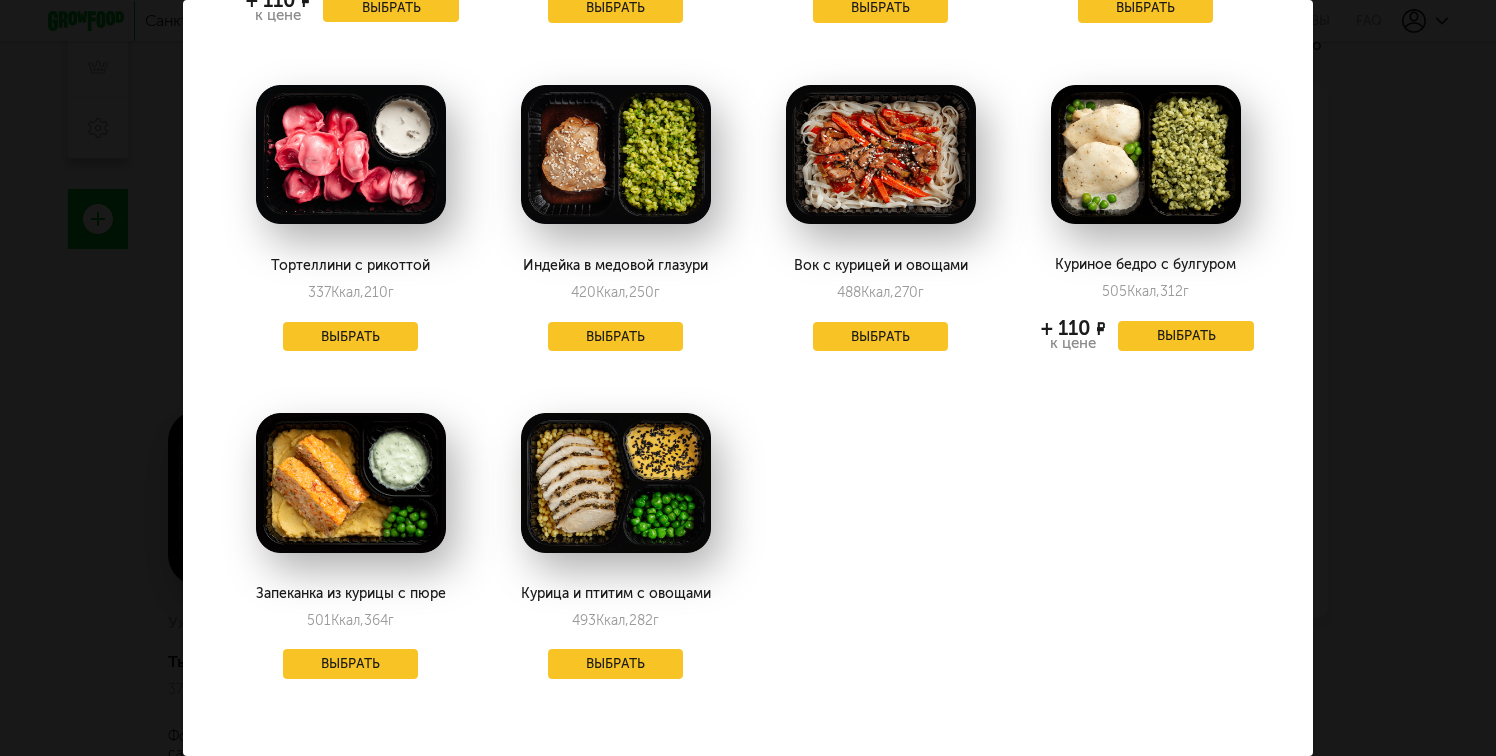 click on "Заменить  на [DATE]               Курица с розмарином и пюре
[NUMBER]  Ккал,
[NUMBER]  г     +
[PRICE]
к цене       Выбрать             Фрикадельки и айдахо
[NUMBER]  Ккал,
[NUMBER]  г           Выбрать             Вок с курицей и вакаме
[NUMBER]  Ккал,
[NUMBER]  г           Выбрать             Пирог с мясом и фасолью
[NUMBER]  Ккал,
[NUMBER]  г           Выбрать             Тортеллини с рикоттой
[NUMBER]  Ккал,
[NUMBER]  г           Выбрать             Индейка в медовой глазури
[NUMBER]  Ккал,
[NUMBER]  г           Выбрать             Вок с курицей и овощами
[NUMBER]  Ккал,
[NUMBER]  г           Выбрать             Куриное бедро с булгуром   г" at bounding box center [748, 378] 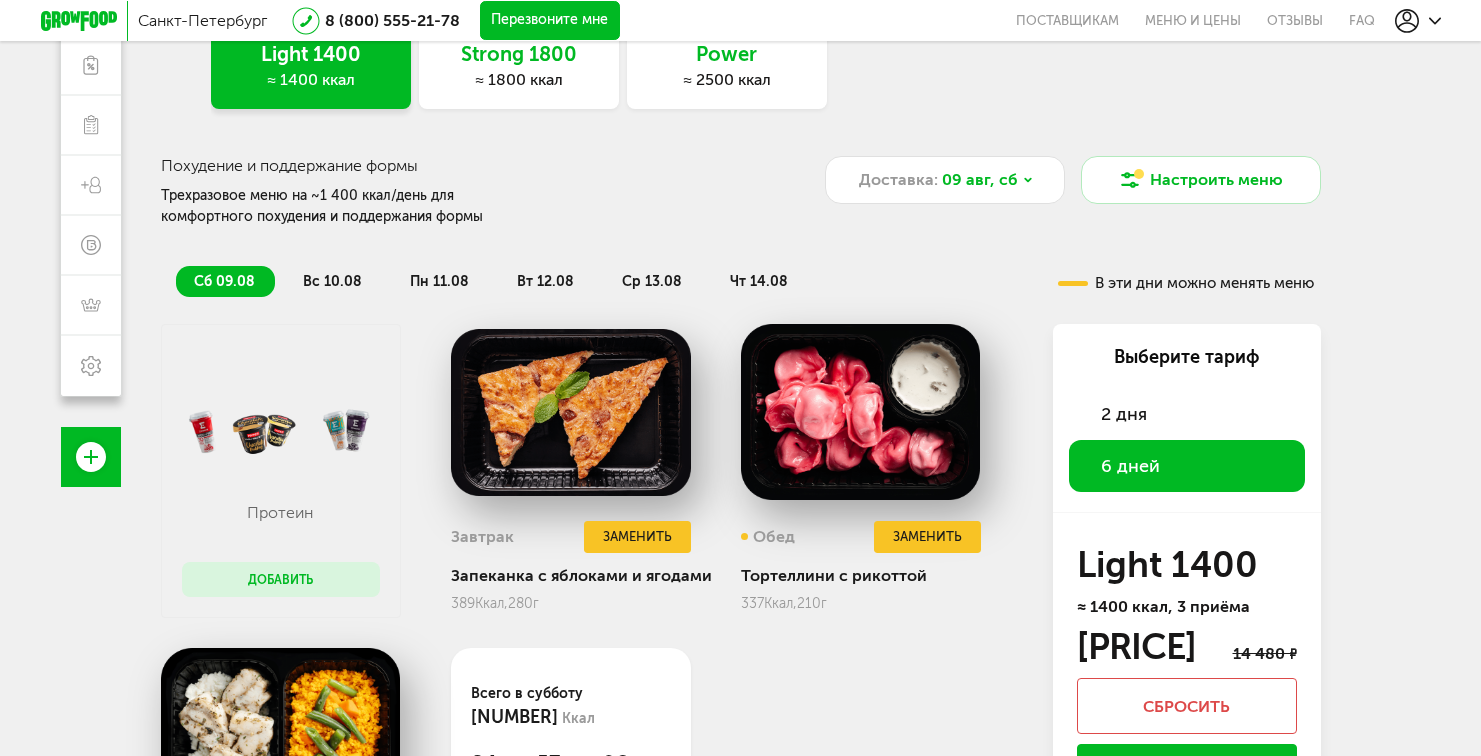 scroll, scrollTop: 225, scrollLeft: 0, axis: vertical 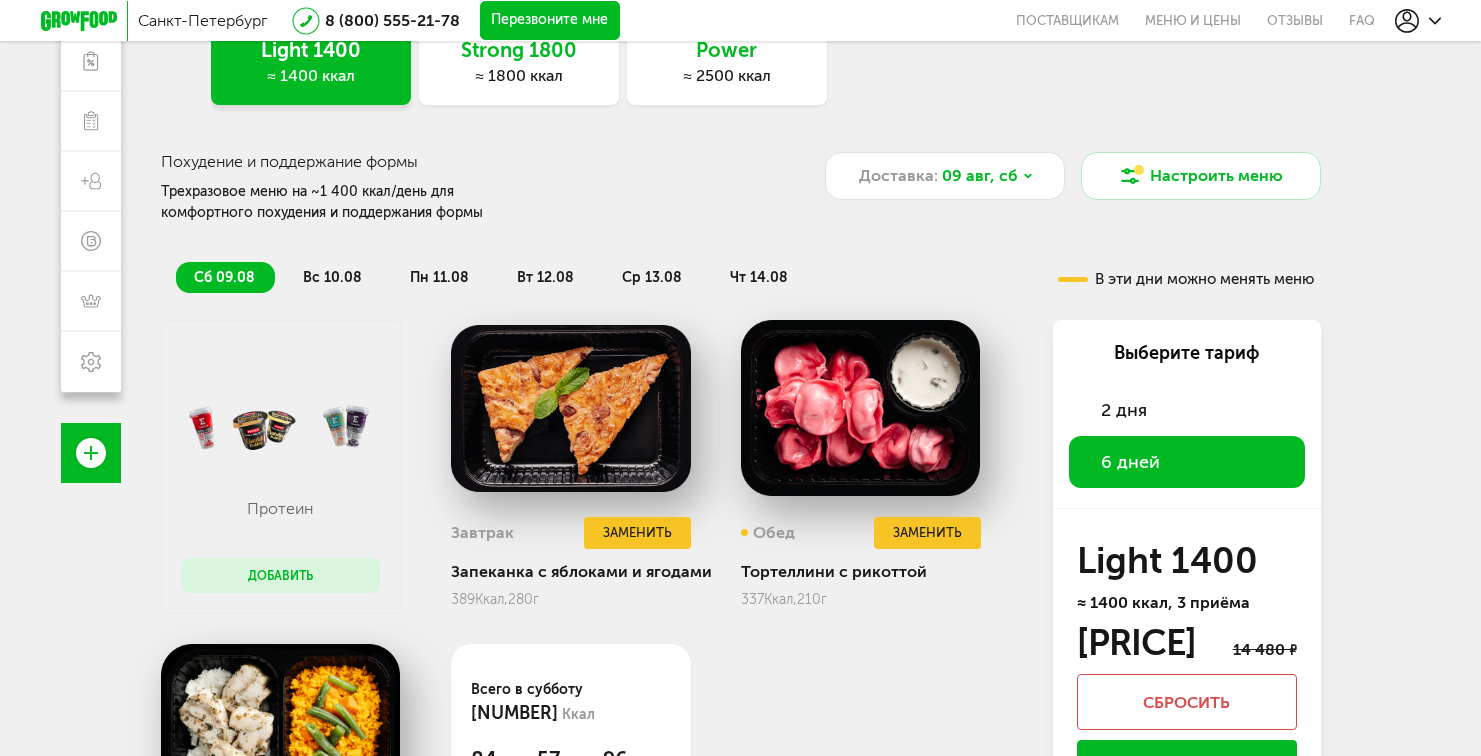 click on "вс 10.08" at bounding box center [332, 277] 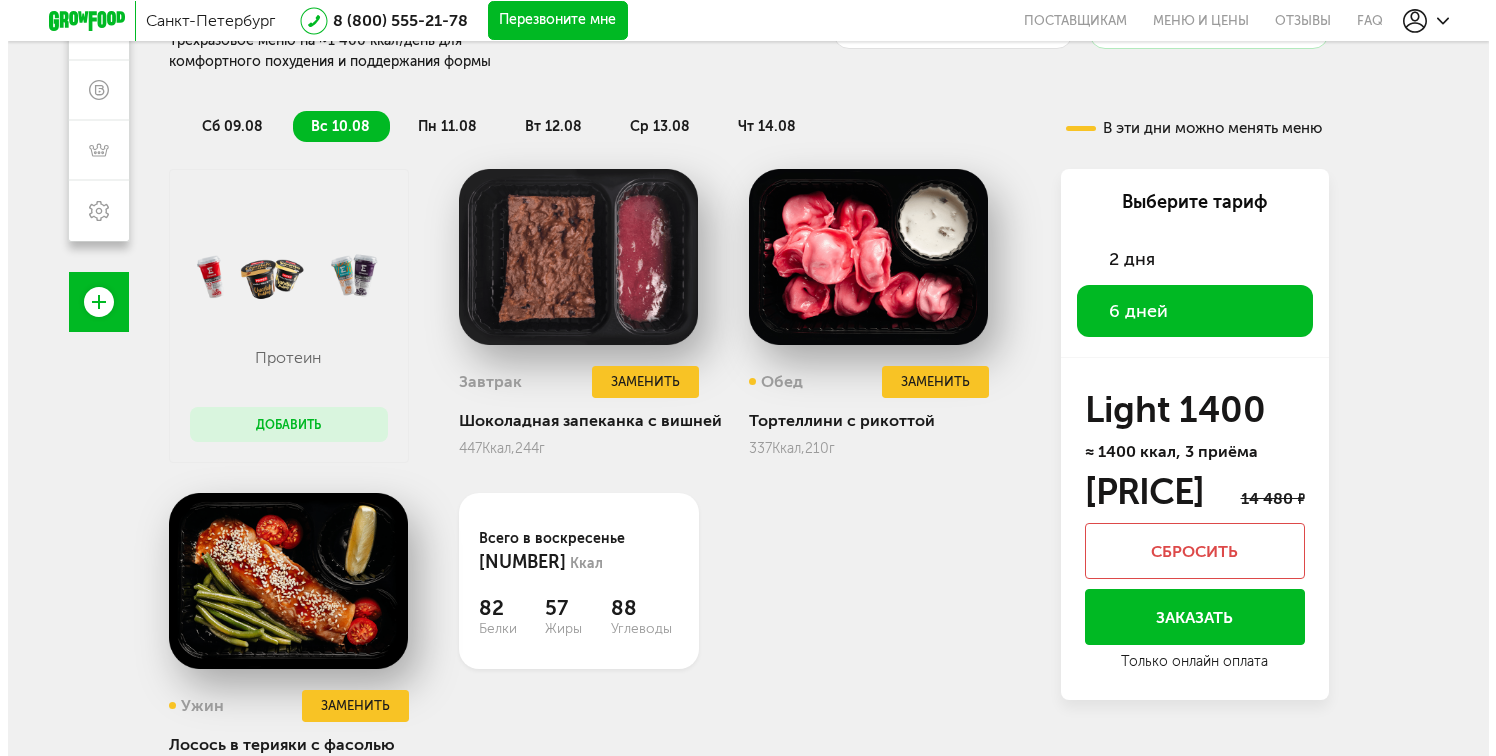 scroll, scrollTop: 380, scrollLeft: 0, axis: vertical 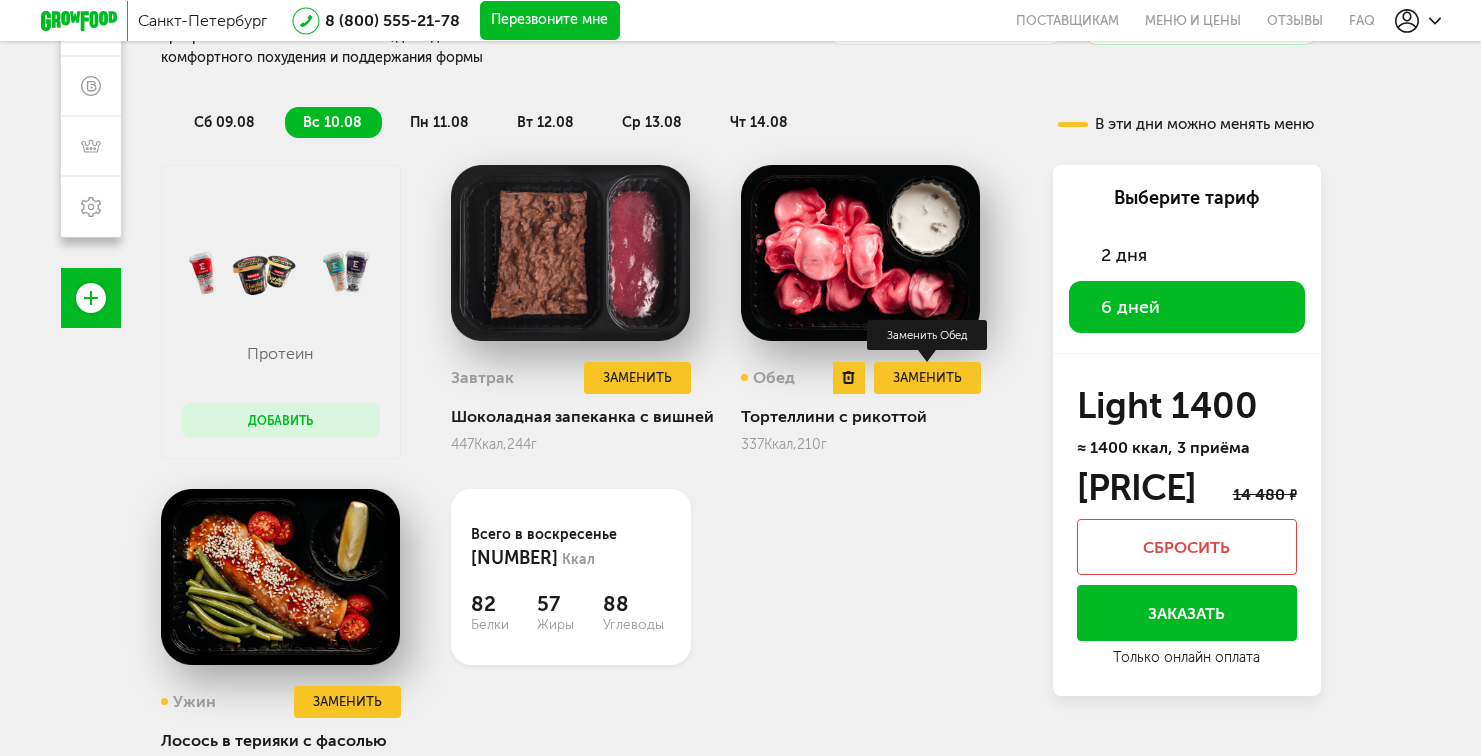 click on "Заменить" at bounding box center [927, 378] 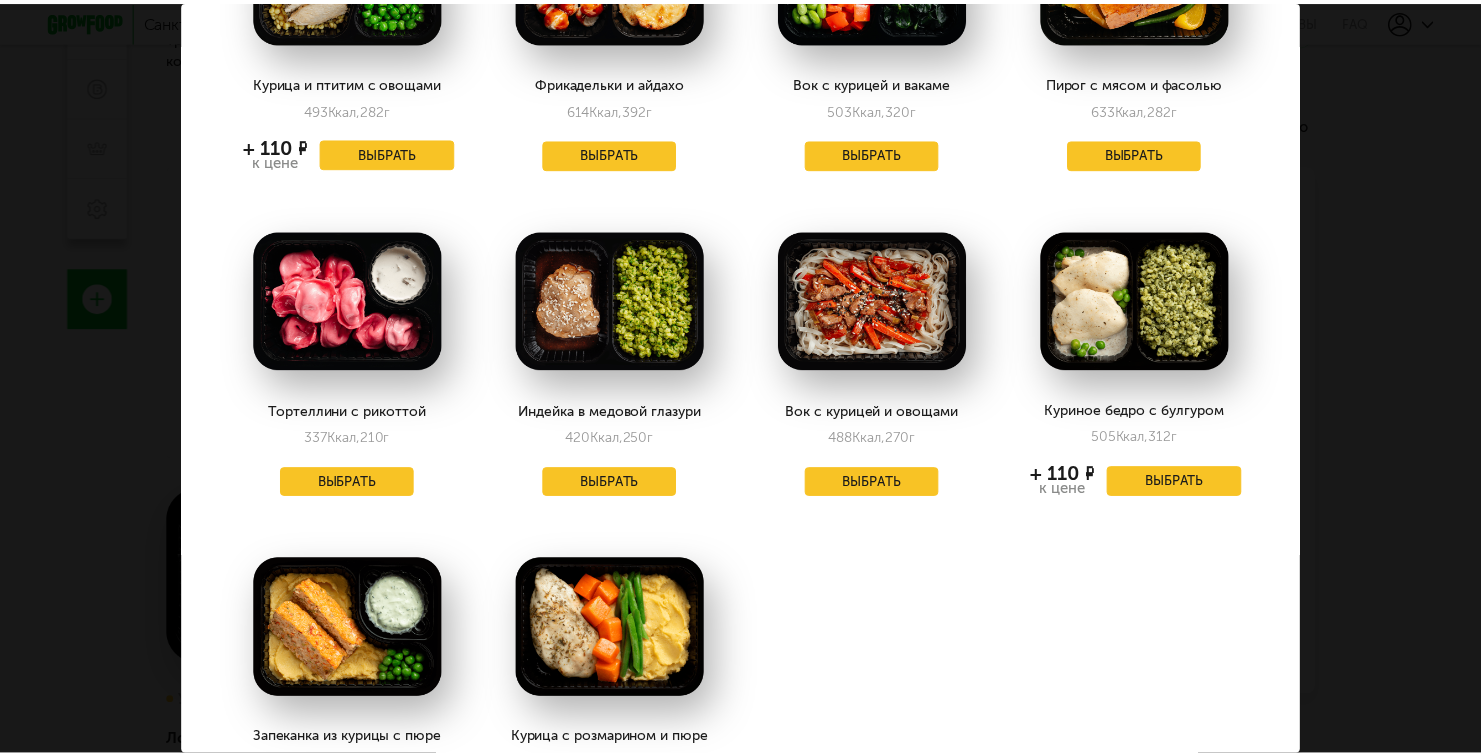scroll, scrollTop: 0, scrollLeft: 0, axis: both 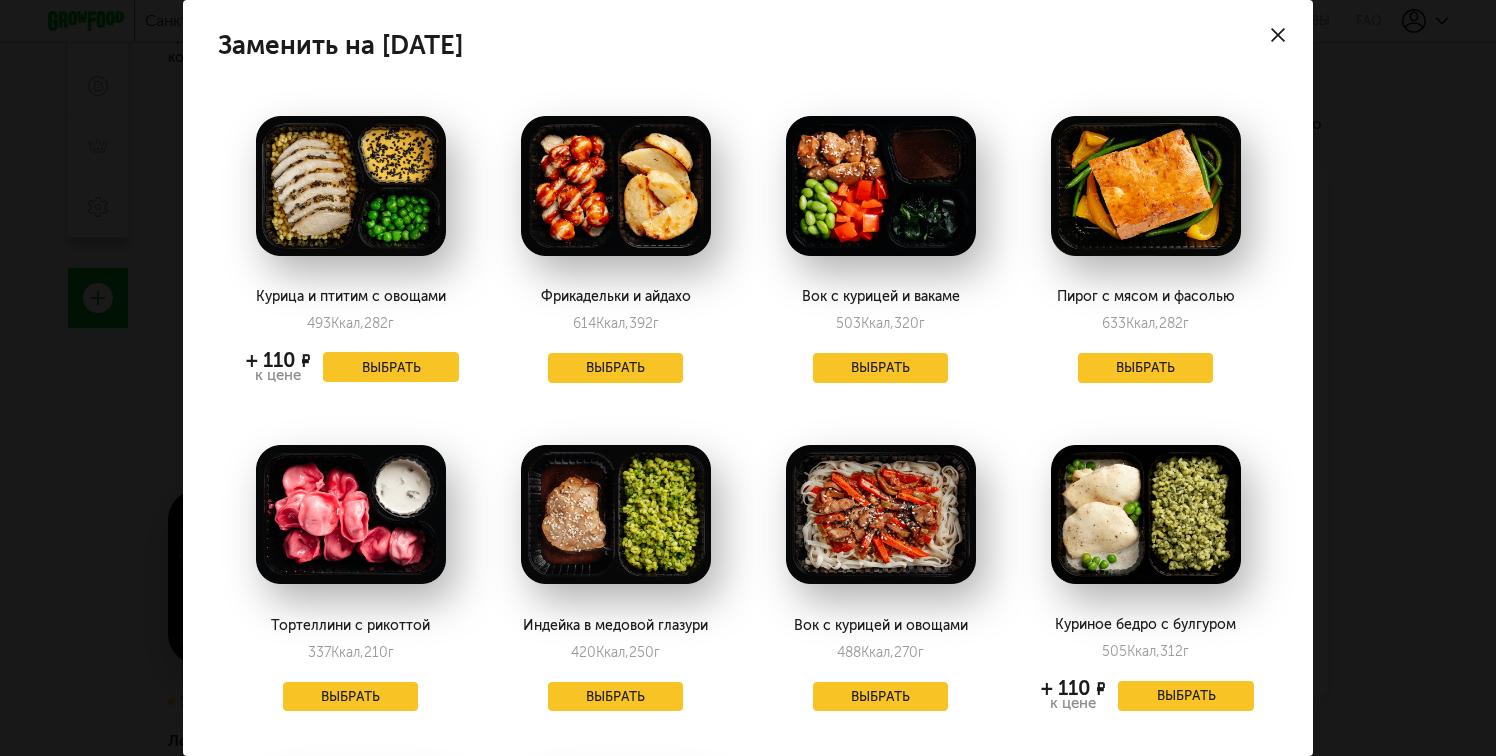 click at bounding box center [1278, 35] 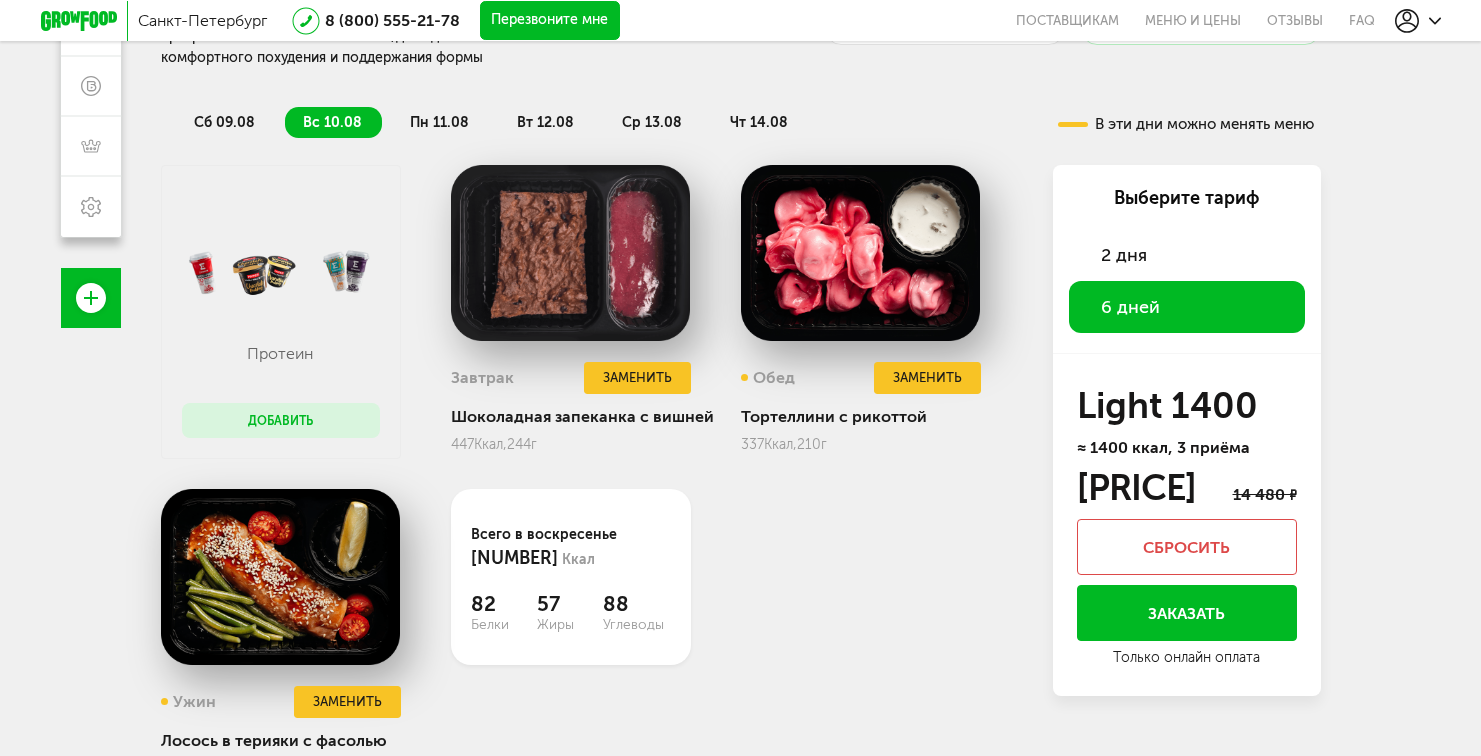 click on "пн 11.08" at bounding box center [439, 122] 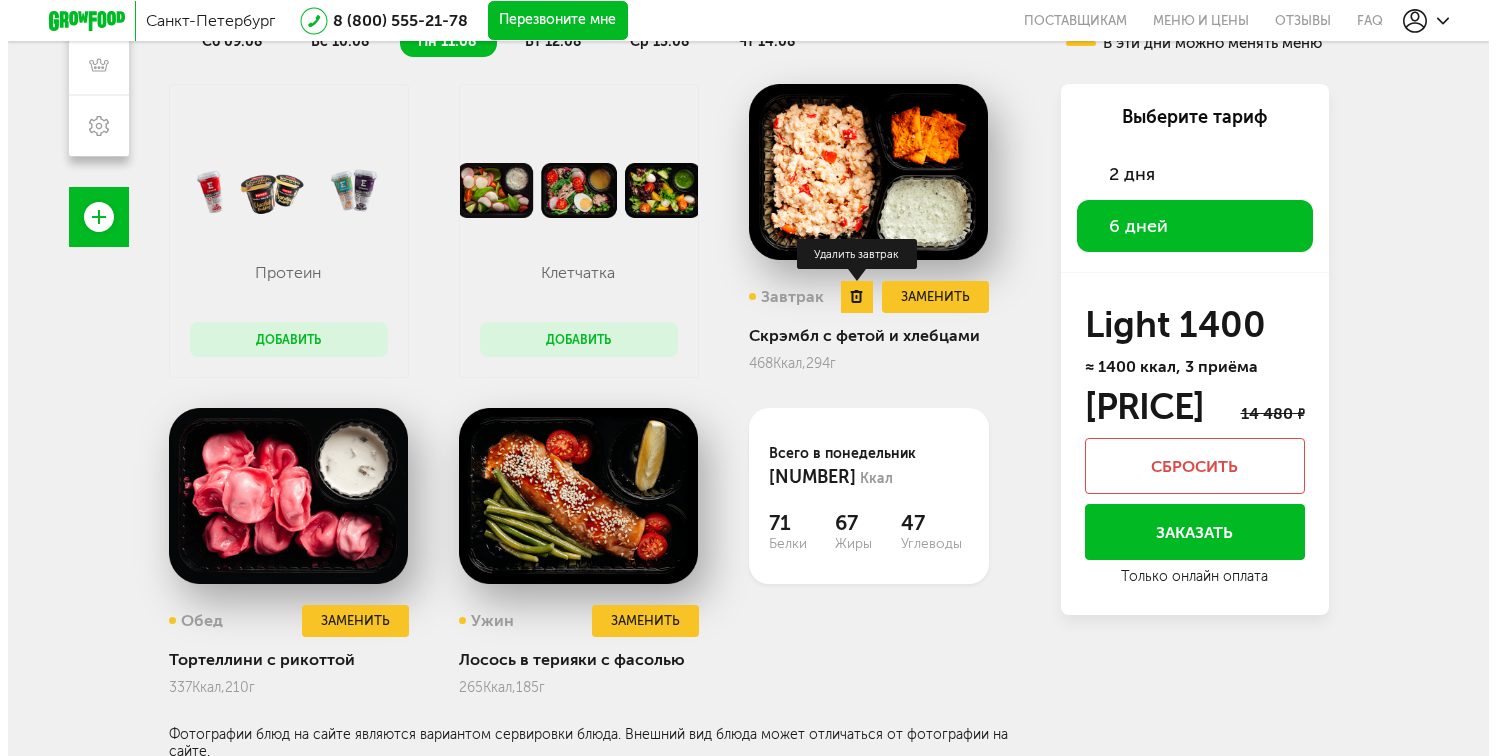 scroll, scrollTop: 463, scrollLeft: 0, axis: vertical 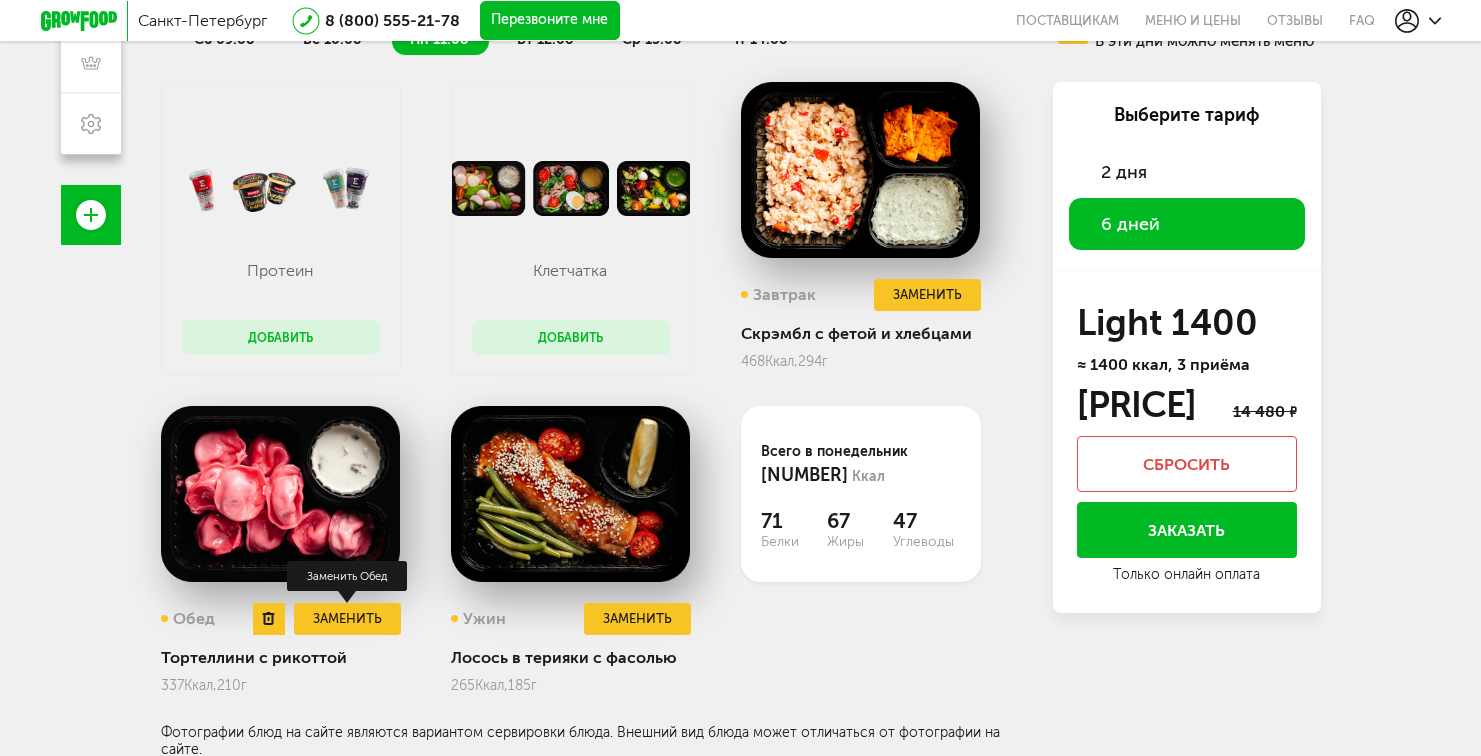 click on "Заменить" at bounding box center [347, 619] 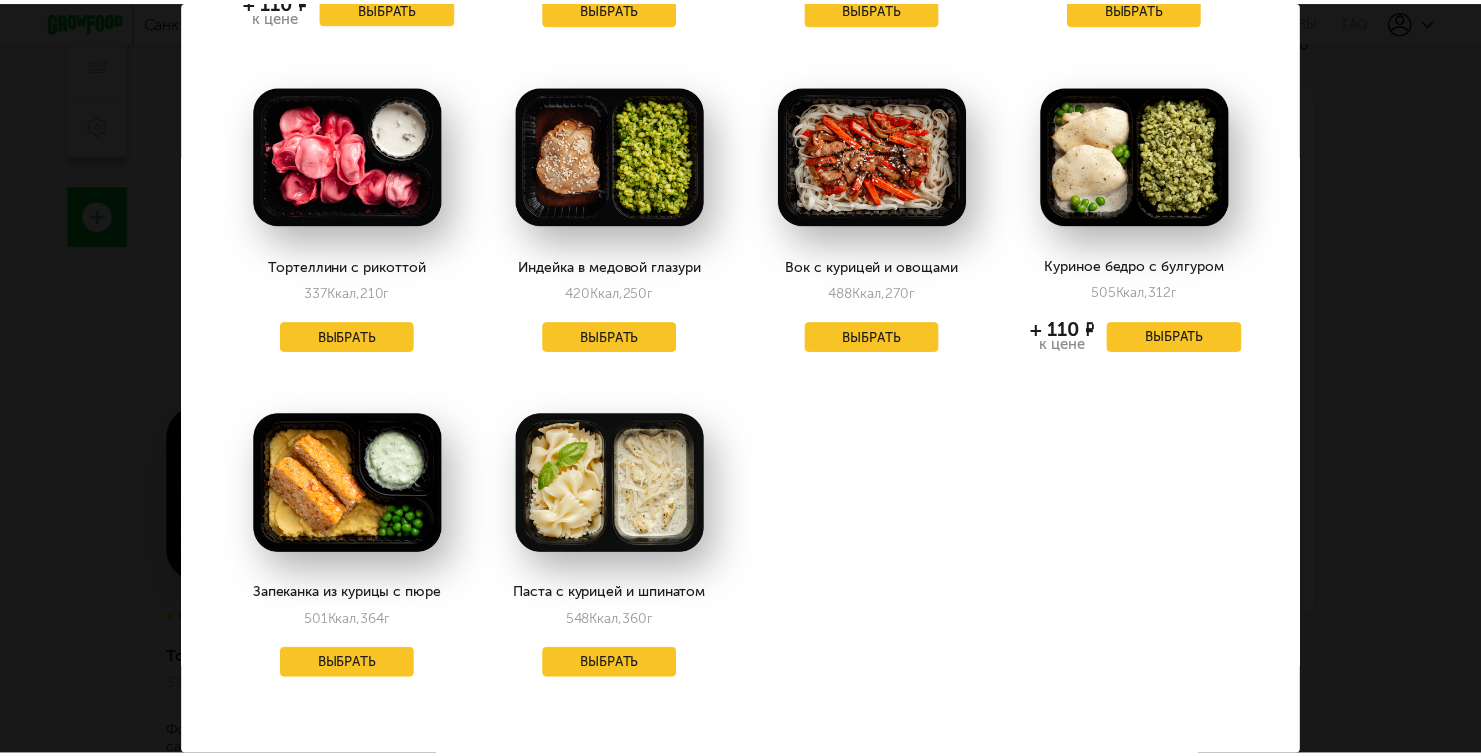 scroll, scrollTop: 0, scrollLeft: 0, axis: both 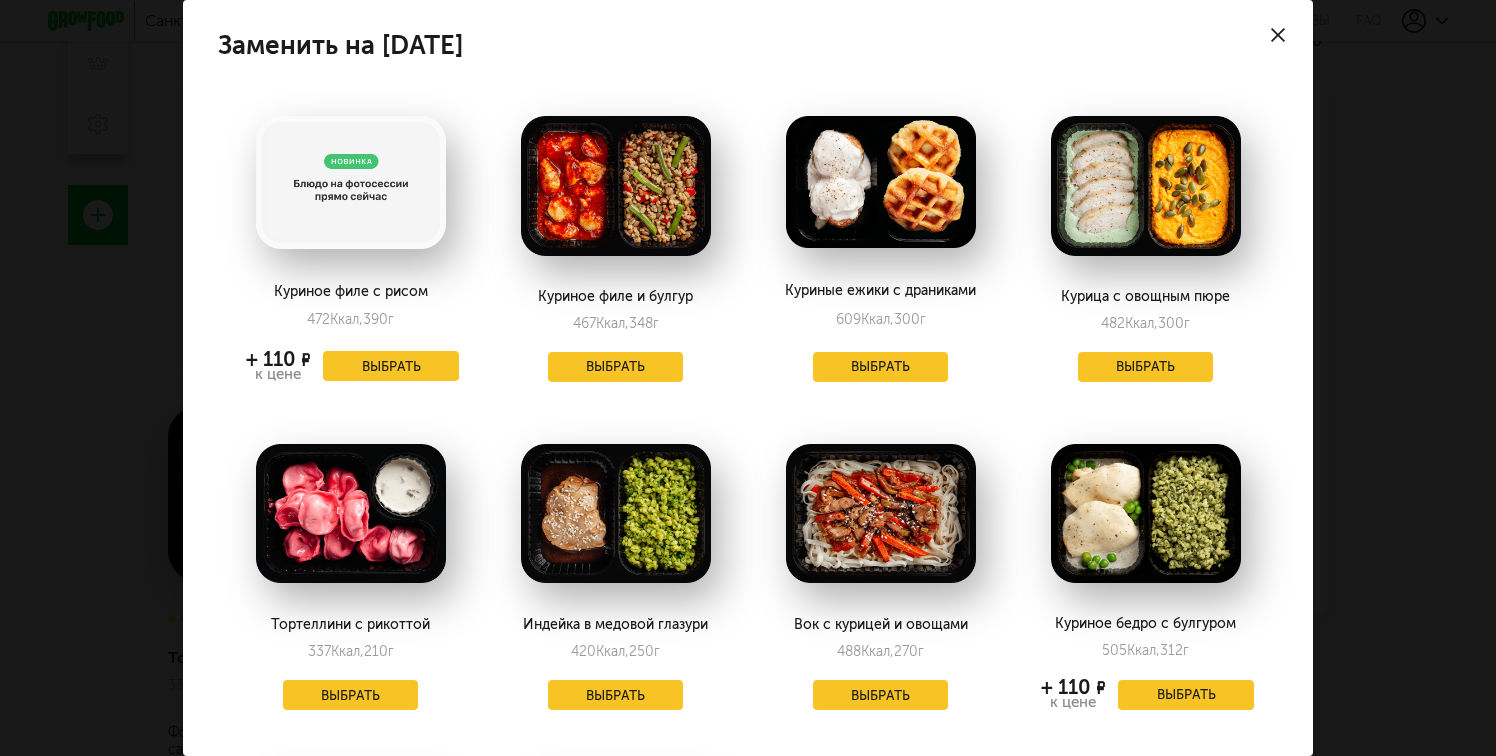 click at bounding box center (1278, 35) 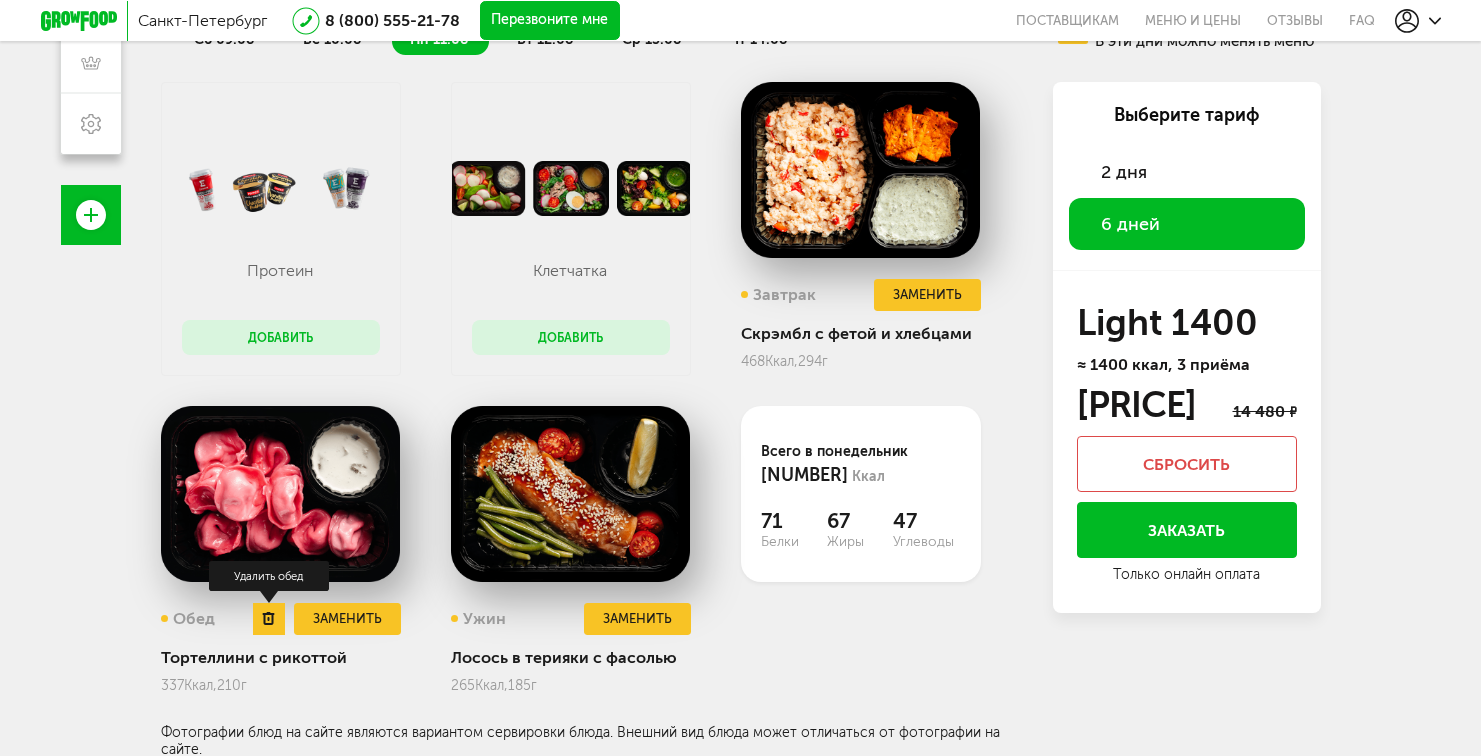 click 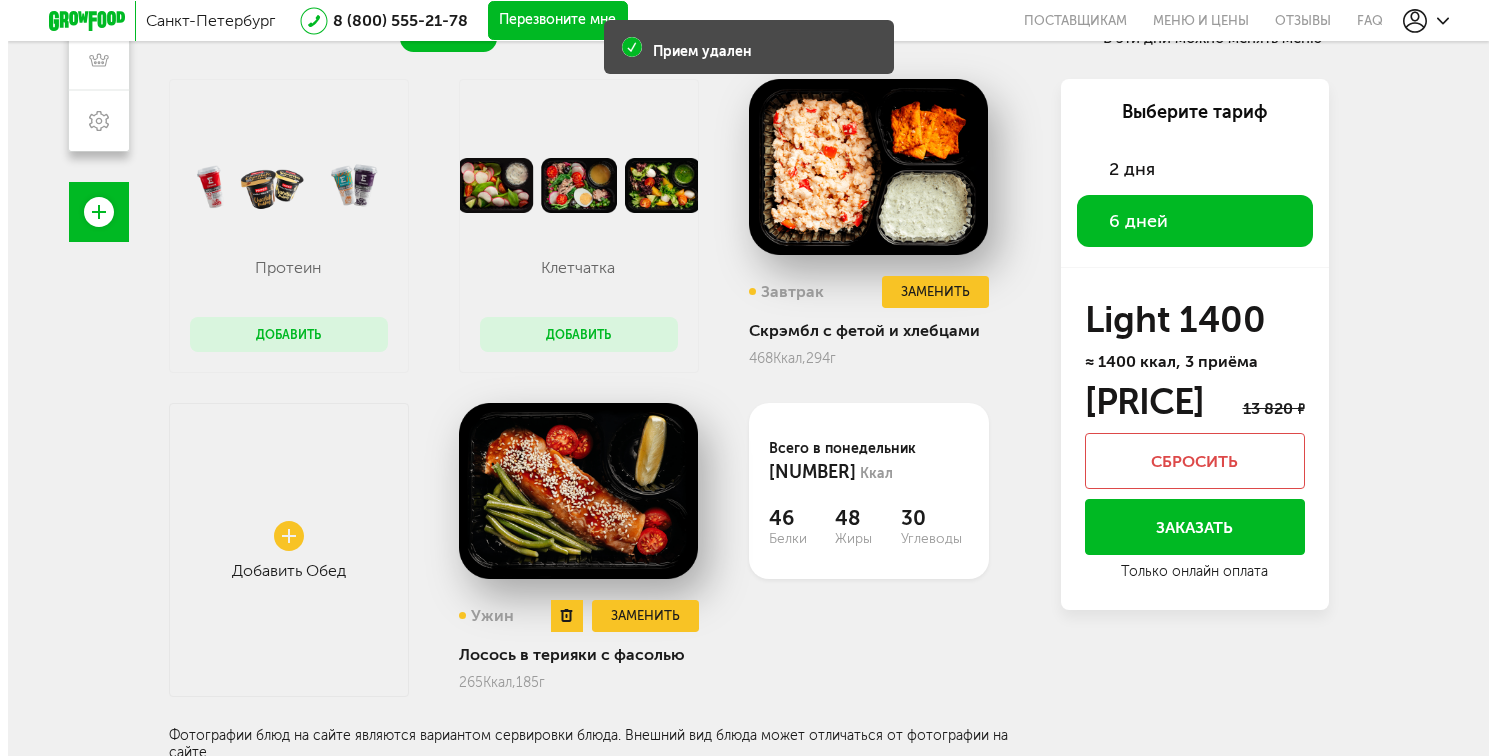 scroll, scrollTop: 470, scrollLeft: 0, axis: vertical 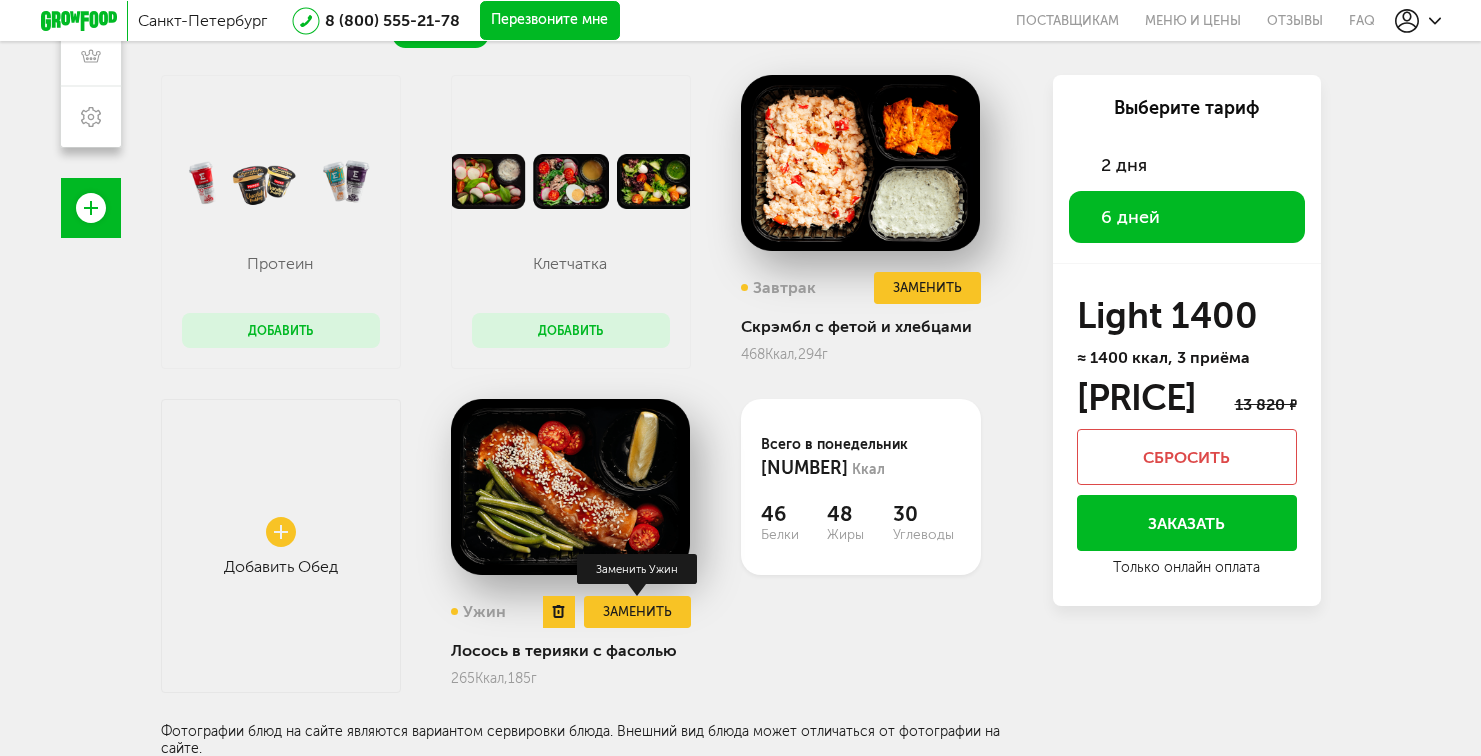 click on "Заменить" at bounding box center (637, 612) 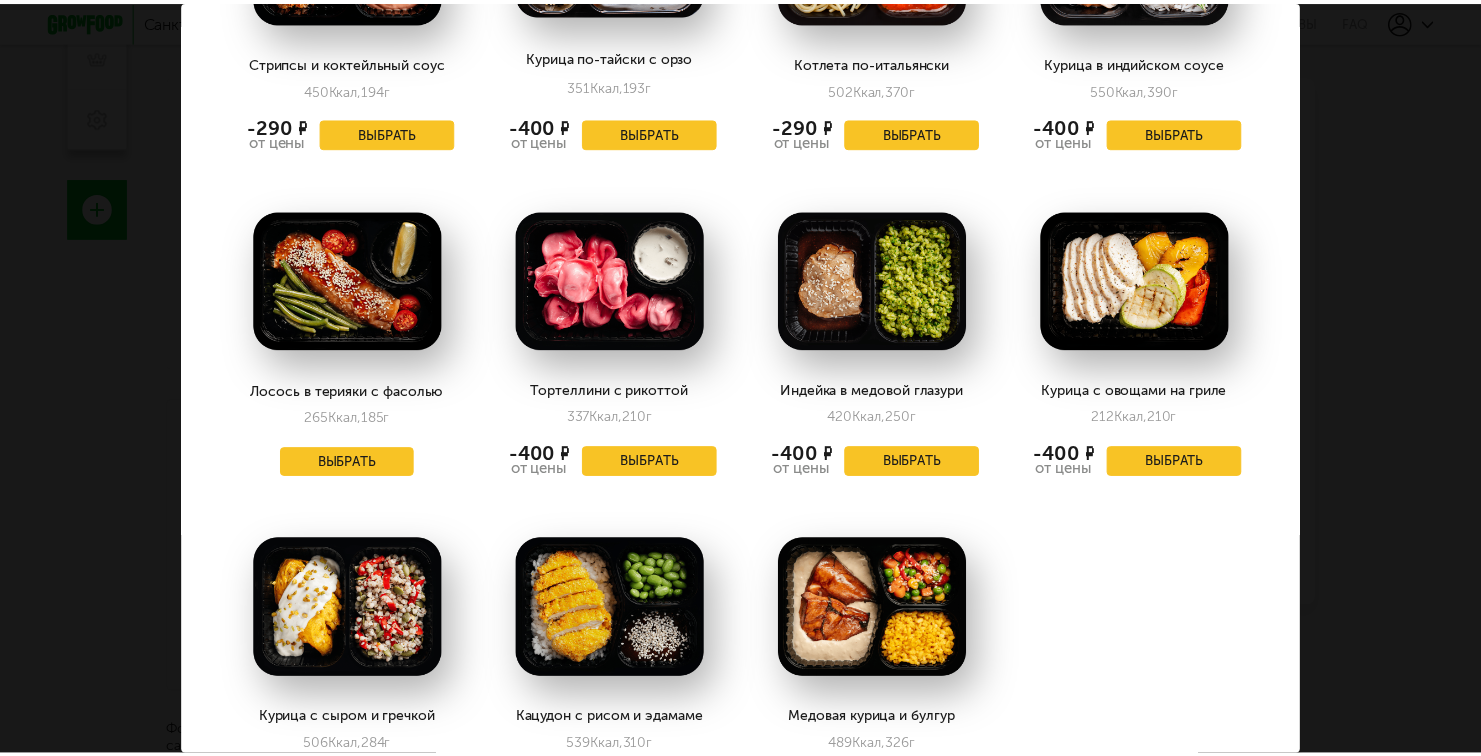 scroll, scrollTop: 0, scrollLeft: 0, axis: both 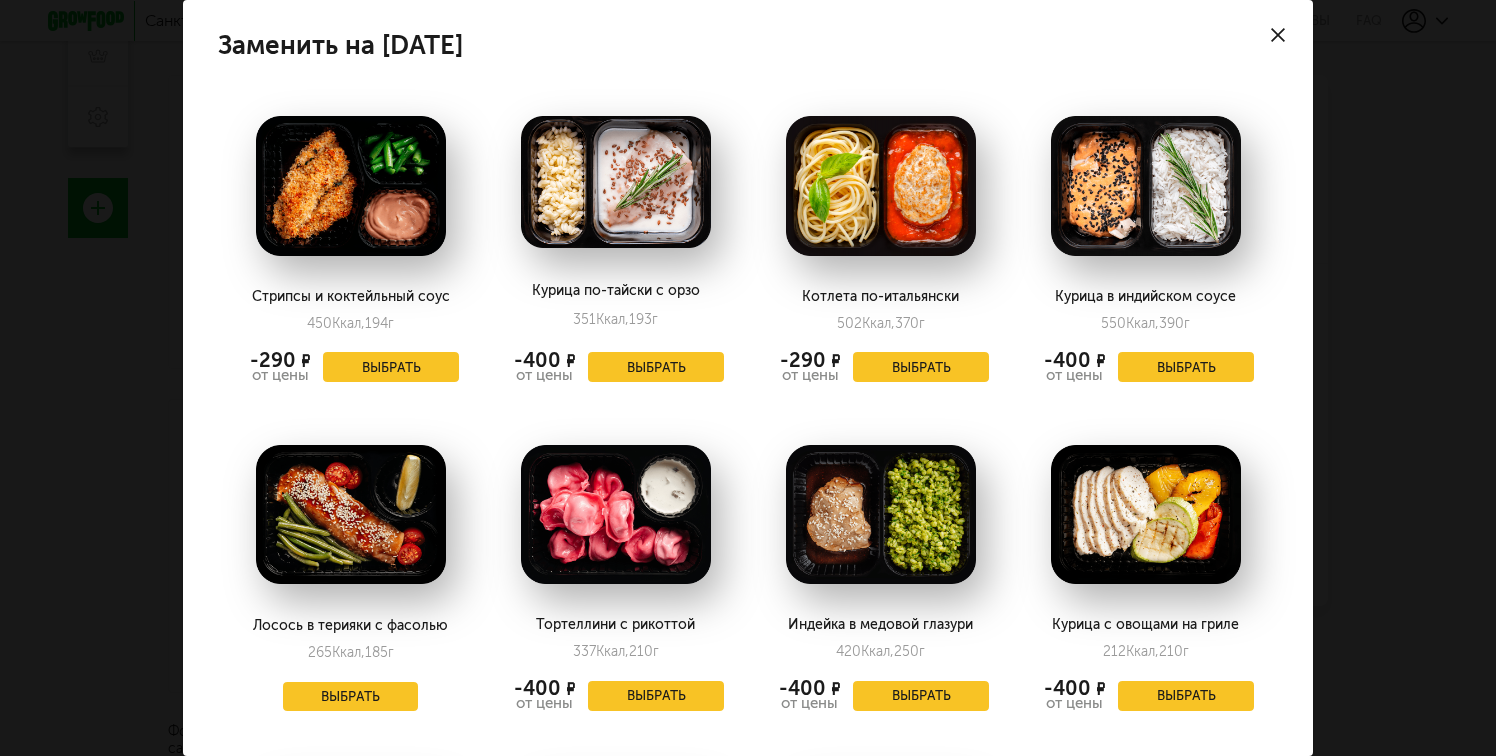 click at bounding box center [1278, 35] 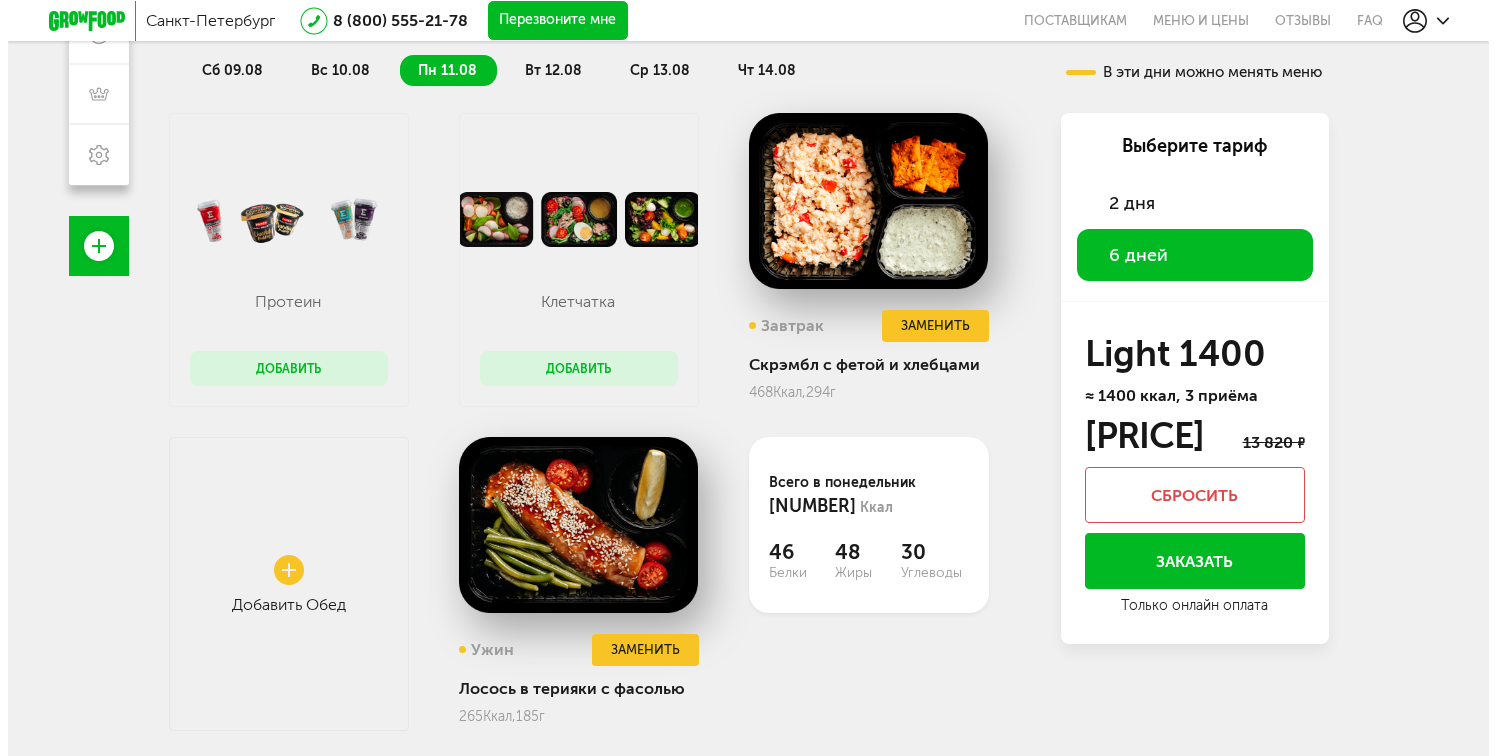 scroll, scrollTop: 430, scrollLeft: 0, axis: vertical 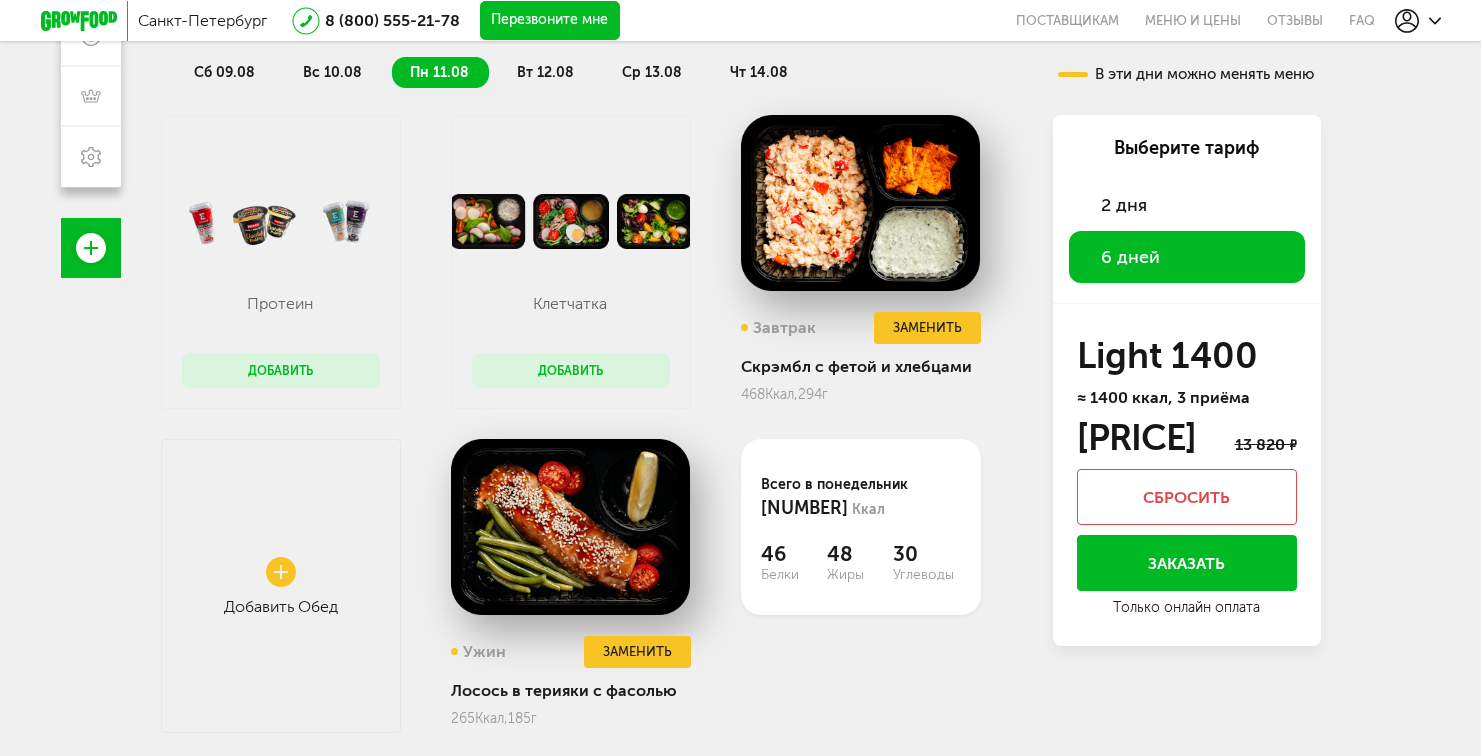 click on "Добавить" at bounding box center (571, 370) 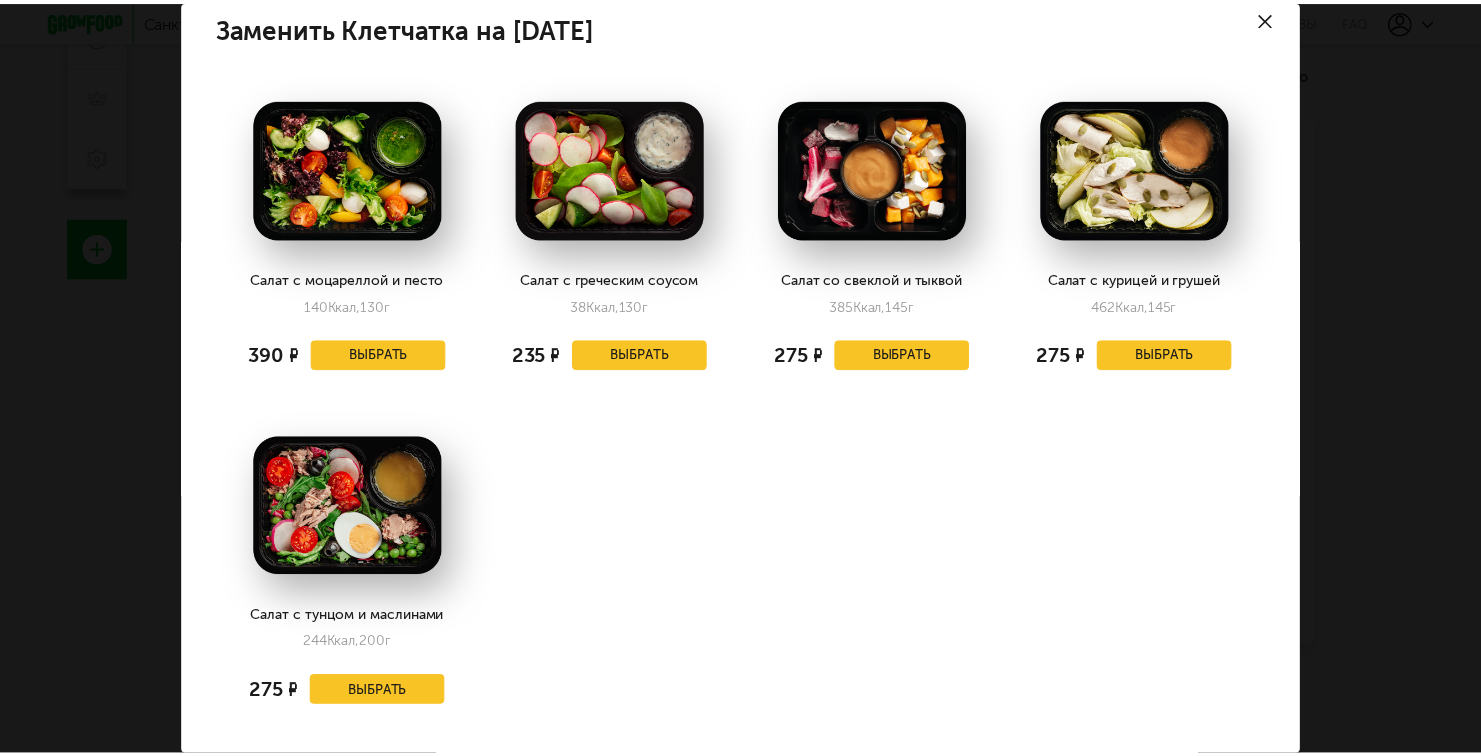 scroll, scrollTop: 13, scrollLeft: 0, axis: vertical 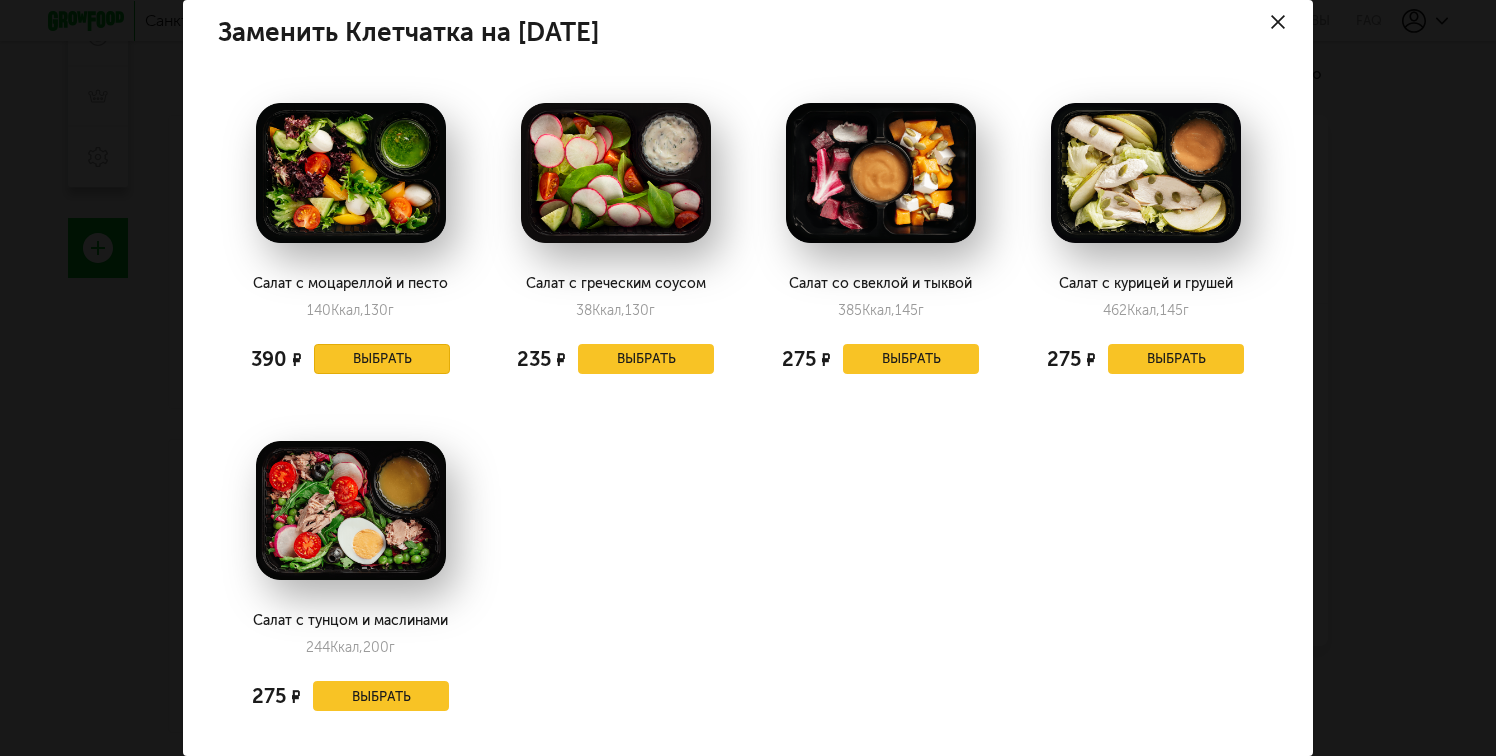 click on "Выбрать" at bounding box center (382, 359) 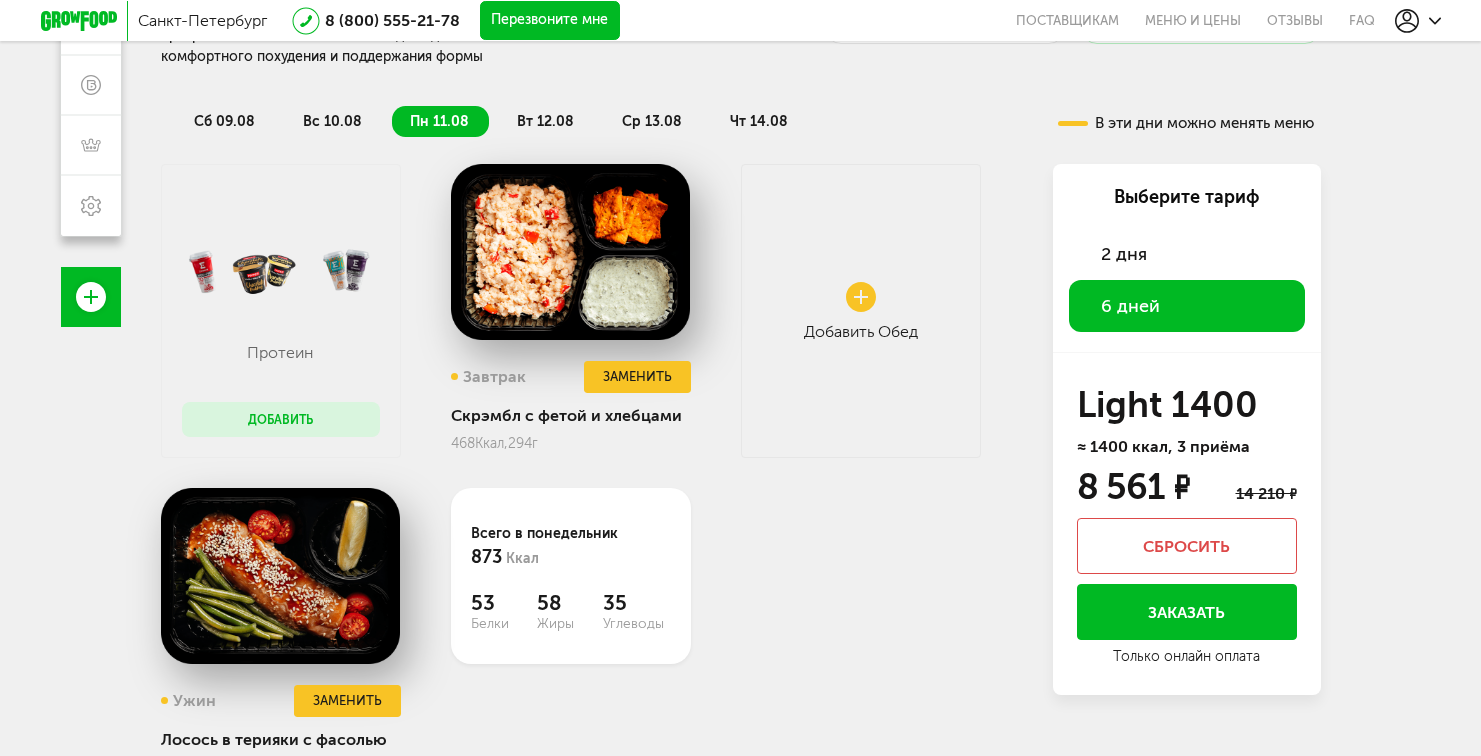 scroll, scrollTop: 281, scrollLeft: 0, axis: vertical 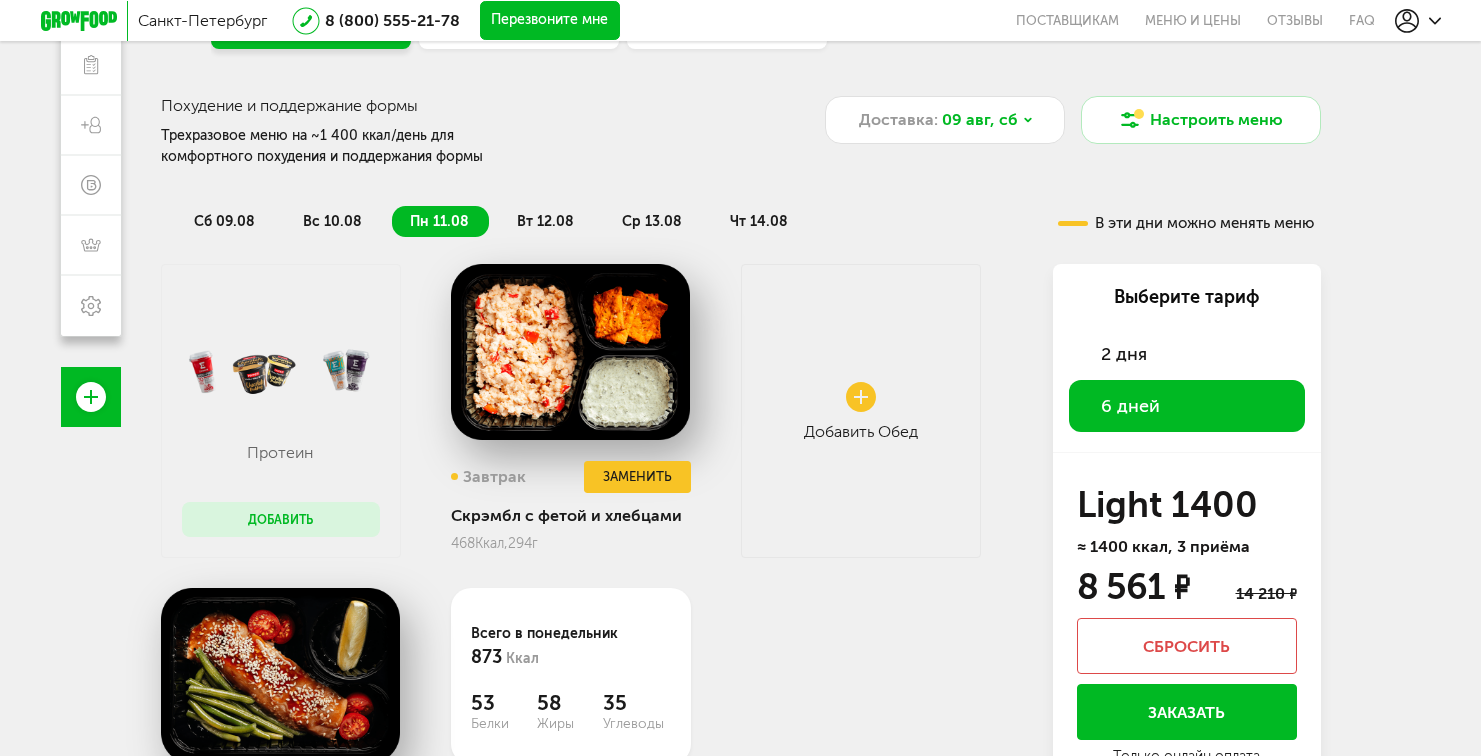click on "сб 09.08" at bounding box center (224, 221) 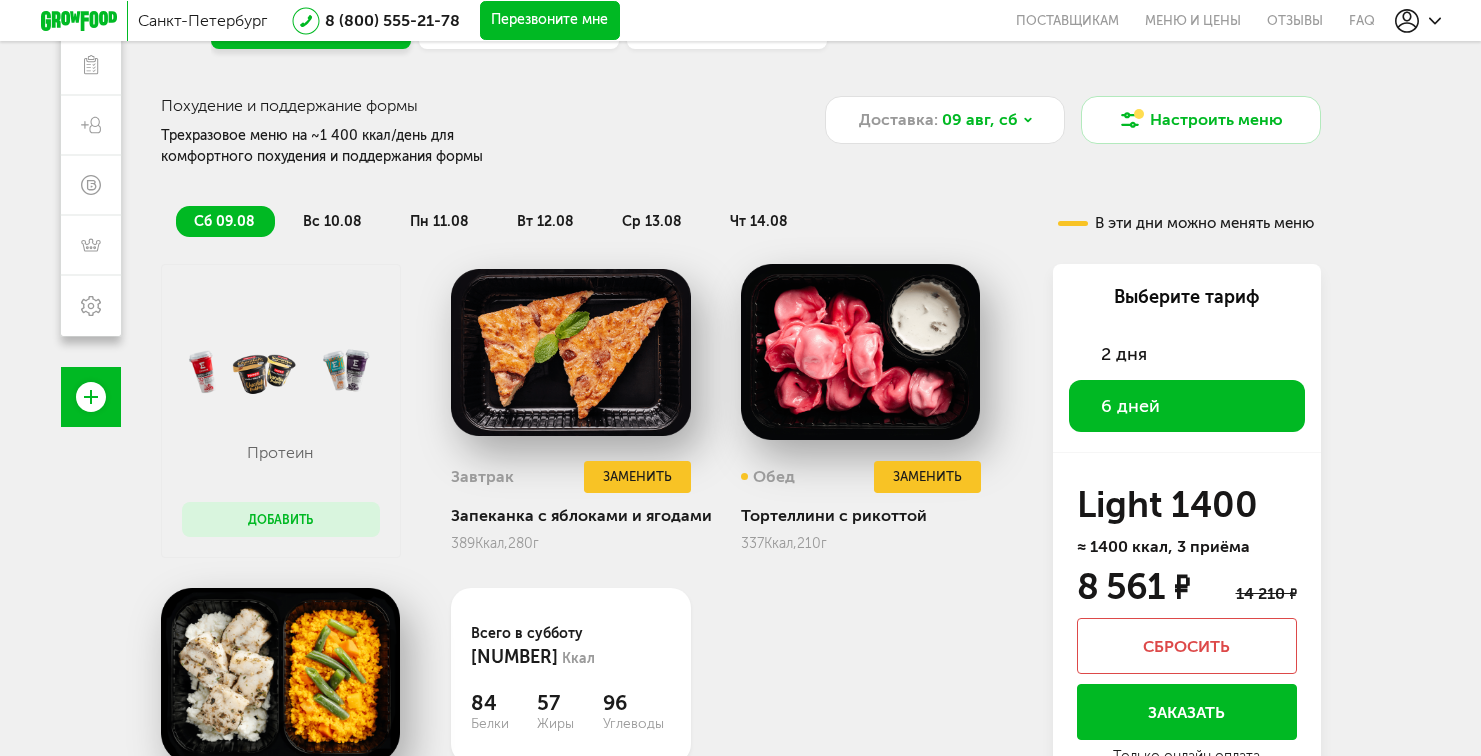 click on "вс 10.08" at bounding box center [332, 221] 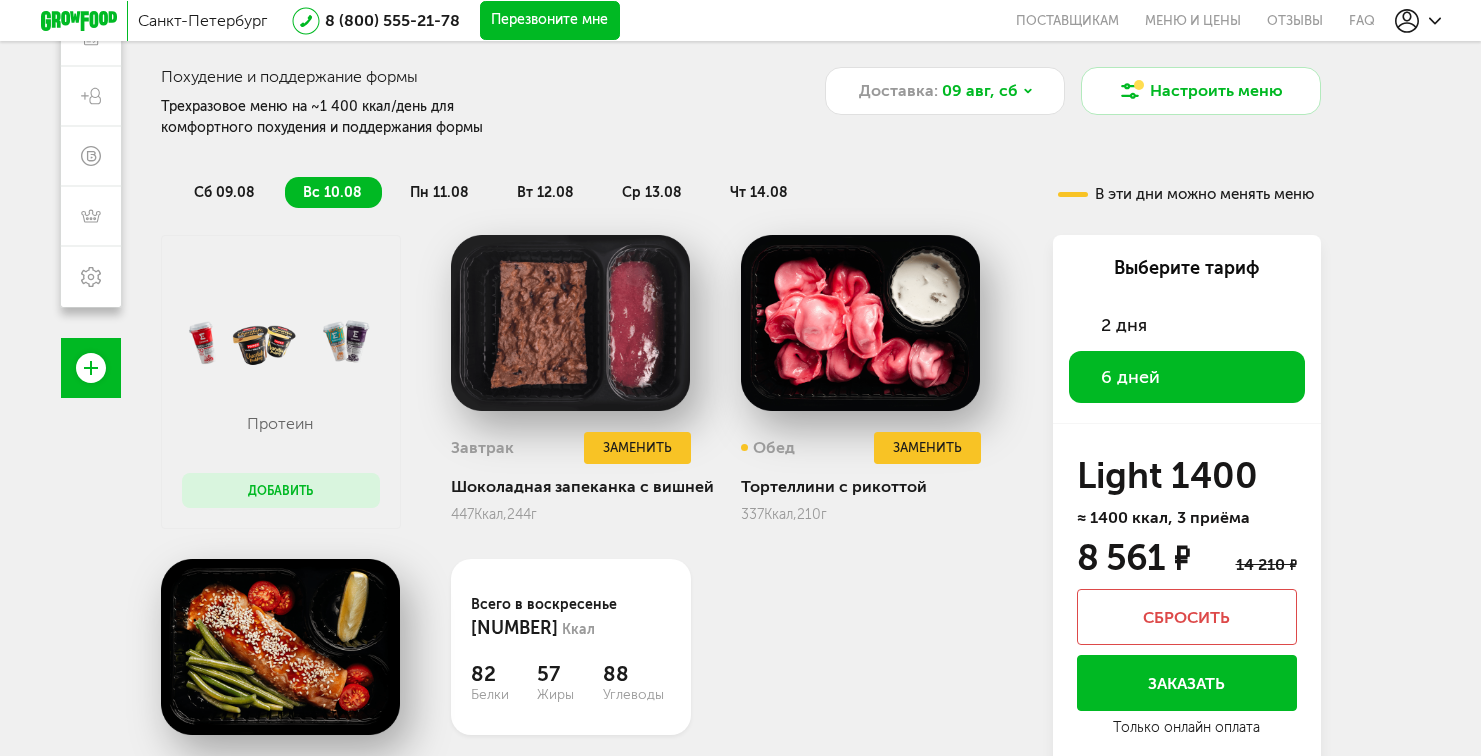 scroll, scrollTop: 316, scrollLeft: 0, axis: vertical 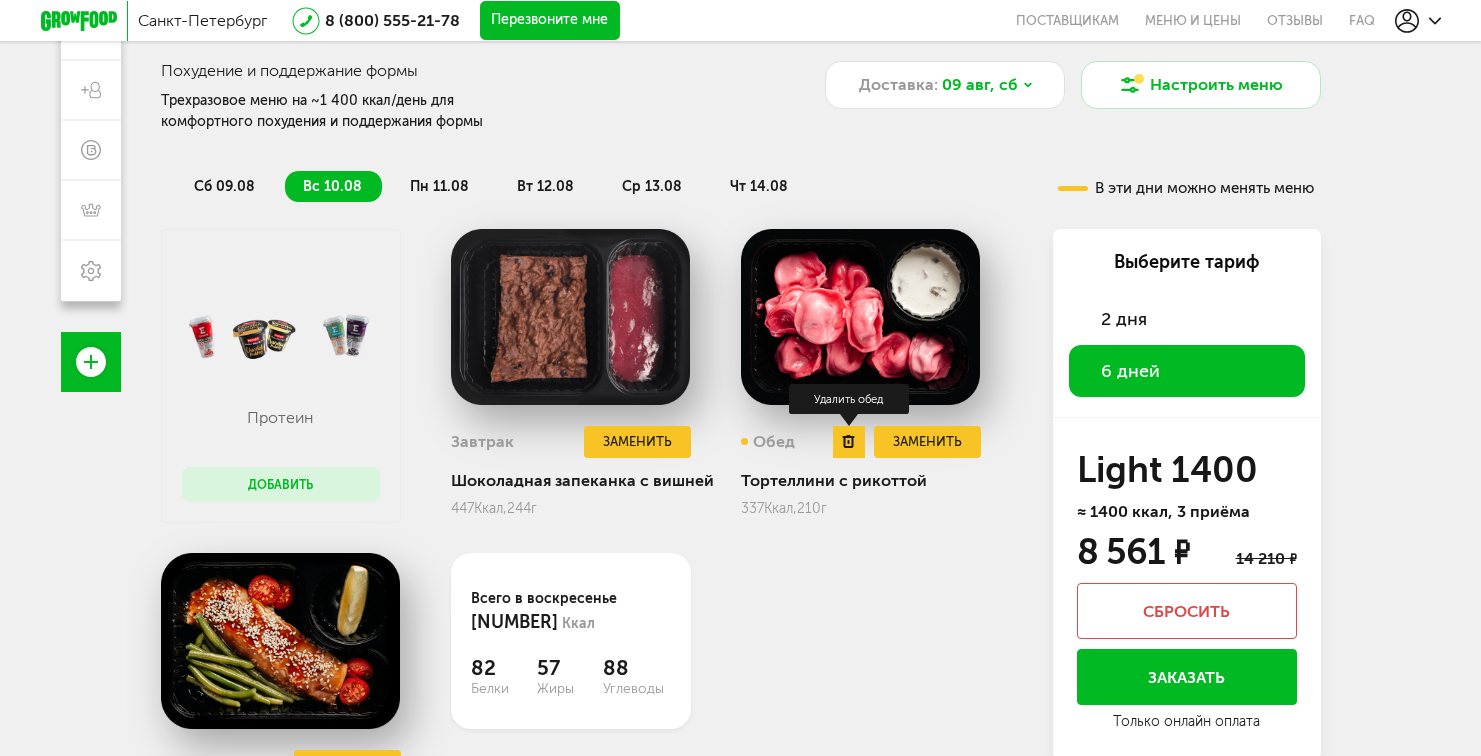 click 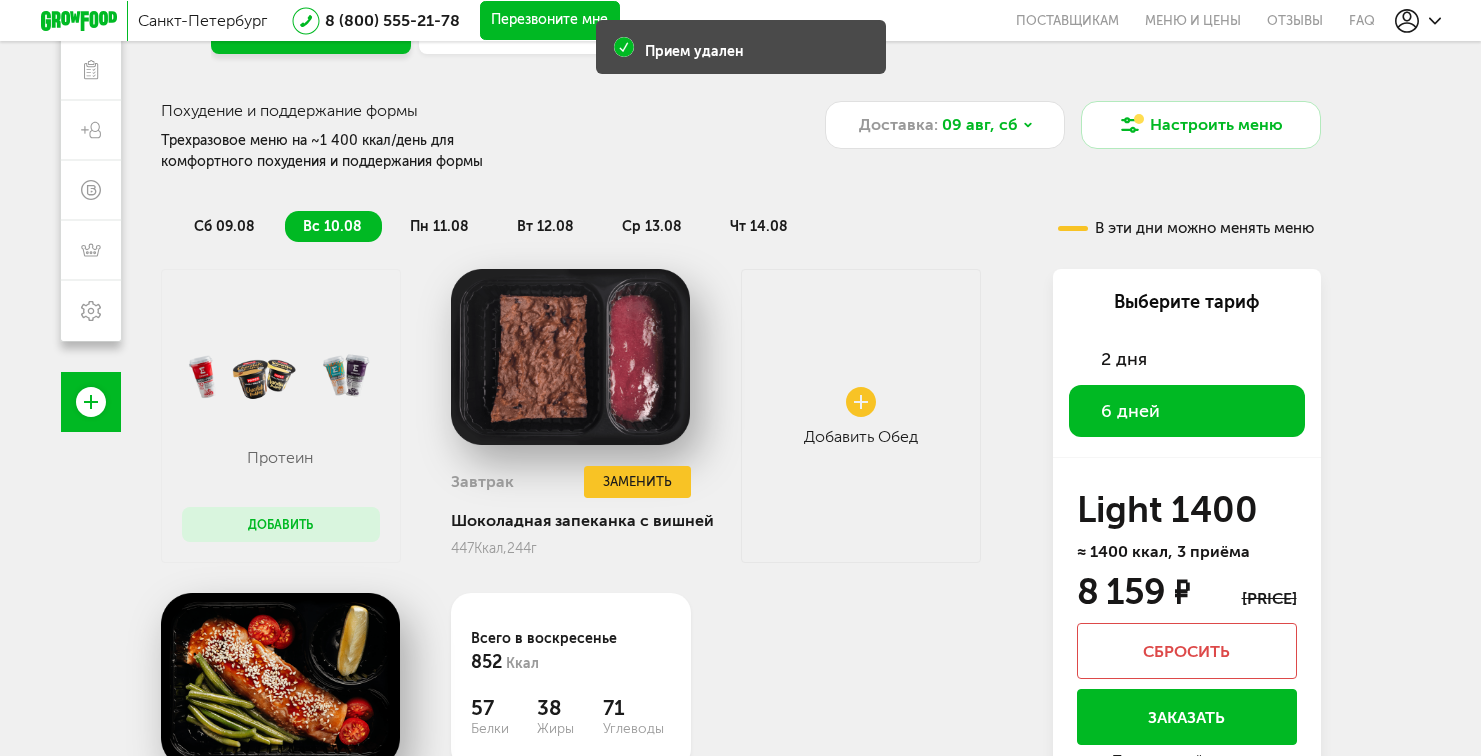 scroll, scrollTop: 50, scrollLeft: 0, axis: vertical 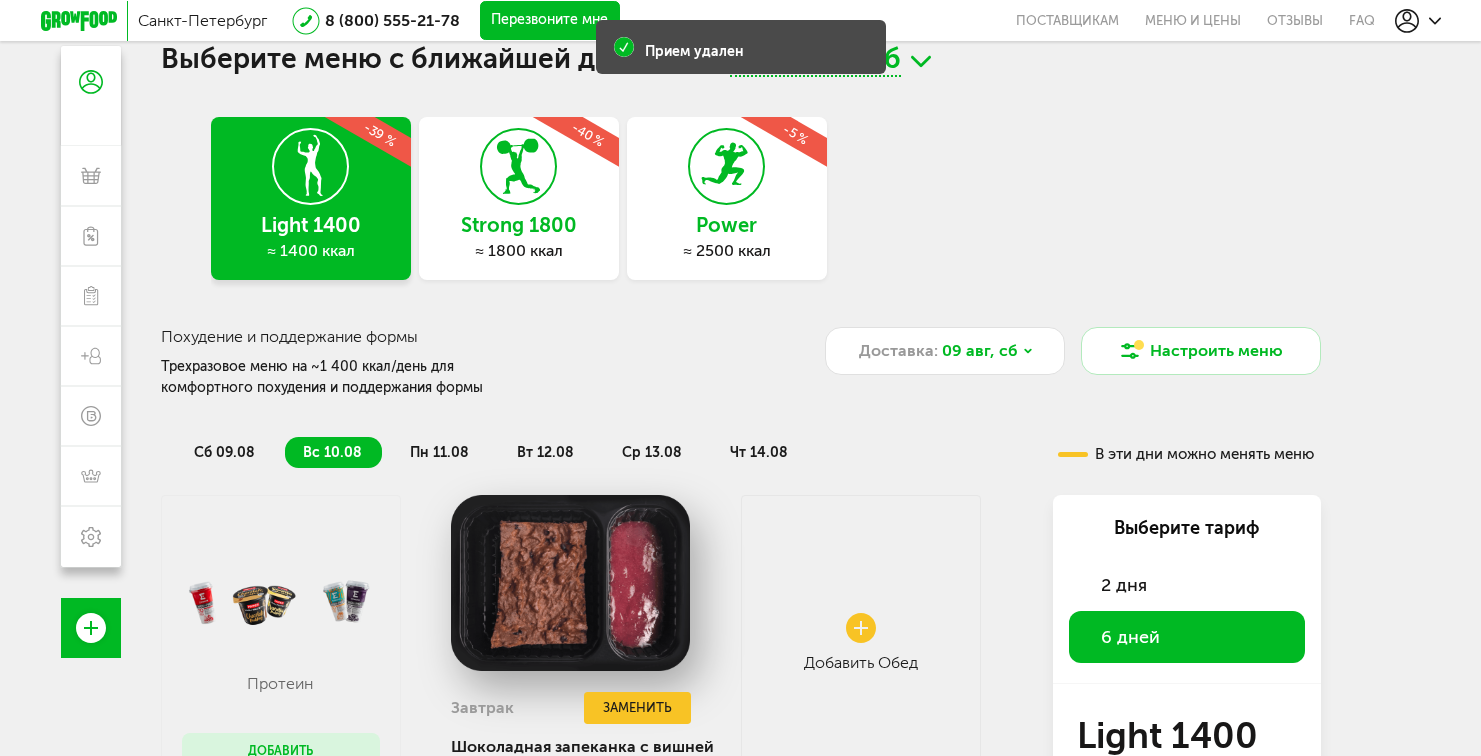 click on "пн 11.08" at bounding box center [439, 452] 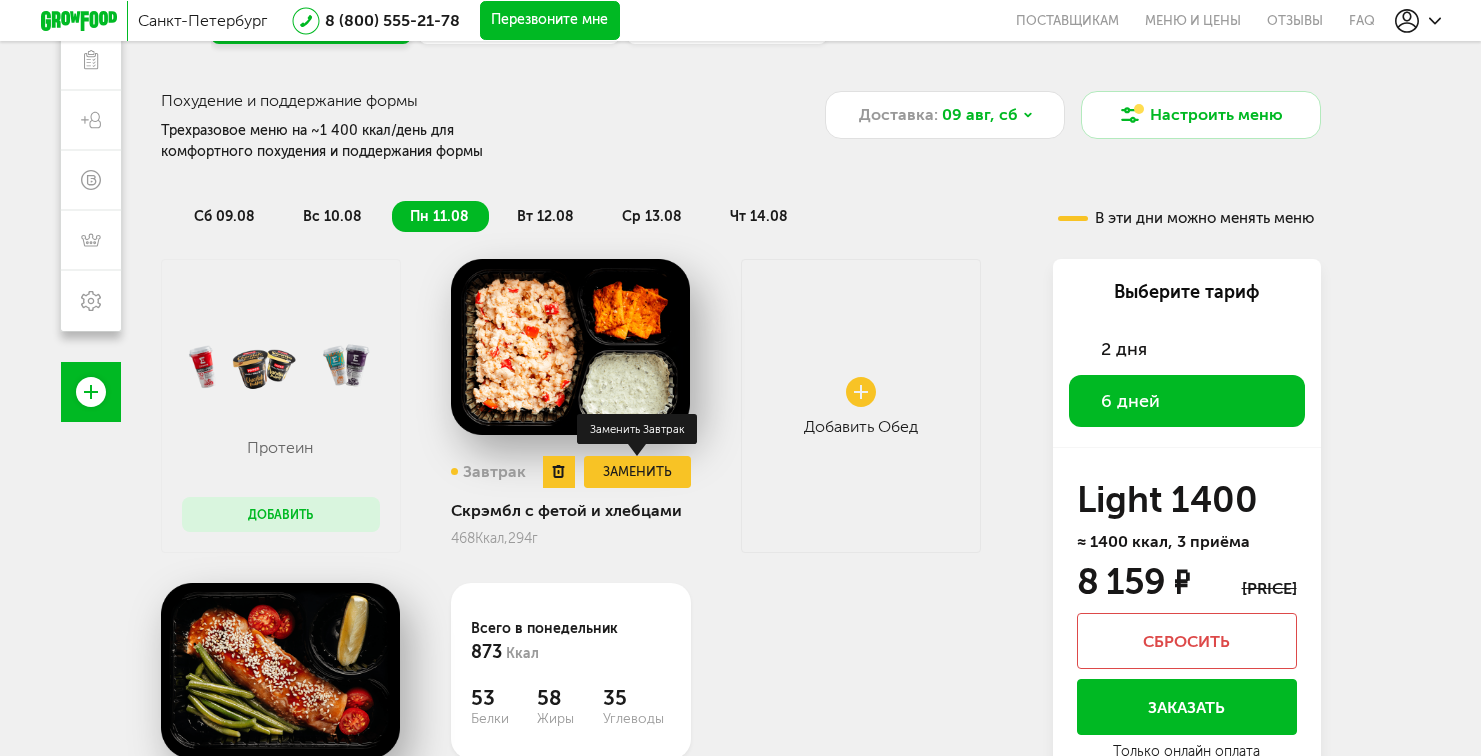 scroll, scrollTop: 219, scrollLeft: 0, axis: vertical 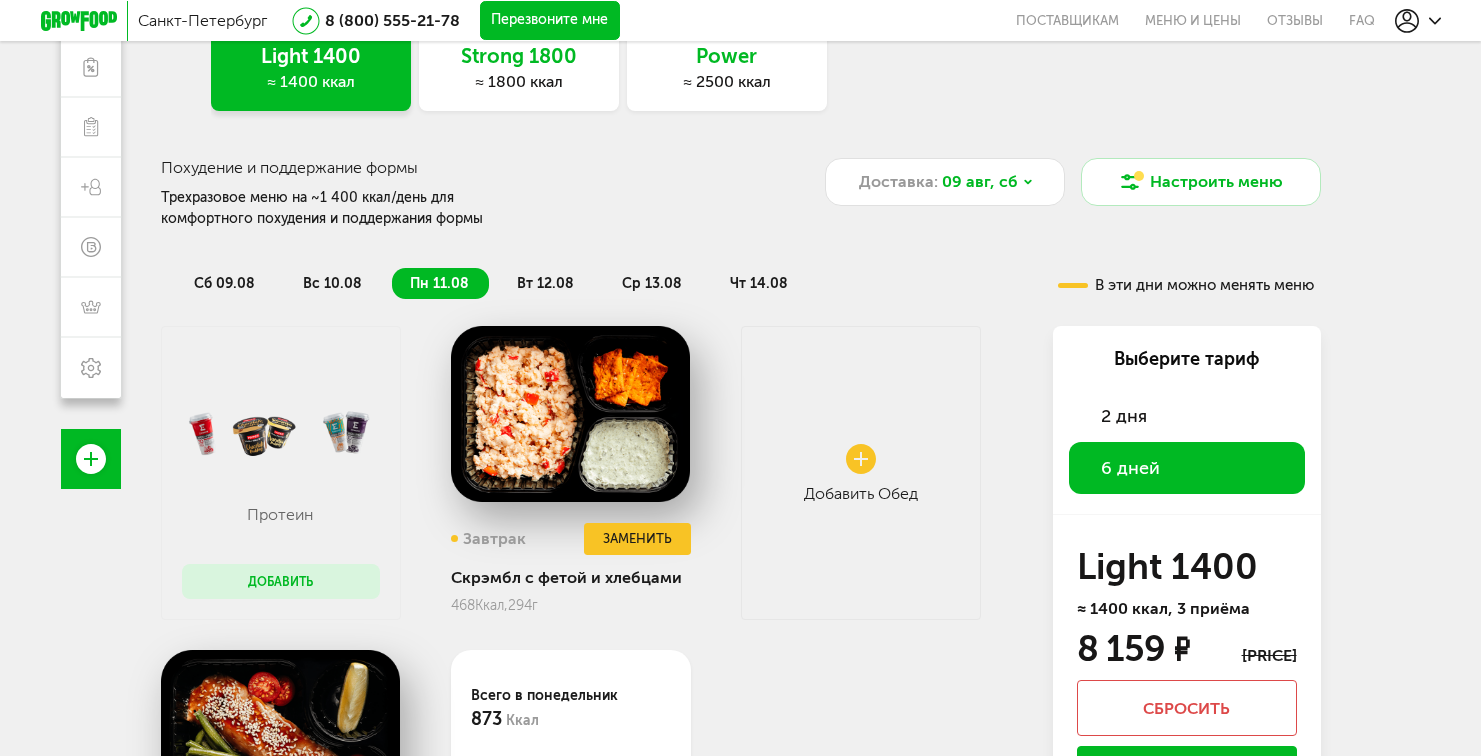 click on "вт 12.08" at bounding box center (545, 283) 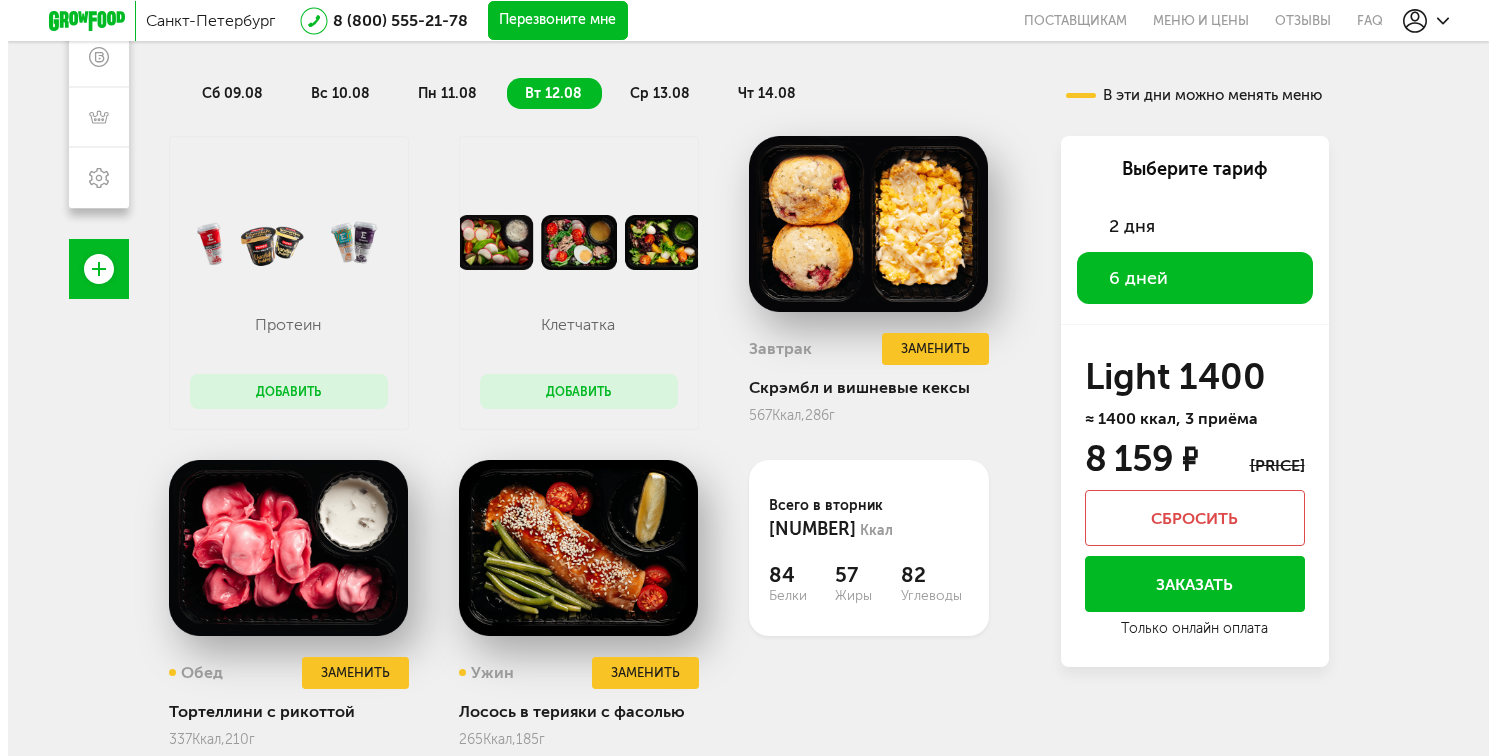 scroll, scrollTop: 415, scrollLeft: 0, axis: vertical 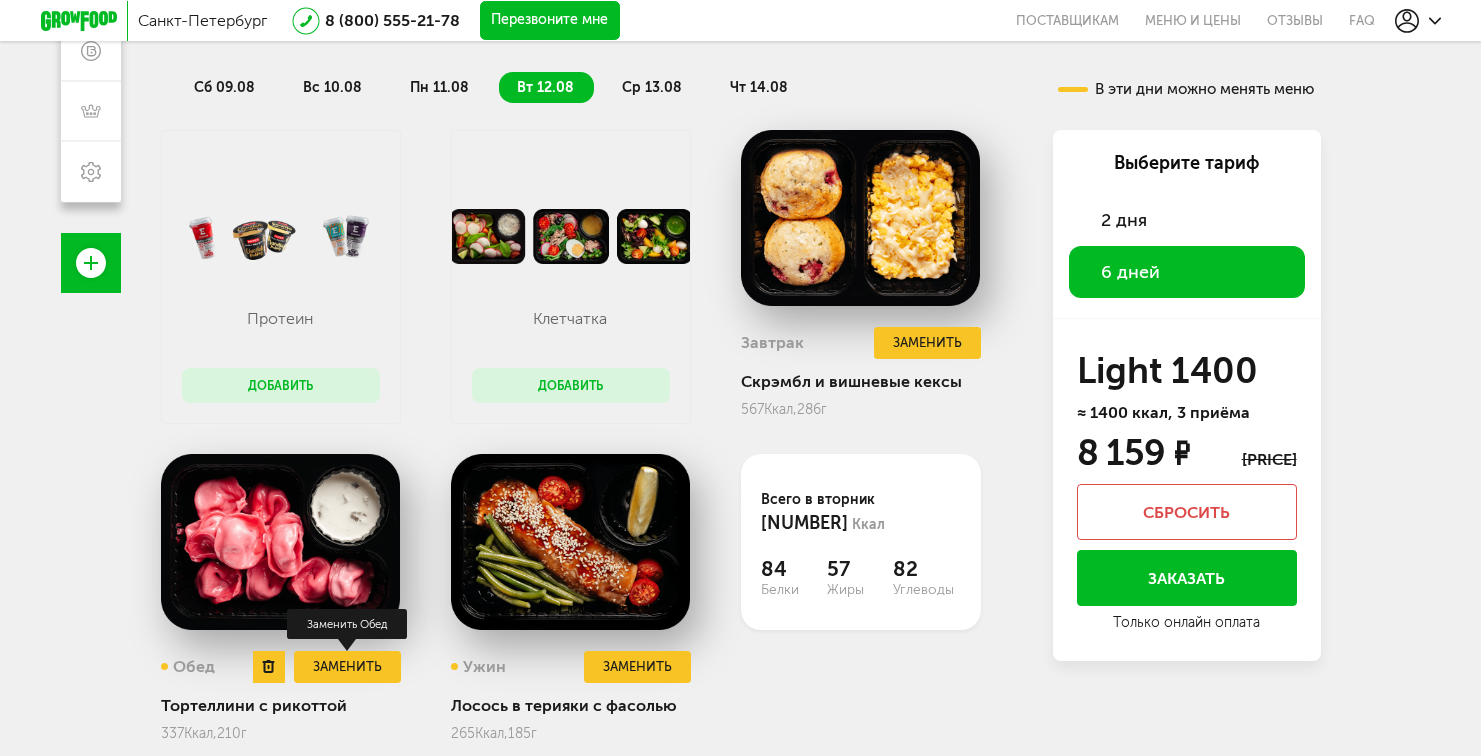 click on "Заменить" at bounding box center (347, 667) 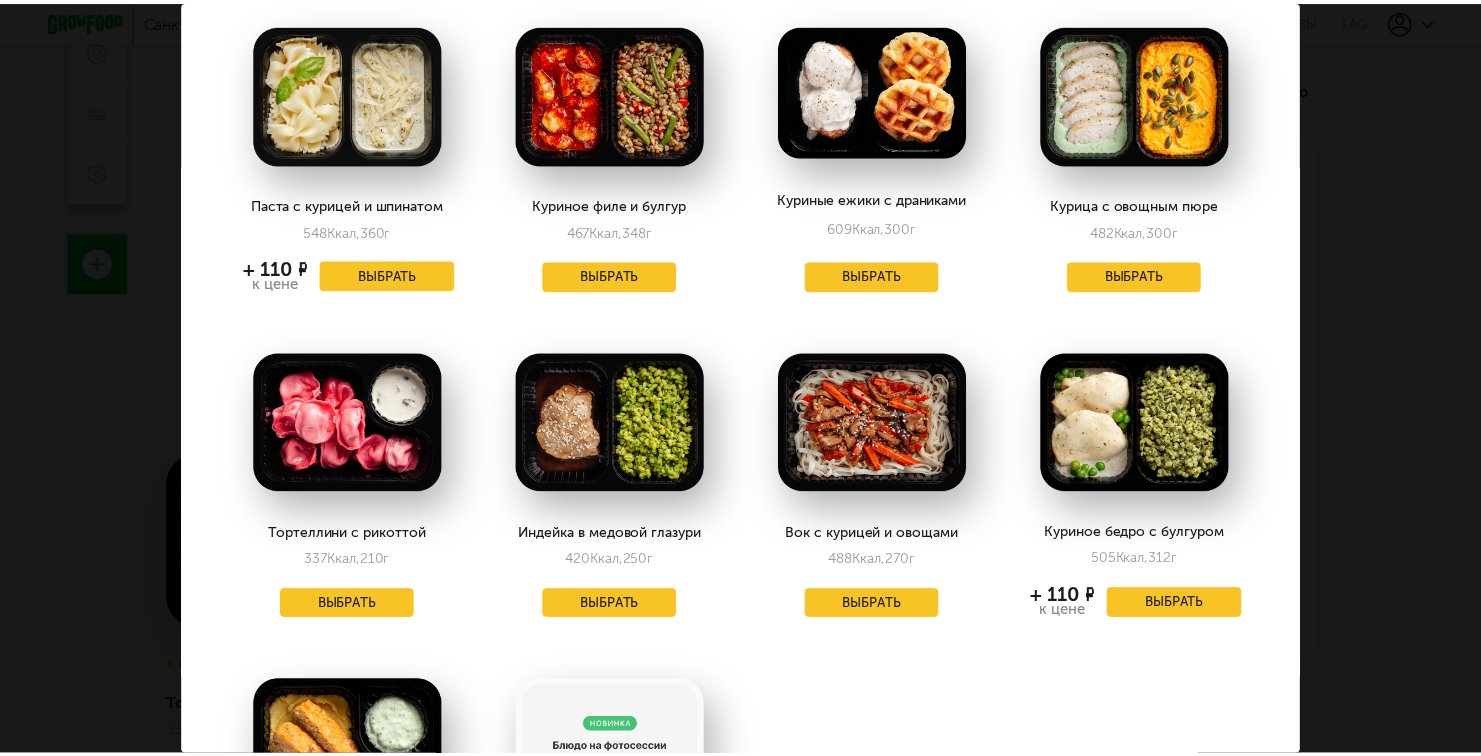 scroll, scrollTop: 0, scrollLeft: 0, axis: both 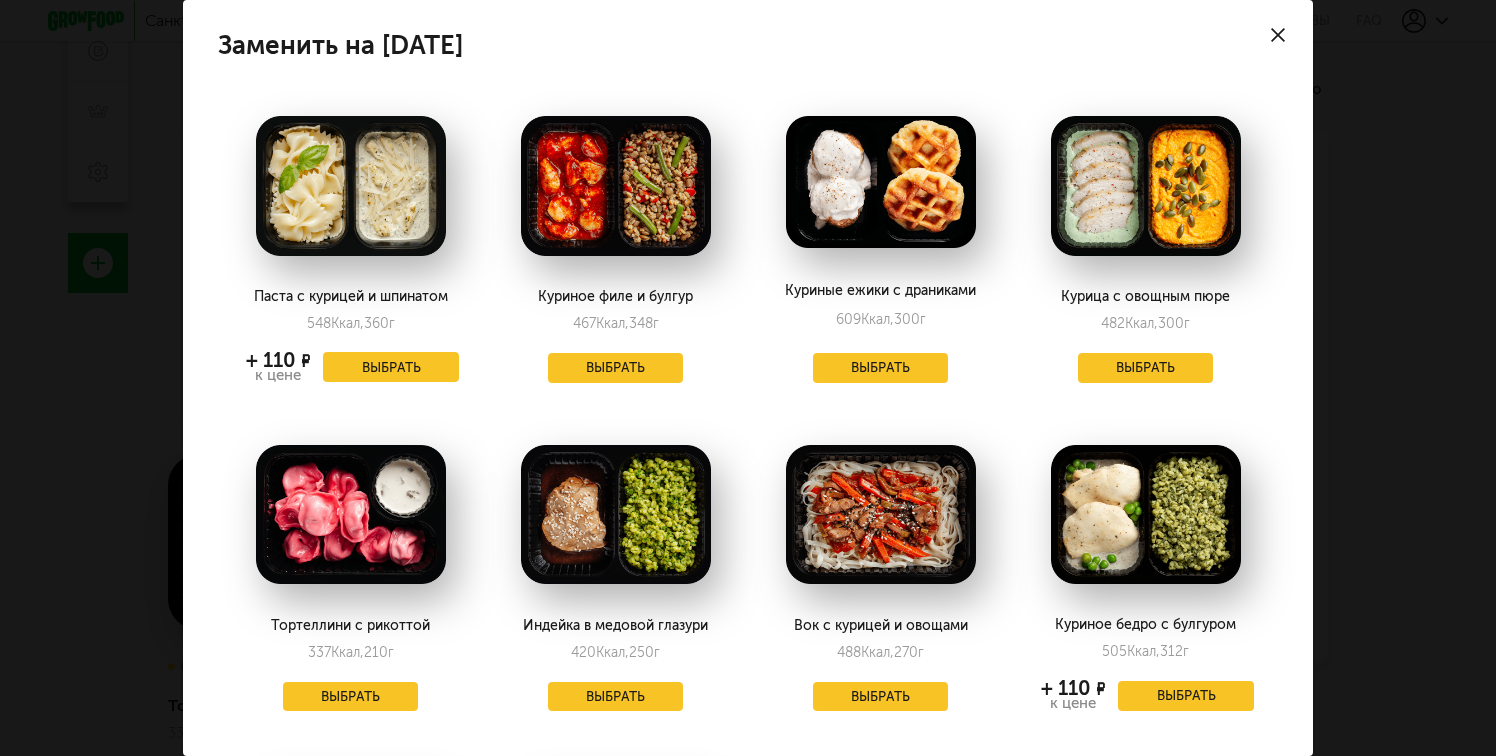 click at bounding box center [1278, 35] 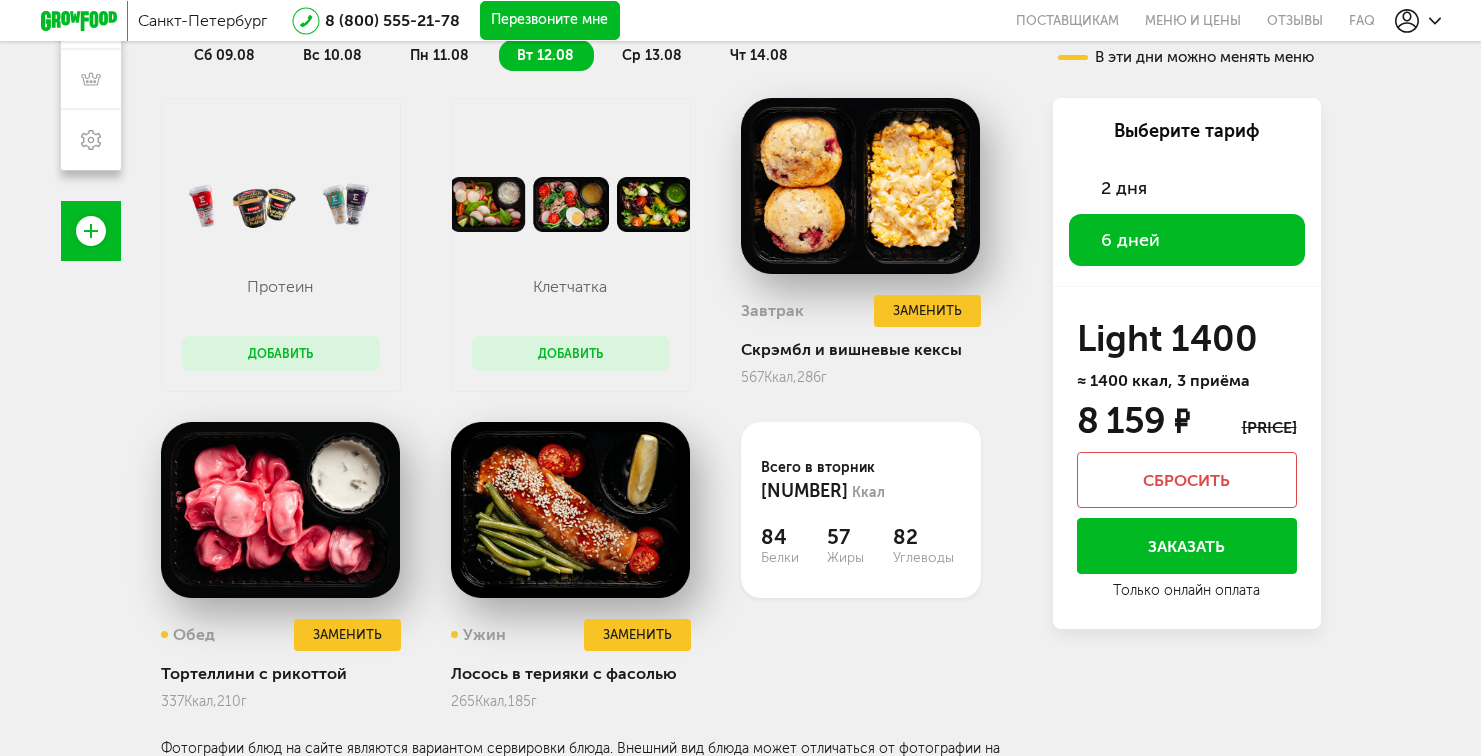 scroll, scrollTop: 463, scrollLeft: 0, axis: vertical 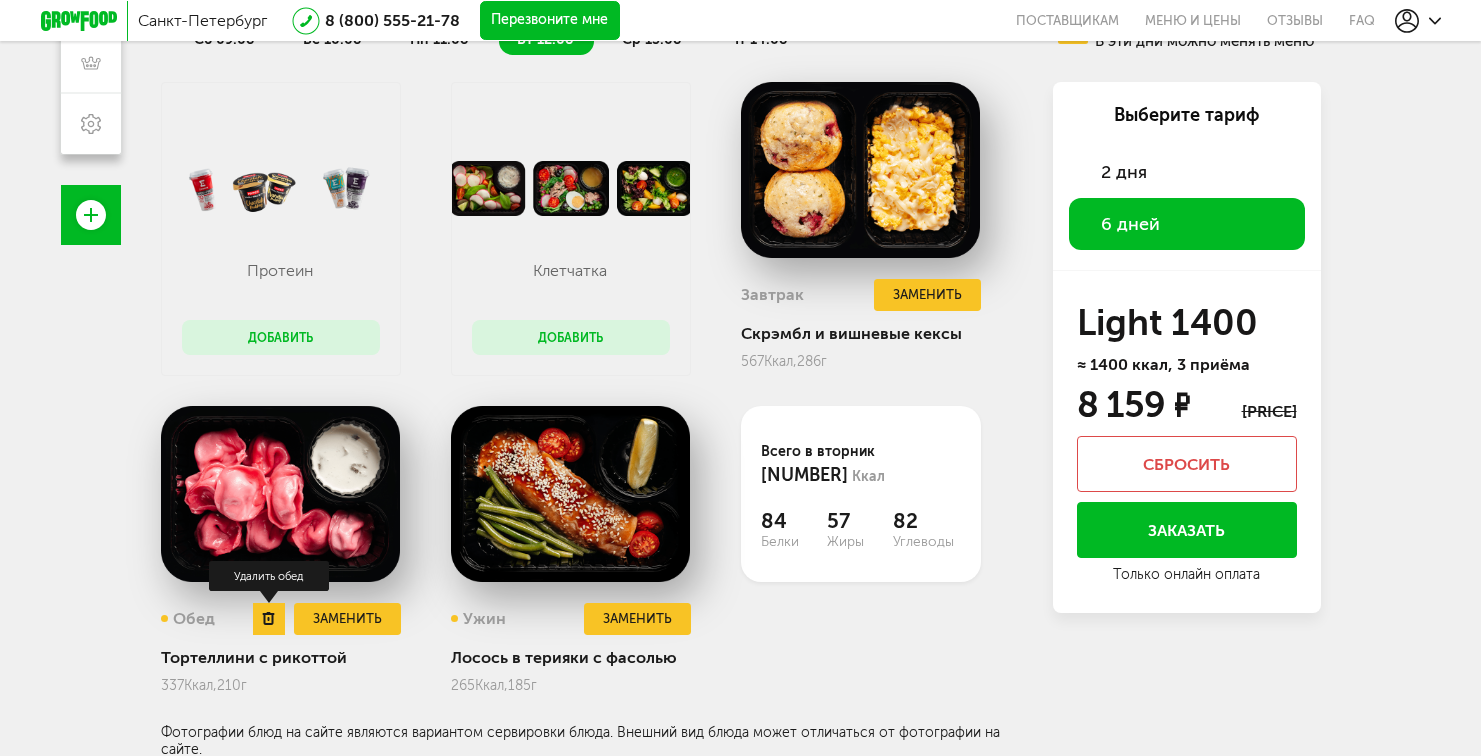 click 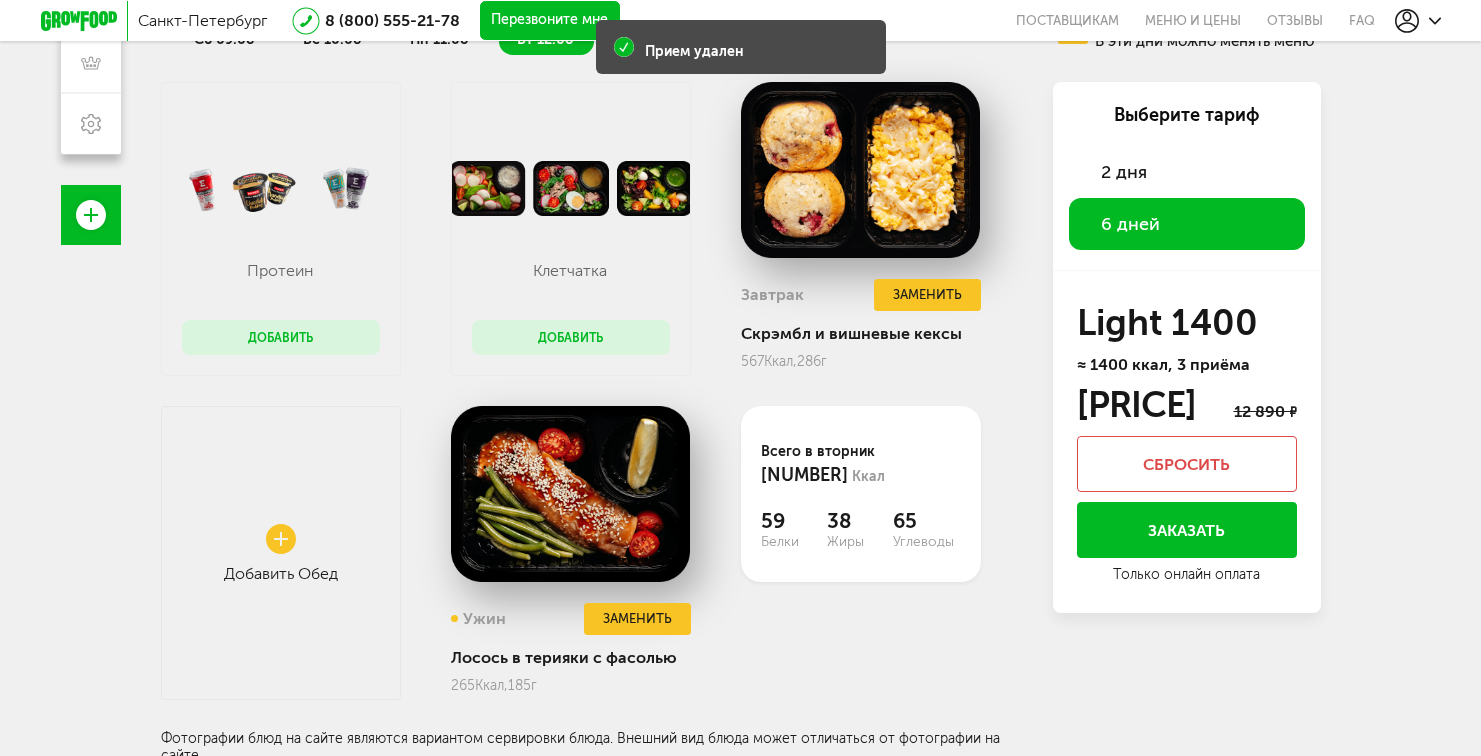 click on "Добавить" at bounding box center [571, 337] 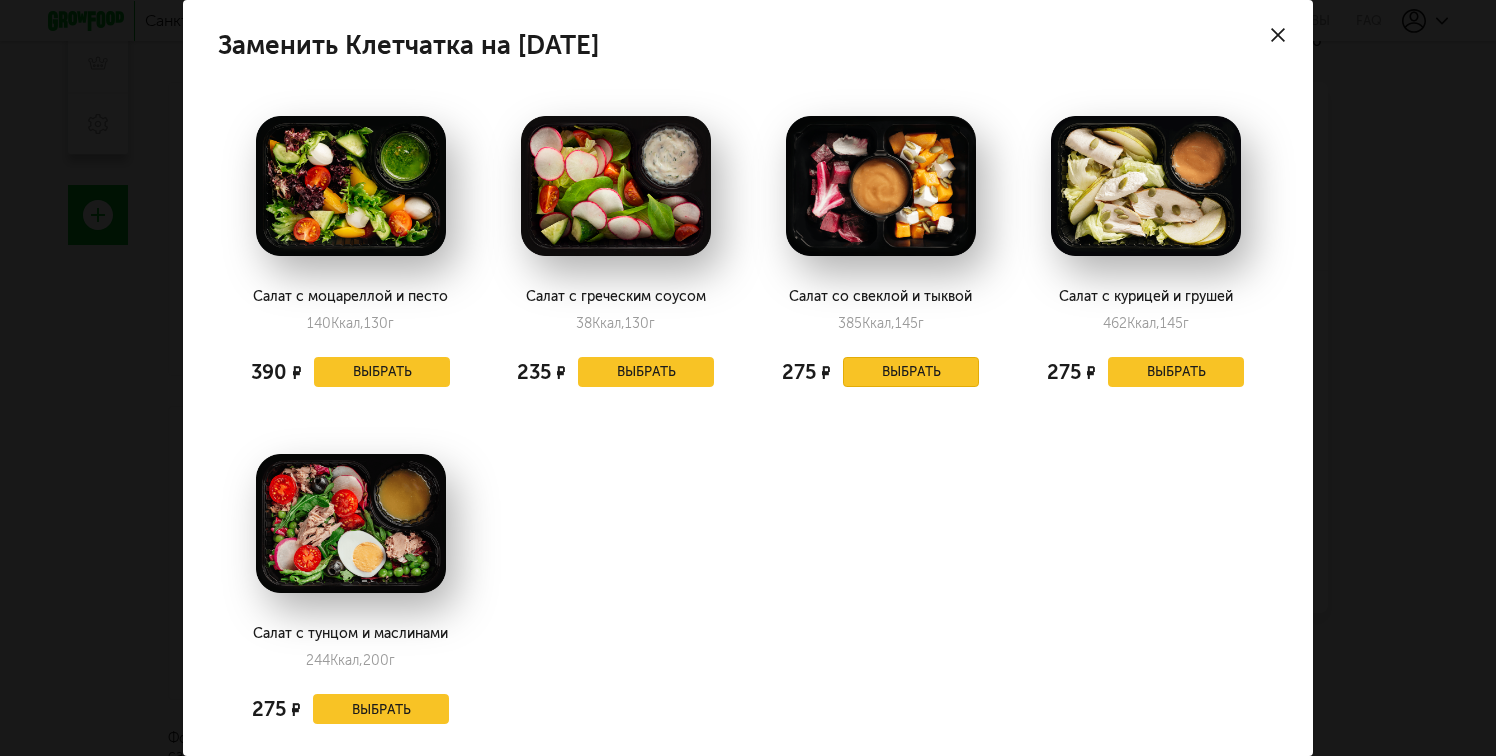 click on "Выбрать" at bounding box center [911, 372] 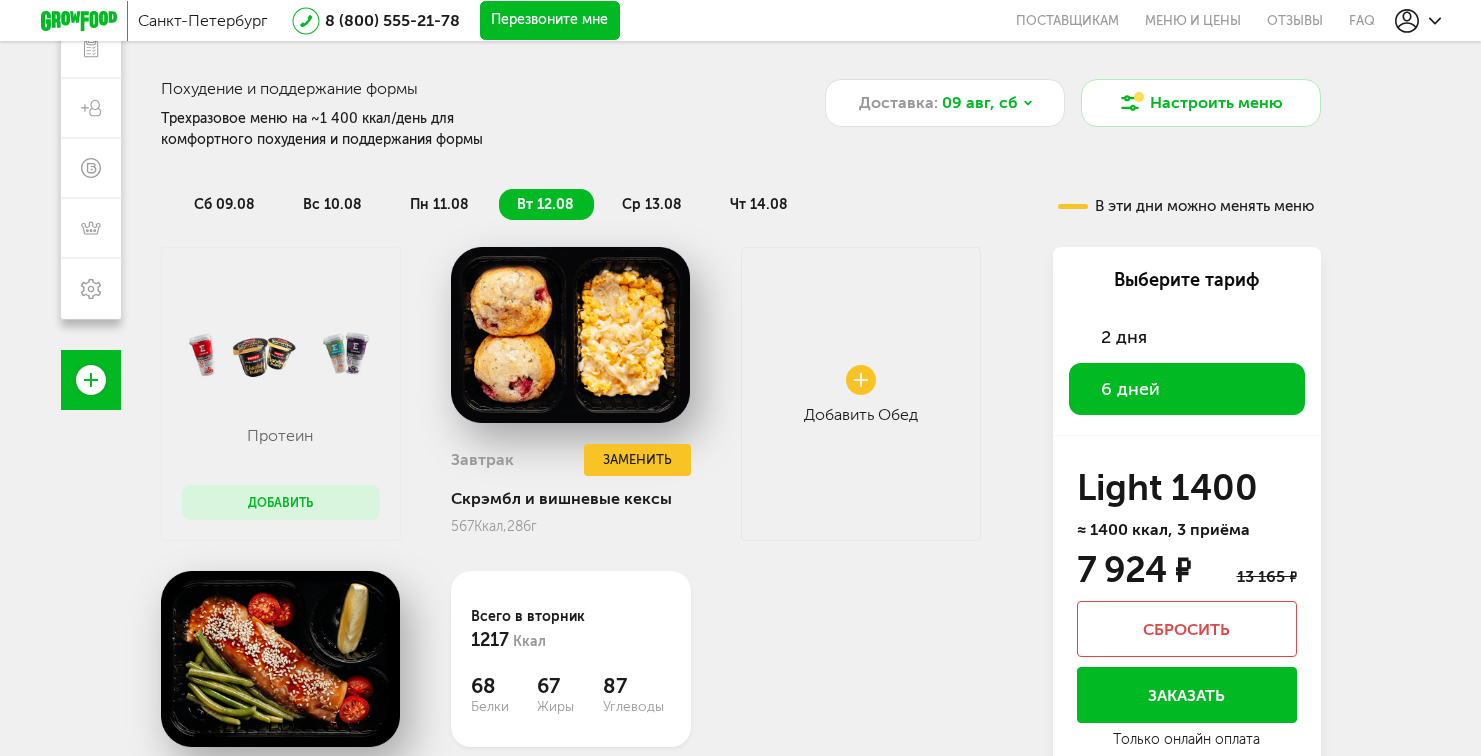scroll, scrollTop: 293, scrollLeft: 0, axis: vertical 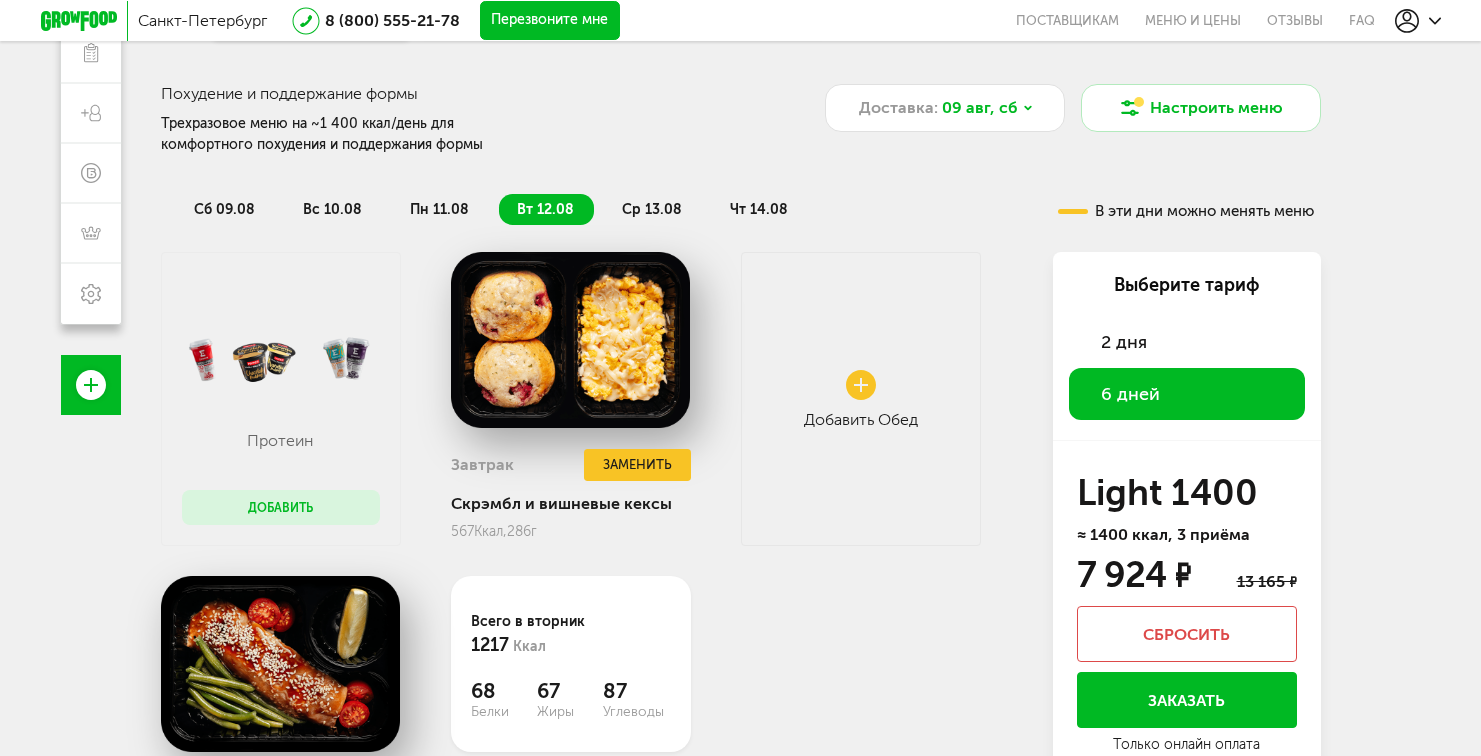 click on "ср 13.08" at bounding box center (652, 209) 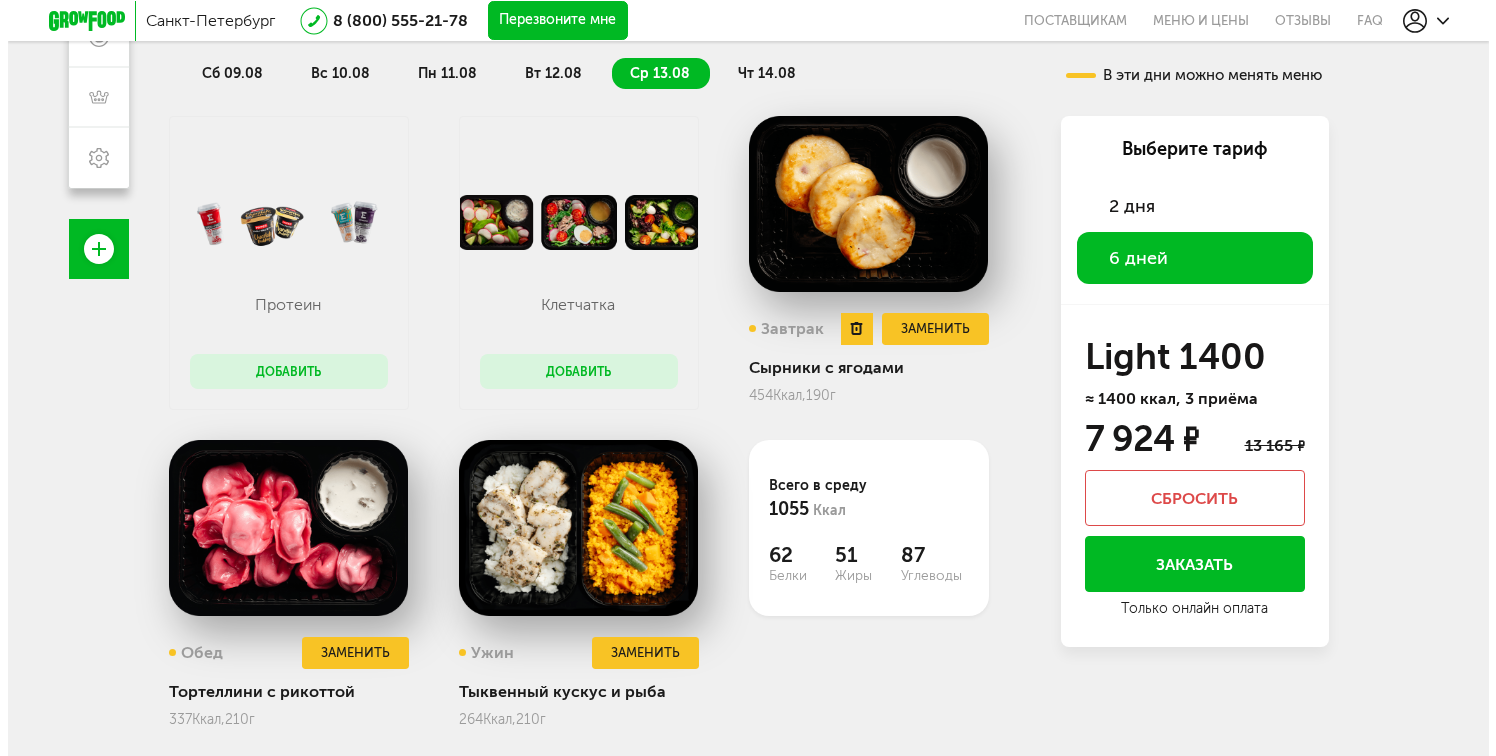 scroll, scrollTop: 461, scrollLeft: 0, axis: vertical 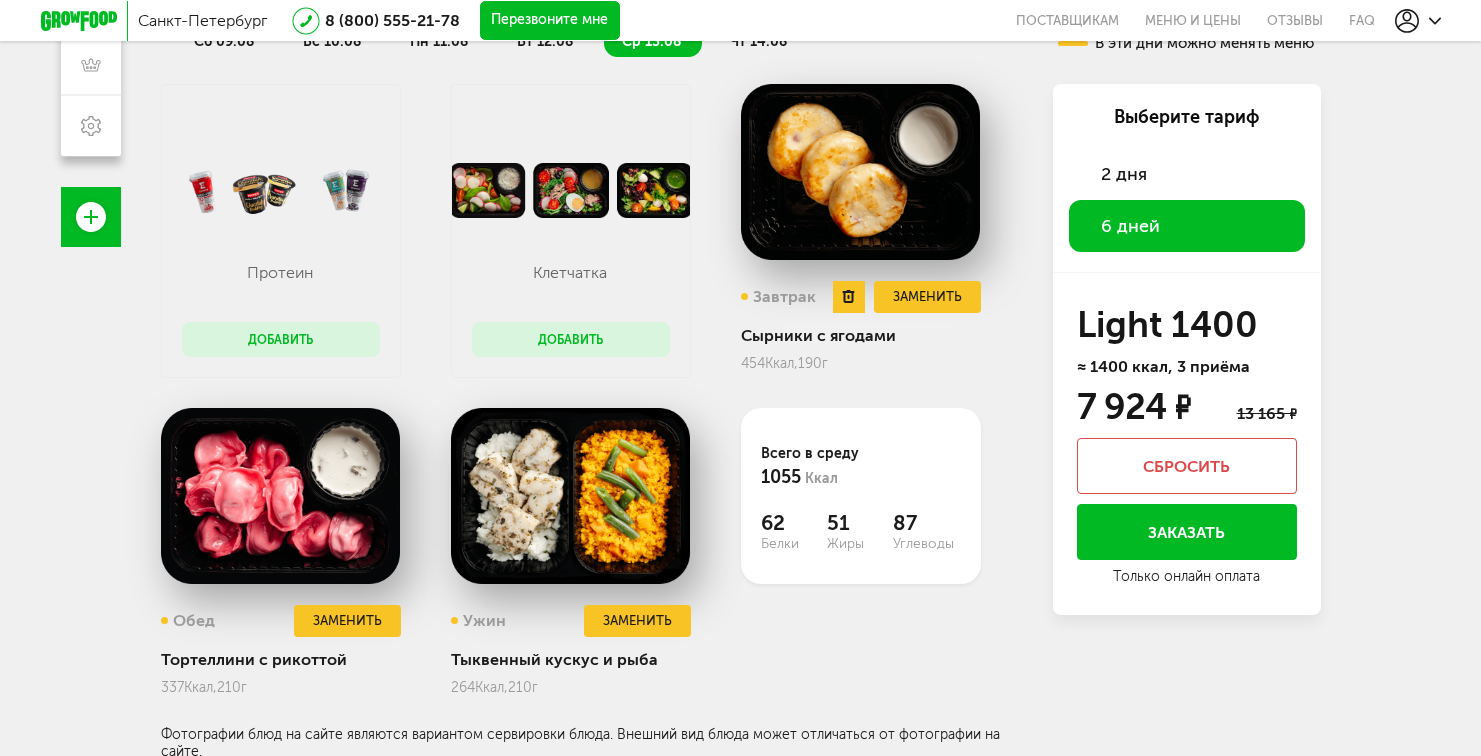 click at bounding box center (861, 172) 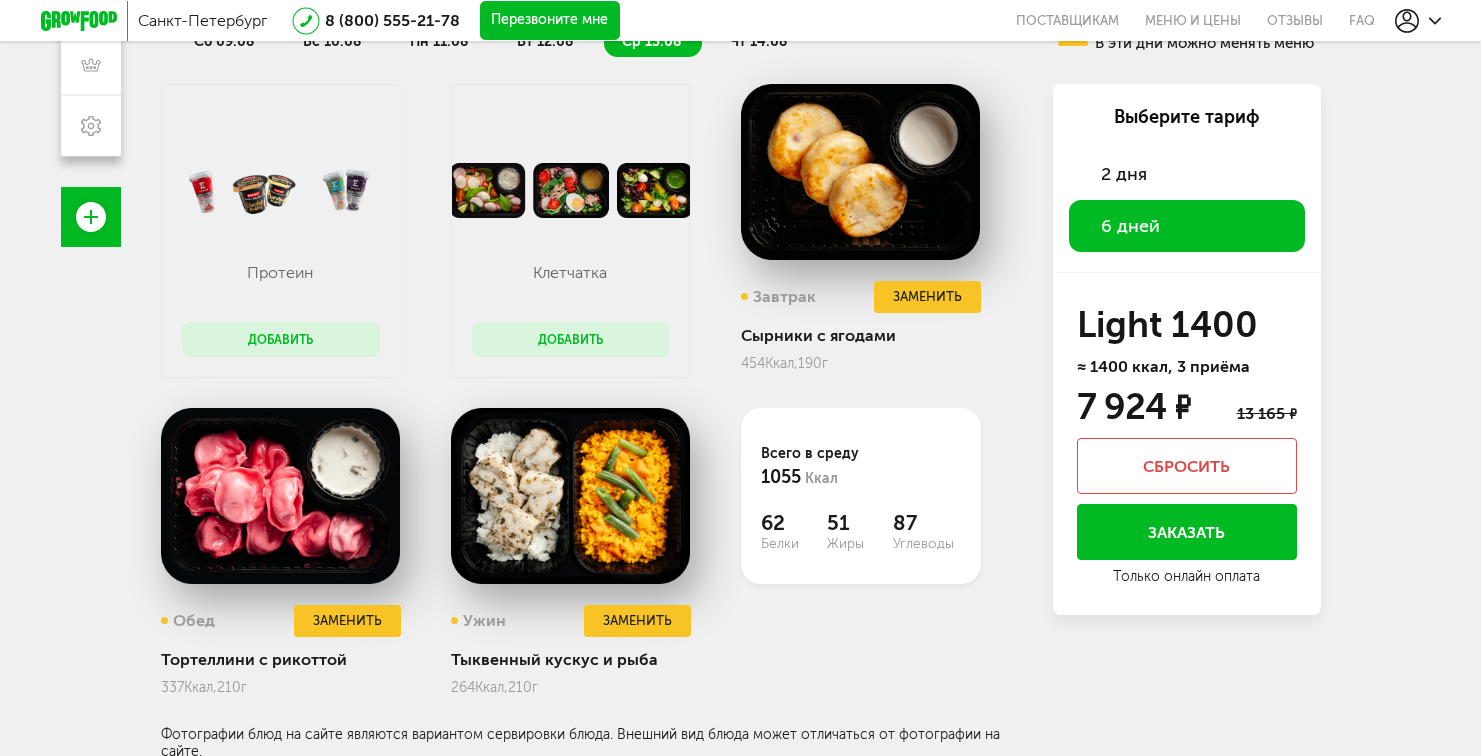 click on "Добавить" at bounding box center [571, 339] 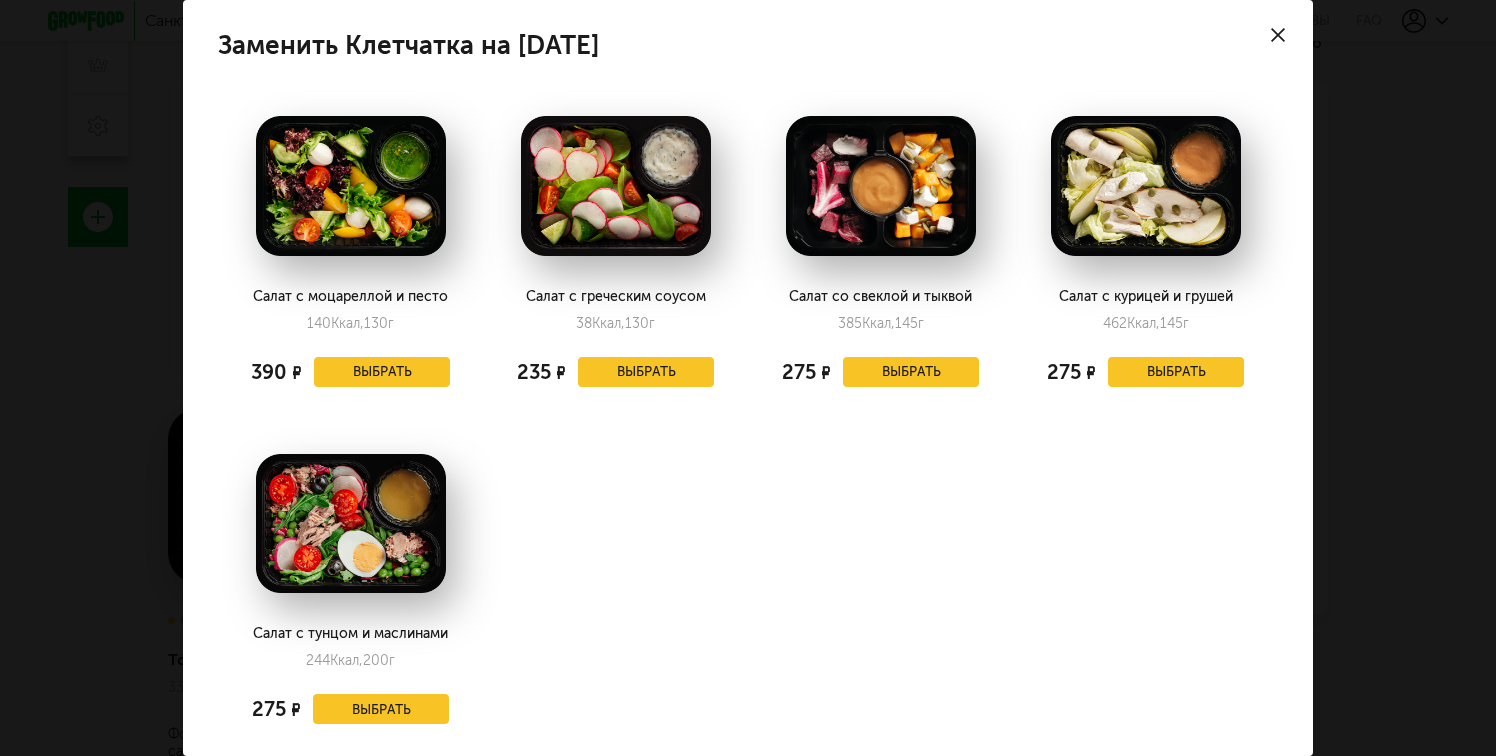 click 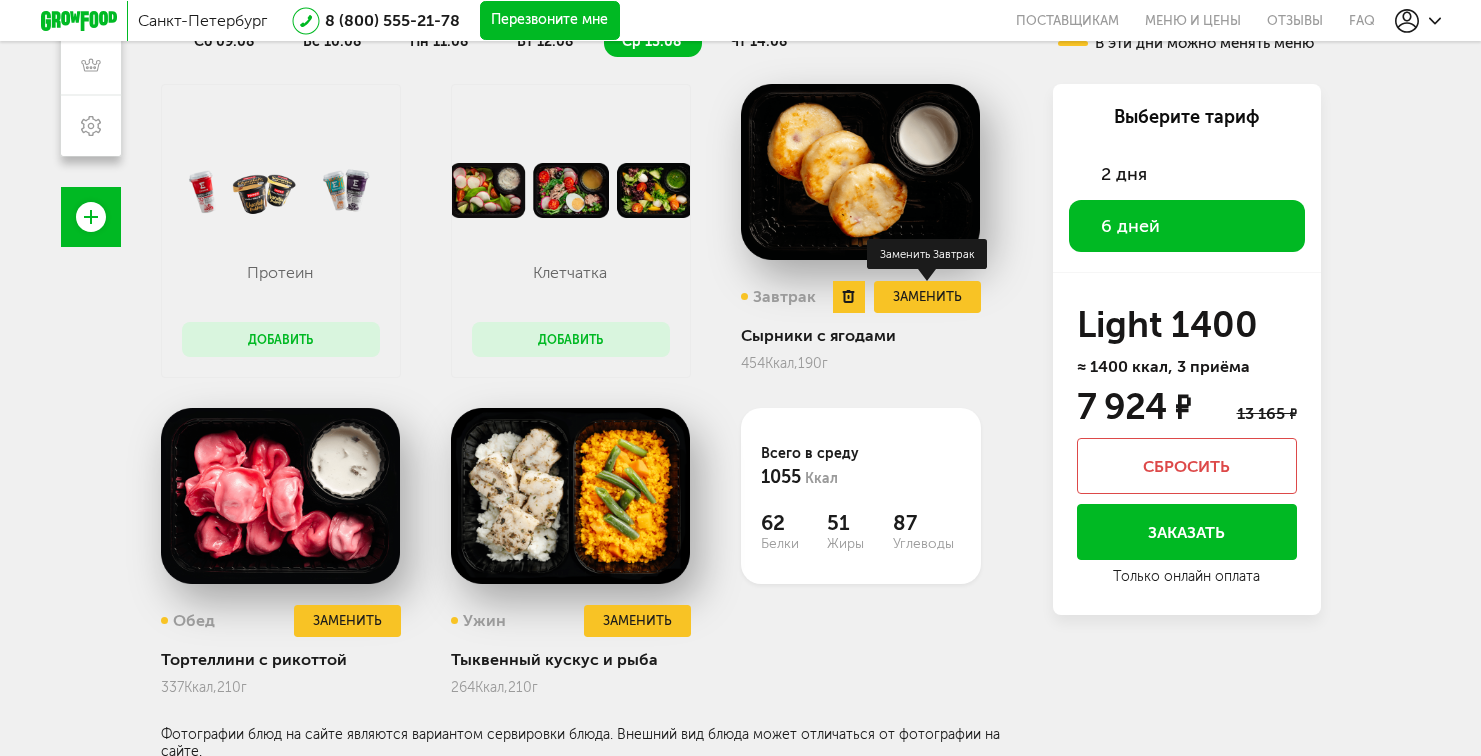 click on "Заменить" at bounding box center (927, 297) 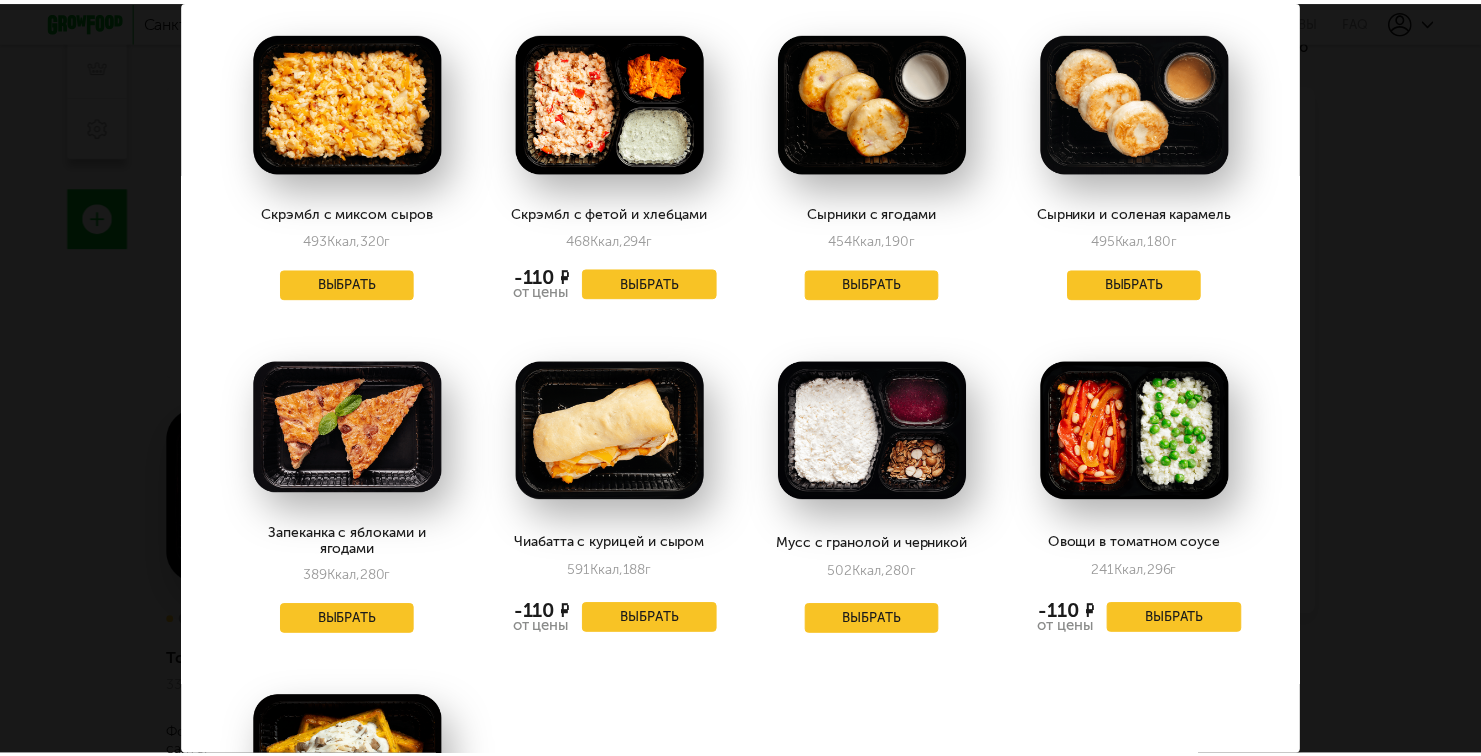 scroll, scrollTop: 0, scrollLeft: 0, axis: both 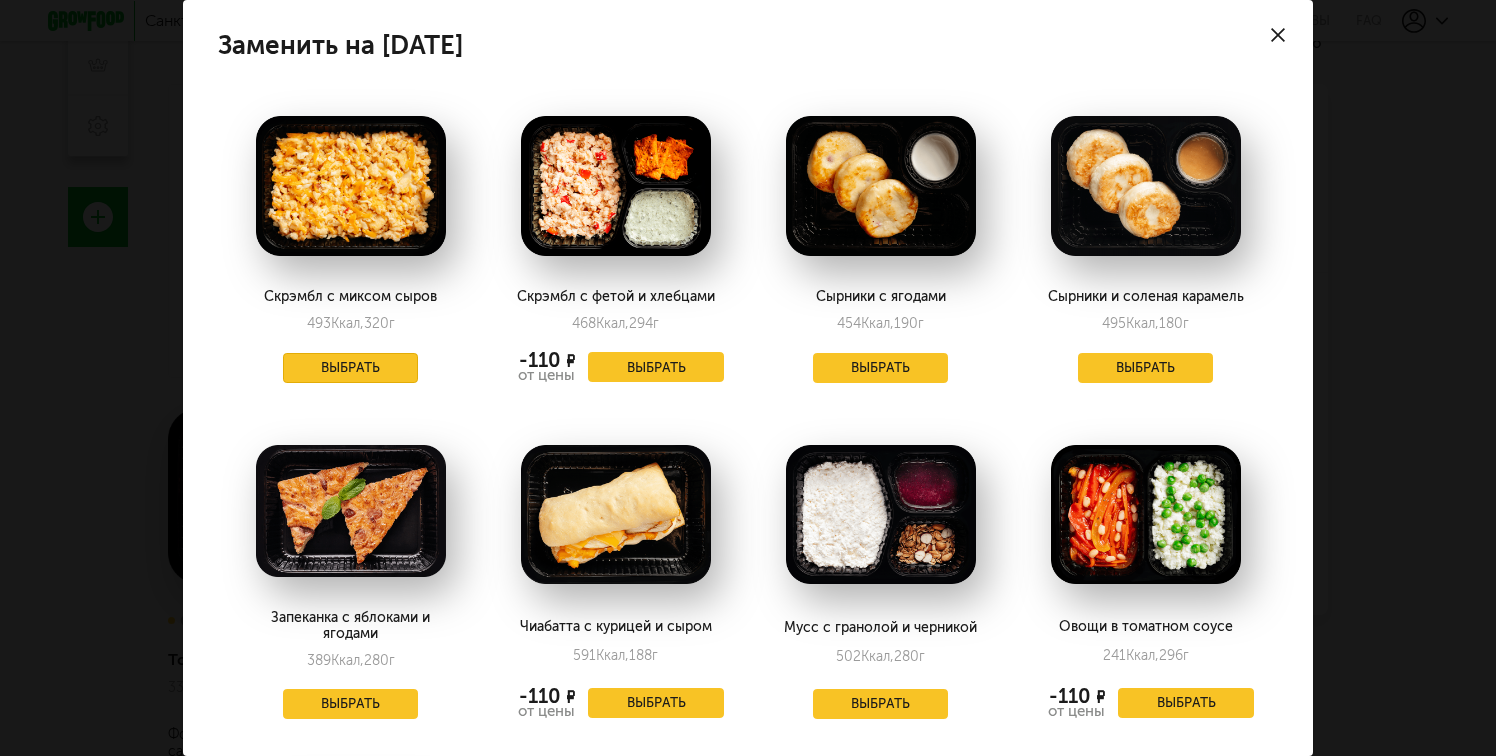 click on "Выбрать" at bounding box center [351, 368] 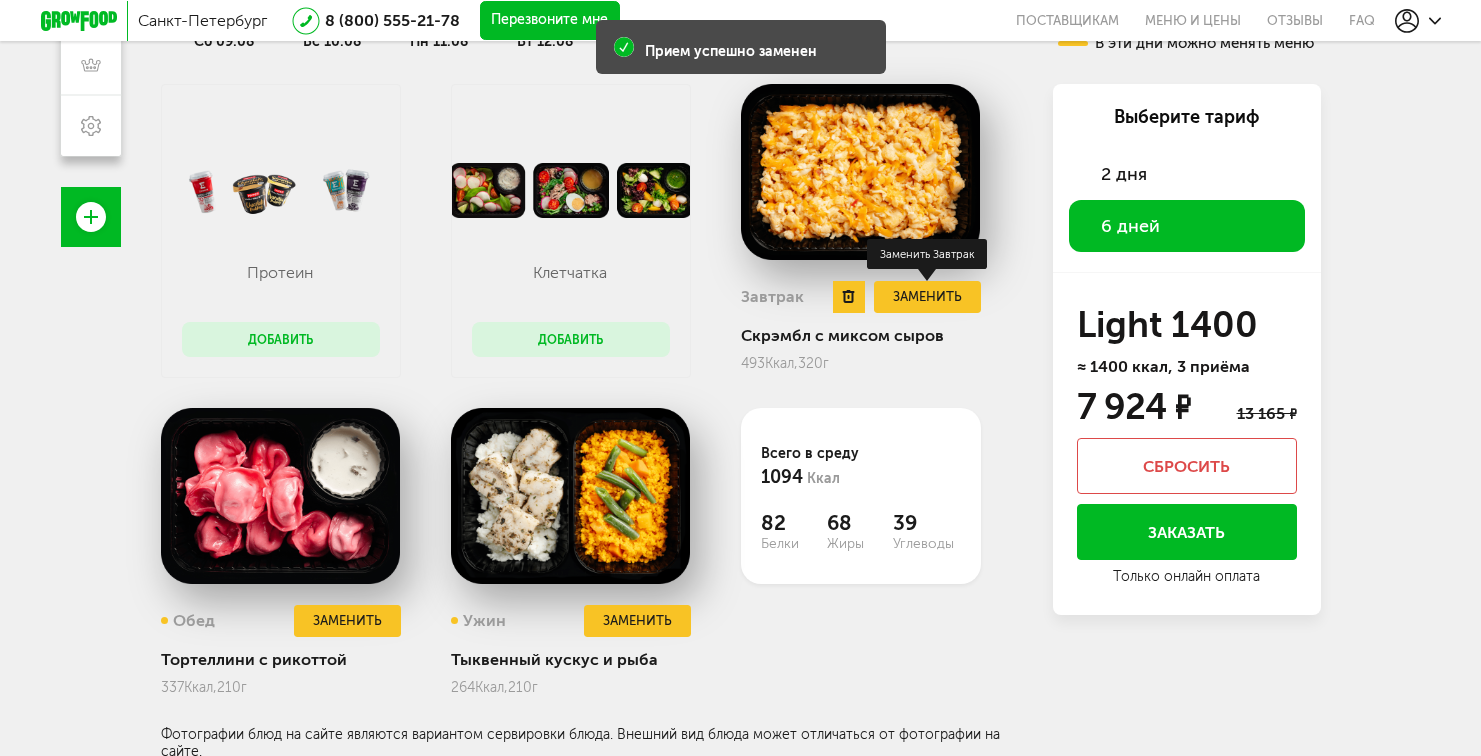 click on "Заменить" at bounding box center (927, 297) 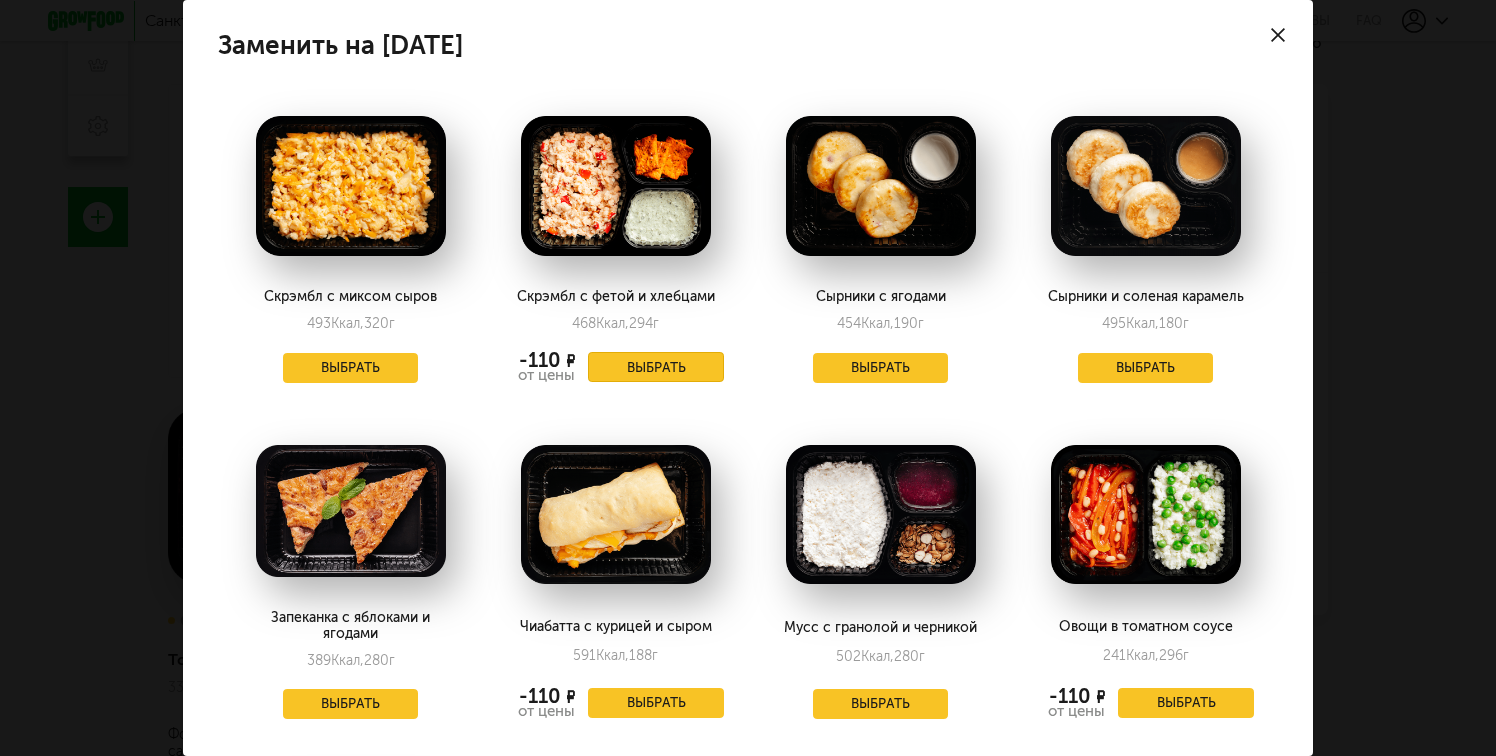 click on "Выбрать" at bounding box center (656, 367) 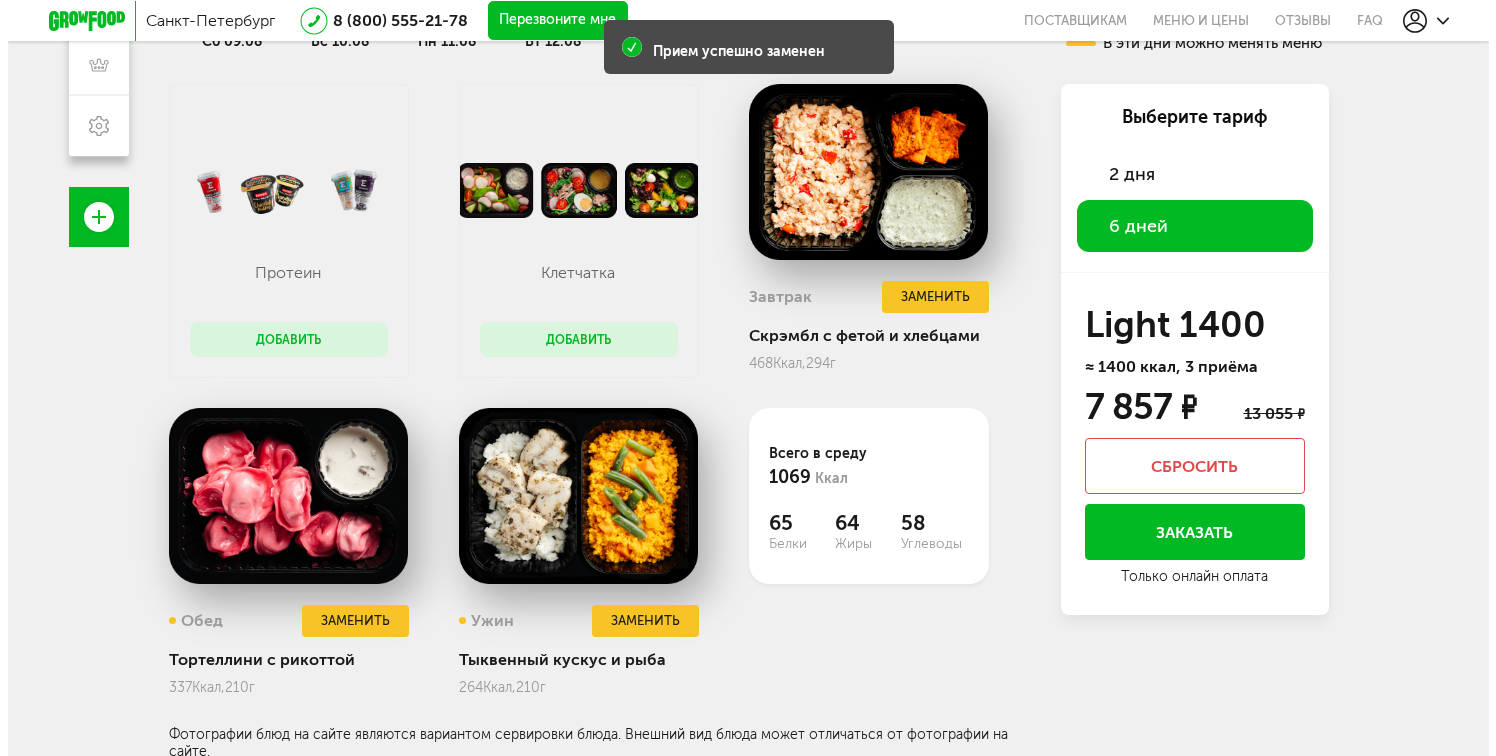 scroll, scrollTop: 463, scrollLeft: 0, axis: vertical 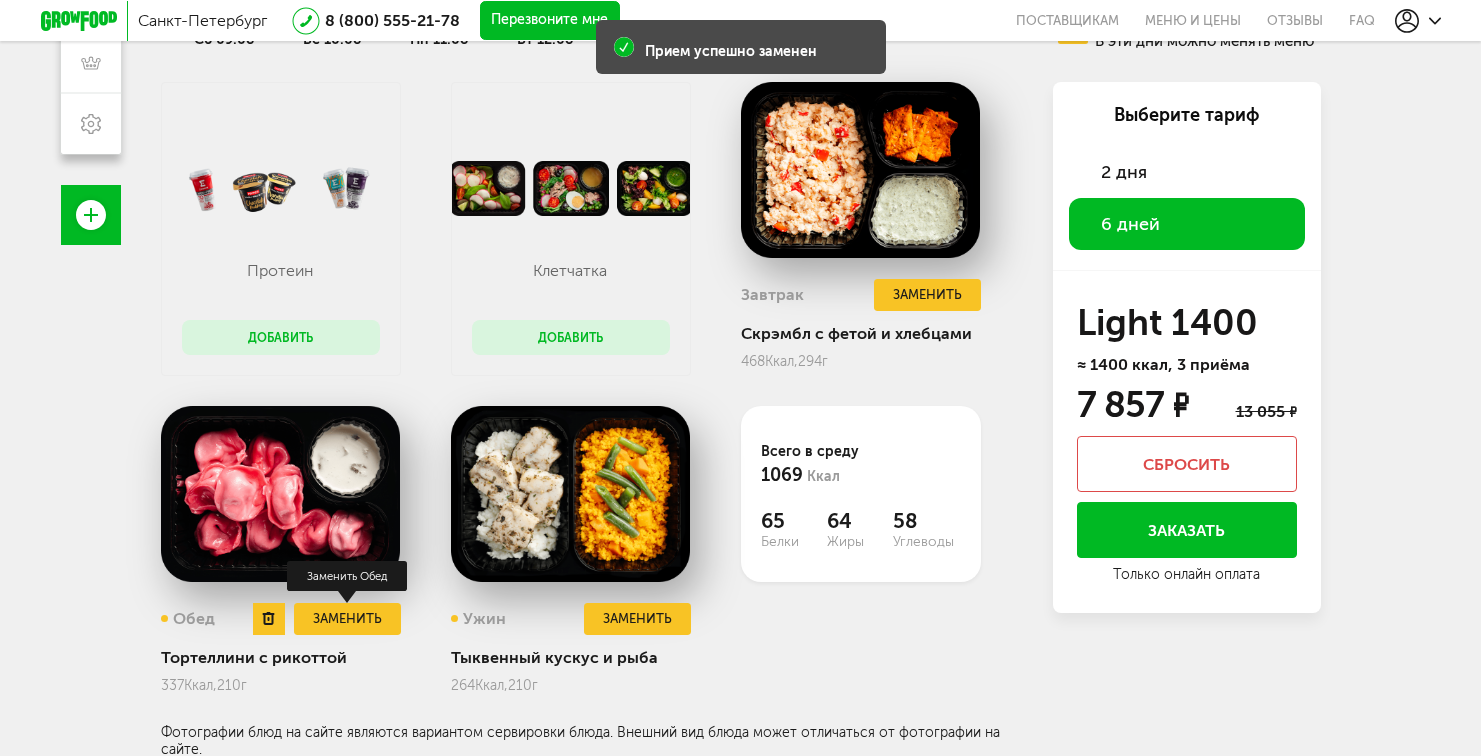 click on "Заменить" at bounding box center [347, 619] 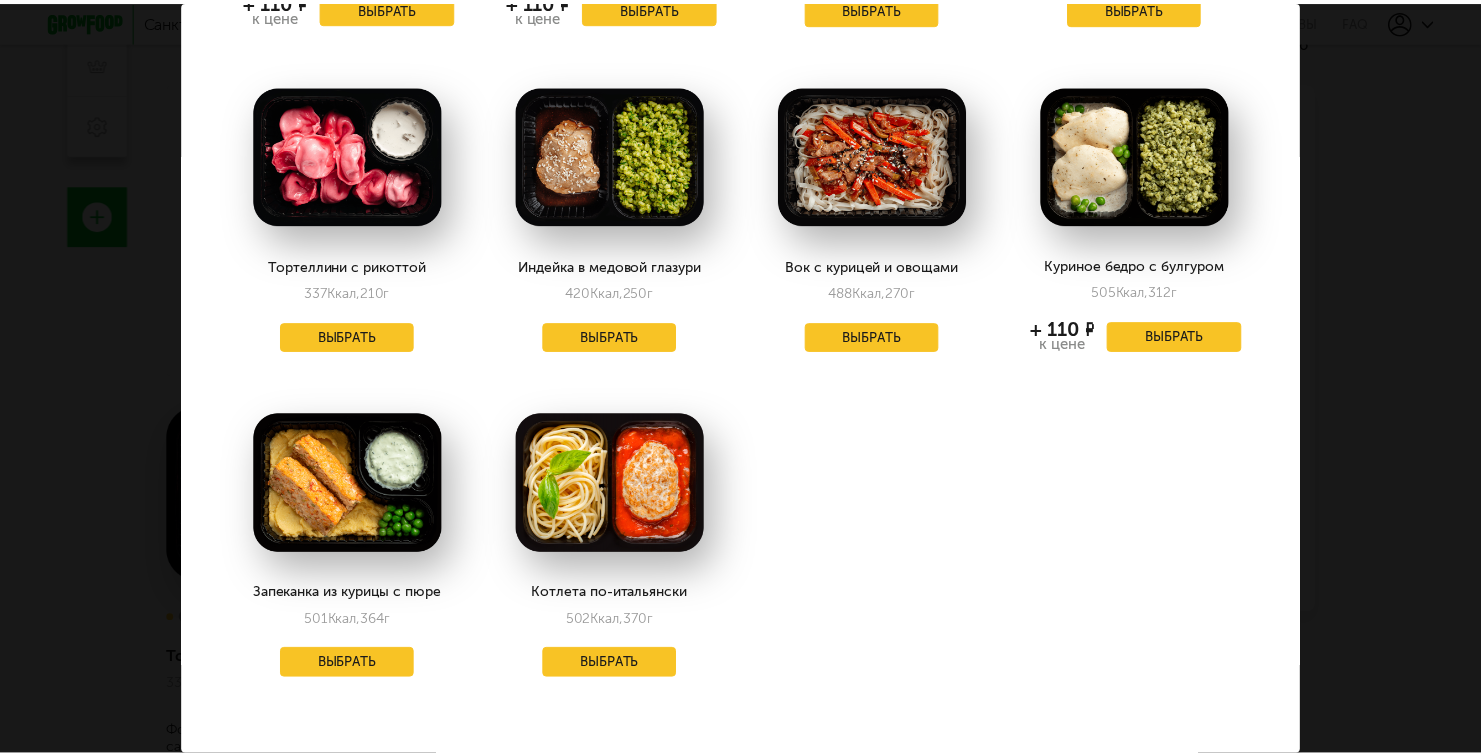 scroll, scrollTop: 0, scrollLeft: 0, axis: both 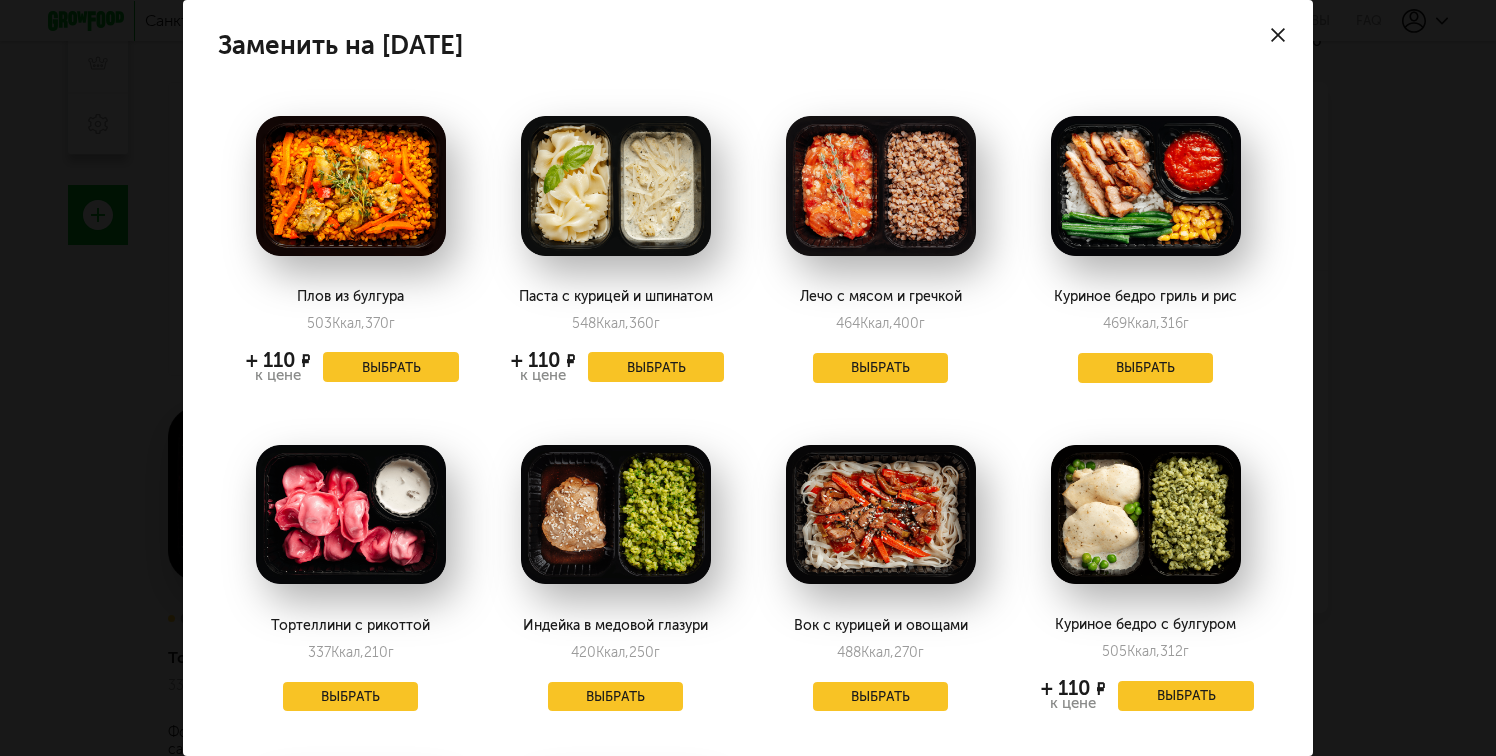 click at bounding box center [1278, 35] 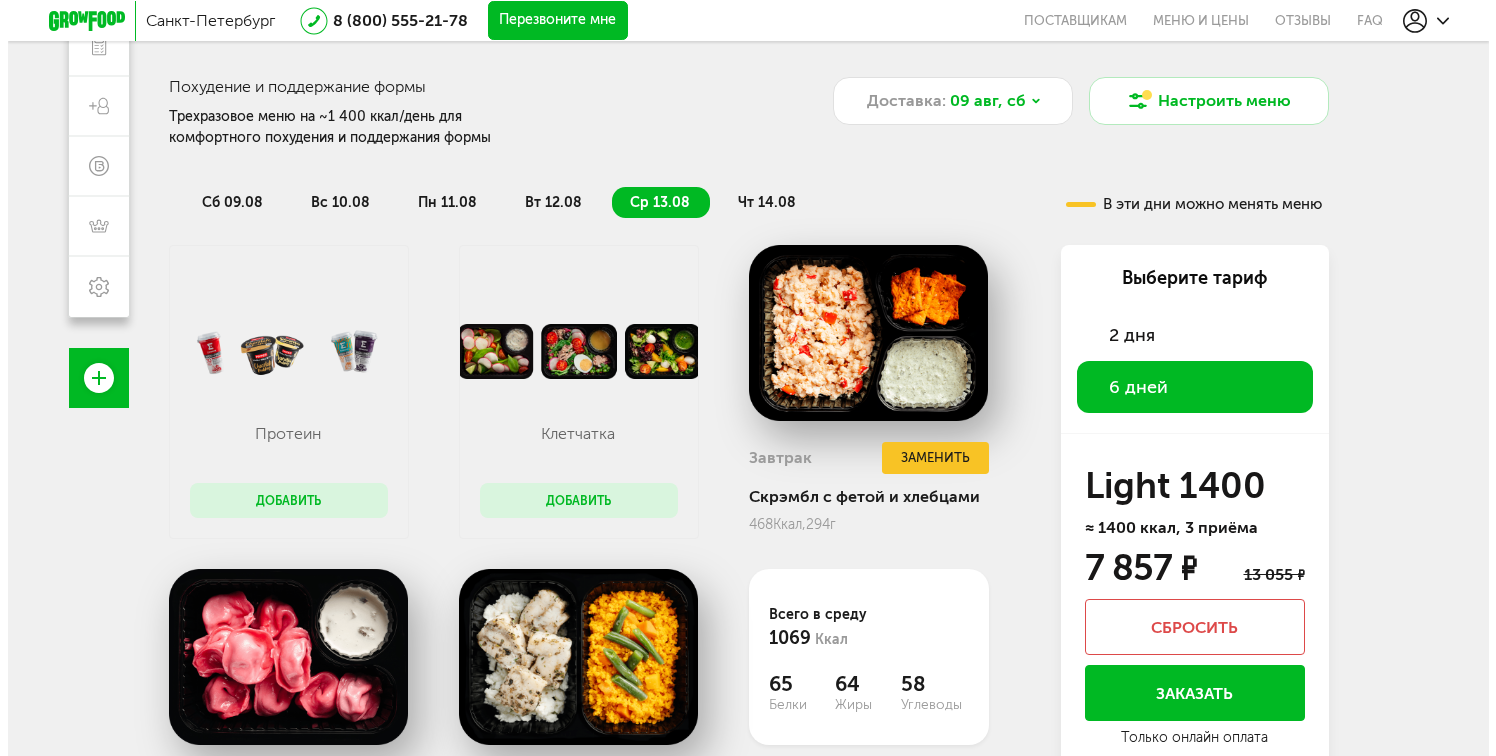 scroll, scrollTop: 463, scrollLeft: 0, axis: vertical 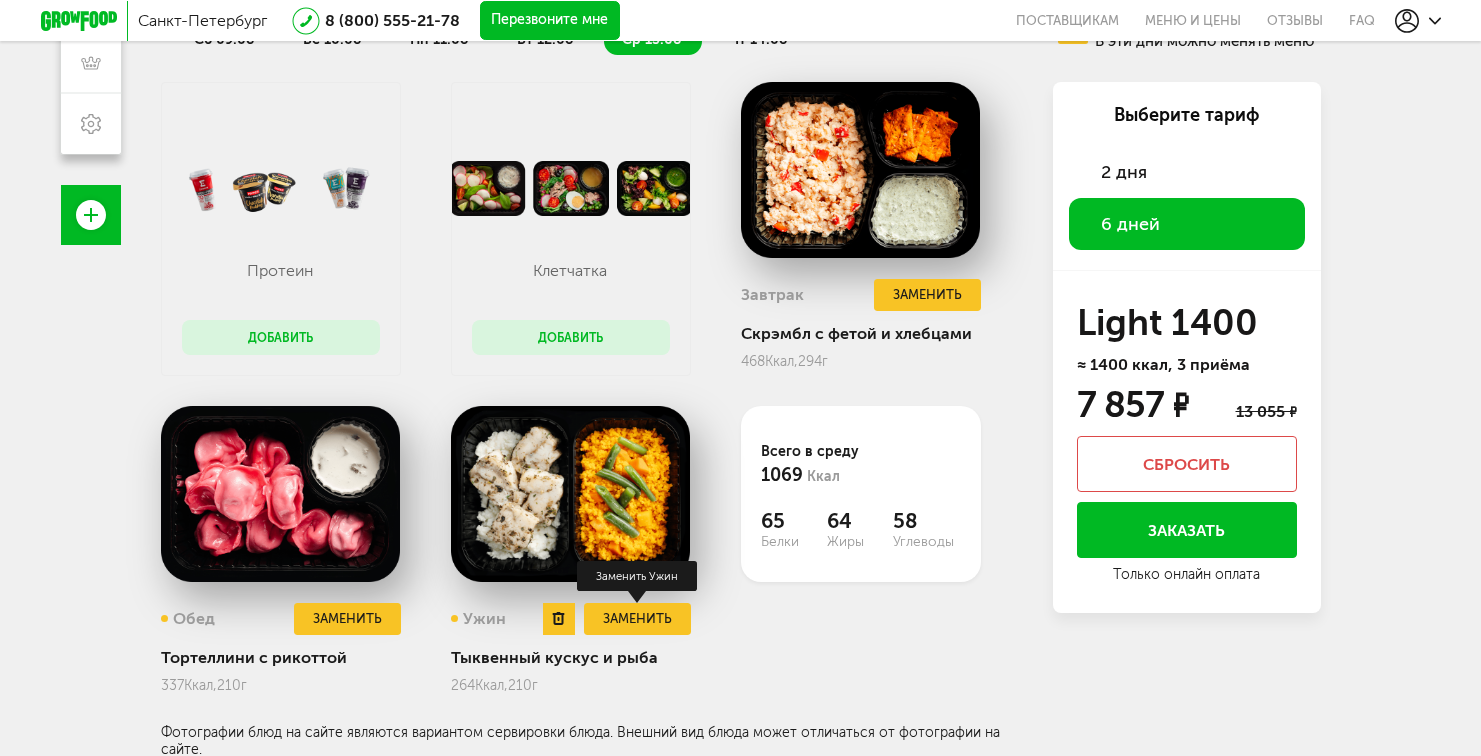 click on "Заменить" at bounding box center [637, 619] 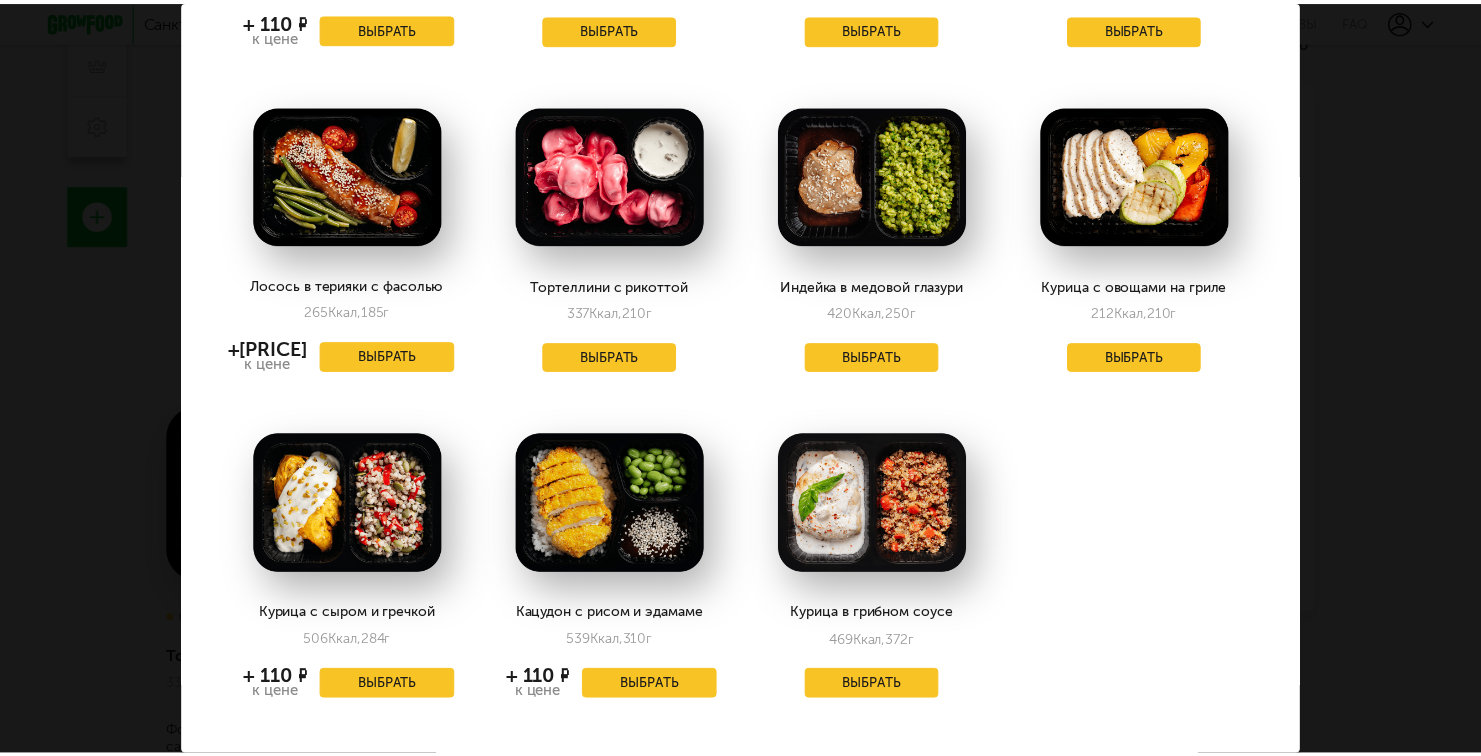 scroll, scrollTop: 361, scrollLeft: 0, axis: vertical 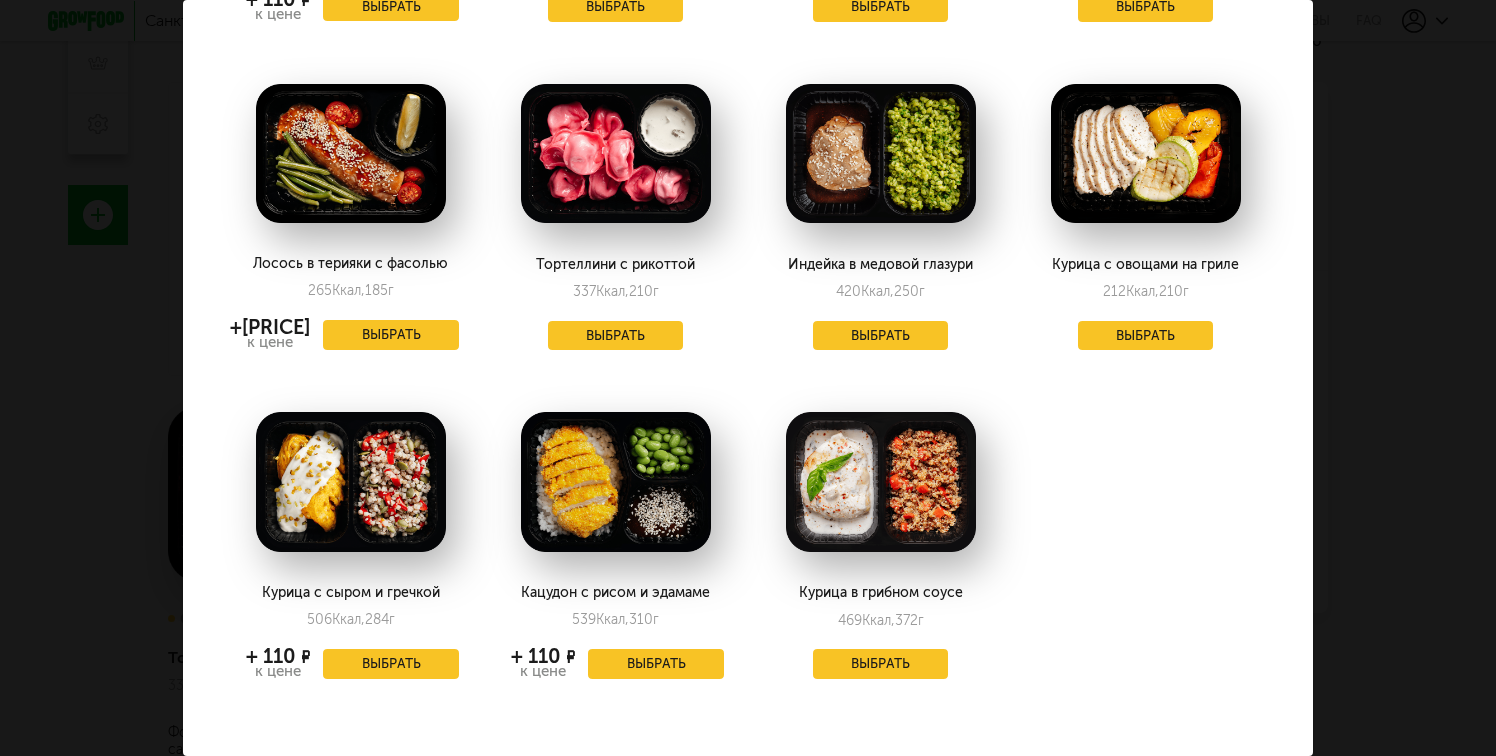 click on "Заменить  на [DATE]               Курица с рисом теппаньяки
[NUMBER]  Ккал,
[NUMBER]  г     +
[PRICE]
к цене       Выбрать             Тыквенный кускус и рыба
[NUMBER]  Ккал,
[NUMBER]  г           Выбрать             Курица в сырном соусе
[NUMBER]  Ккал,
[NUMBER]  г           Выбрать             Курица по-тайски с птитимом
[NUMBER]  Ккал,
[NUMBER]  г           Выбрать             Лосось в терияки с фасолью
[NUMBER]  Ккал,
[NUMBER]  г     +
[PRICE]
к цене       Выбрать             Тортеллини с рикоттой
[NUMBER]  Ккал,
[NUMBER]  г           Выбрать             Индейка в медовой глазури
[NUMBER]  Ккал,
[NUMBER]  г           Выбрать" at bounding box center (748, 378) 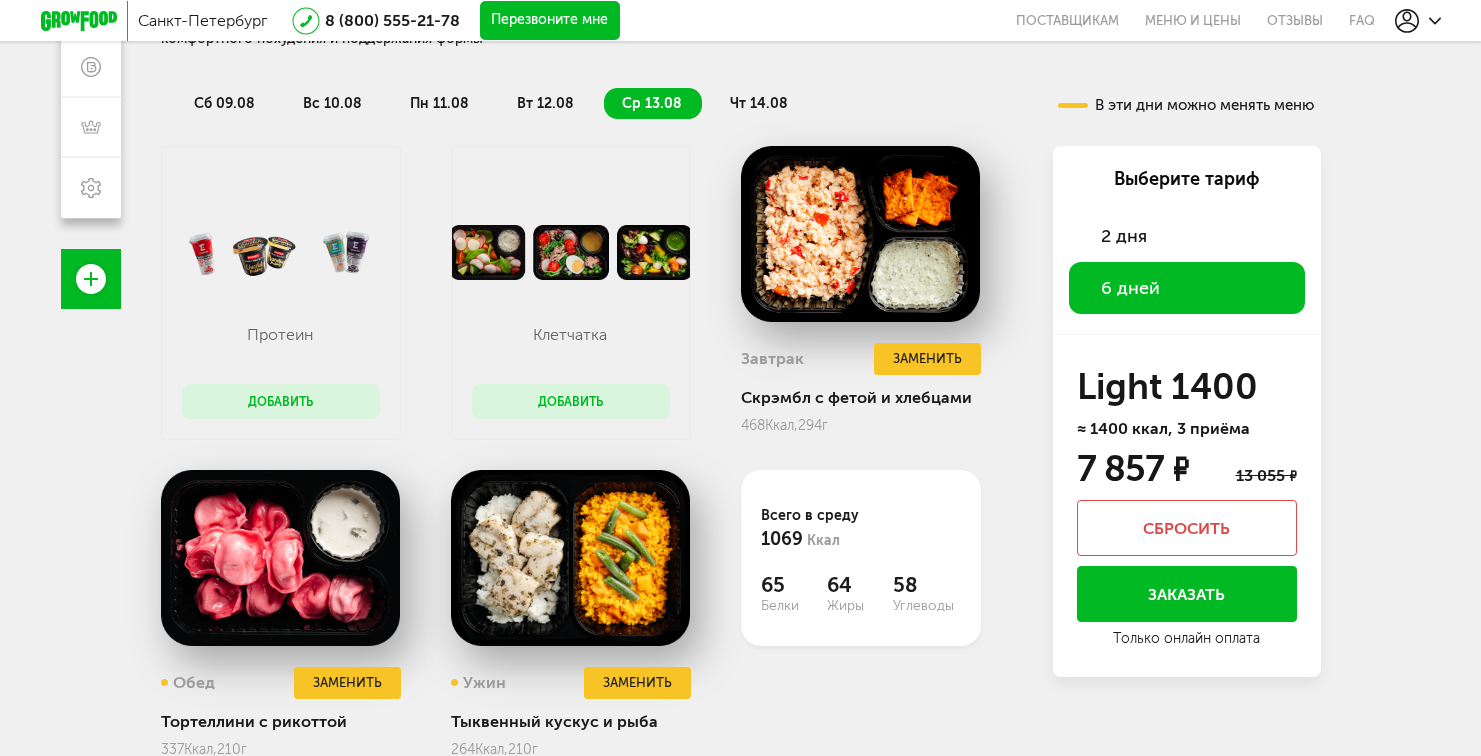 scroll, scrollTop: 281, scrollLeft: 0, axis: vertical 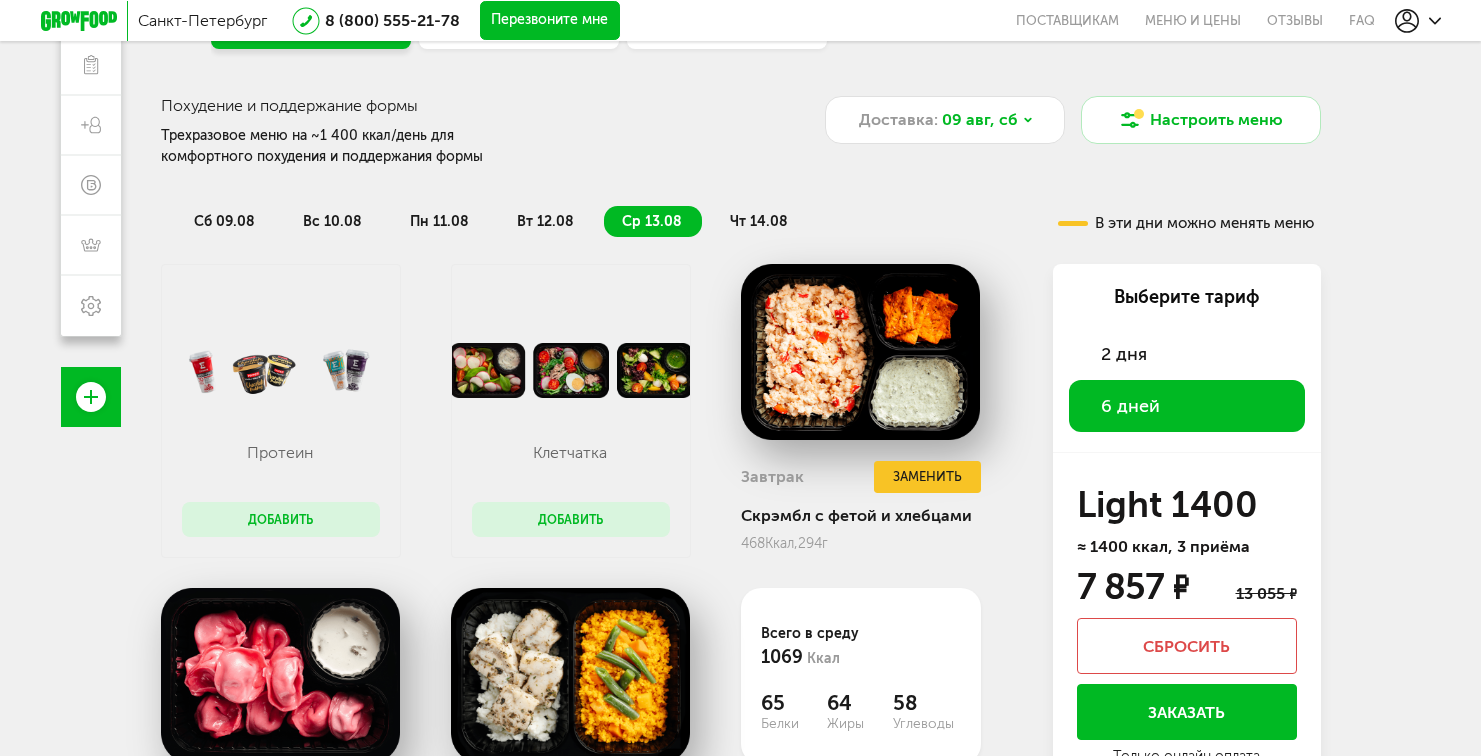 click on "чт 14.08" at bounding box center [759, 221] 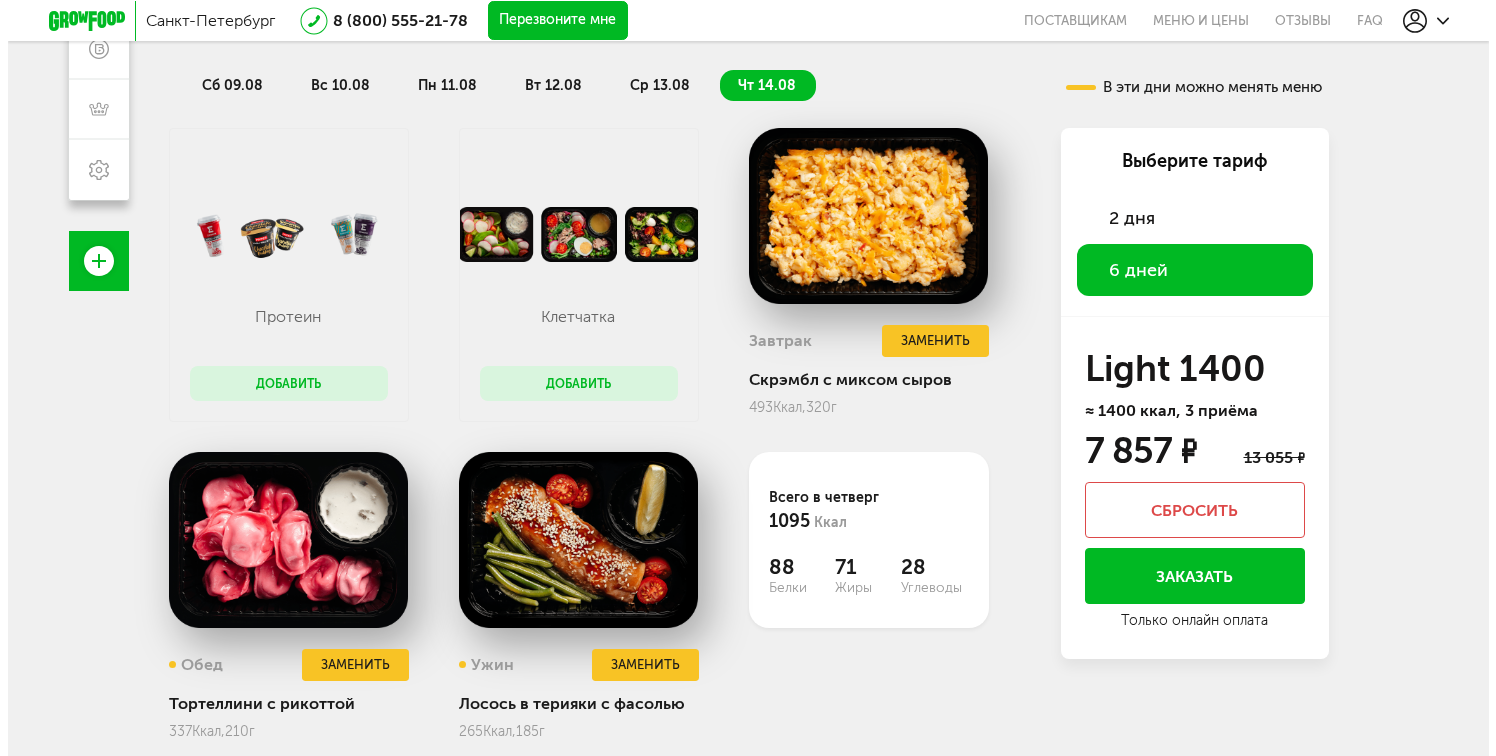 scroll, scrollTop: 414, scrollLeft: 0, axis: vertical 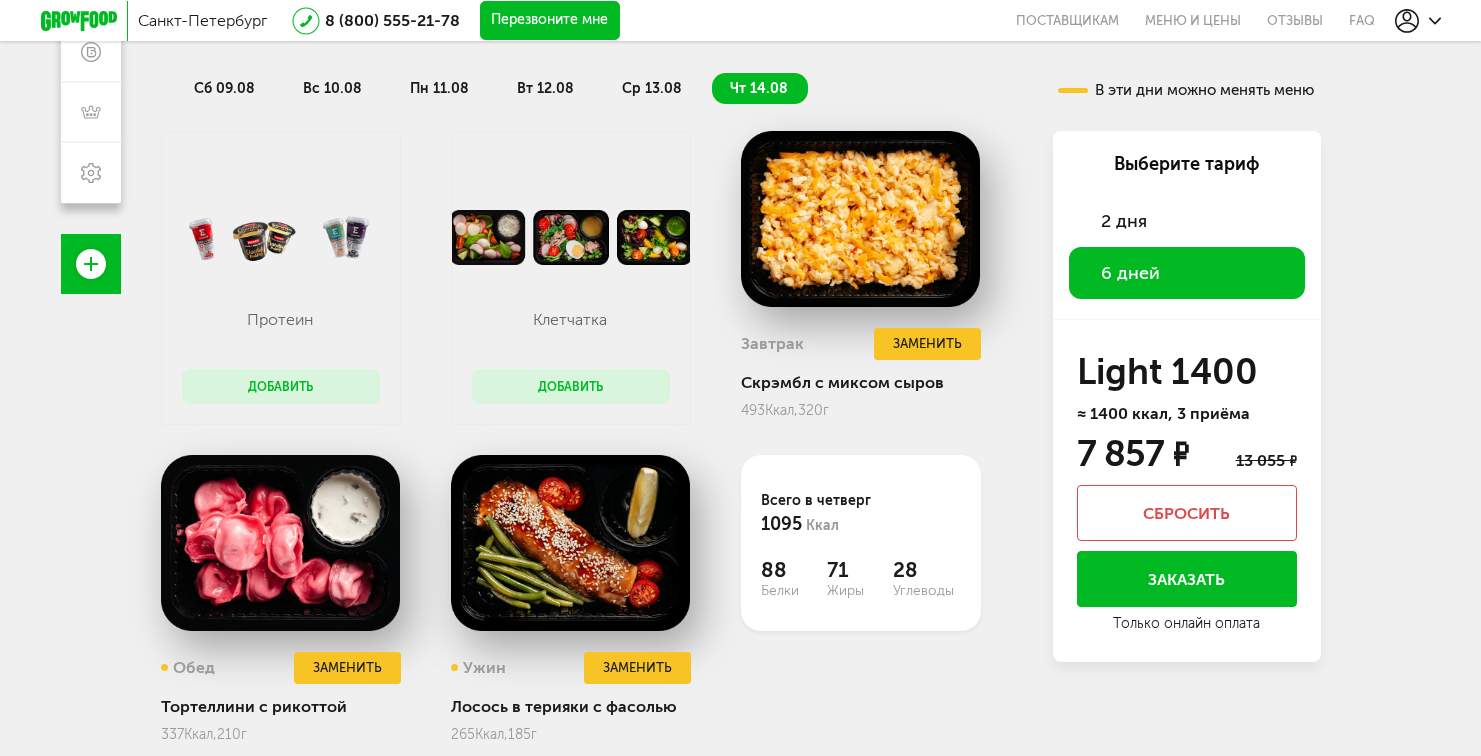 click on "ср 13.08" at bounding box center [653, 88] 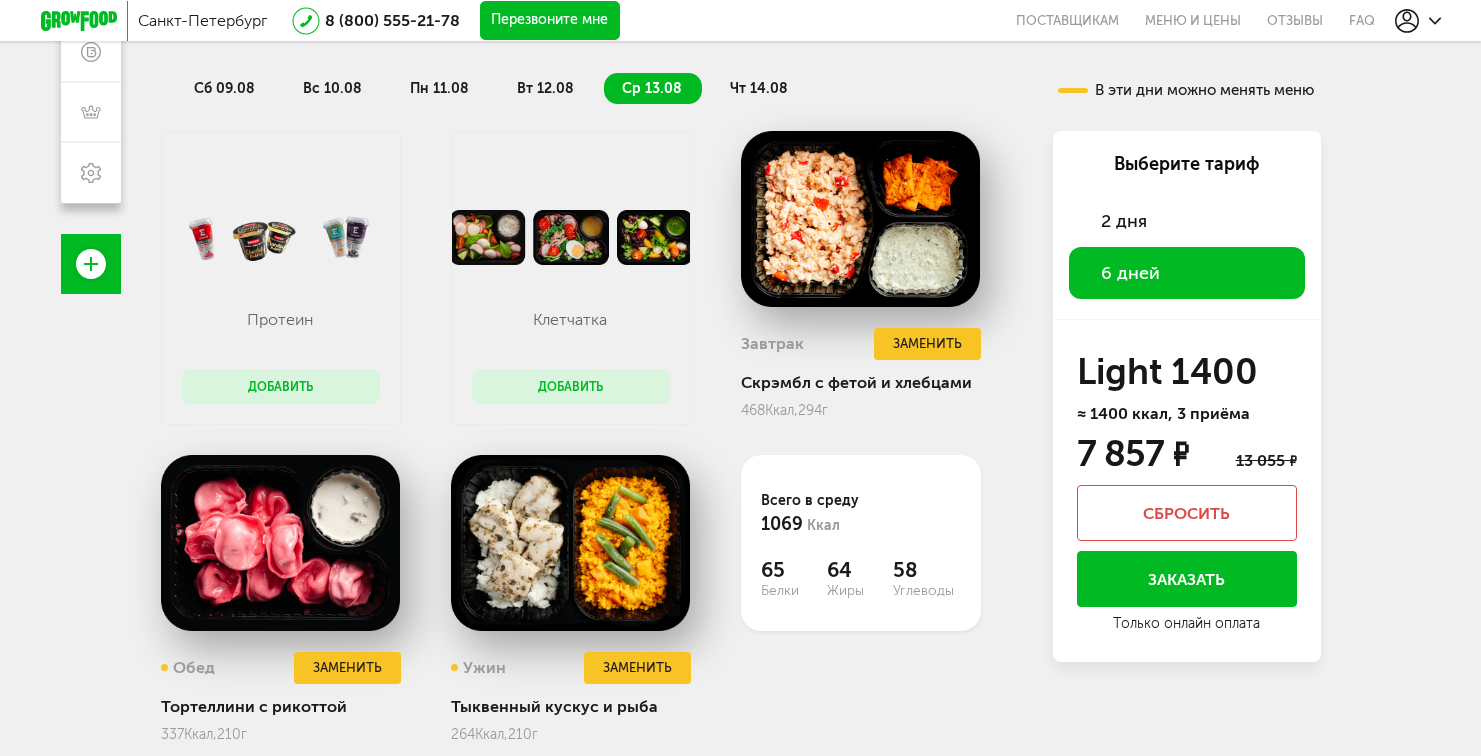 click on "чт 14.08" at bounding box center [759, 88] 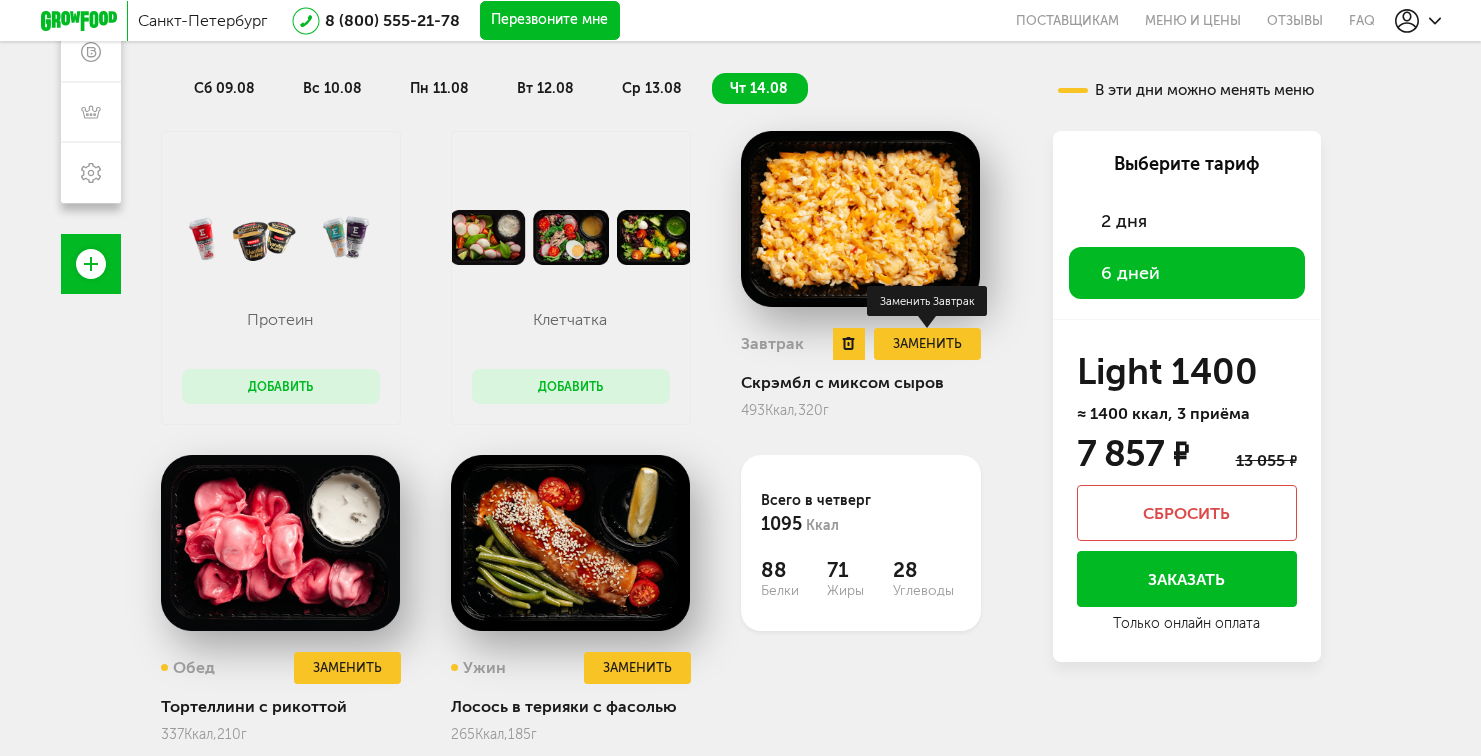 click on "Заменить" at bounding box center (927, 344) 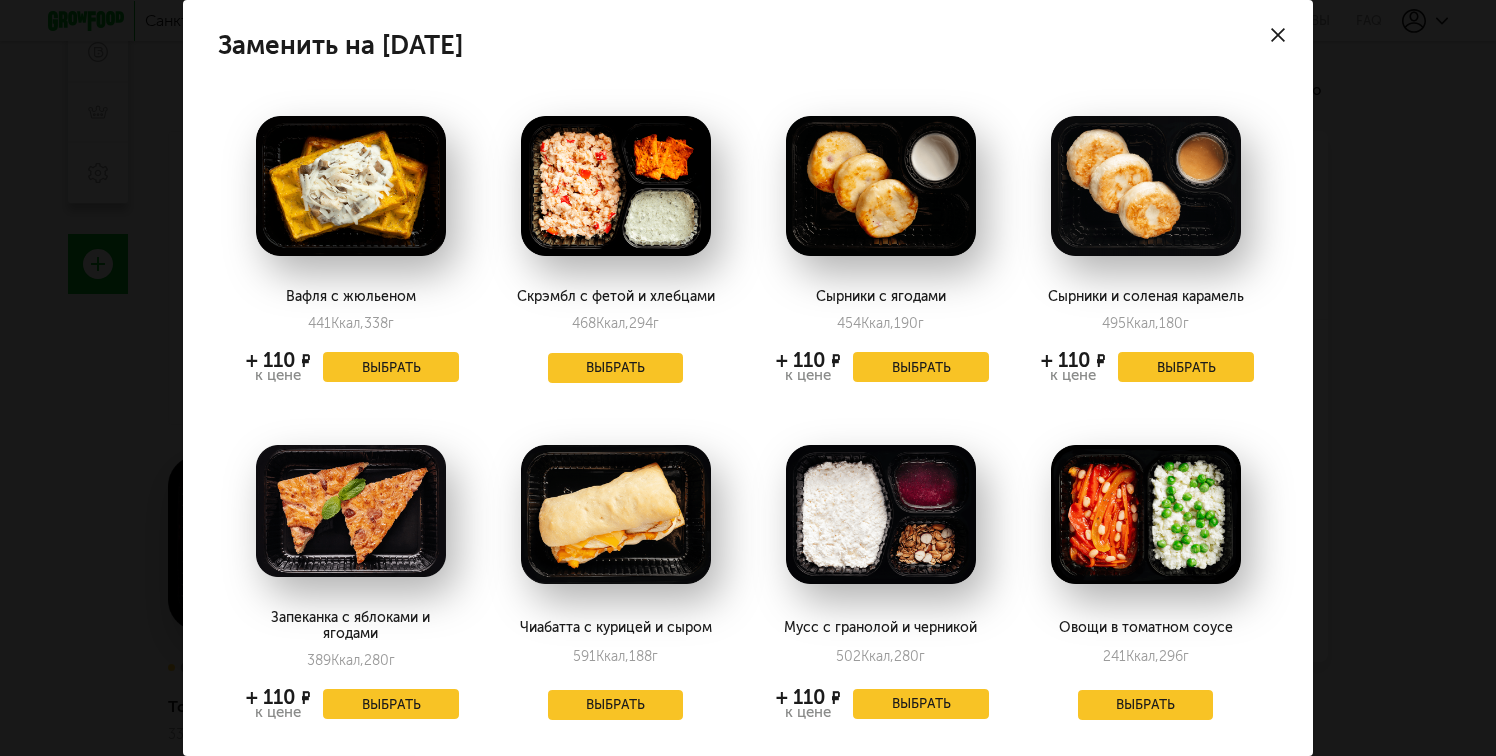 click on "Заменить  на [DATE]               Вафля с жюльеном
[NUMBER]  Ккал,
[NUMBER]  г     +
[PRICE]
к цене       Выбрать             Скрэмбл с фетой и хлебцами
[NUMBER]  Ккал,
[NUMBER]  г           Выбрать             Сырники с ягодами
[NUMBER]  Ккал,
[NUMBER]  г     +
[PRICE]
к цене       Выбрать             Сырники и соленая карамель
[NUMBER]  Ккал,
[NUMBER]  г     +
[PRICE]
к цене       Выбрать             Запеканка с яблоками и ягодами
[NUMBER]  Ккал,
[NUMBER]  г     +
[PRICE]
к цене       Выбрать             Чиабатта с курицей и сыром
[NUMBER]  Ккал,
[NUMBER]  г           Выбрать
[NUMBER]  Ккал," at bounding box center [748, 378] 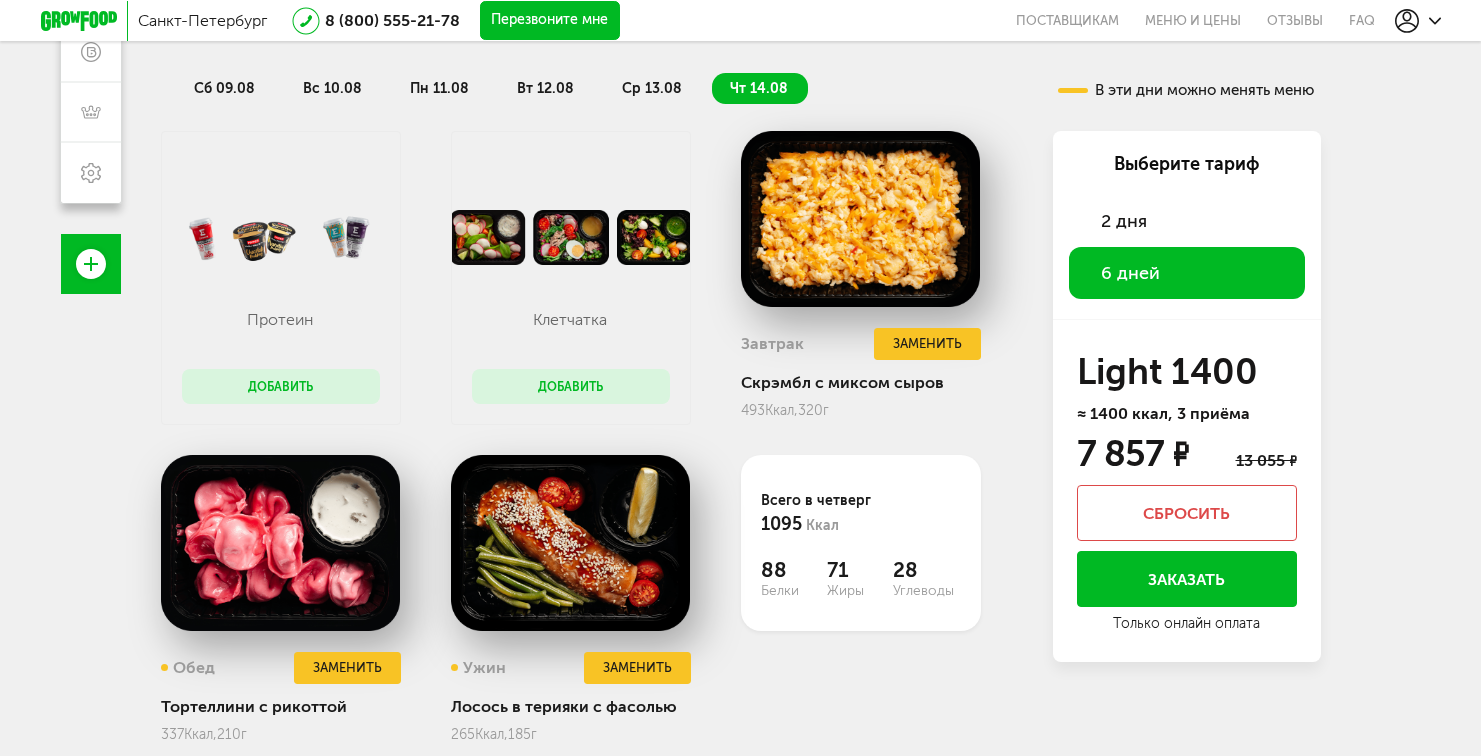 click on "ср 13.08" at bounding box center [652, 88] 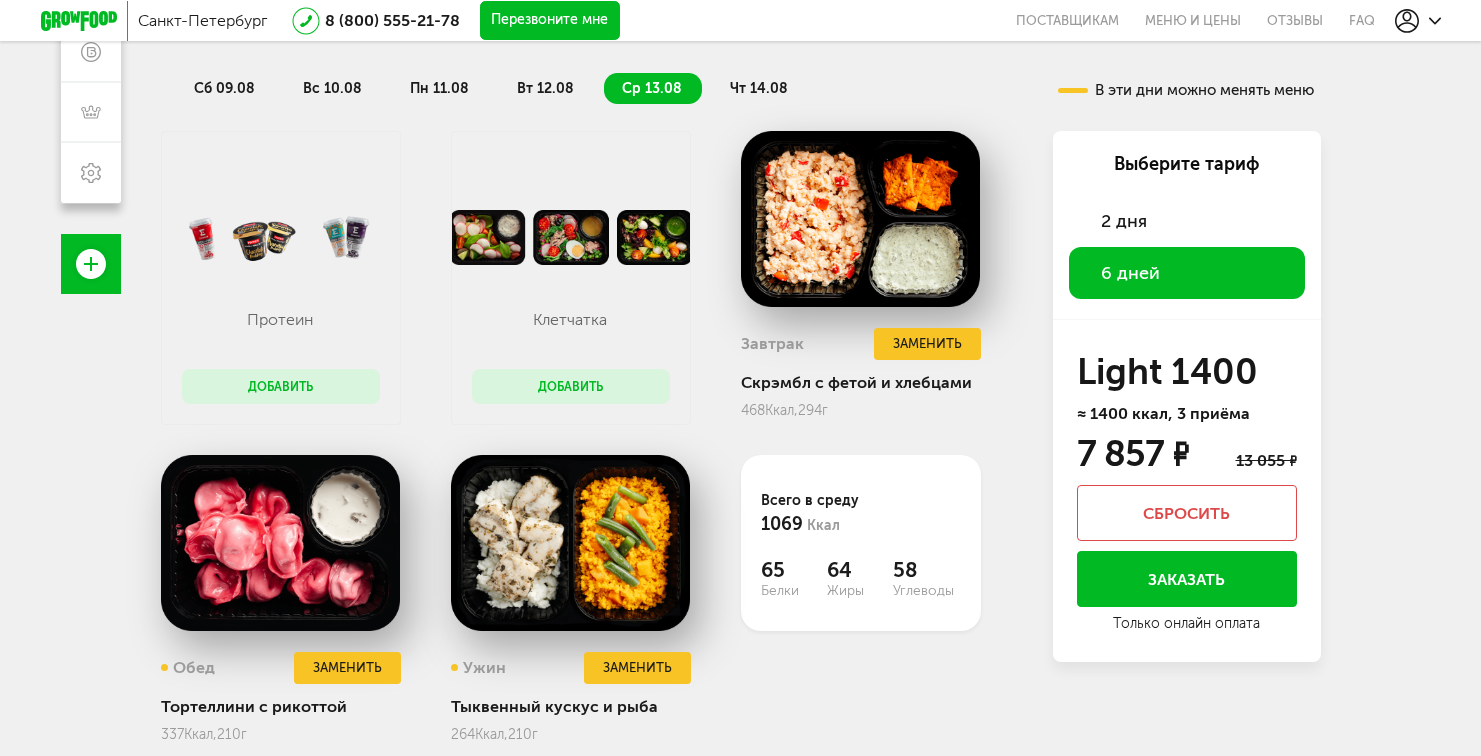 click on "чт 14.08" at bounding box center [759, 88] 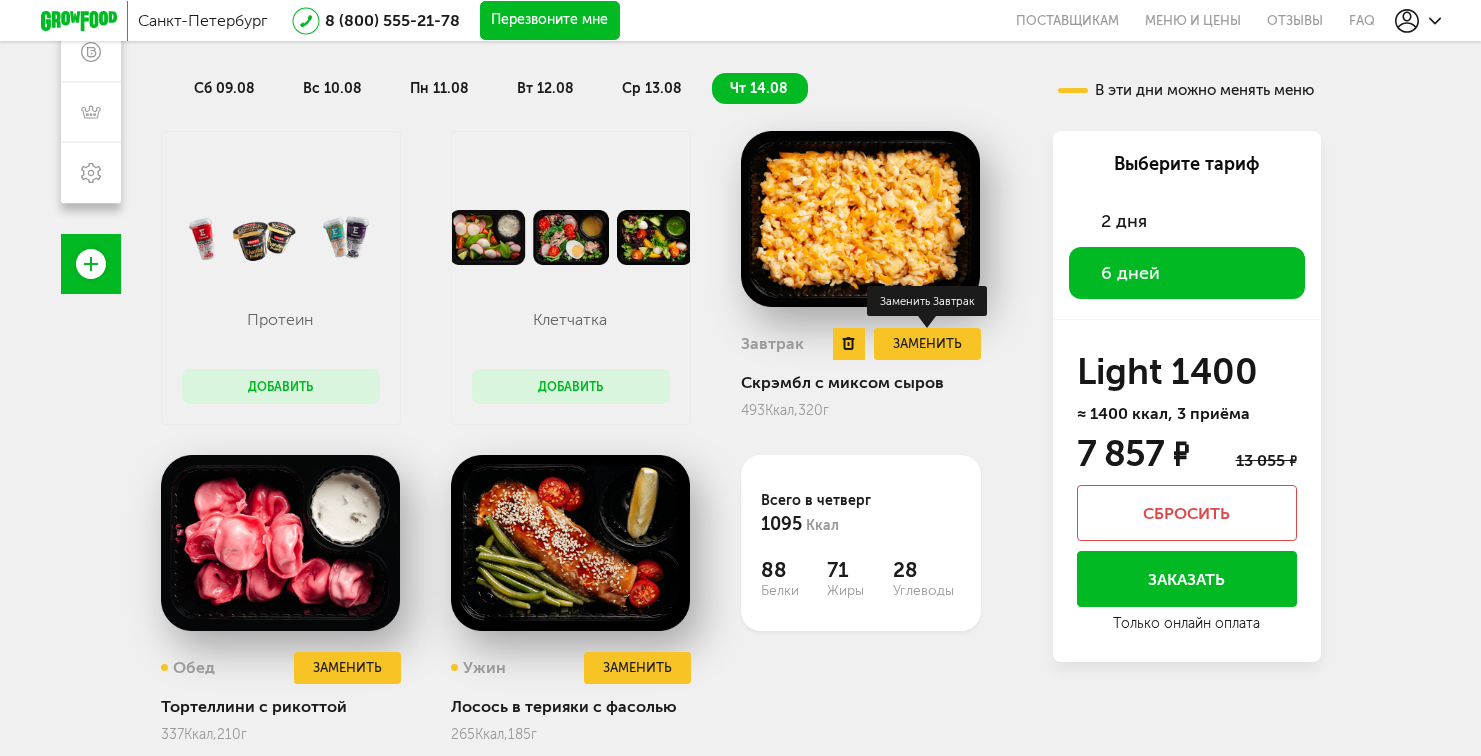click on "Заменить" at bounding box center (927, 344) 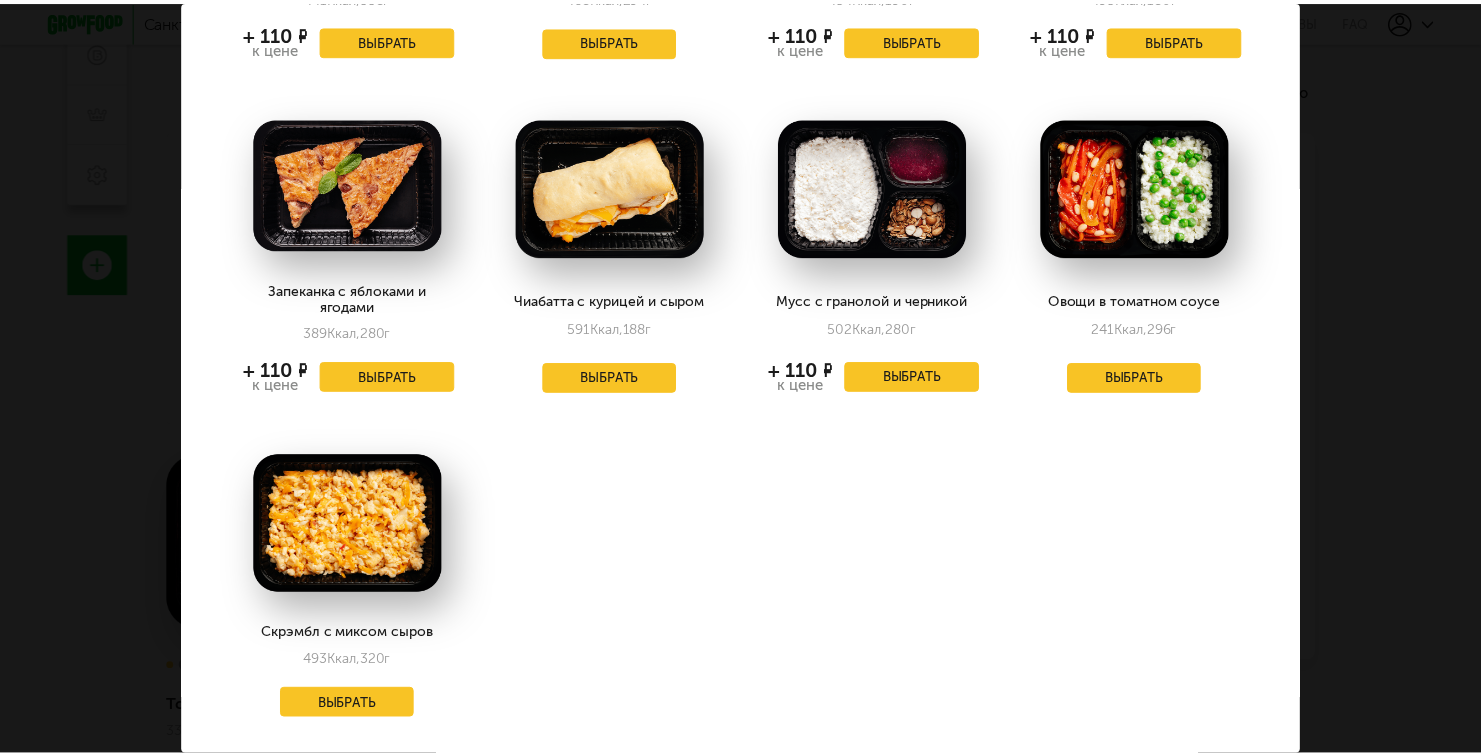 scroll, scrollTop: 331, scrollLeft: 0, axis: vertical 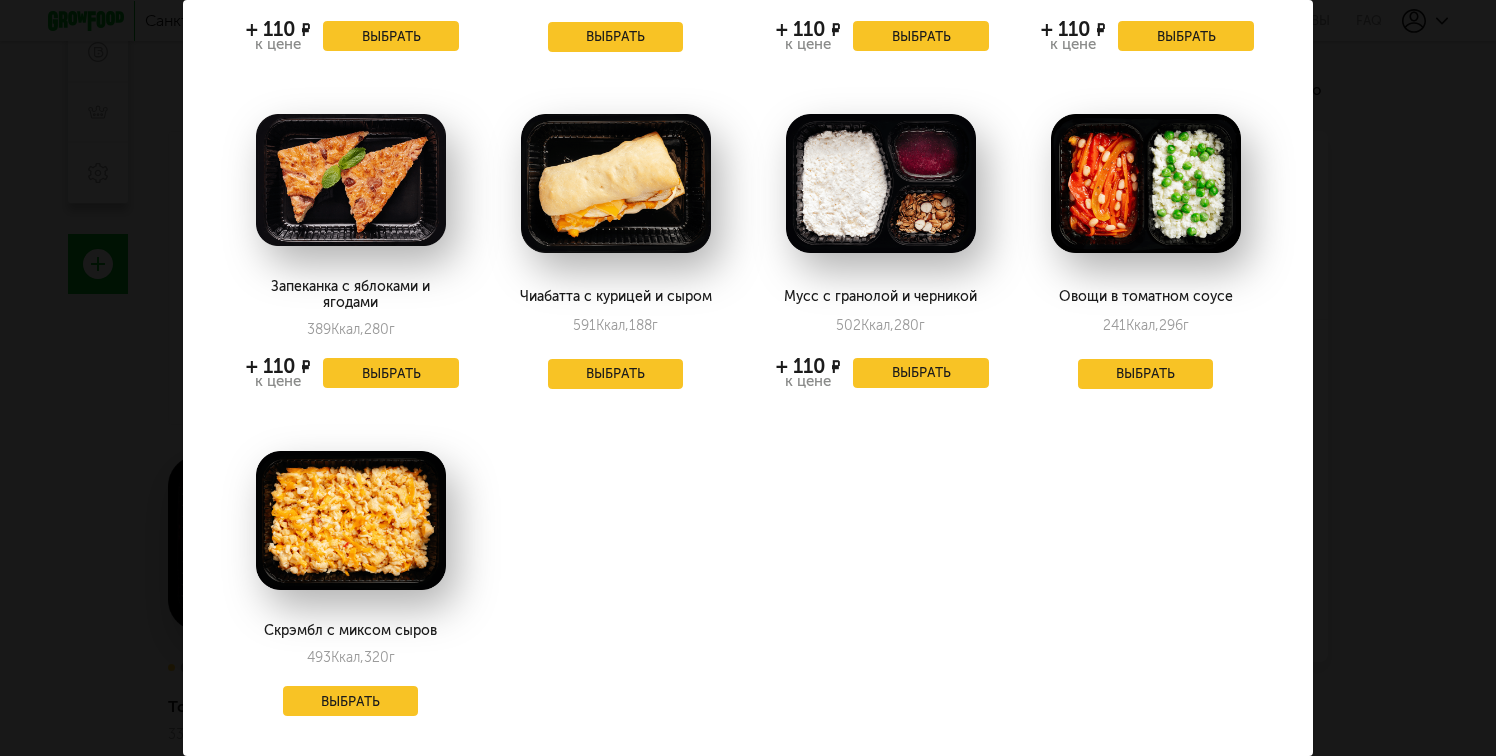 click on "Заменить  на [DATE]               Вафля с жюльеном
[NUMBER]  Ккал,
[NUMBER]  г     +
[PRICE]
к цене       Выбрать             Скрэмбл с фетой и хлебцами
[NUMBER]  Ккал,
[NUMBER]  г           Выбрать             Сырники с ягодами
[NUMBER]  Ккал,
[NUMBER]  г     +
[PRICE]
к цене       Выбрать             Сырники и соленая карамель
[NUMBER]  Ккал,
[NUMBER]  г     +
[PRICE]
к цене       Выбрать             Запеканка с яблоками и ягодами
[NUMBER]  Ккал,
[NUMBER]  г     +
[PRICE]
к цене       Выбрать             Чиабатта с курицей и сыром
[NUMBER]  Ккал,
[NUMBER]  г           Выбрать
[NUMBER]  Ккал," at bounding box center (748, 378) 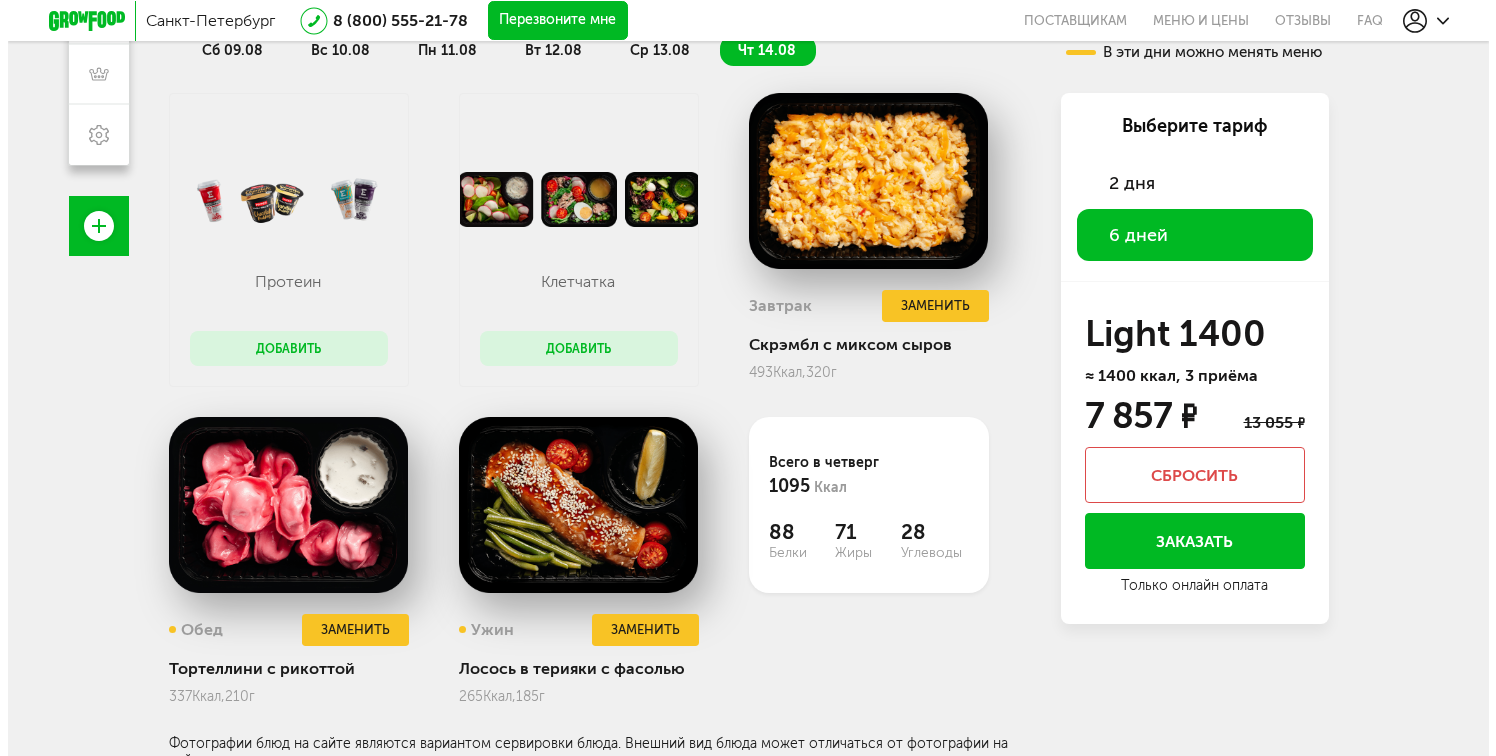 scroll, scrollTop: 463, scrollLeft: 0, axis: vertical 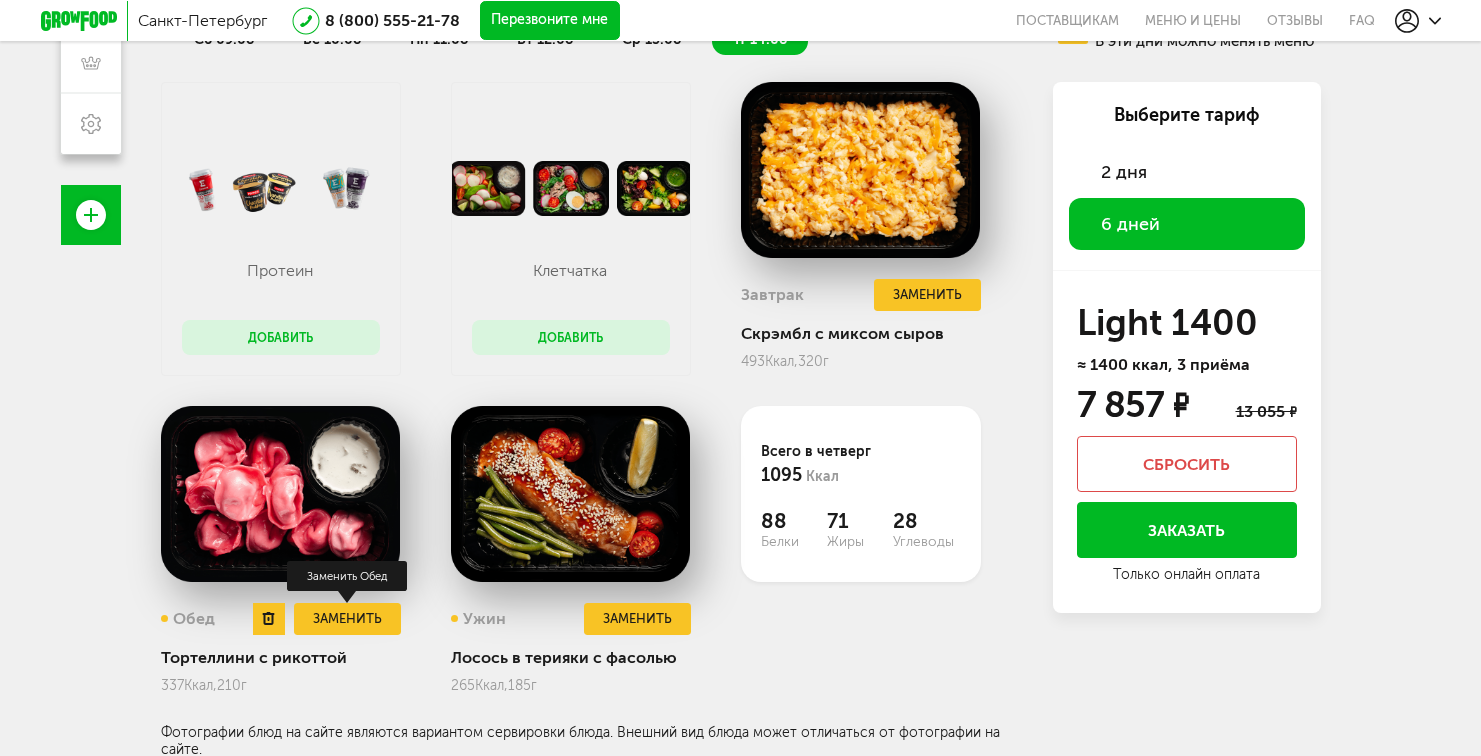 click on "Заменить" at bounding box center [347, 619] 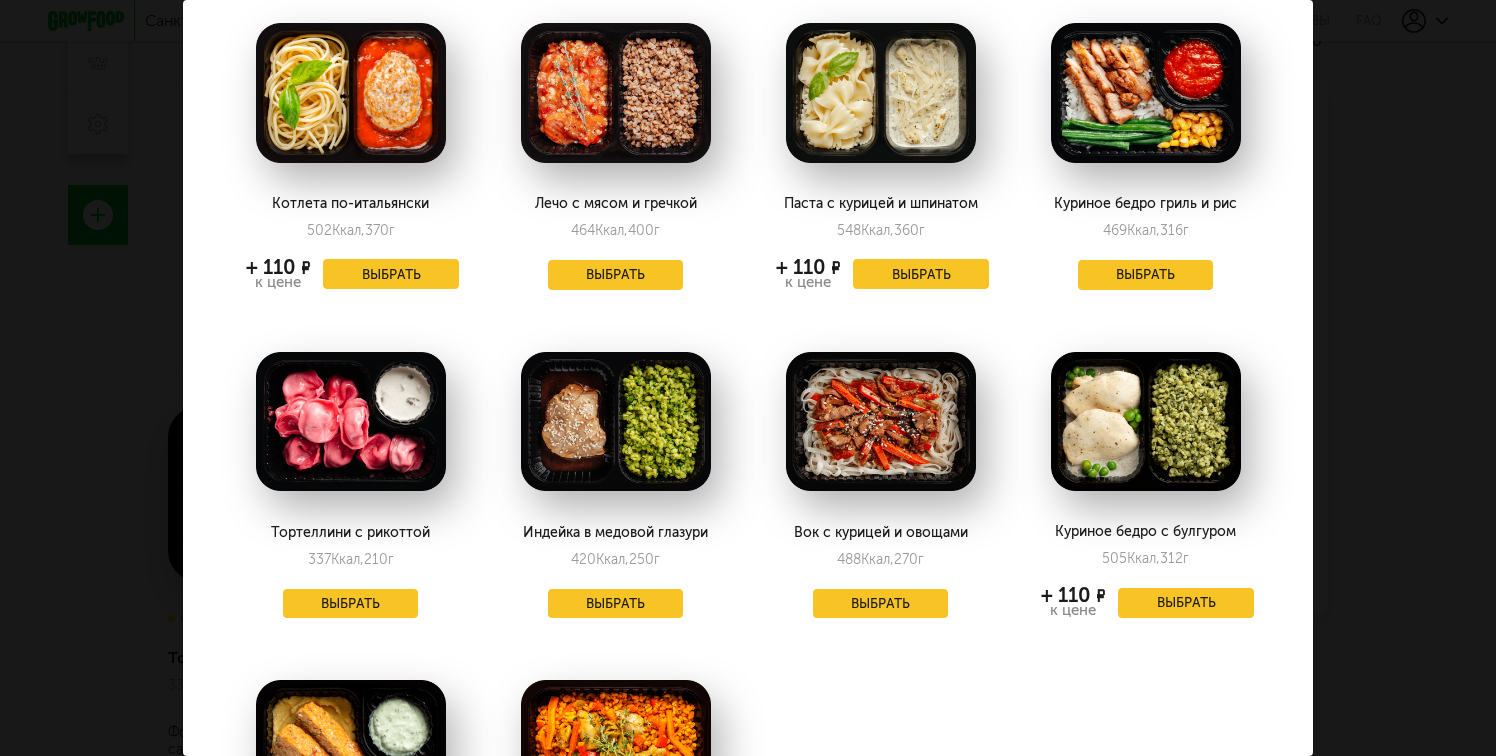 scroll, scrollTop: 0, scrollLeft: 0, axis: both 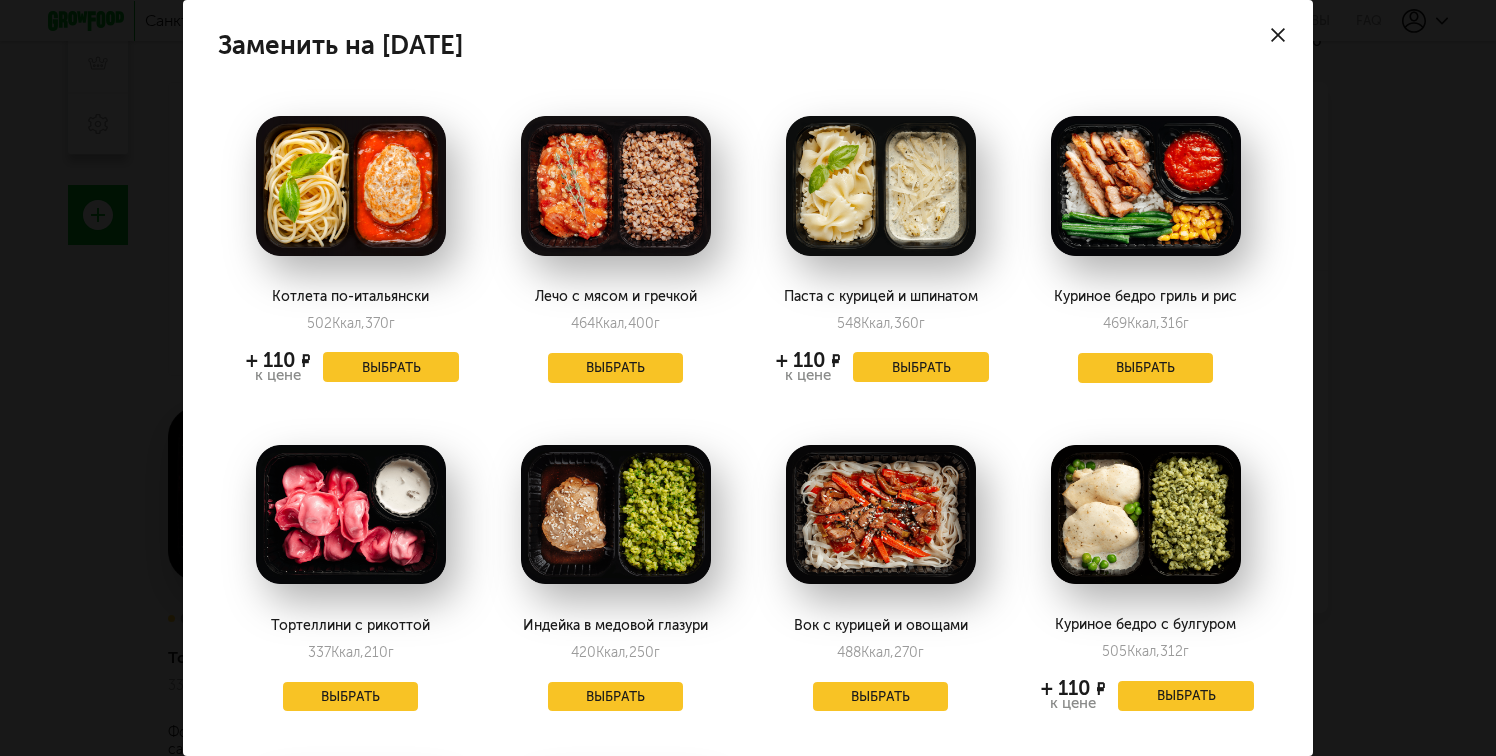 click 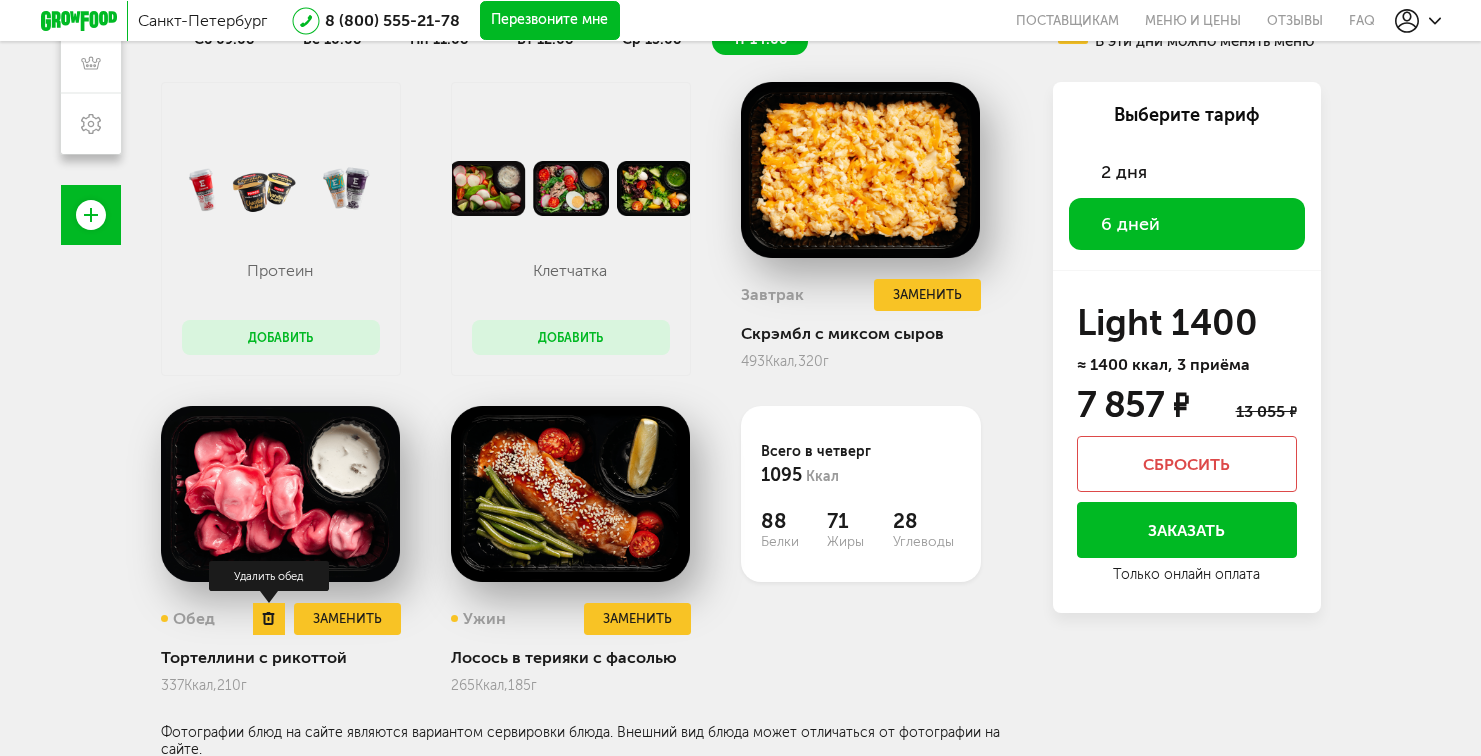 click at bounding box center [269, 619] 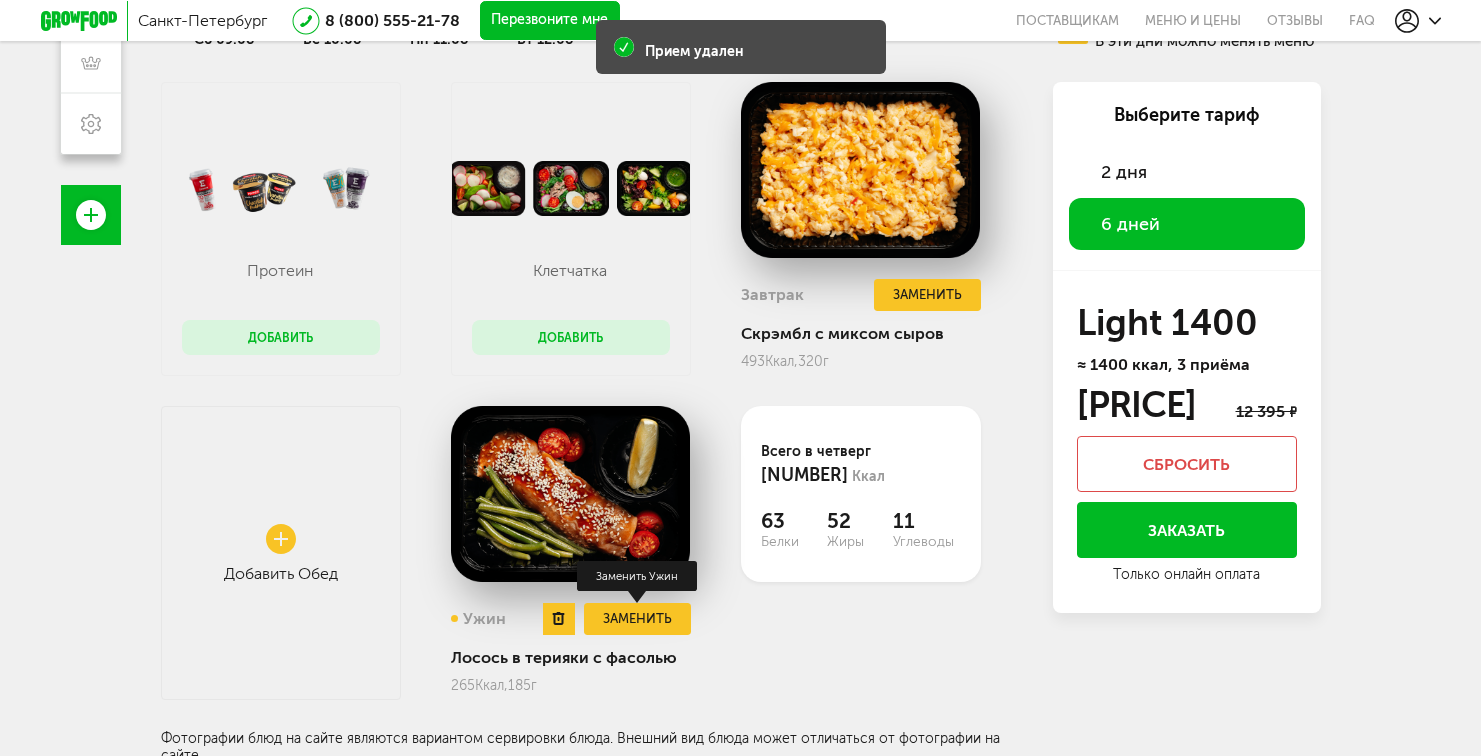 click on "Заменить" at bounding box center (637, 619) 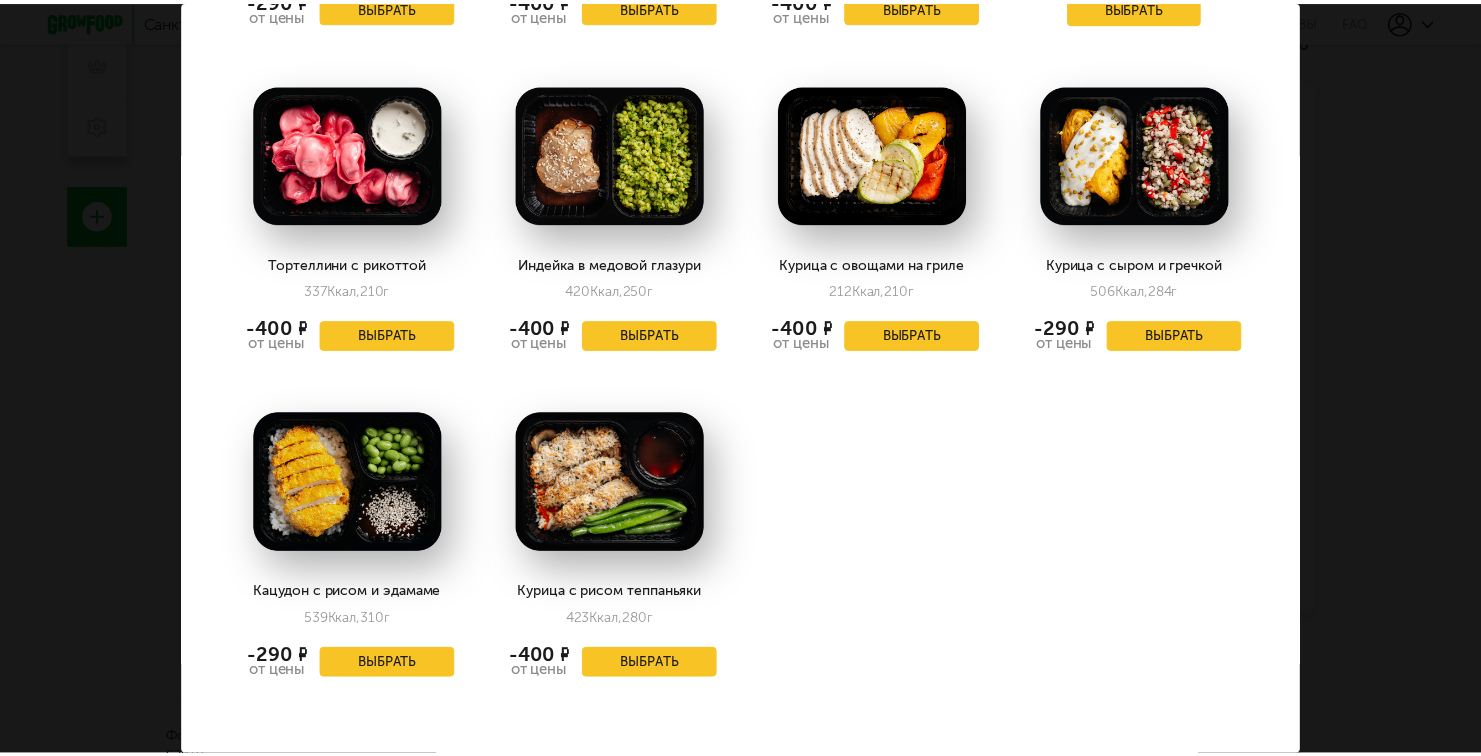 scroll, scrollTop: 0, scrollLeft: 0, axis: both 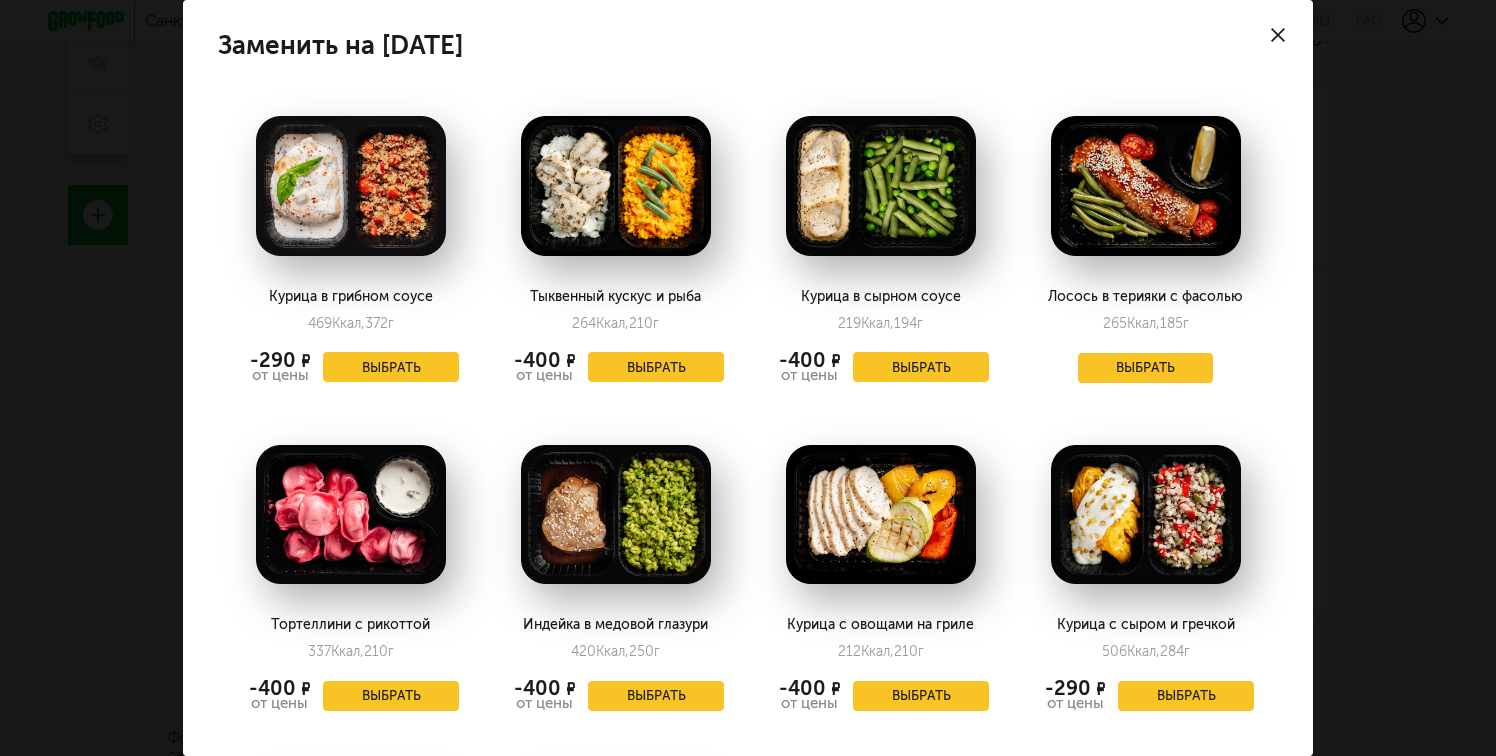 click at bounding box center (1278, 35) 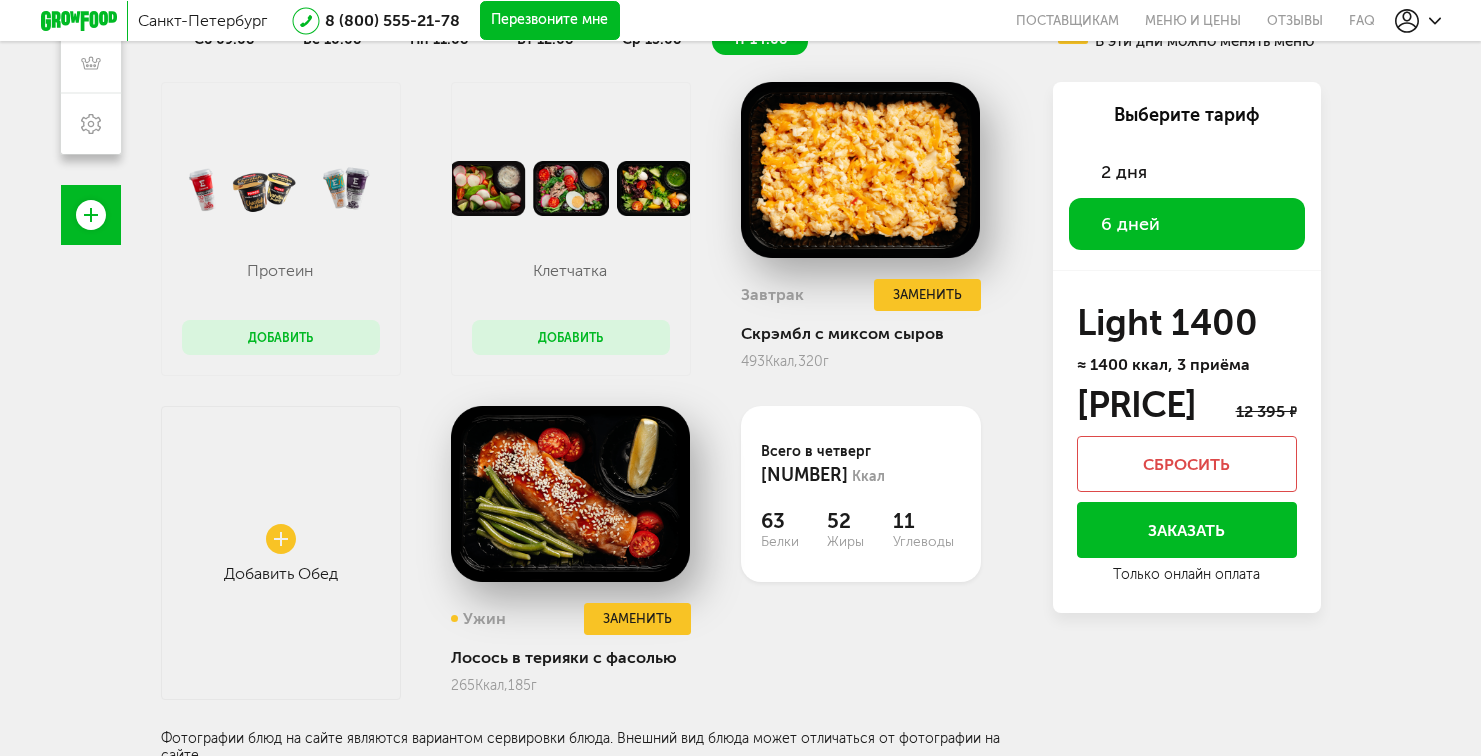 click on "Добавить" at bounding box center [571, 337] 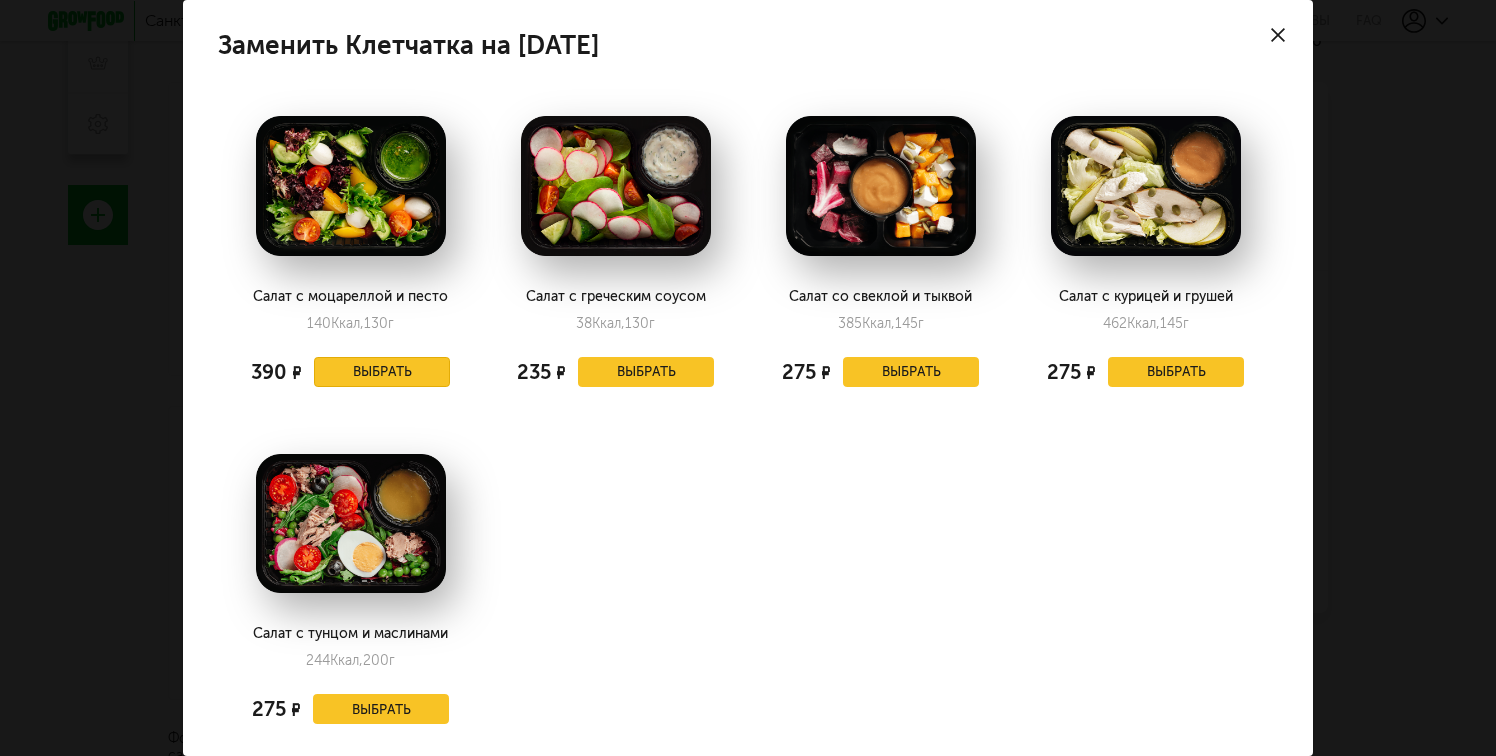 click on "Выбрать" at bounding box center (382, 372) 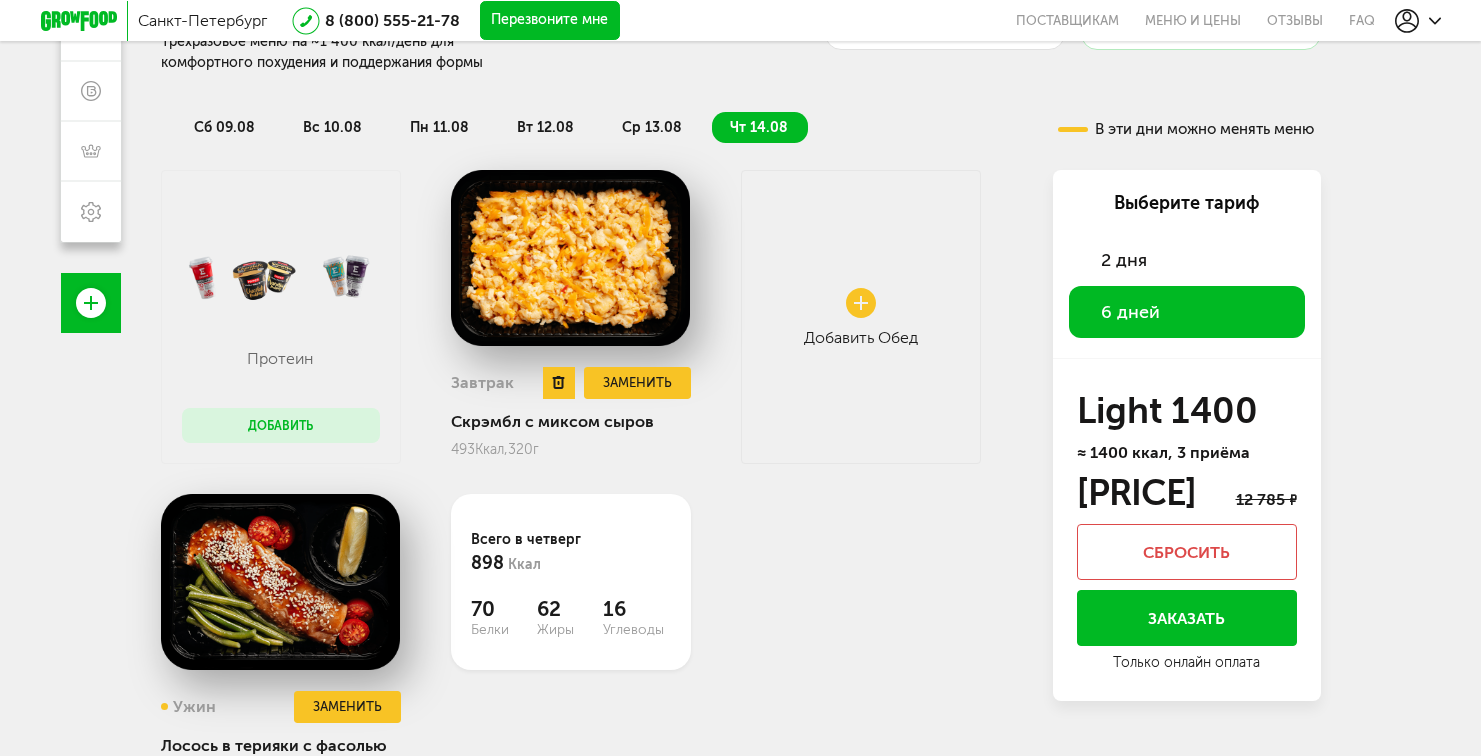 scroll, scrollTop: 286, scrollLeft: 0, axis: vertical 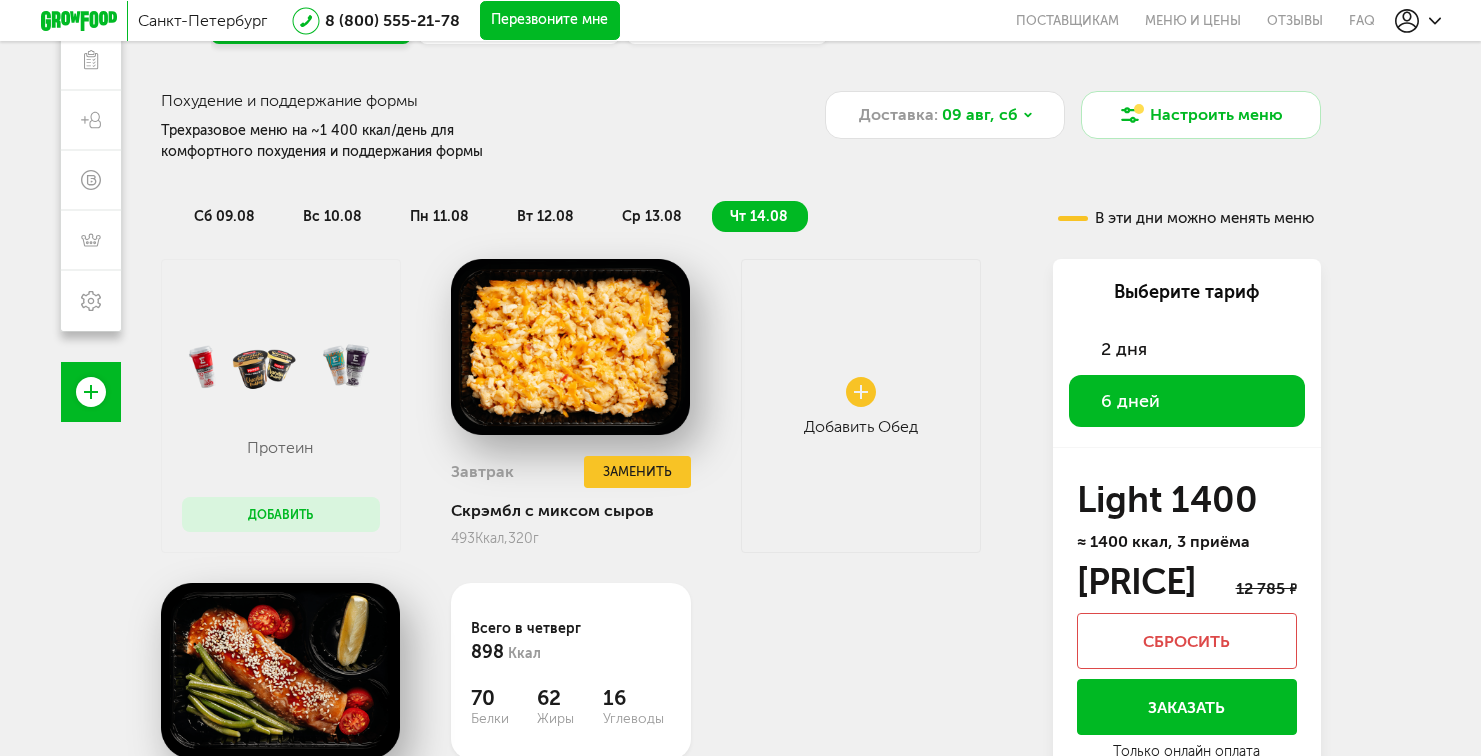 click on "ср 13.08" at bounding box center [652, 216] 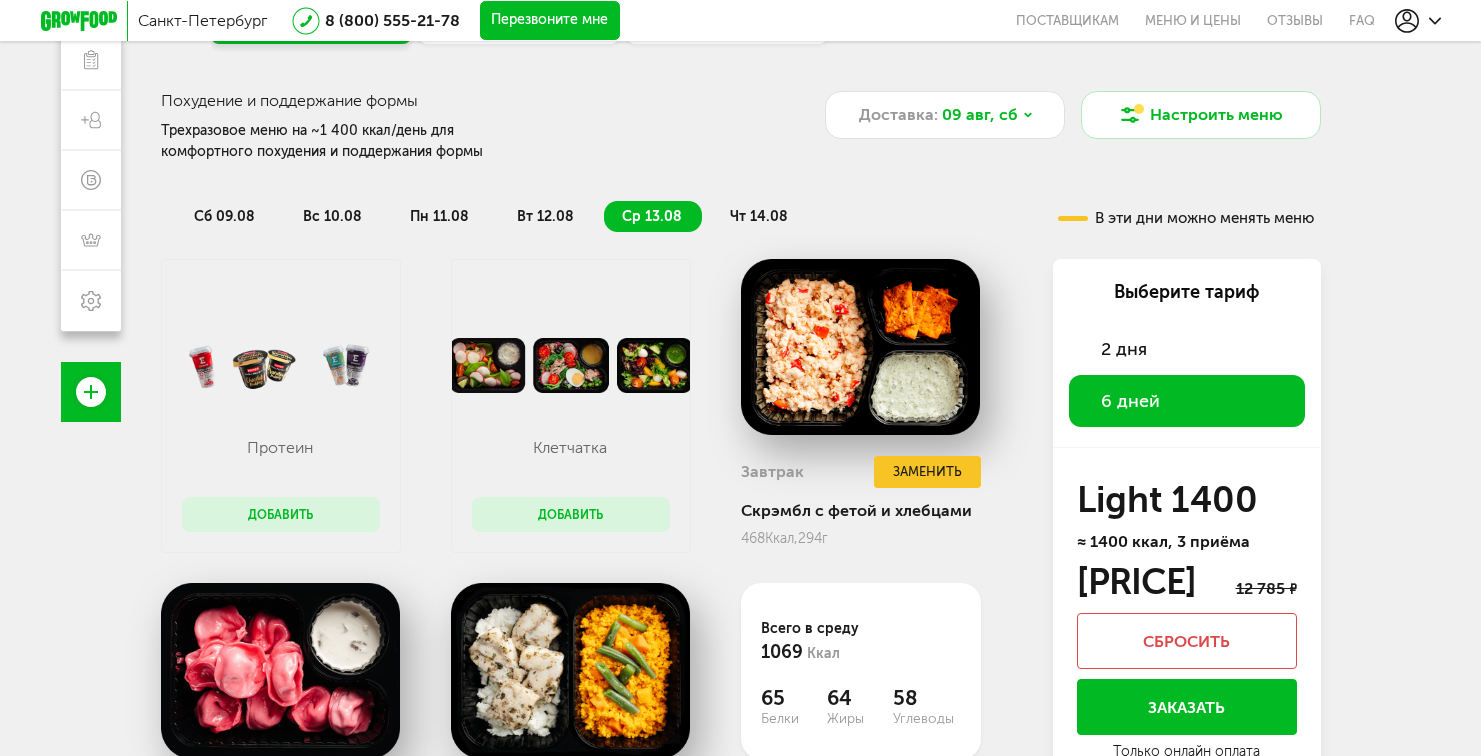 click on "вт 12.08" at bounding box center [545, 216] 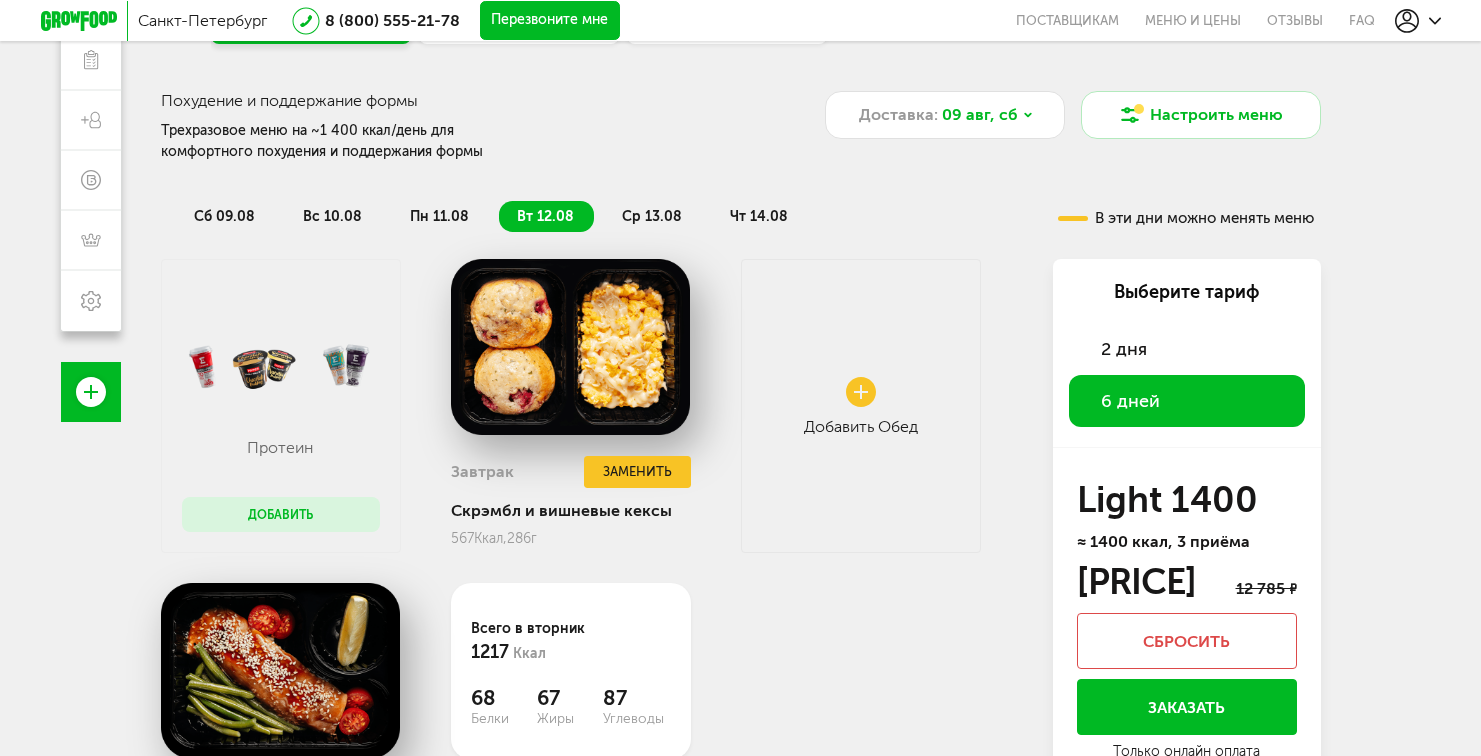 click on "пн 11.08" at bounding box center [439, 216] 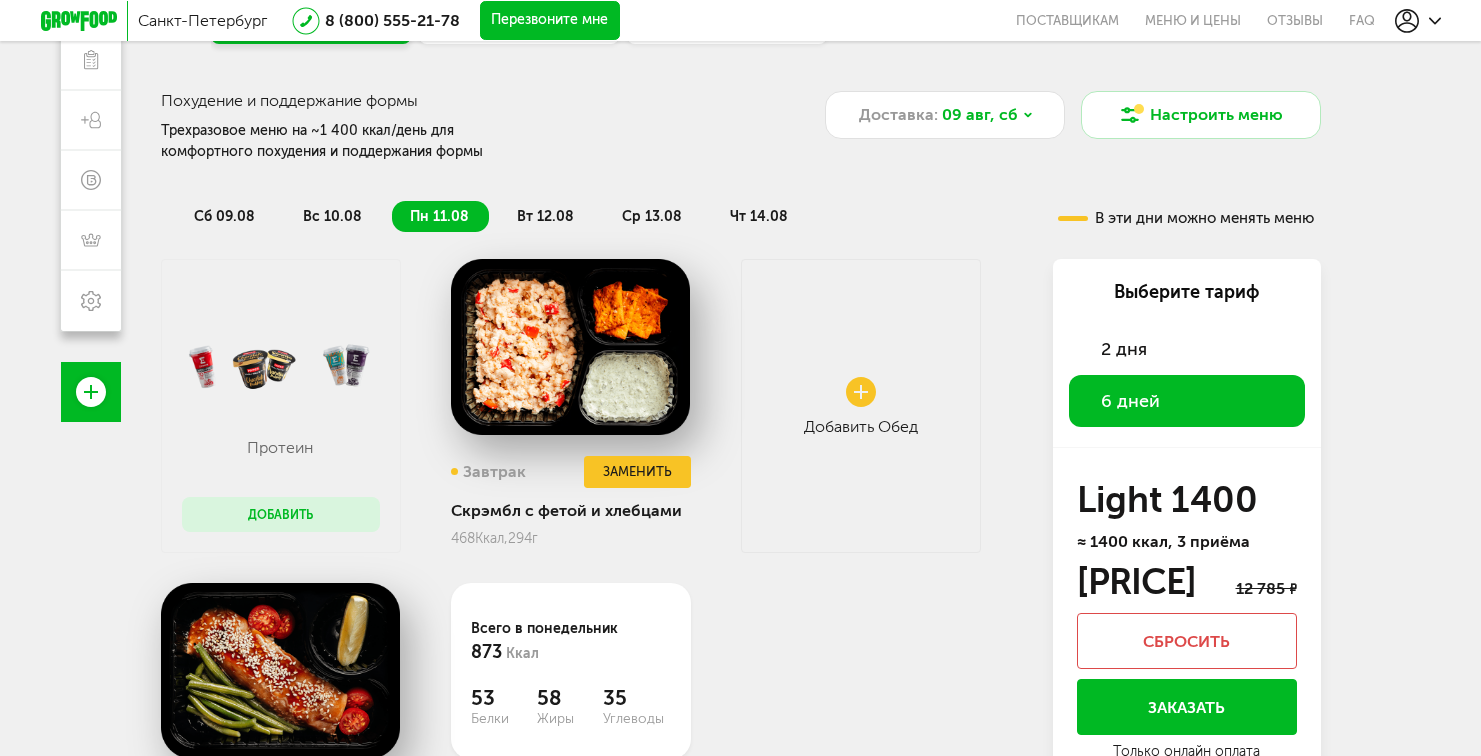 click on "вт 12.08" at bounding box center (546, 216) 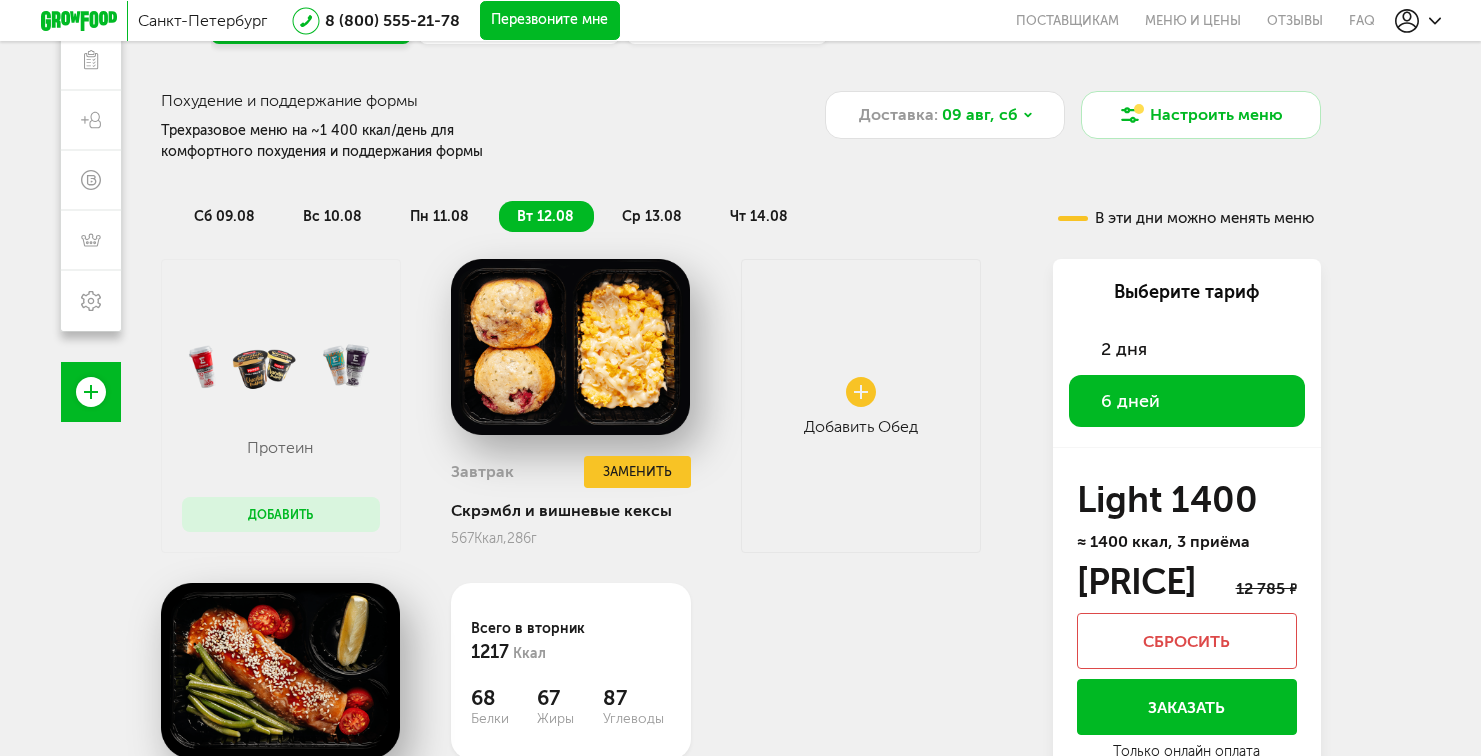 click on "пн 11.08" at bounding box center (439, 216) 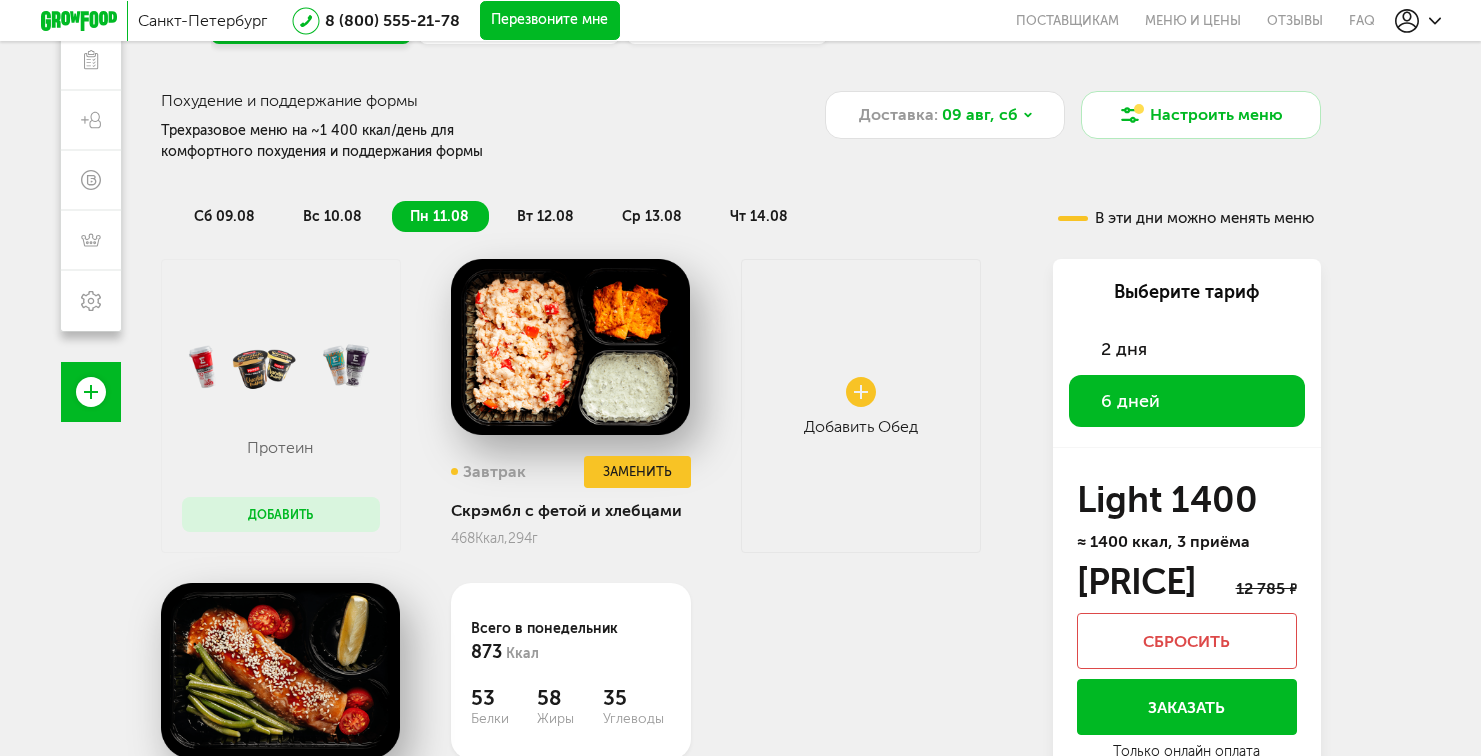 click on "вс 10.08" at bounding box center [332, 216] 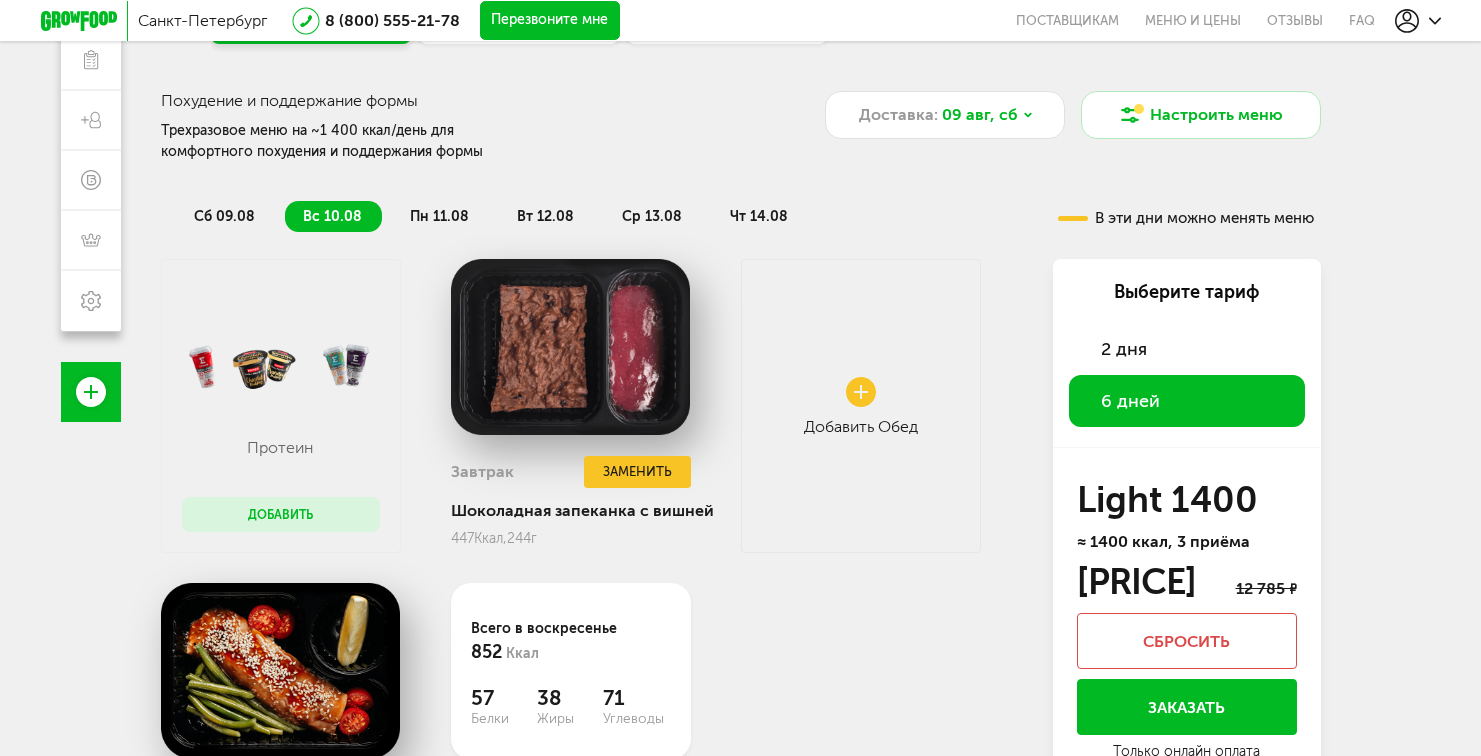 click on "сб 09.08" at bounding box center (224, 216) 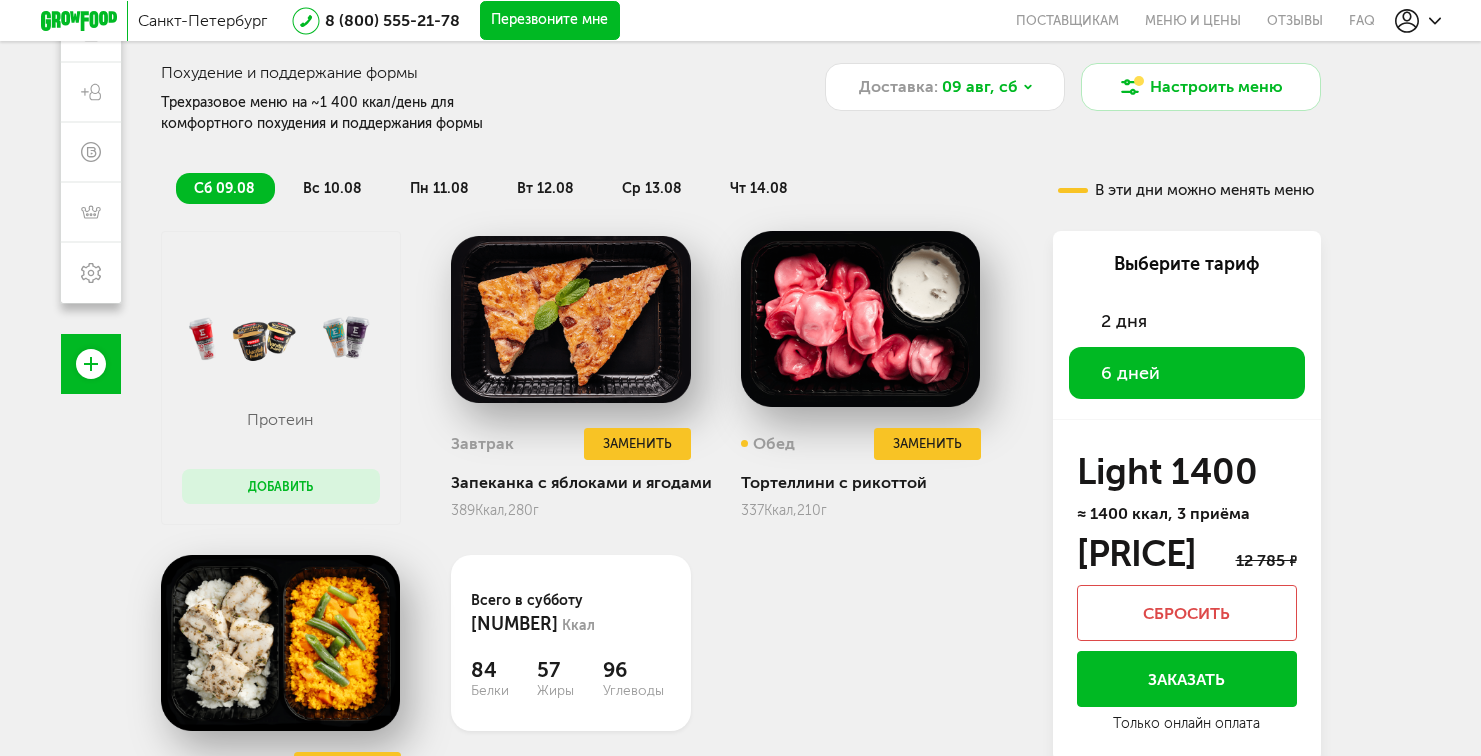 scroll, scrollTop: 252, scrollLeft: 0, axis: vertical 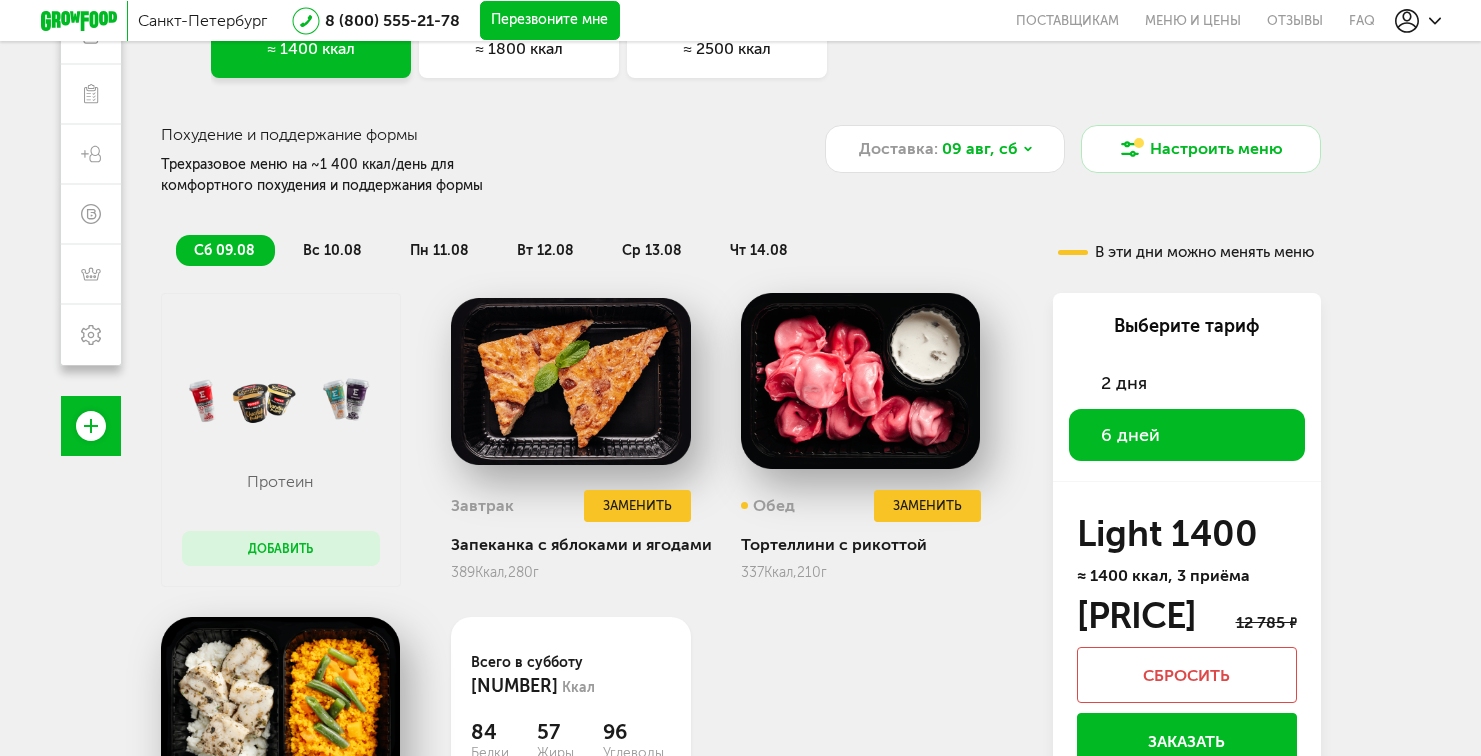 click on "чт 14.08" at bounding box center [759, 250] 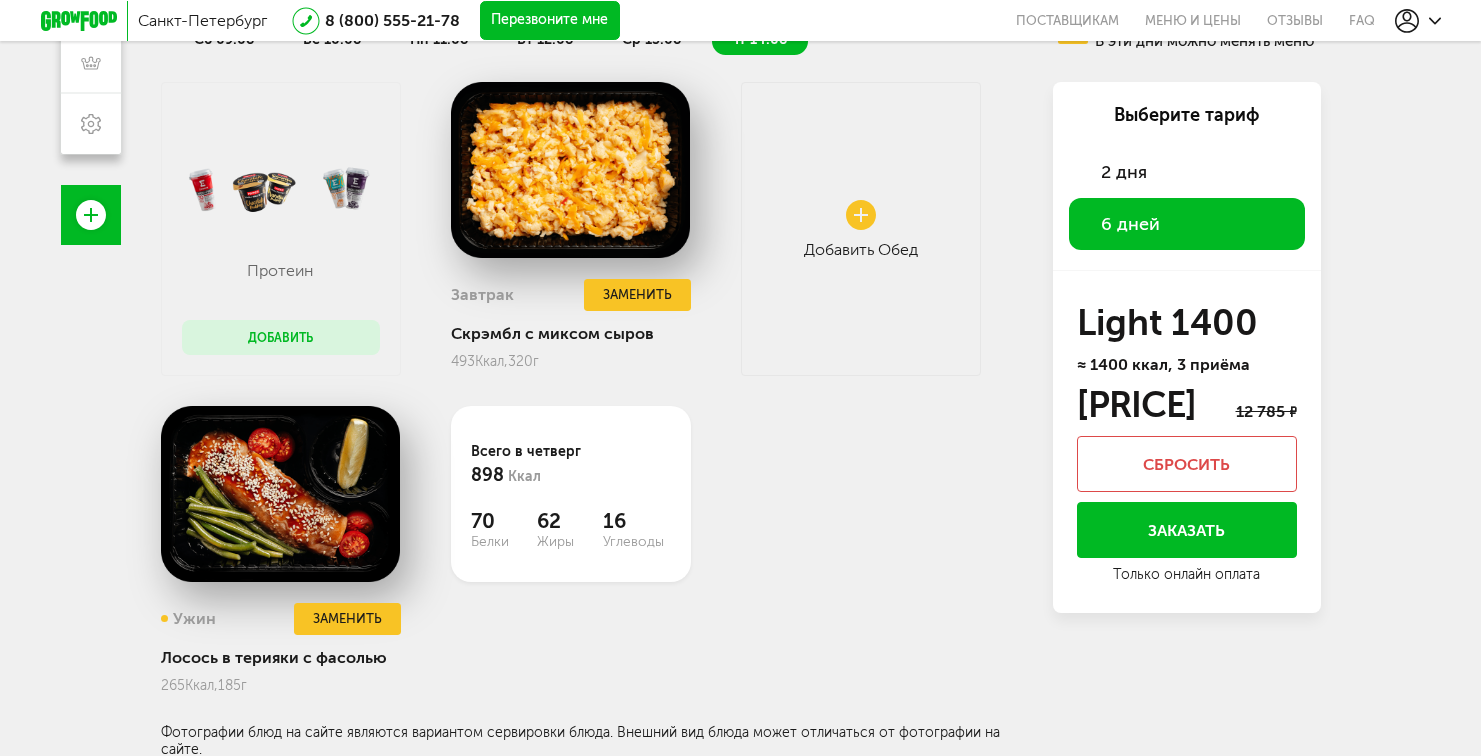 scroll, scrollTop: 463, scrollLeft: 0, axis: vertical 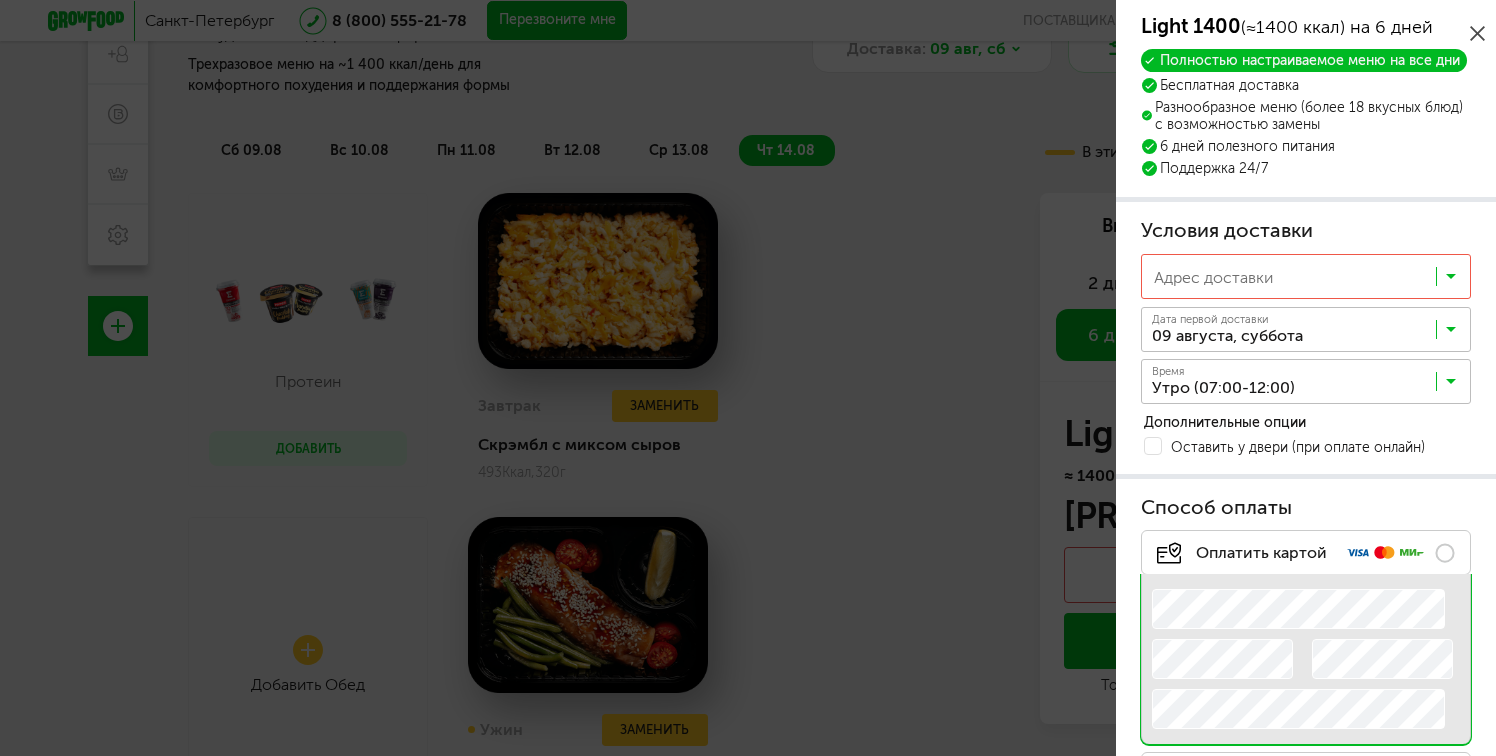click at bounding box center [1311, 386] 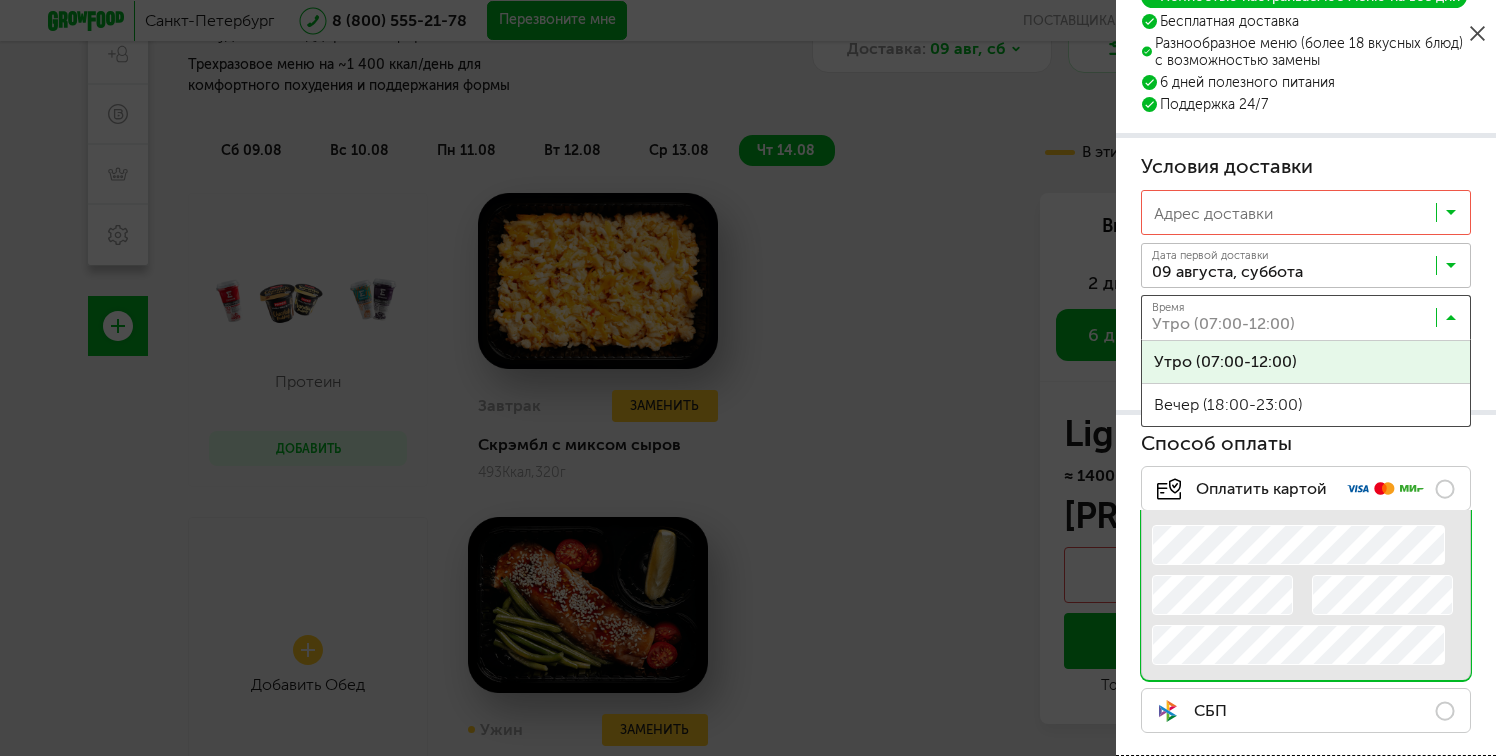 scroll, scrollTop: 68, scrollLeft: 0, axis: vertical 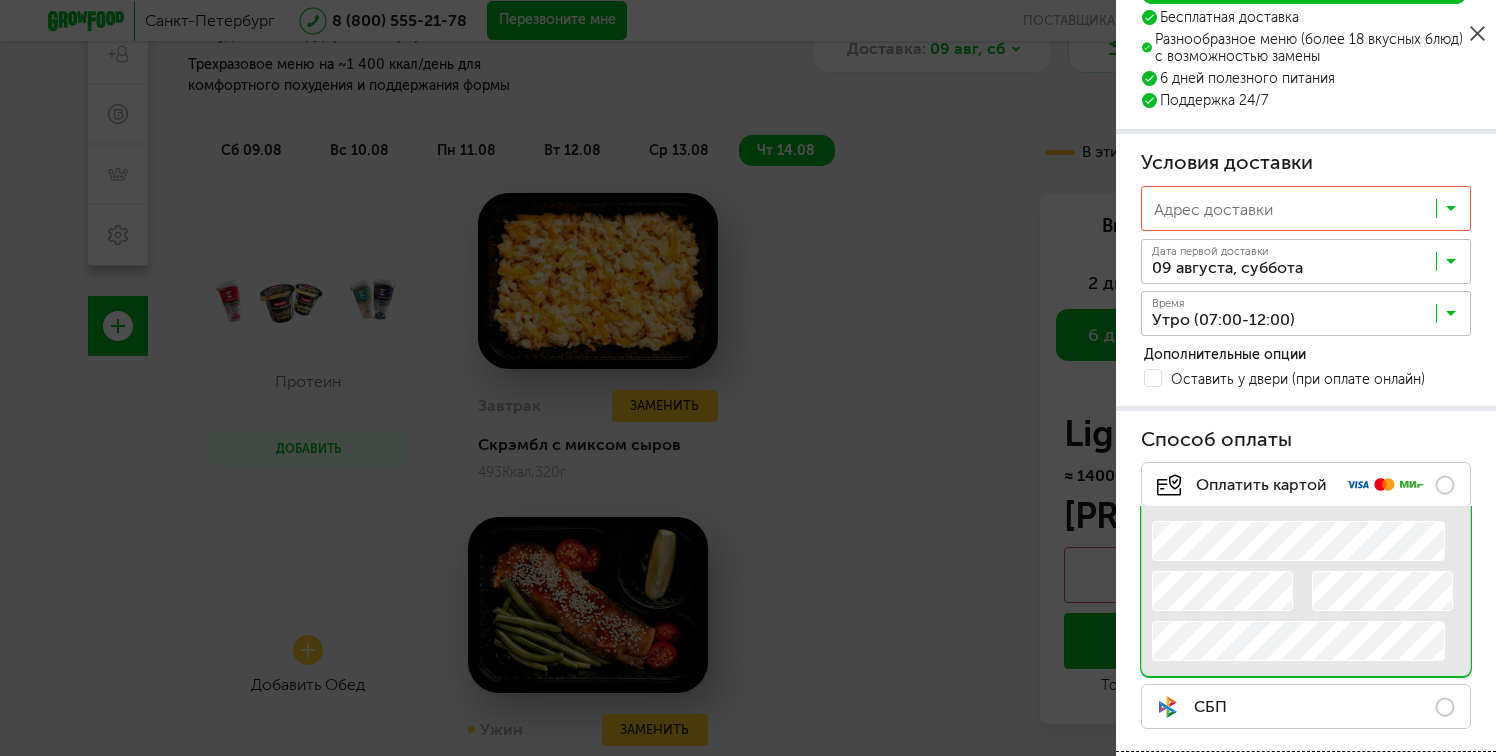 click on "Утро (07:00-12:00)" at bounding box center [1306, 358] 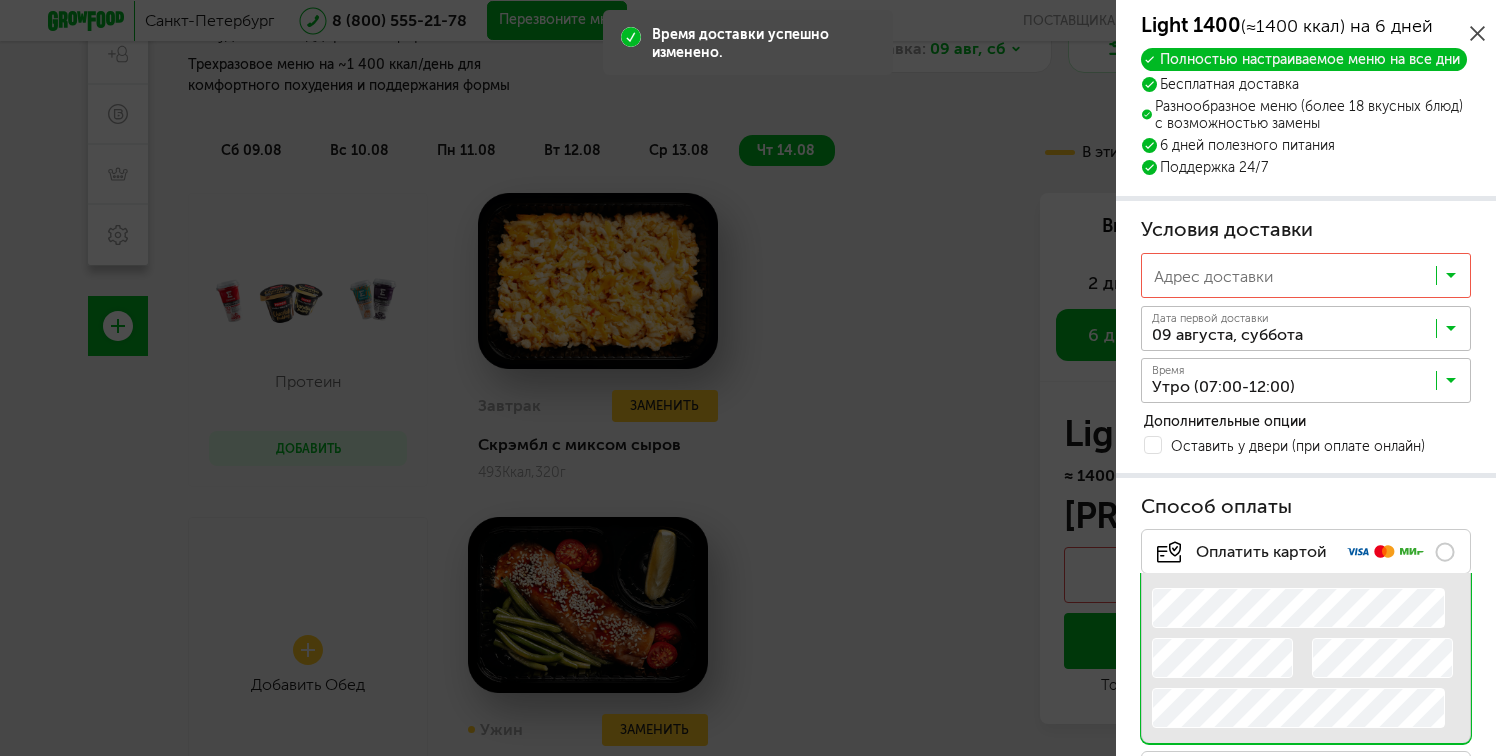 scroll, scrollTop: 0, scrollLeft: 0, axis: both 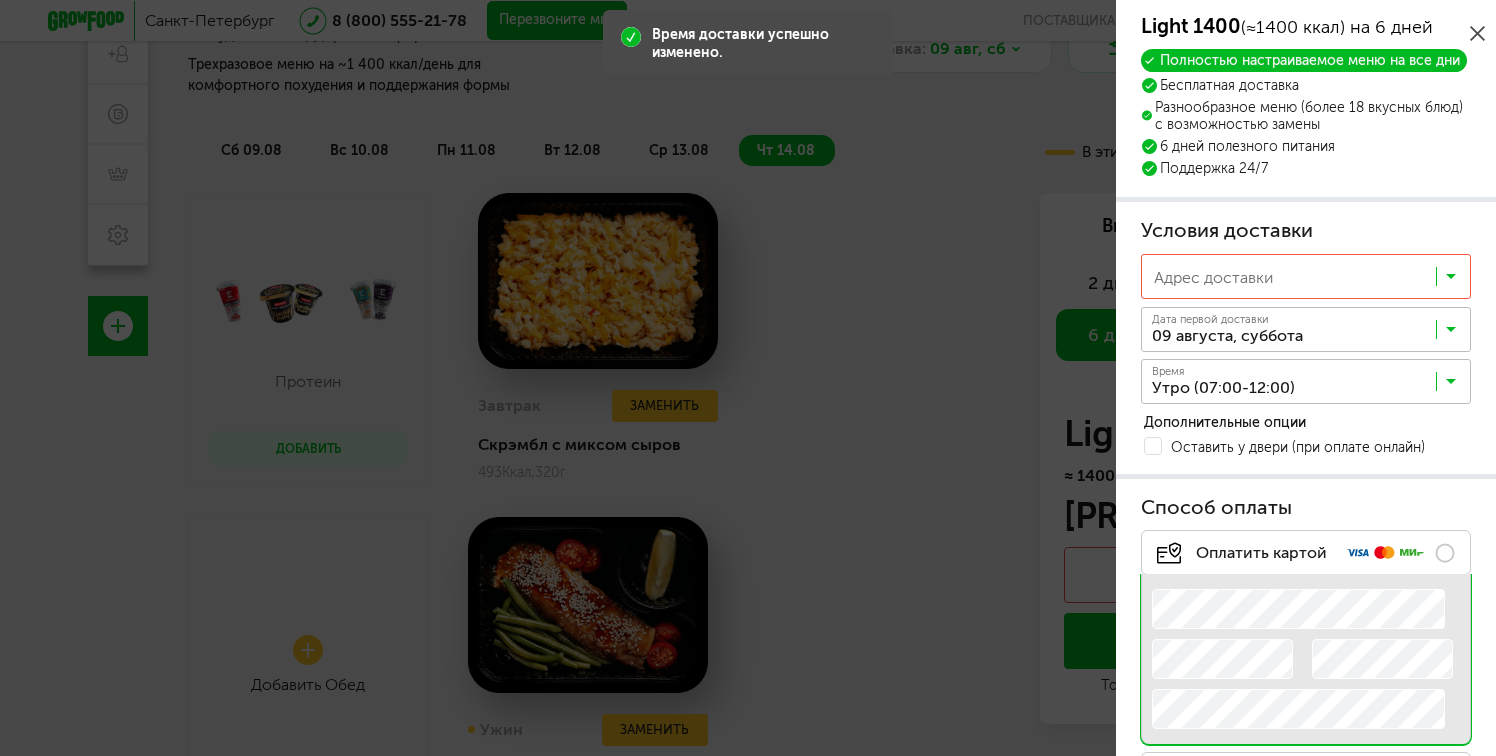 click at bounding box center [1311, 281] 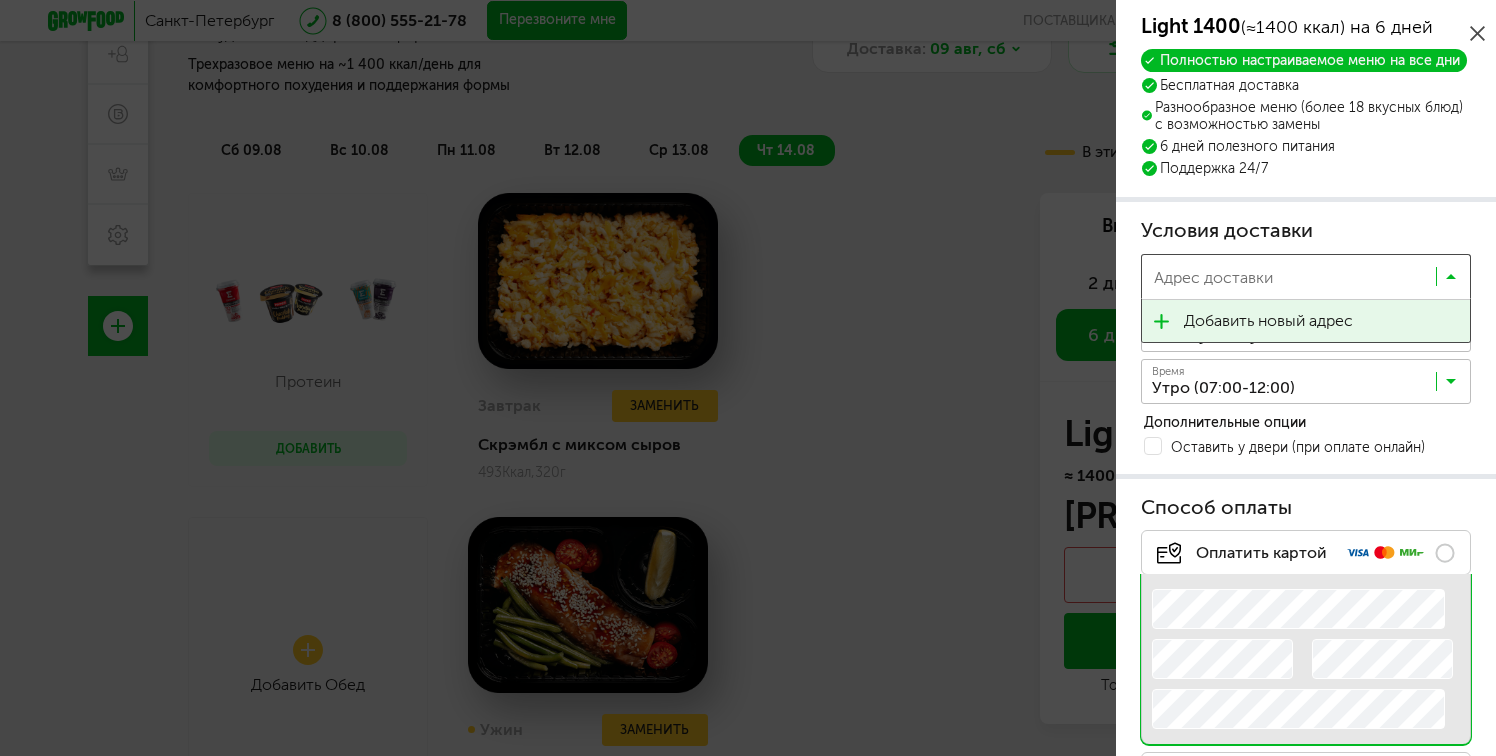 scroll, scrollTop: 0, scrollLeft: 0, axis: both 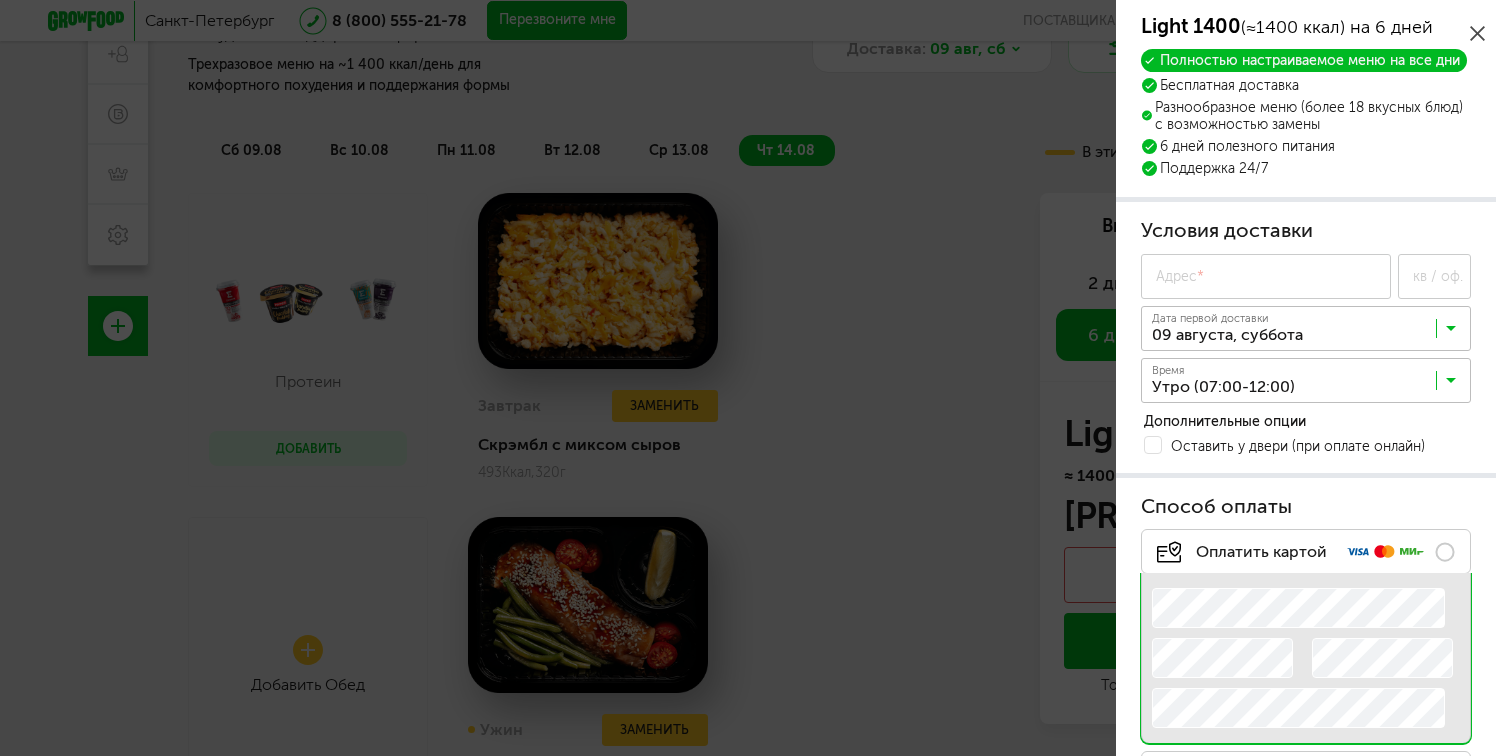 click on "Адрес
*" at bounding box center [1180, 276] 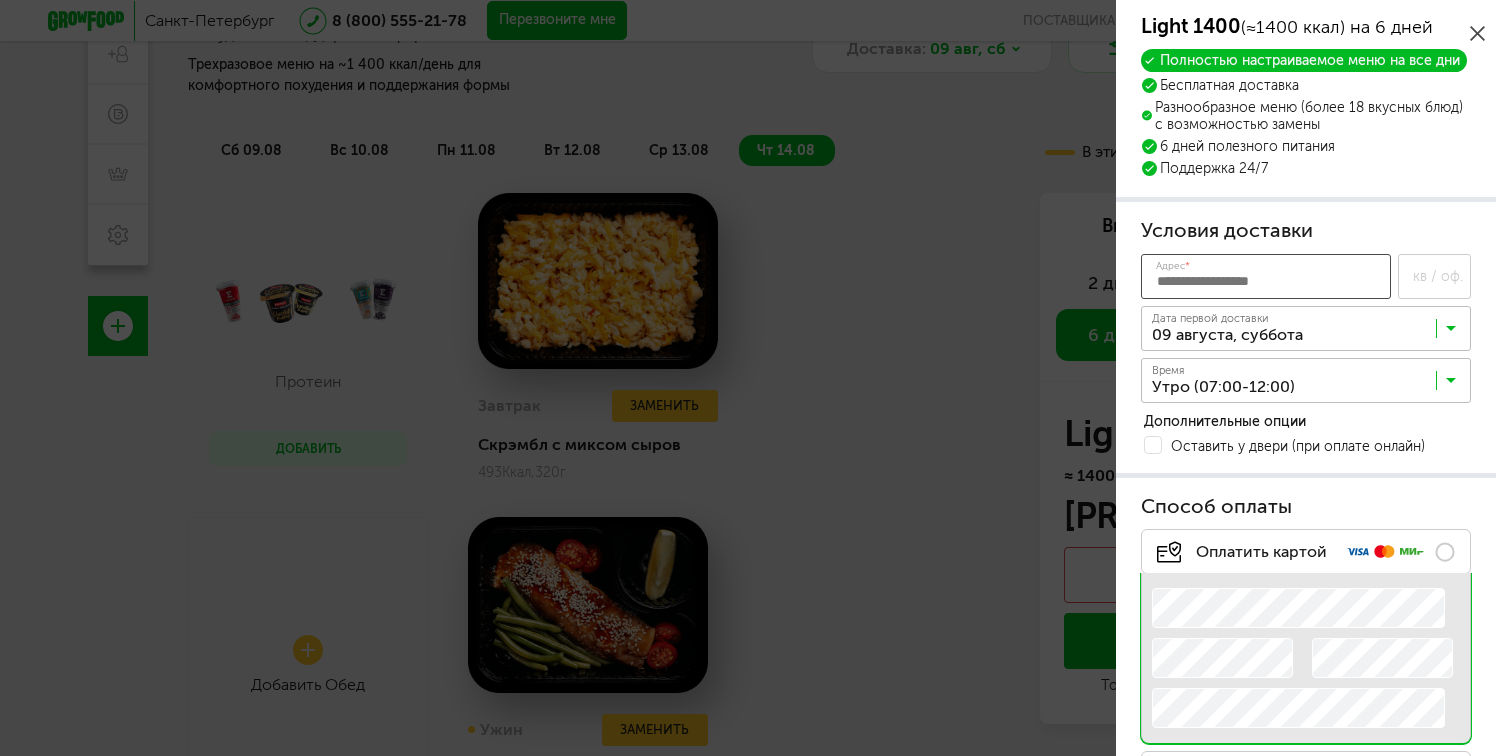 click on "Адрес
*" at bounding box center (1266, 276) 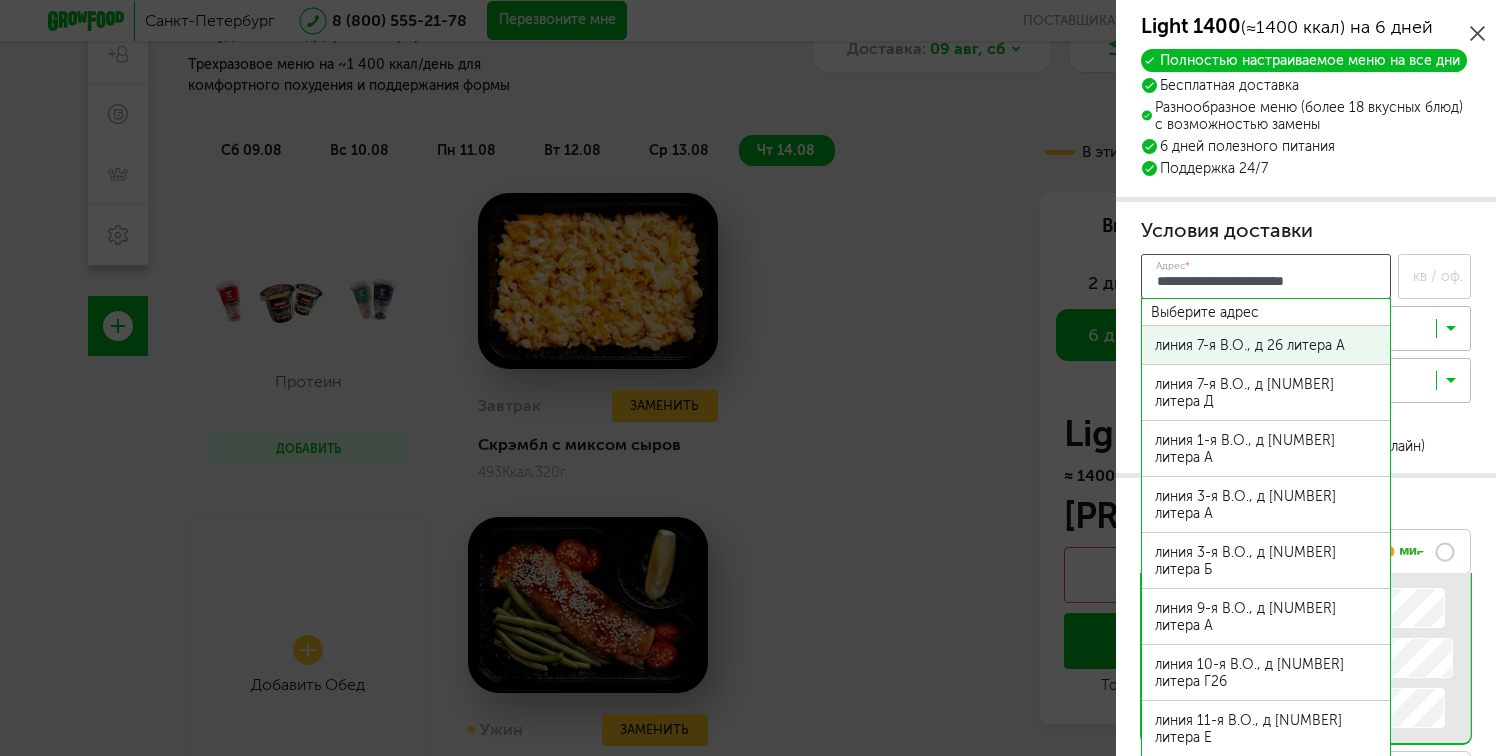 click on "линия 7-я В.О., д 26 литера А" at bounding box center [1266, 345] 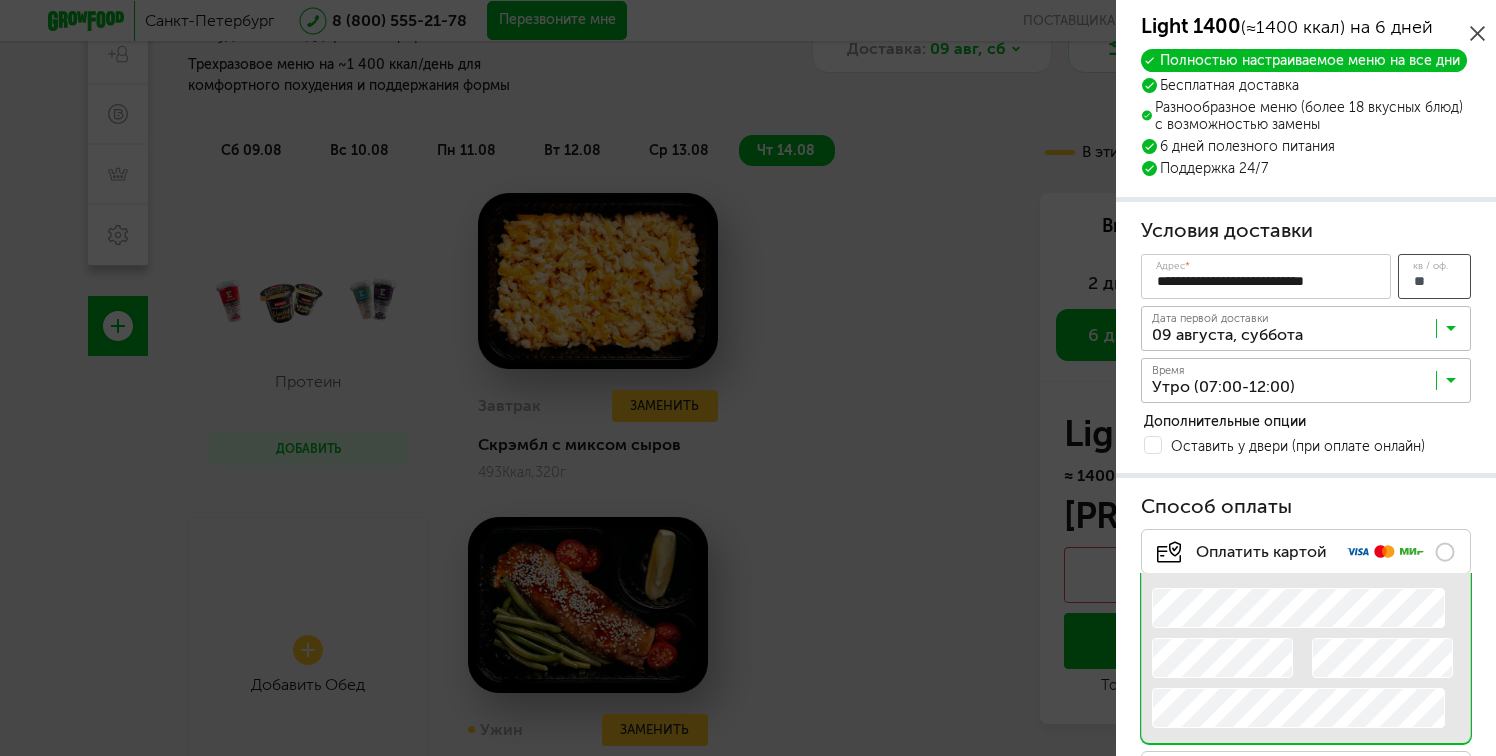 type on "**" 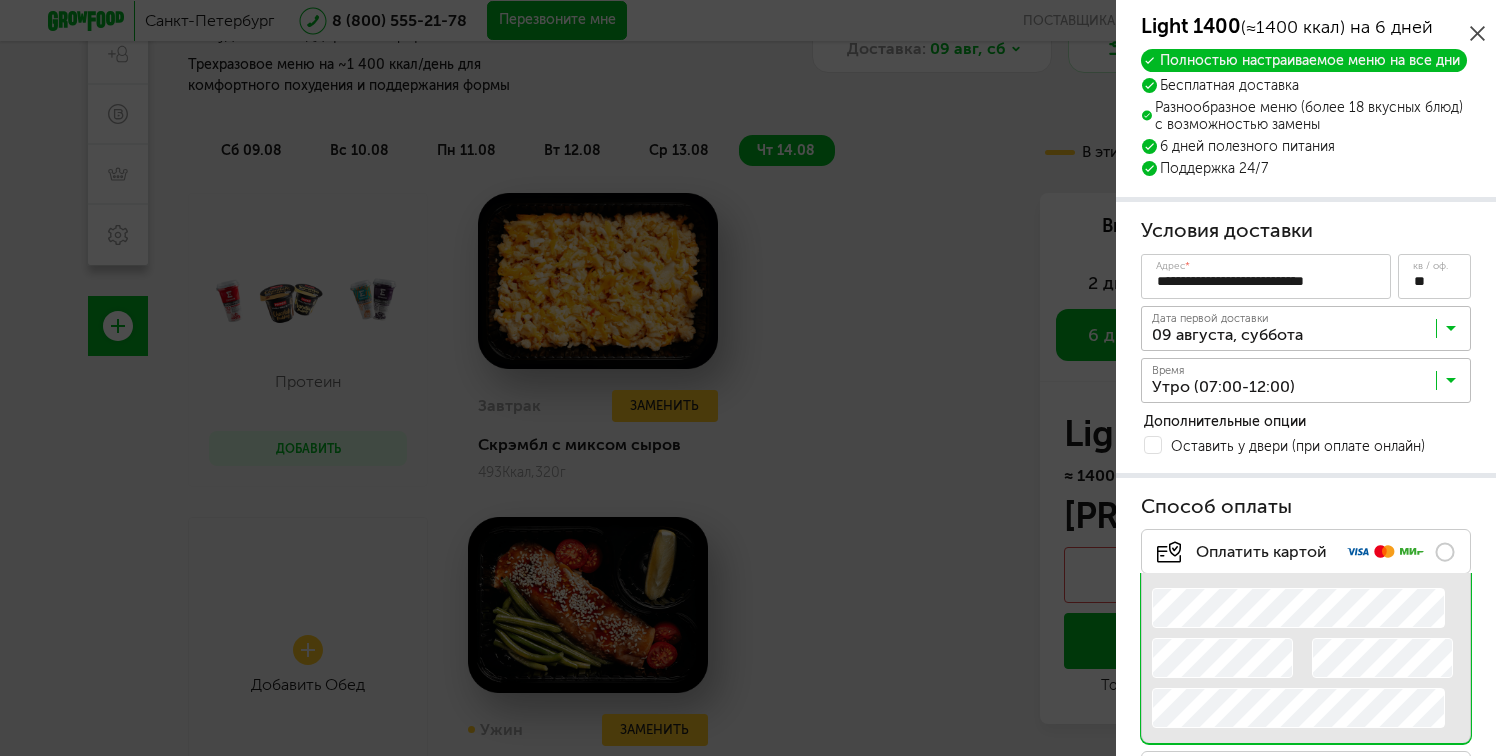 click on "Условия доставки" at bounding box center (1306, 231) 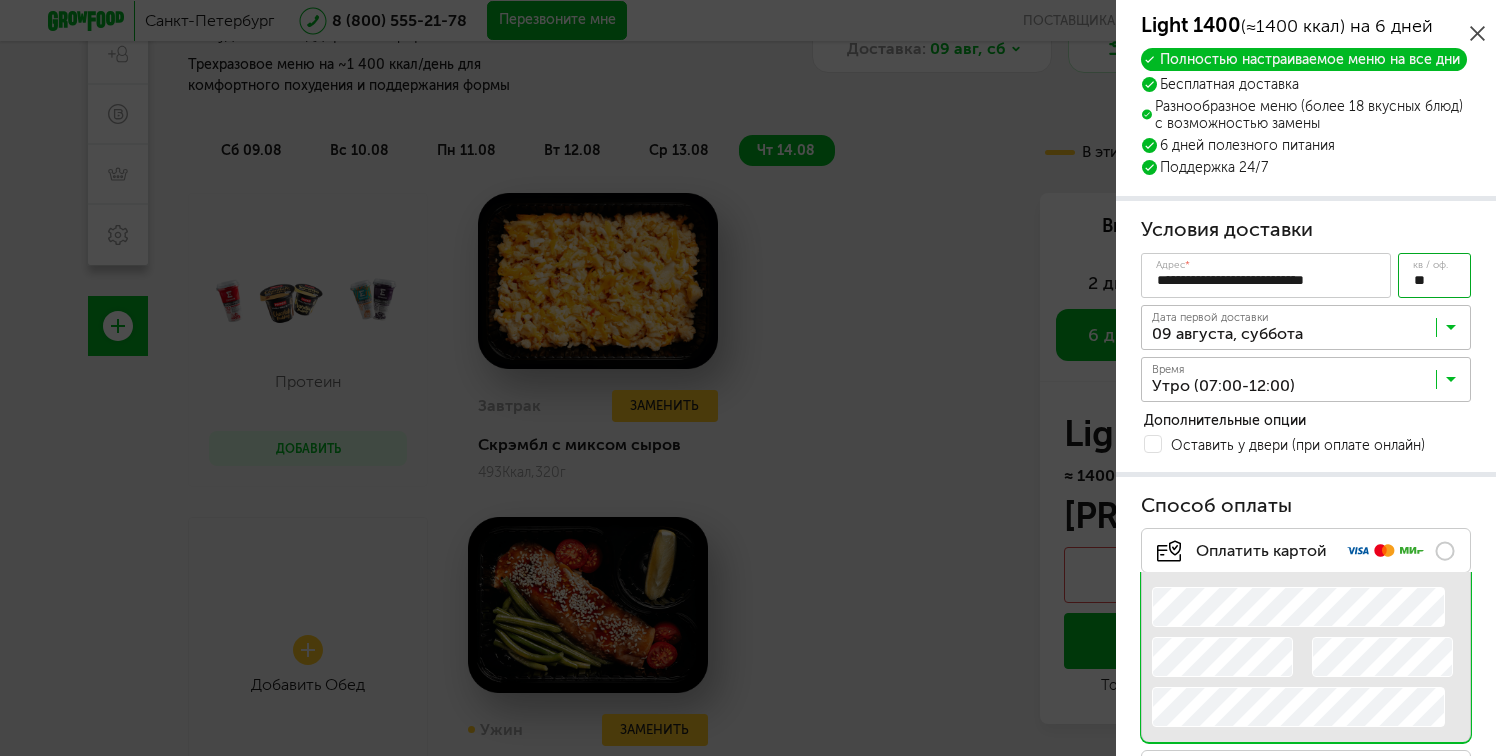scroll, scrollTop: 0, scrollLeft: 0, axis: both 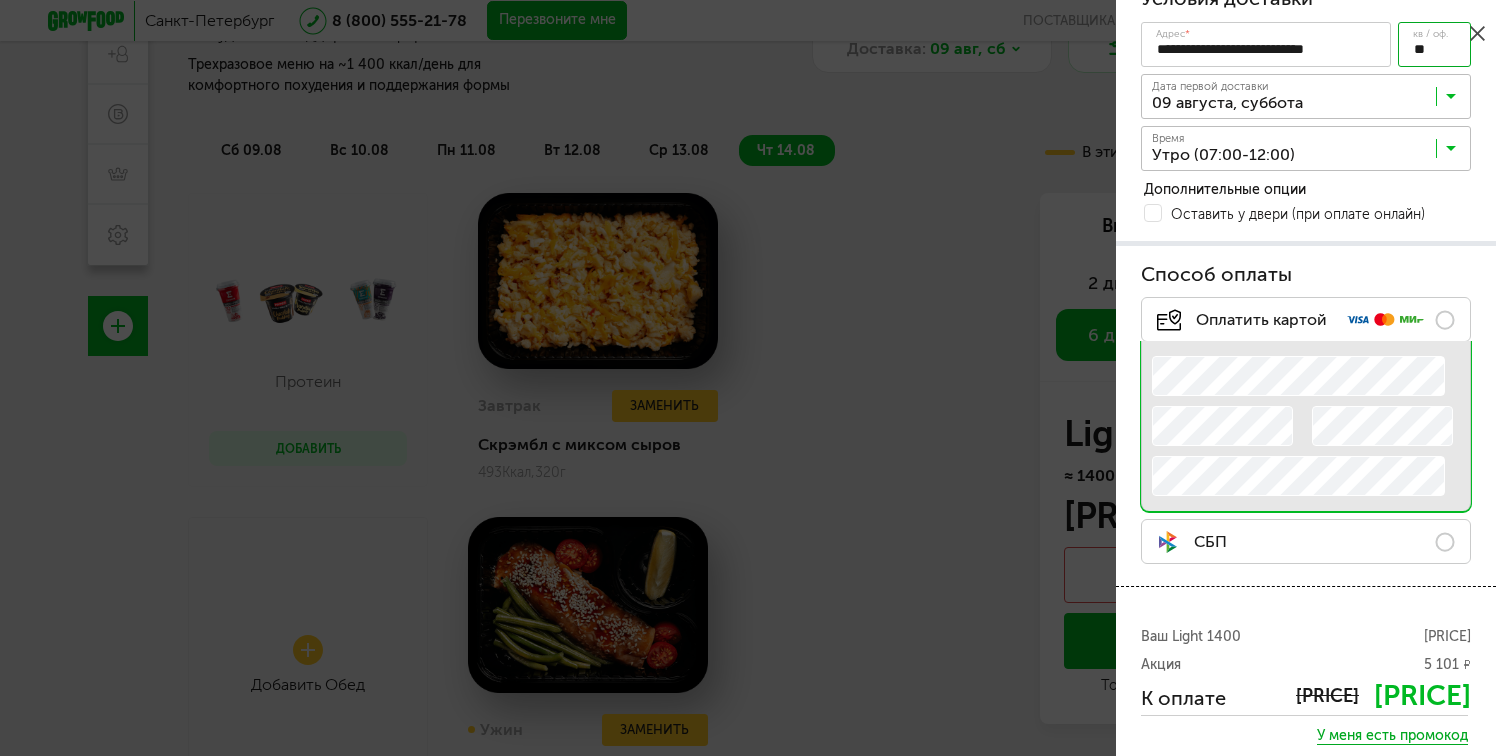 click on "СБП" at bounding box center [1306, 541] 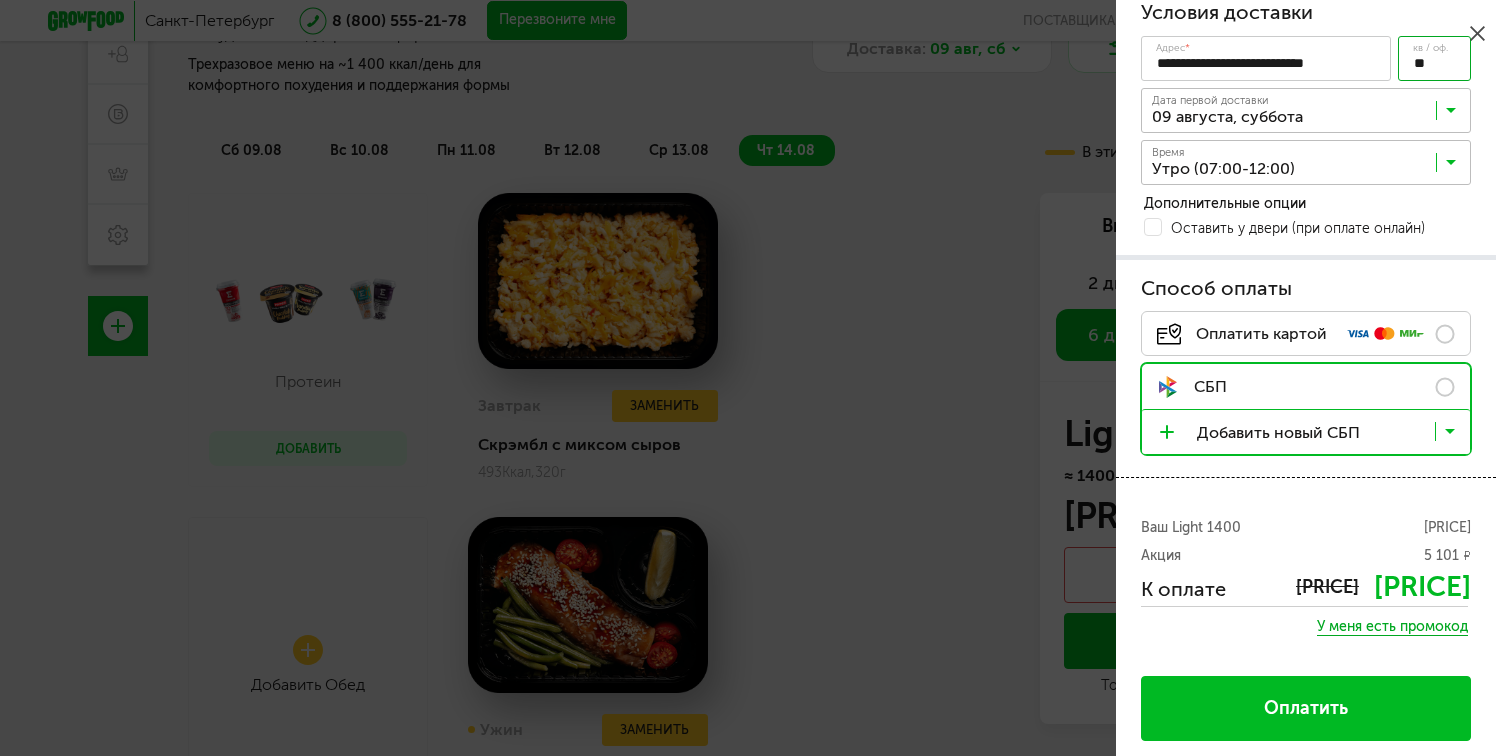 scroll, scrollTop: 230, scrollLeft: 0, axis: vertical 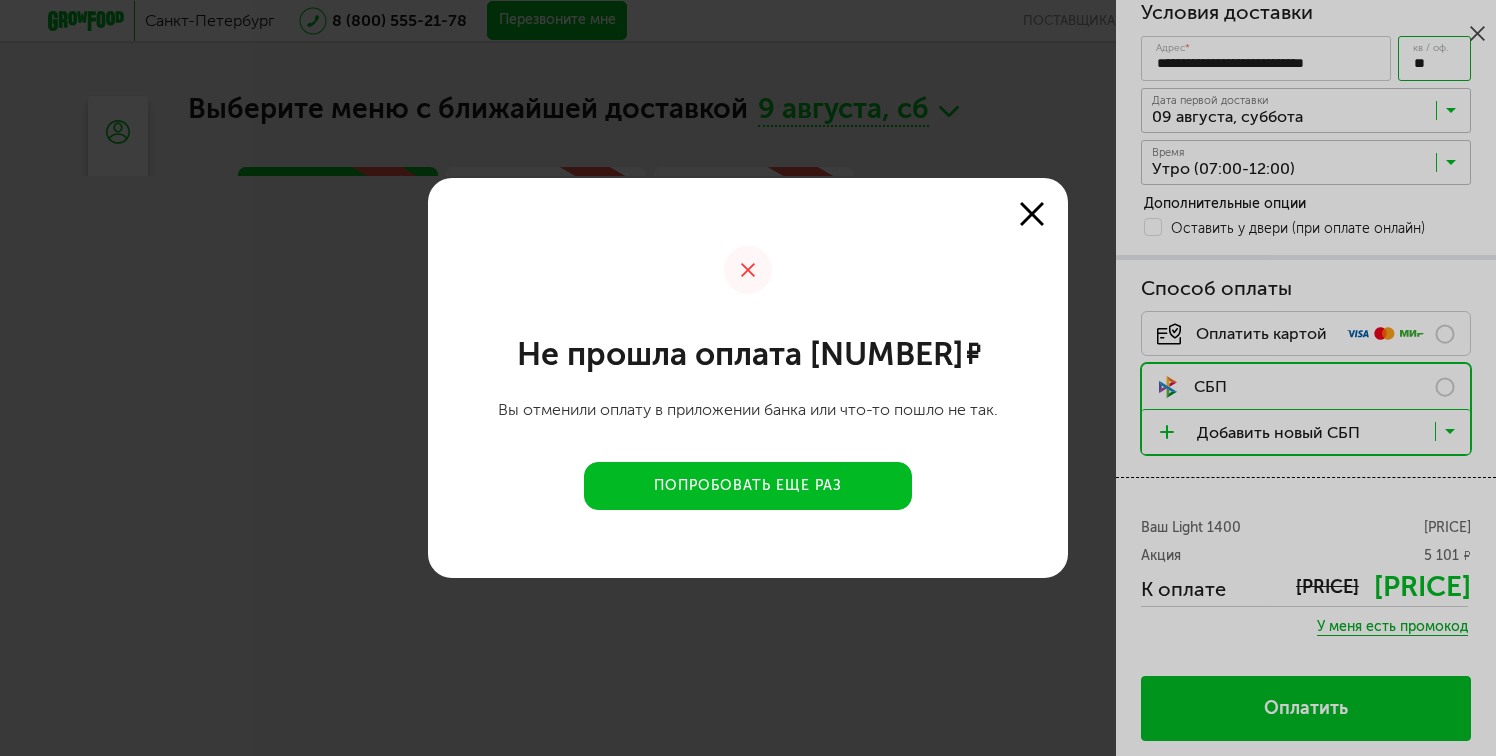 click on "Попробовать еще раз" at bounding box center (748, 486) 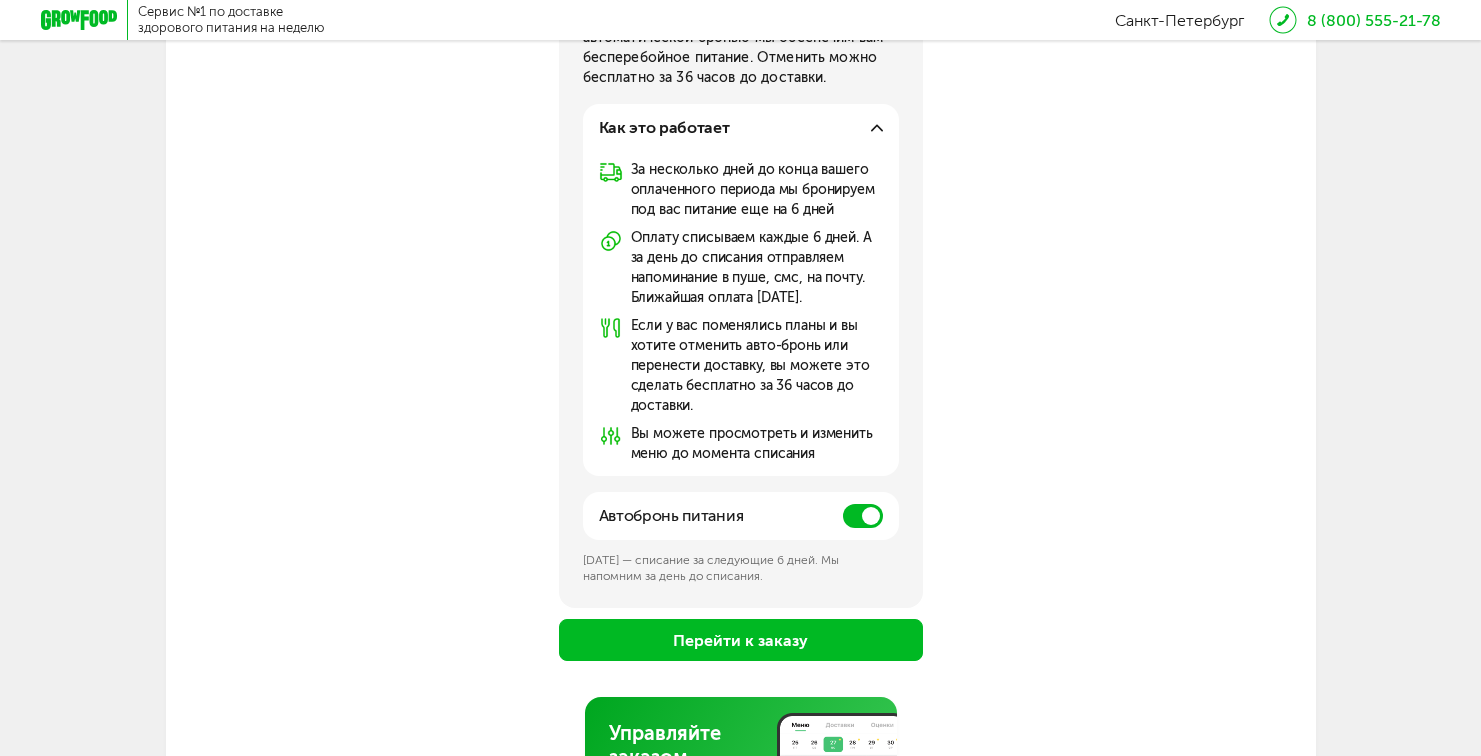 scroll, scrollTop: 477, scrollLeft: 0, axis: vertical 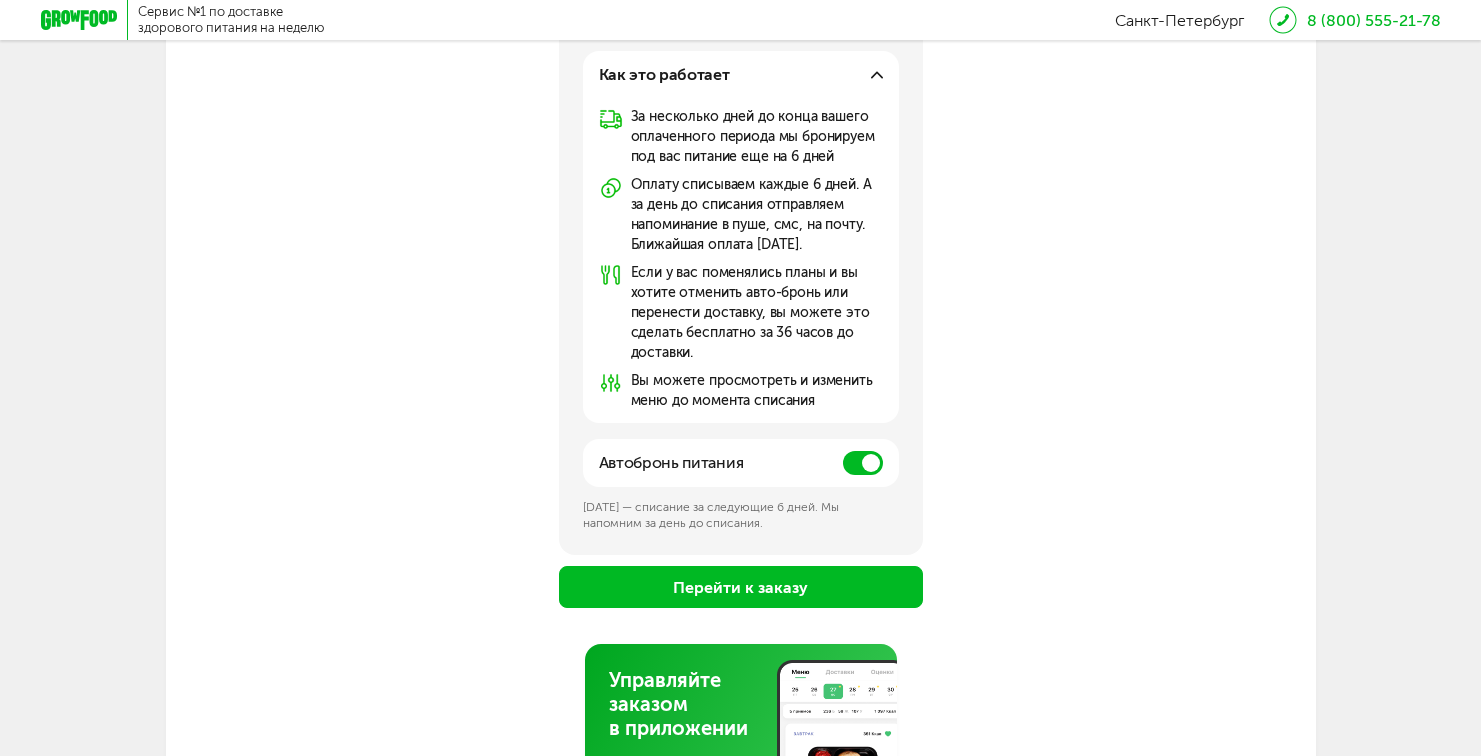 click on "Перейти к заказу" at bounding box center [741, 587] 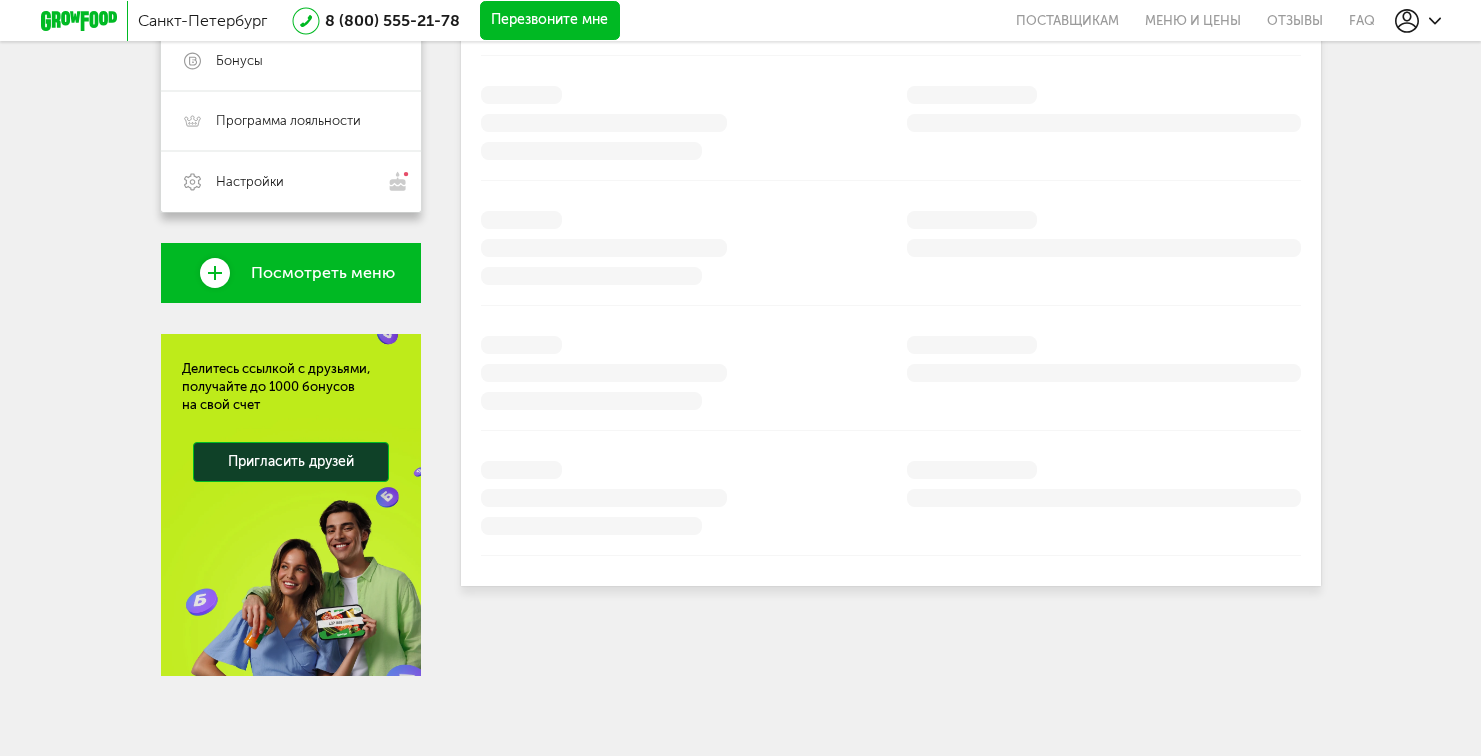 scroll, scrollTop: 360, scrollLeft: 0, axis: vertical 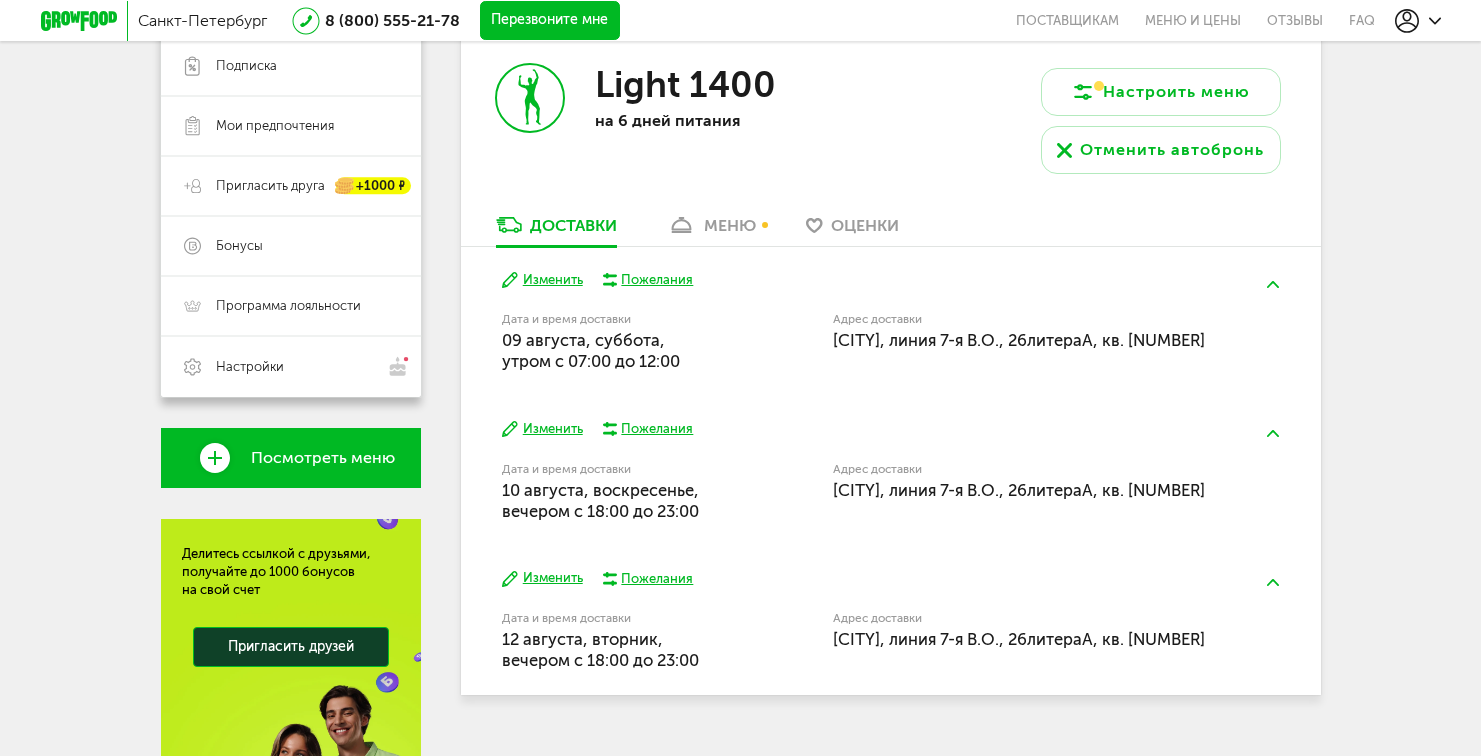 click on "Изменить" at bounding box center [542, 578] 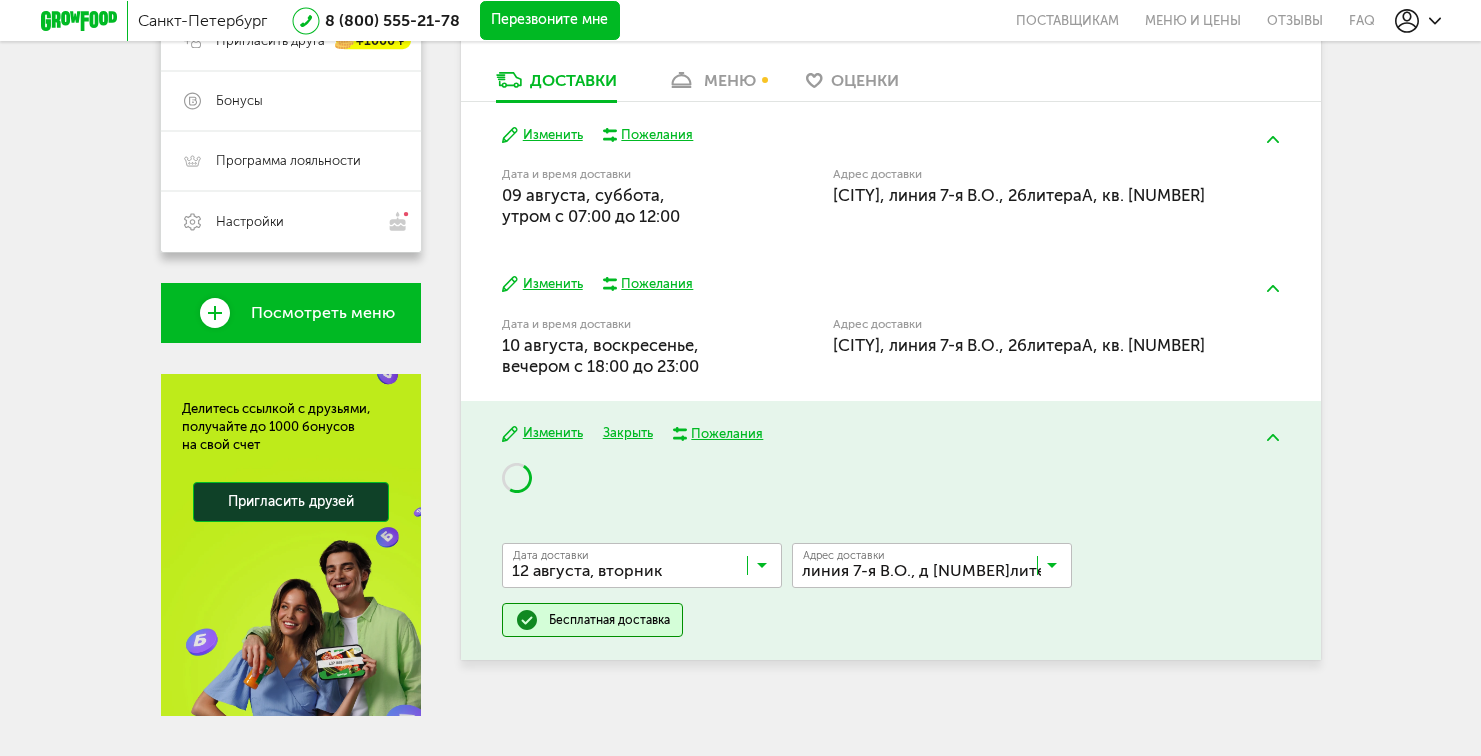 scroll, scrollTop: 507, scrollLeft: 0, axis: vertical 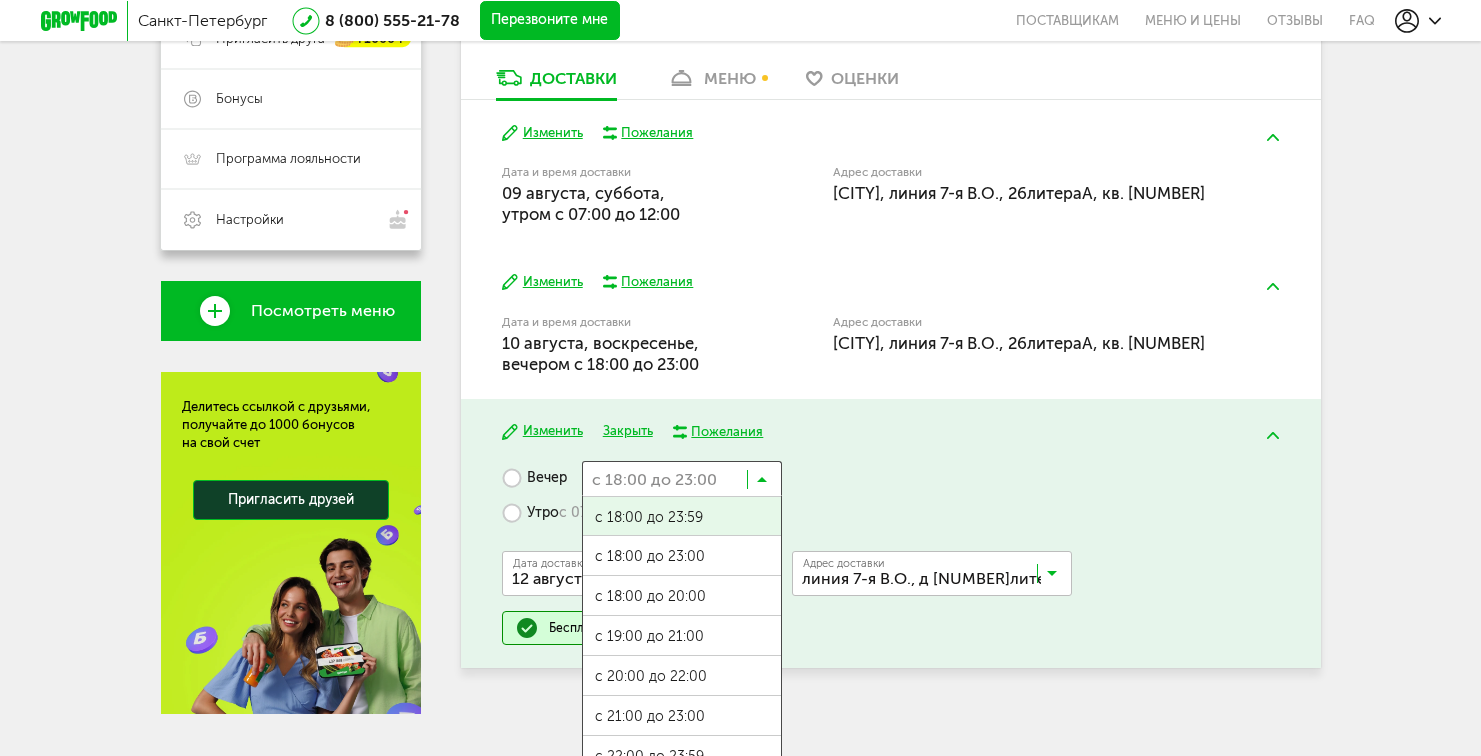 click at bounding box center [762, 484] 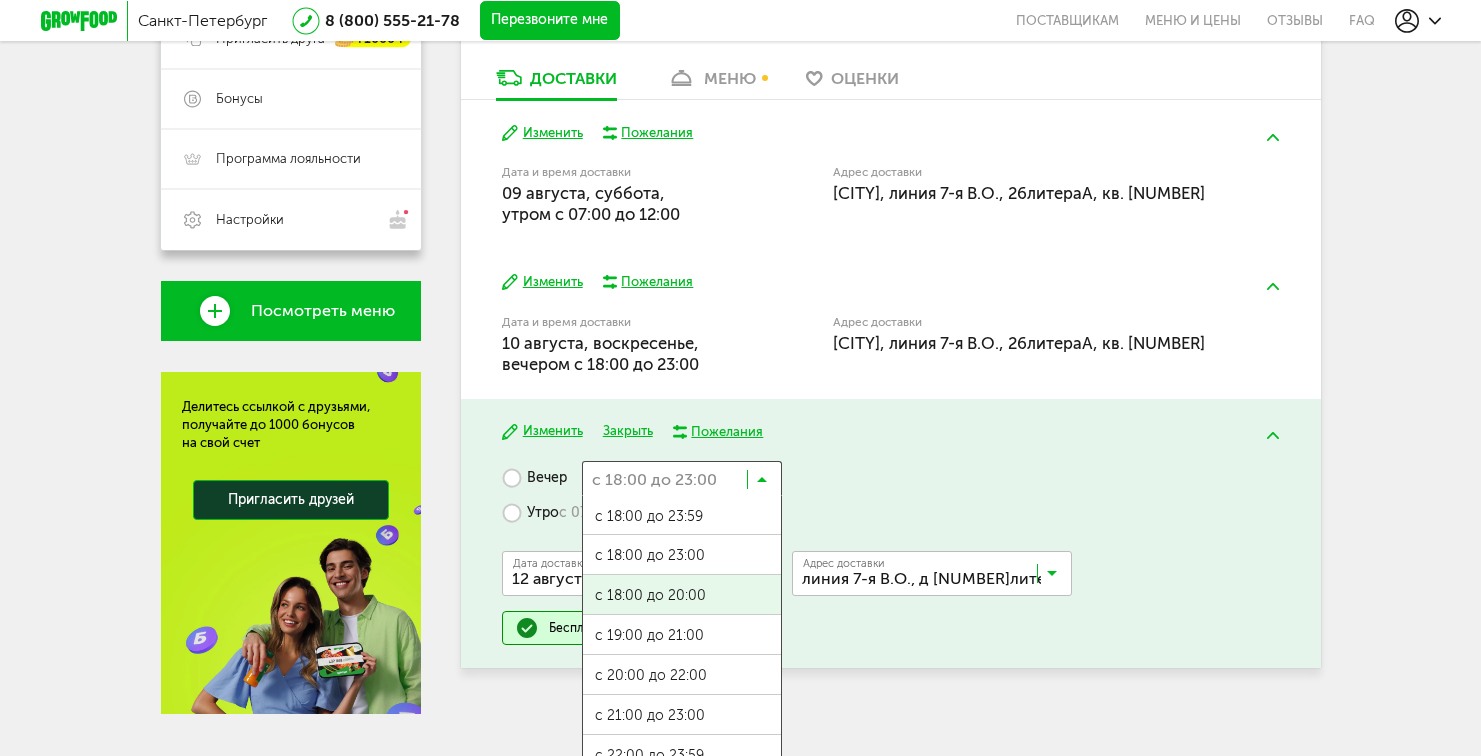 scroll, scrollTop: 2, scrollLeft: 0, axis: vertical 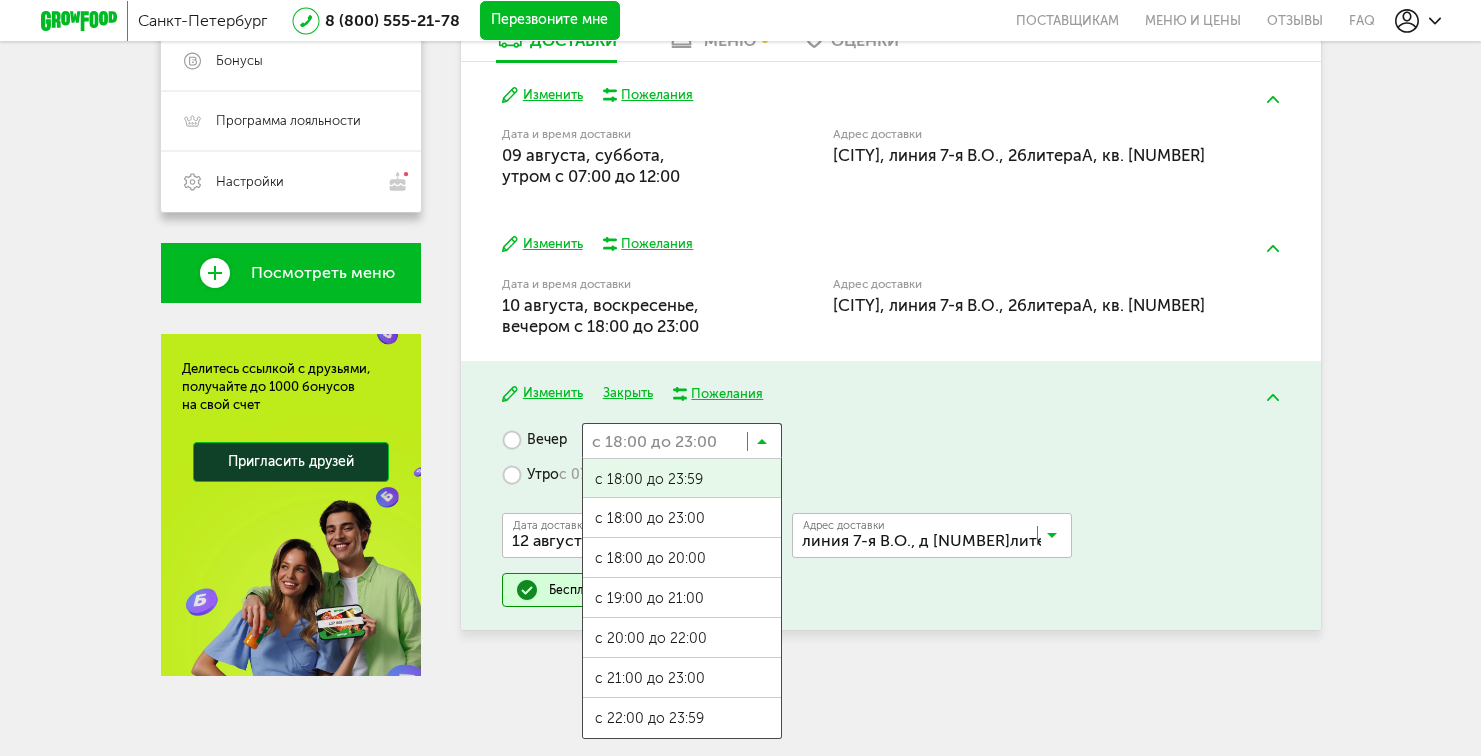 click on "Изменить     Закрыть
Пожелания
Вечер       с [TIME]           Загрузка...     с [TIME] с [TIME] с [TIME] с [TIME] с [TIME] с [TIME]     Утро  с [TIME]     Дата доставки     [DATE]           Загрузка...       Адрес           Квартира     Комментарий для курьера         Адрес доставки     линия 7-я В.О., 26литераА, кв. [NUMBER]           Загрузка...             Бесплатная доставка" at bounding box center [891, 496] 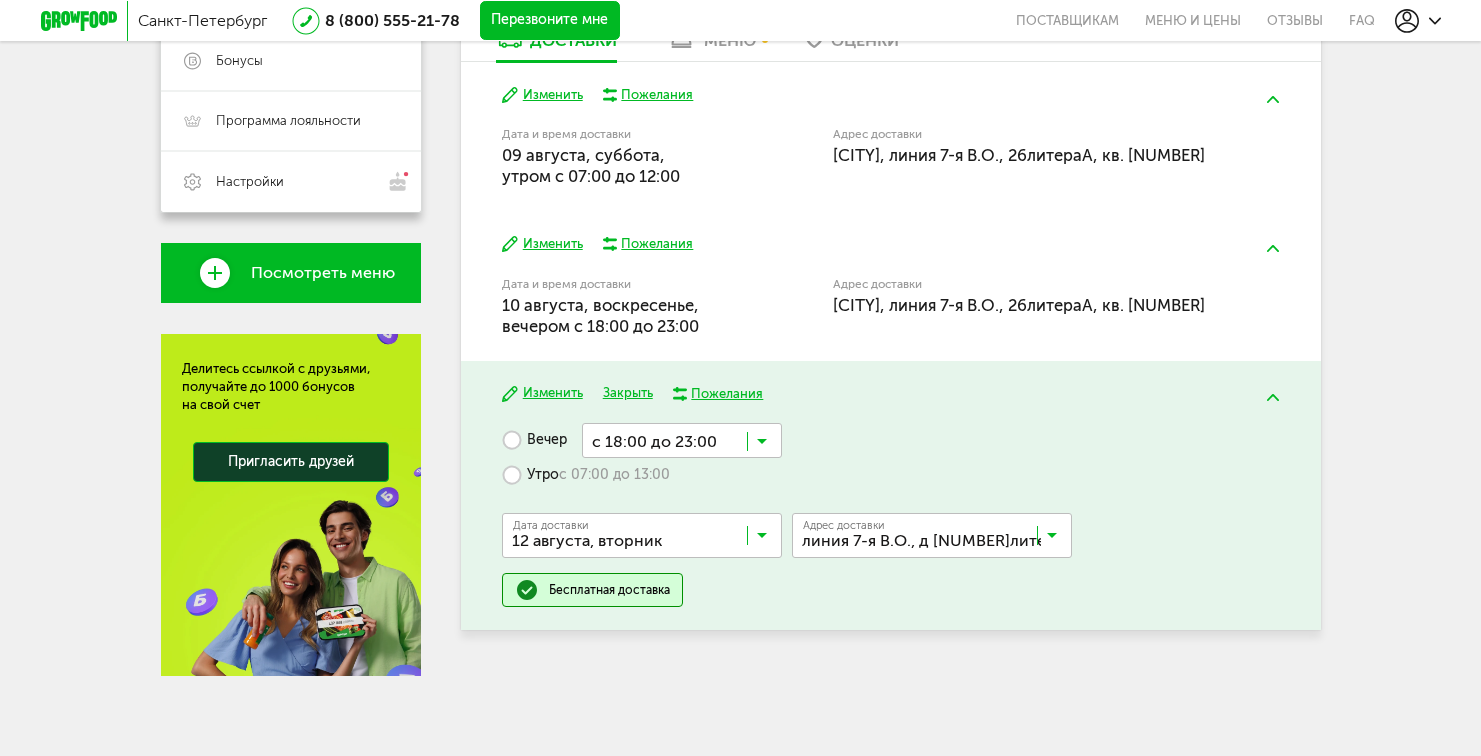 click on "Утро  с 07:00 до 13:00" at bounding box center [586, 475] 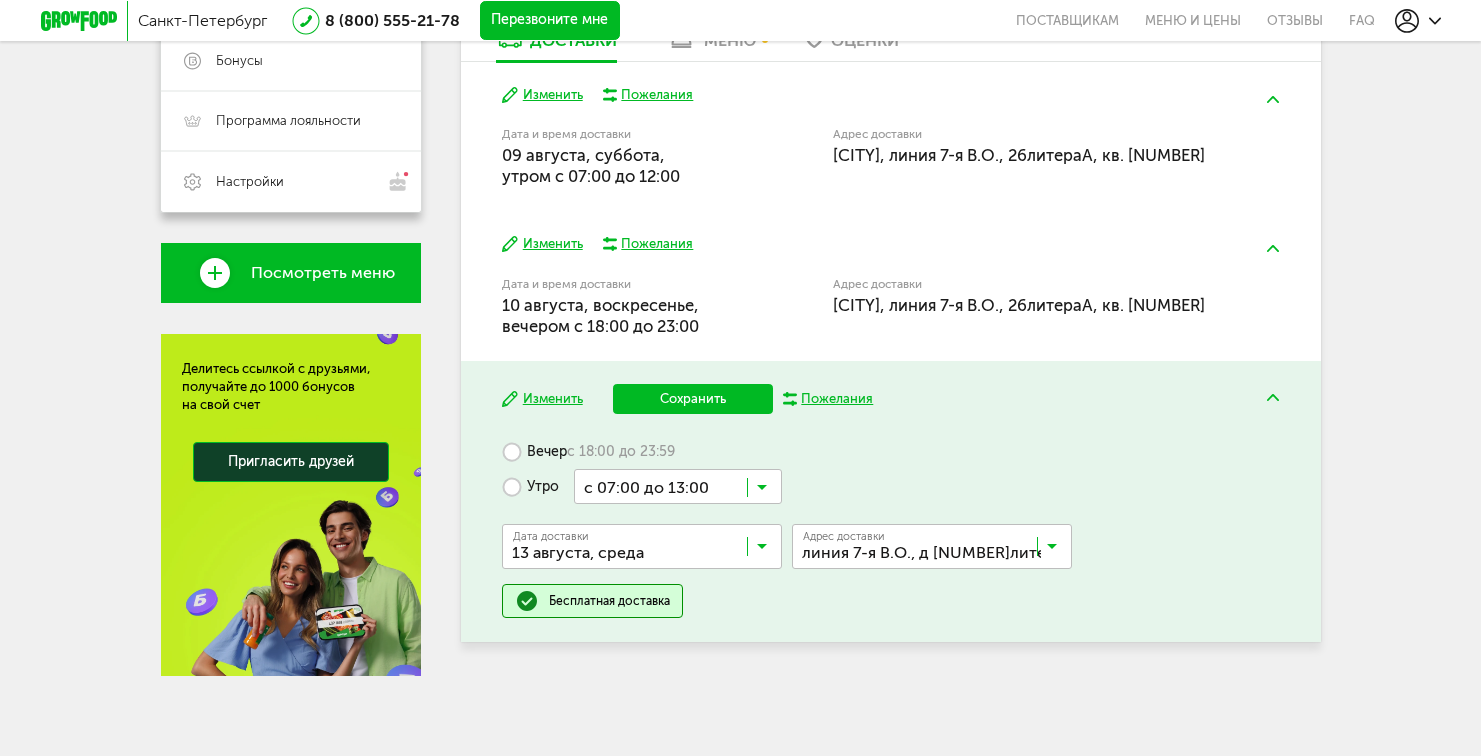 click at bounding box center (678, 486) 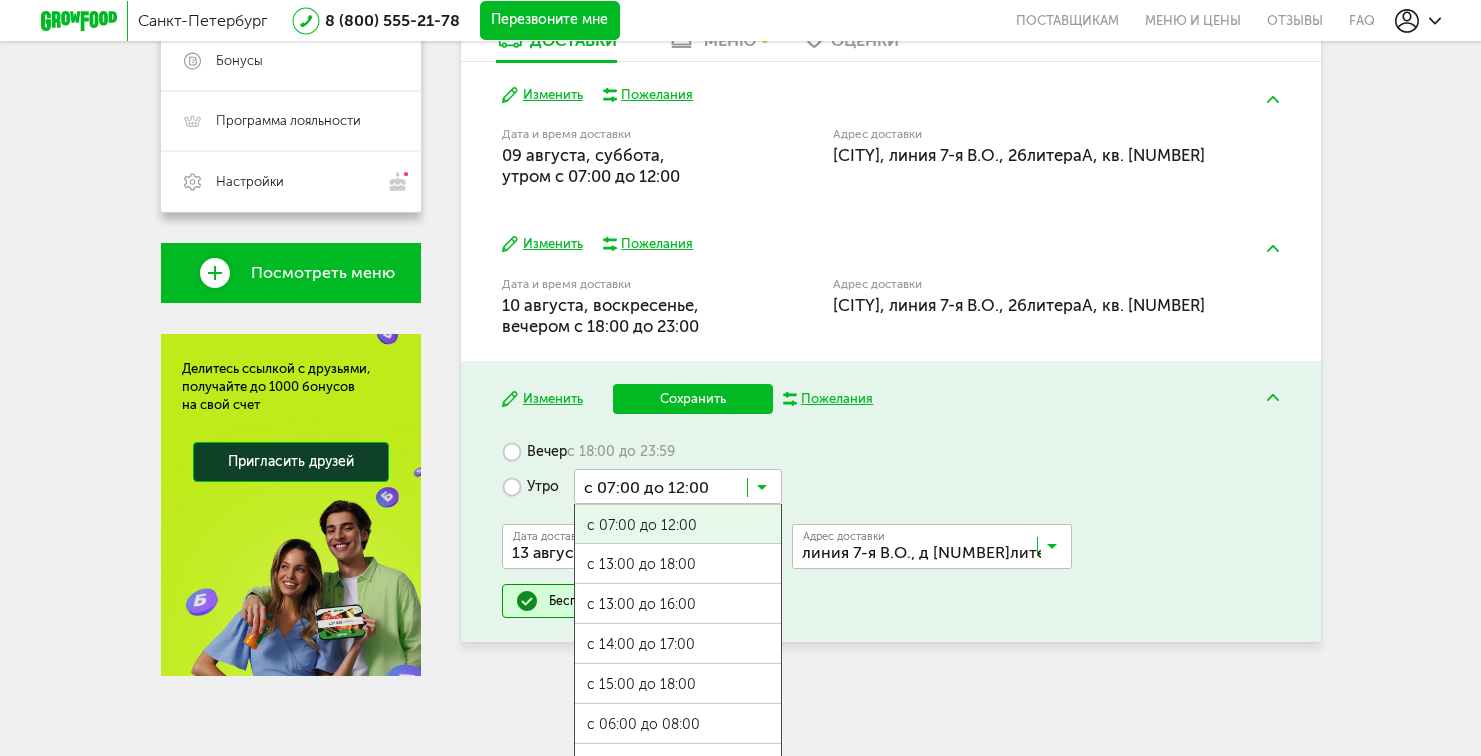 click on "с 07:00 до 12:00" at bounding box center [678, 526] 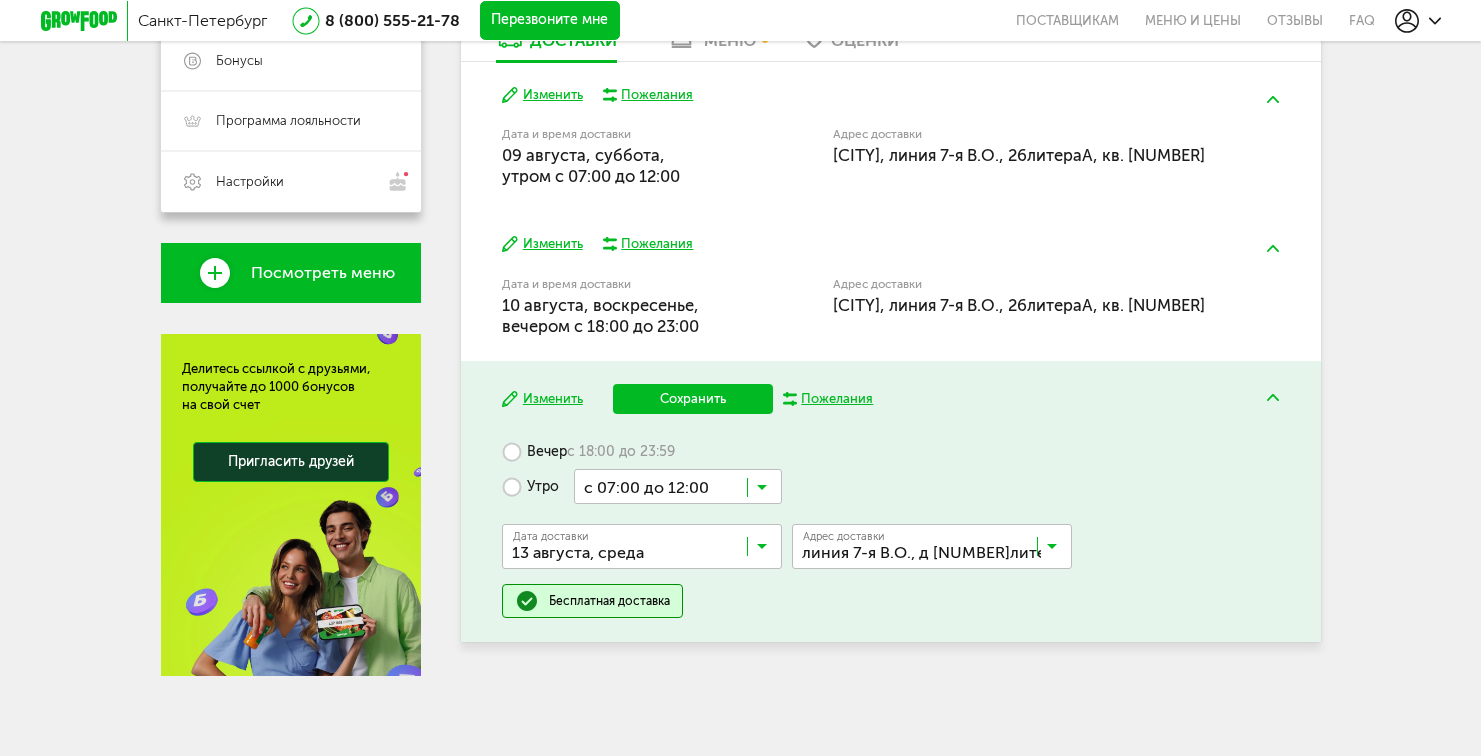 click on "Сохранить" at bounding box center [693, 399] 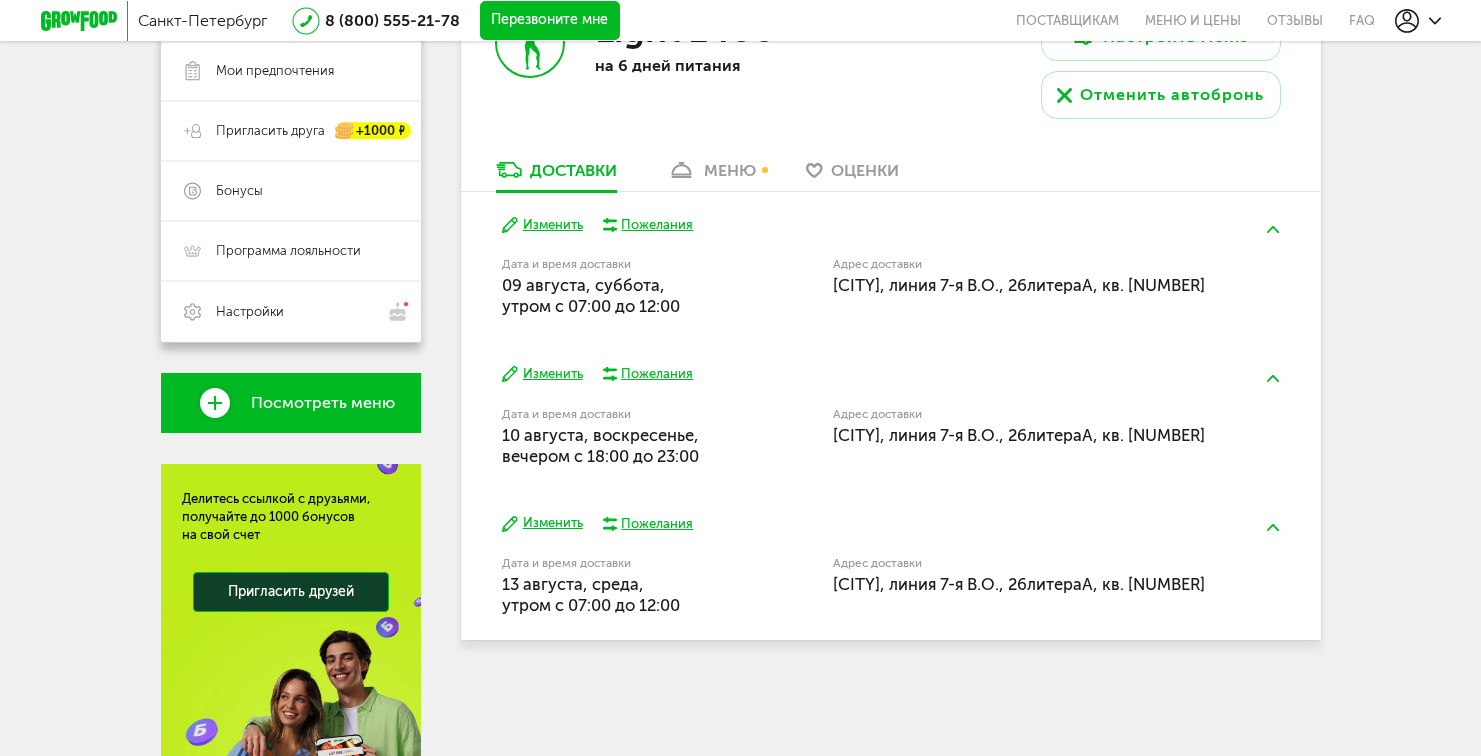 scroll, scrollTop: 415, scrollLeft: 0, axis: vertical 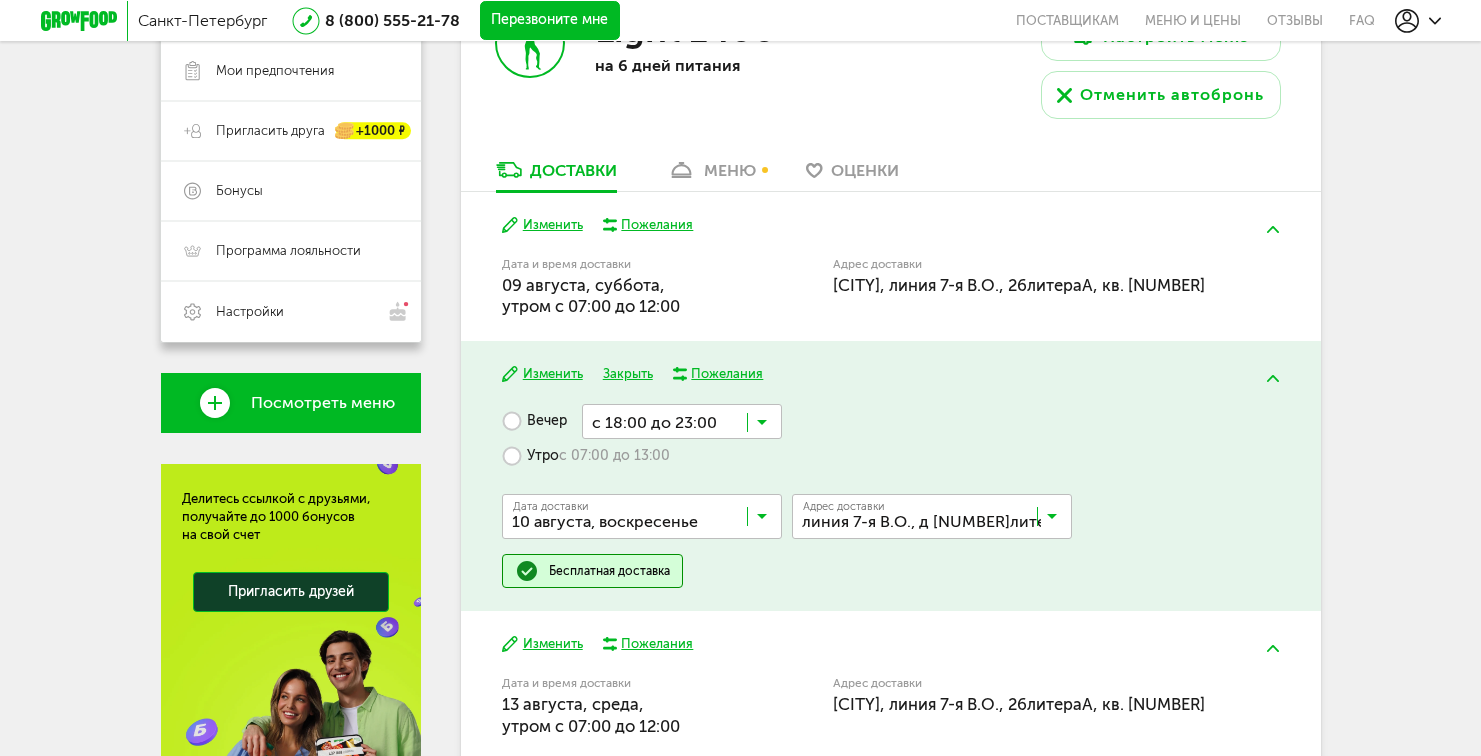 click on "Утро  с 07:00 до 13:00" at bounding box center [586, 456] 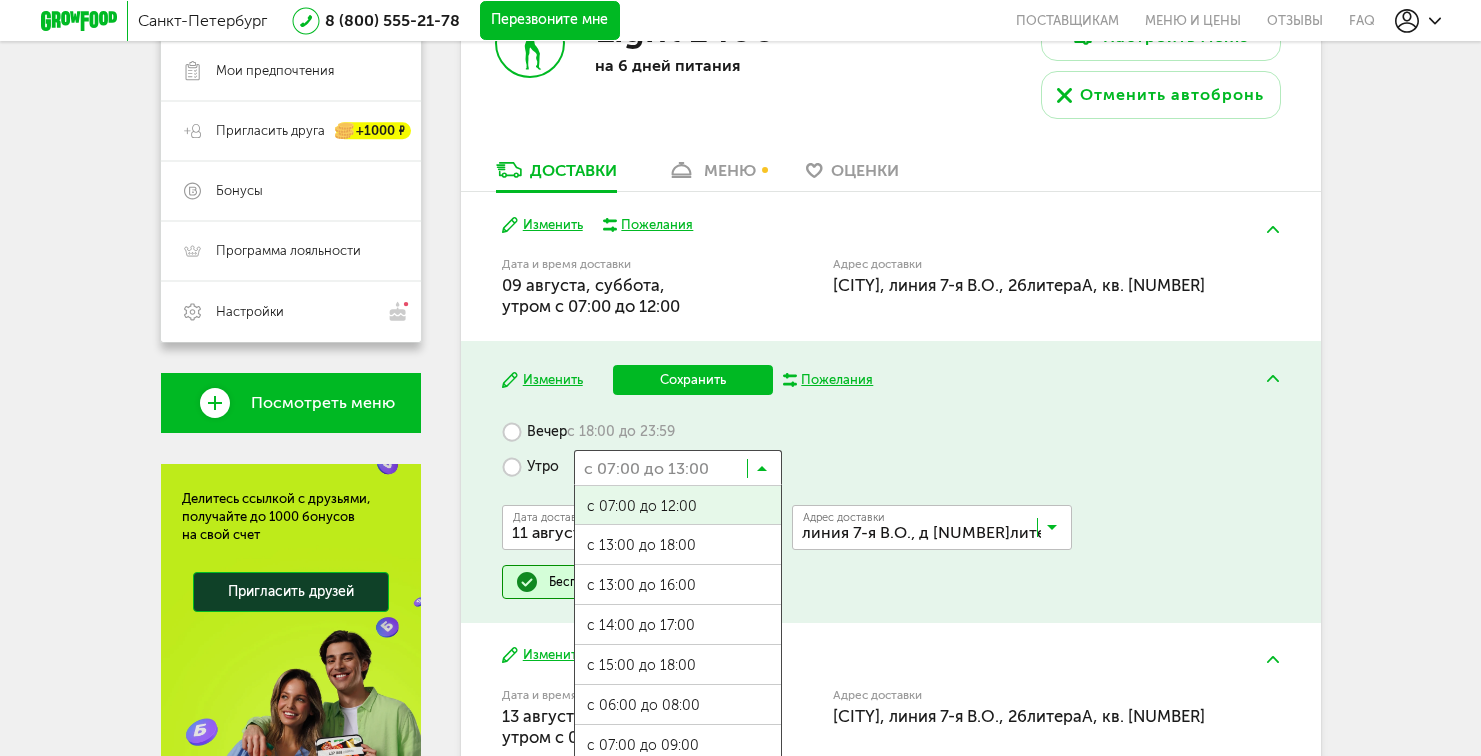 click at bounding box center (762, 473) 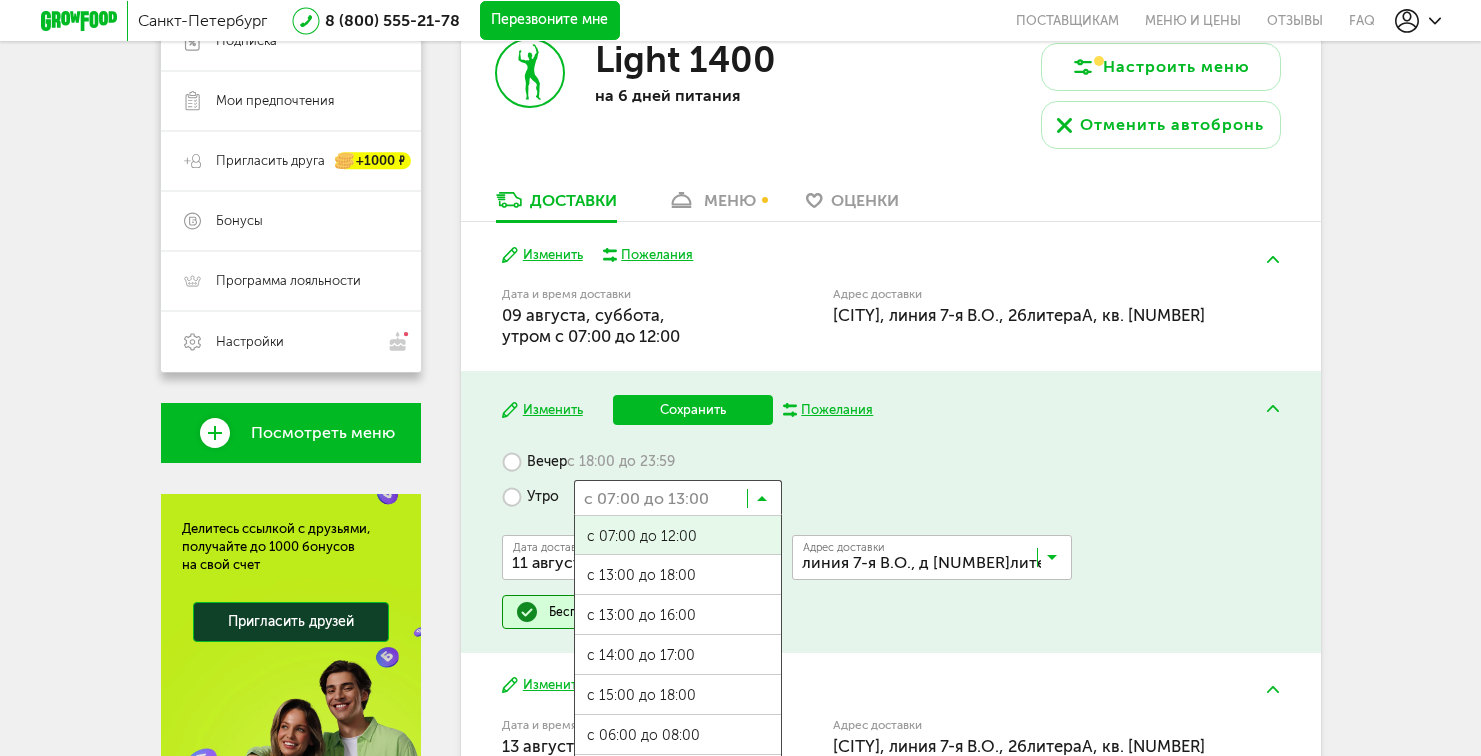 scroll, scrollTop: 379, scrollLeft: 0, axis: vertical 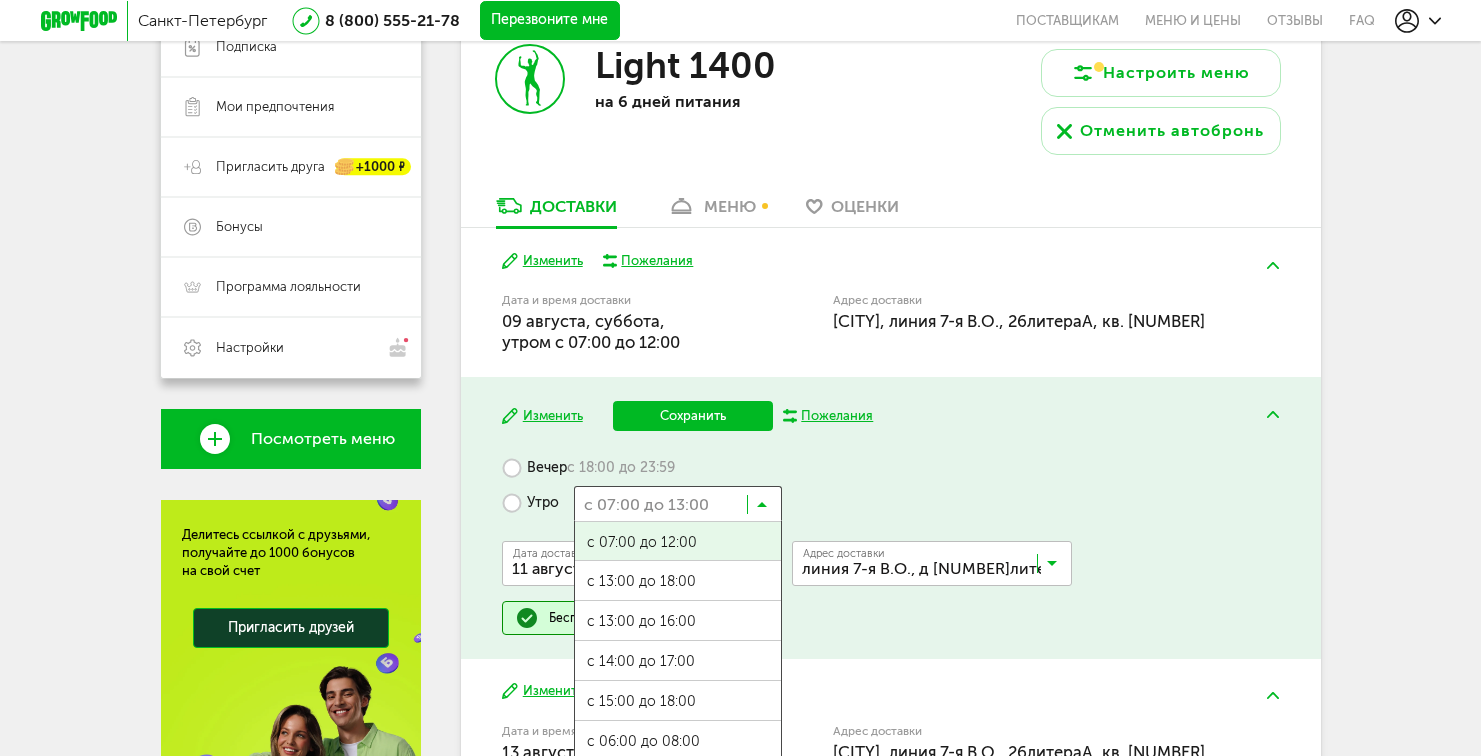 click on "с 07:00 до 12:00" at bounding box center [678, 543] 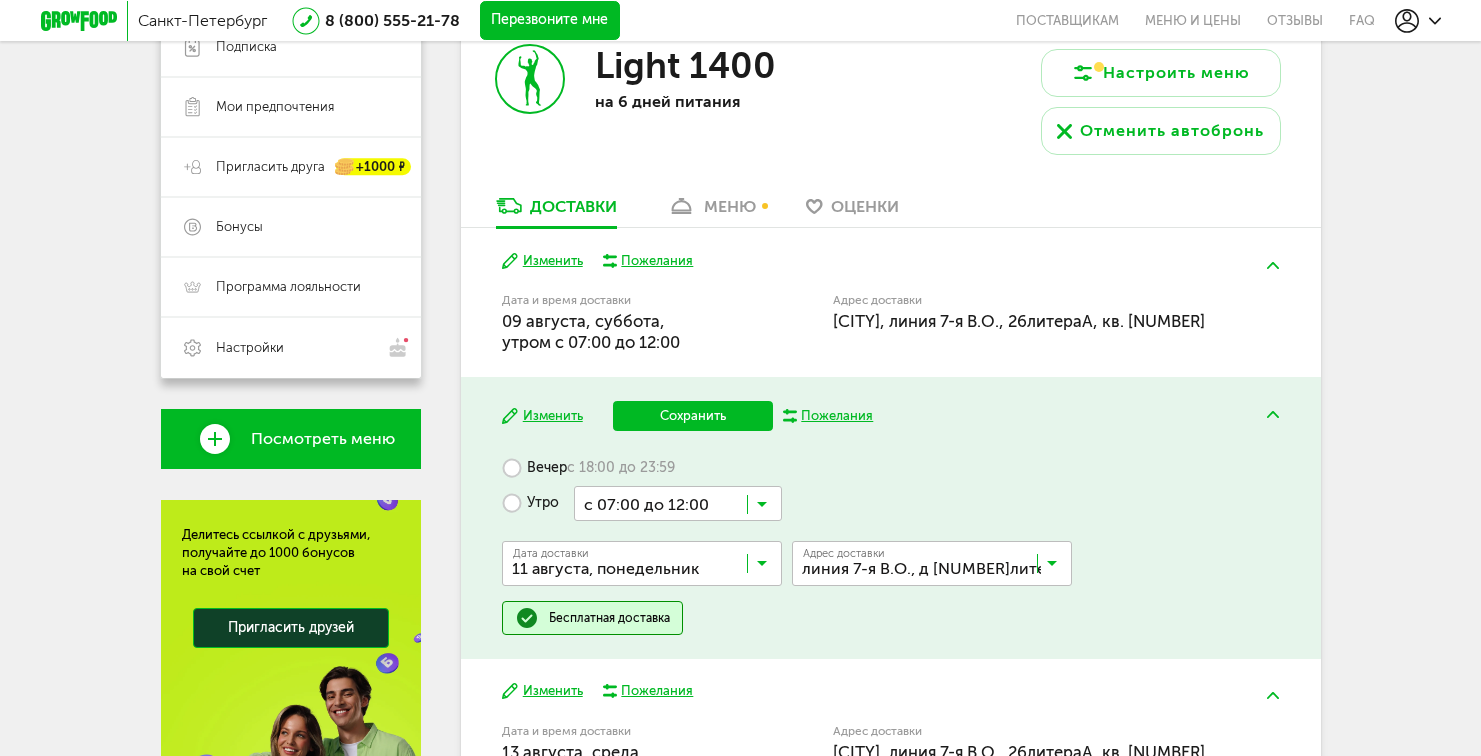 click on "Сохранить" at bounding box center [693, 416] 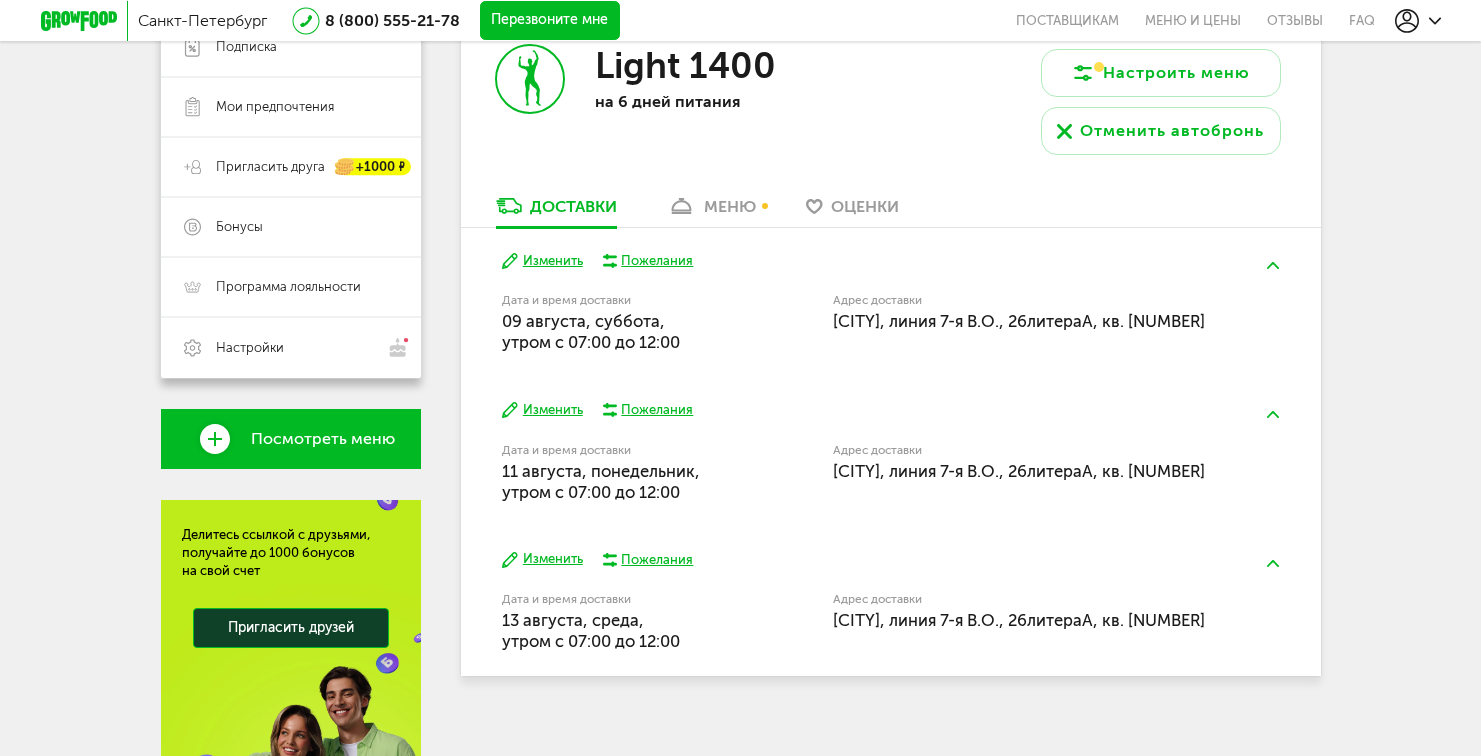 click on "Изменить" at bounding box center [542, 559] 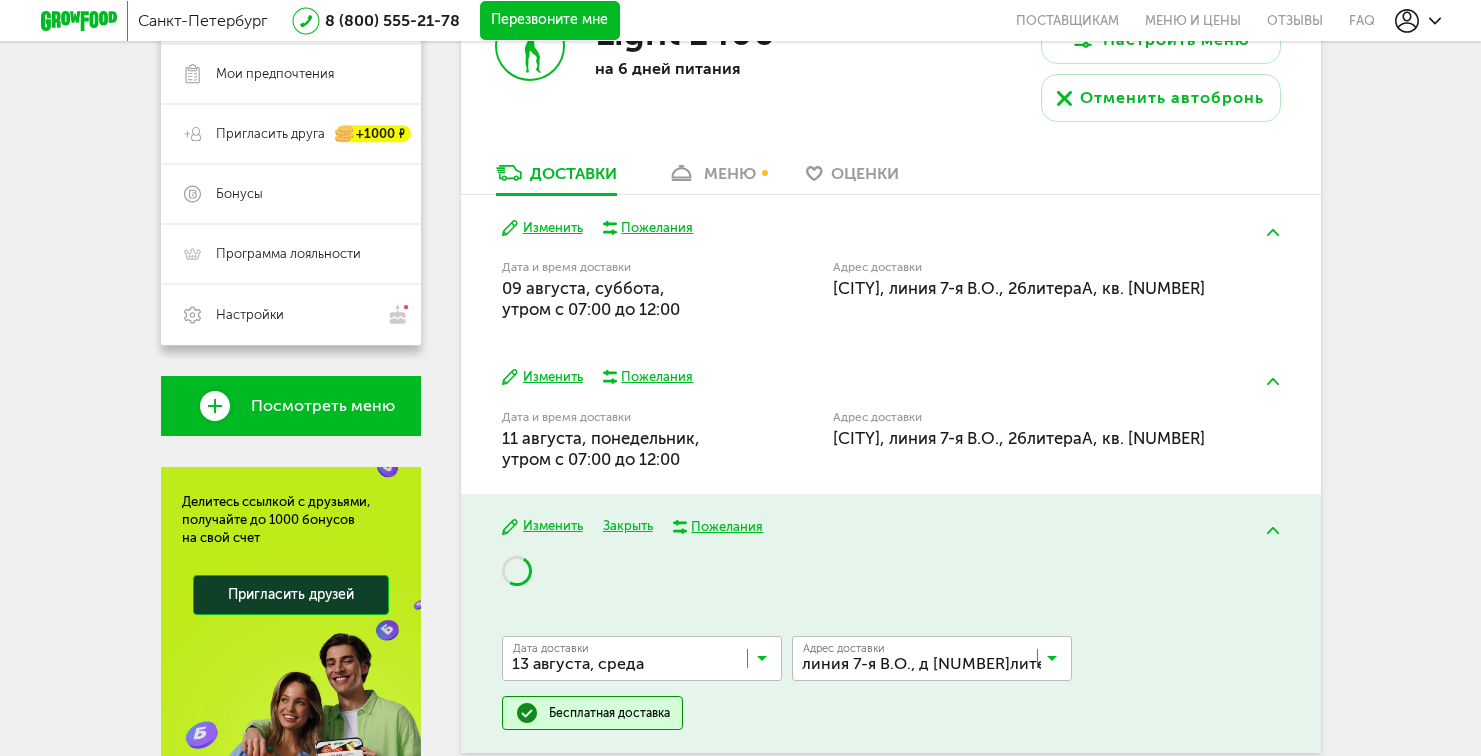 scroll, scrollTop: 414, scrollLeft: 0, axis: vertical 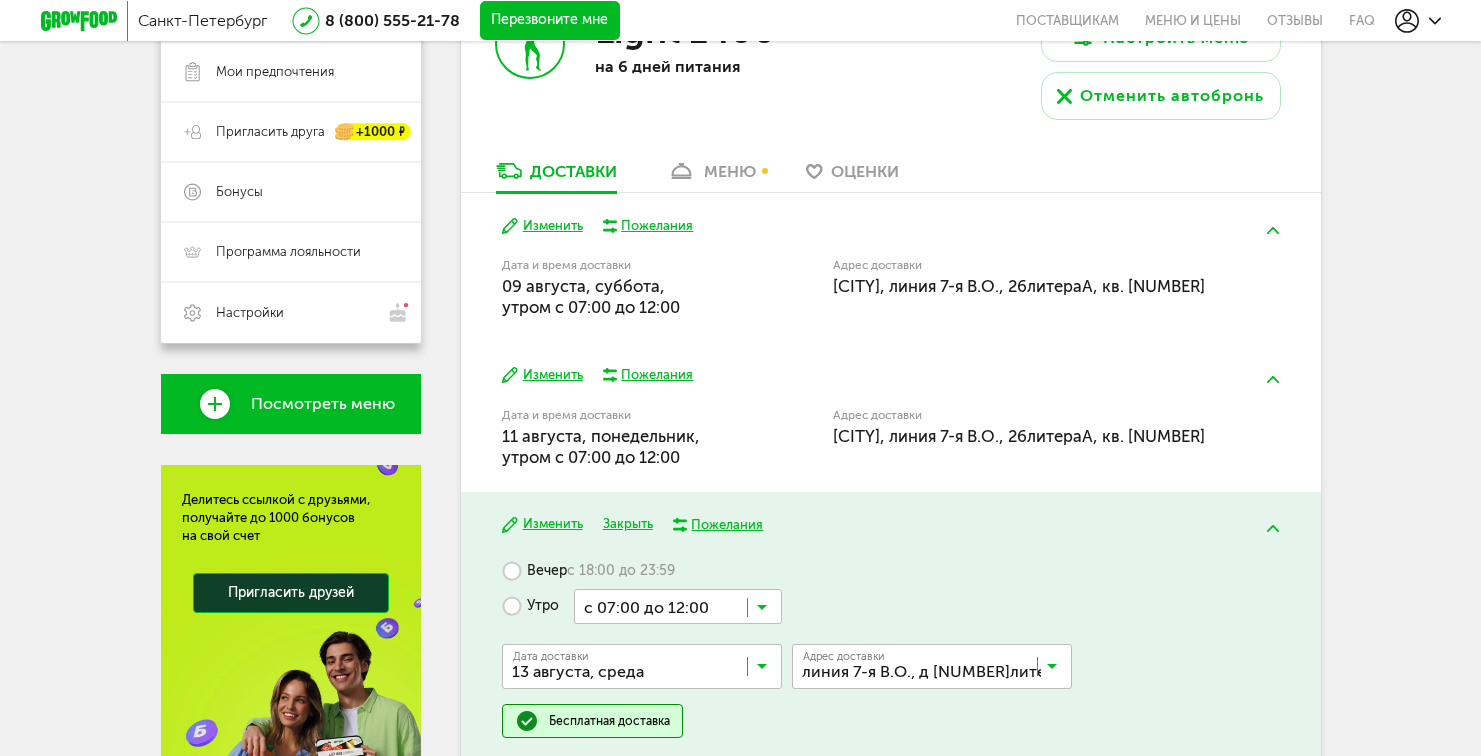 click at bounding box center [762, 612] 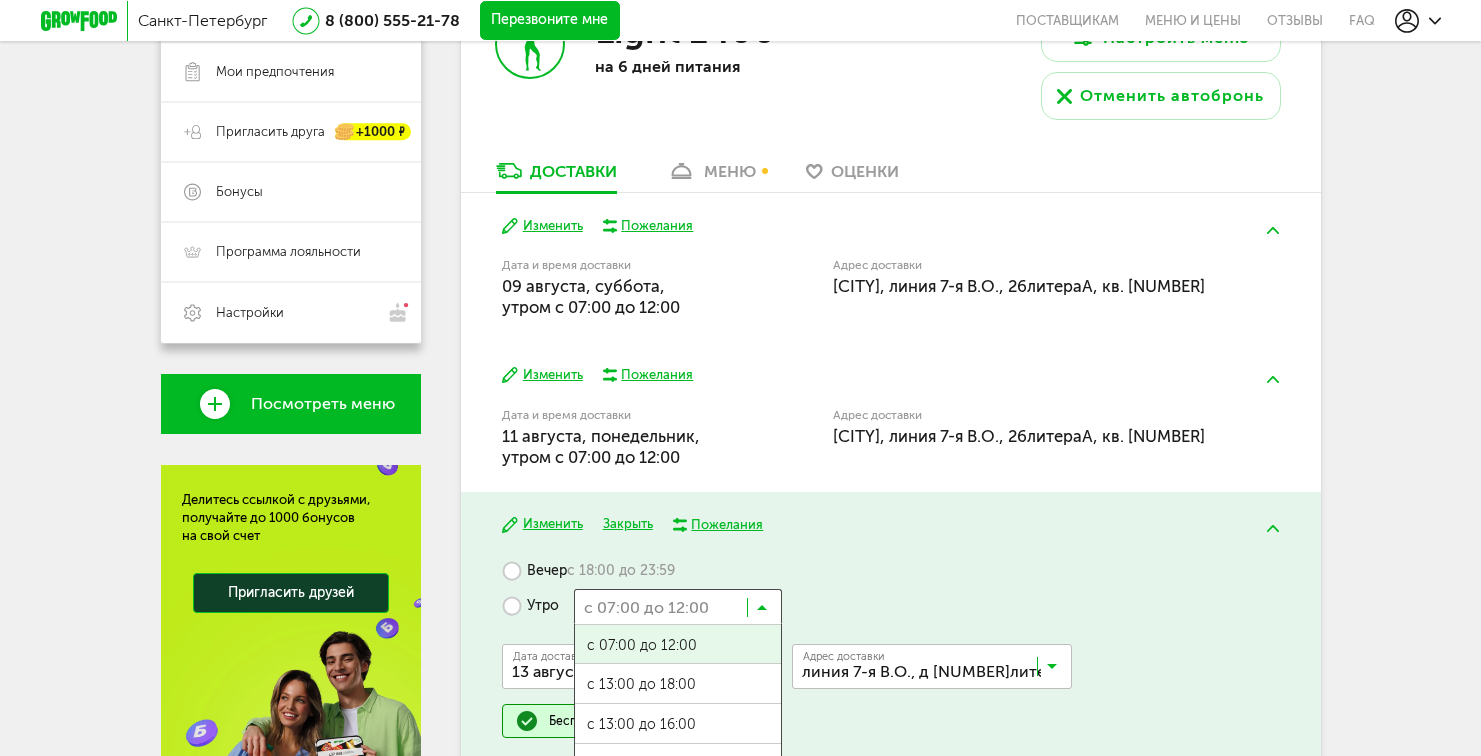 click on "с 07:00 до 12:00" at bounding box center (678, 646) 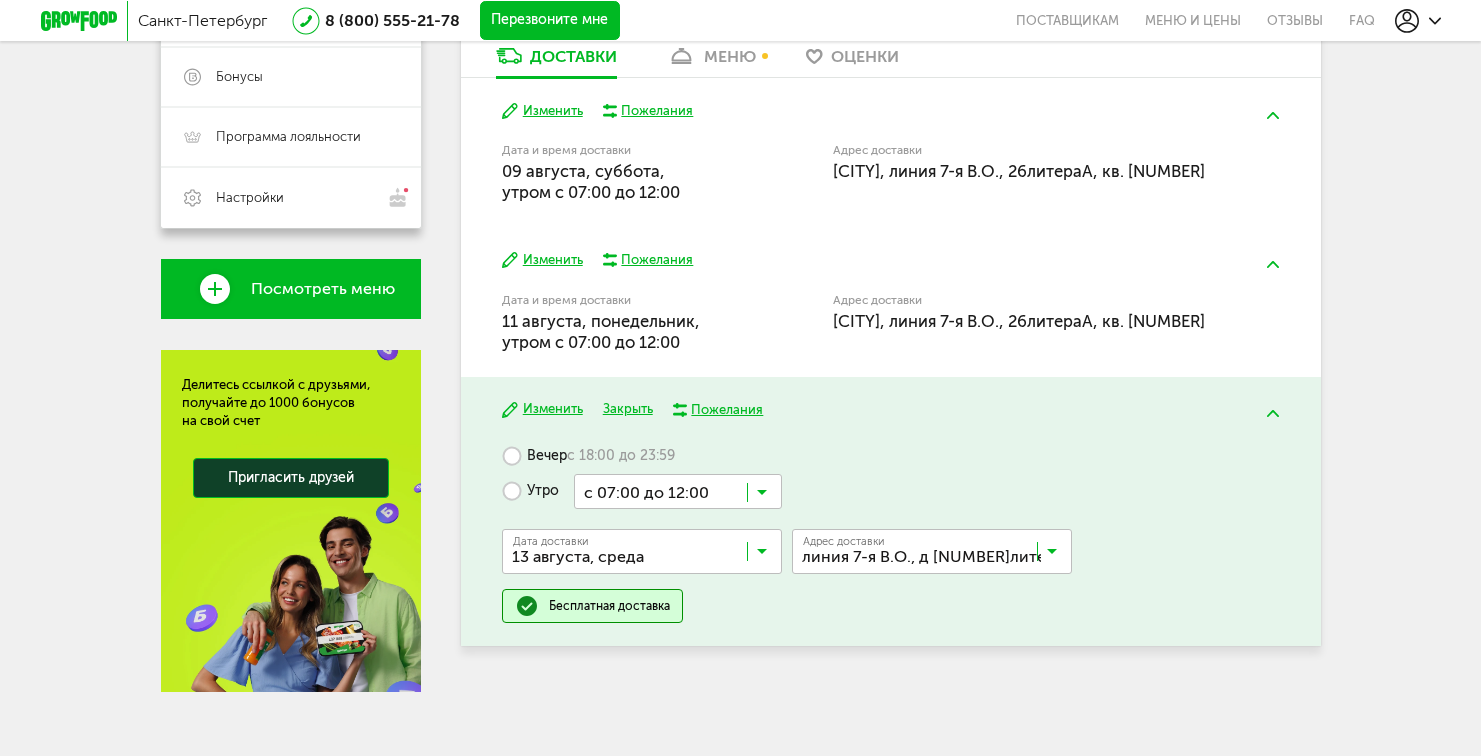 scroll, scrollTop: 545, scrollLeft: 0, axis: vertical 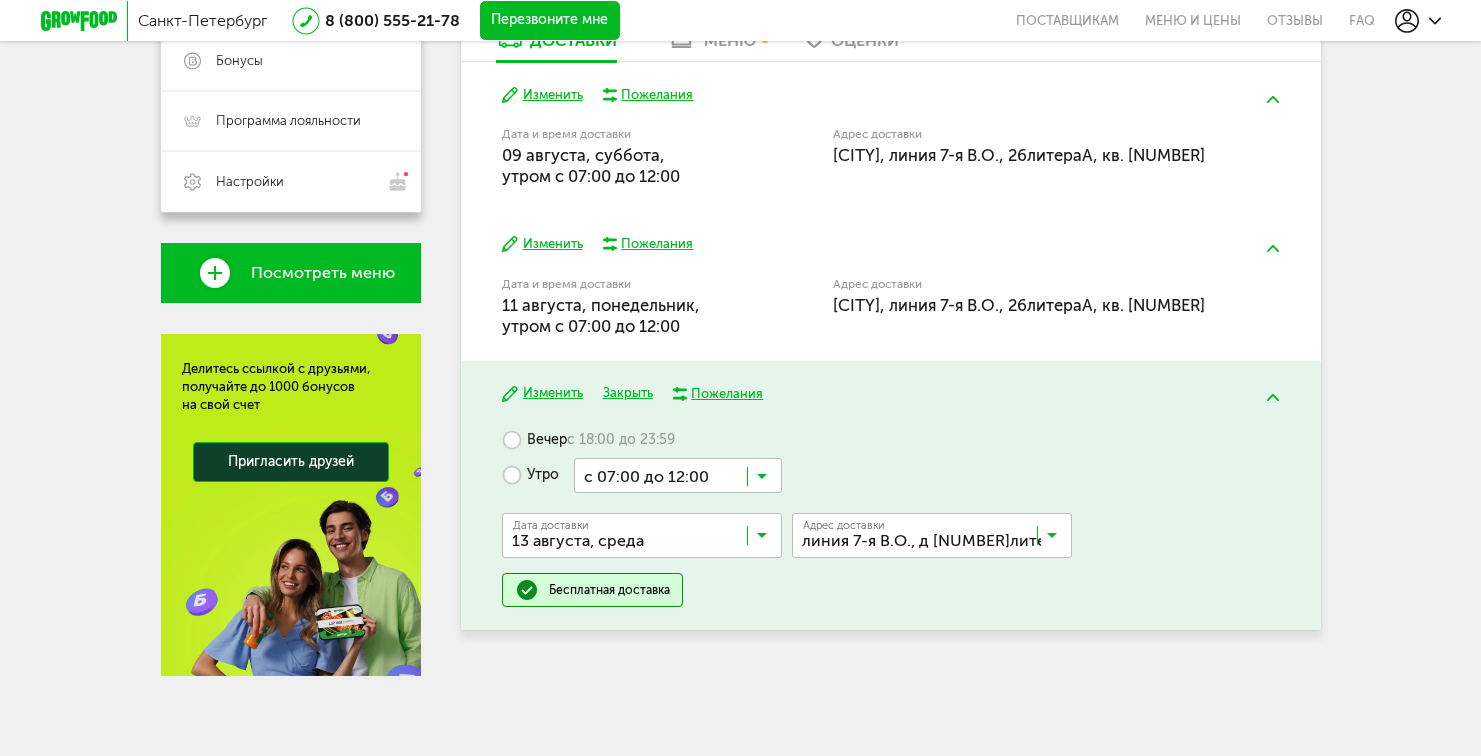 click on "Вечер  с [TIME]     Утро       с [TIME]           Загрузка...     Дата доставки     [DATE]           Загрузка...       Адрес           Квартира     Комментарий для курьера         Адрес доставки     линия 7-я В.О., 26литераА, кв. [NUMBER]           Загрузка...             Бесплатная доставка" at bounding box center (890, 515) 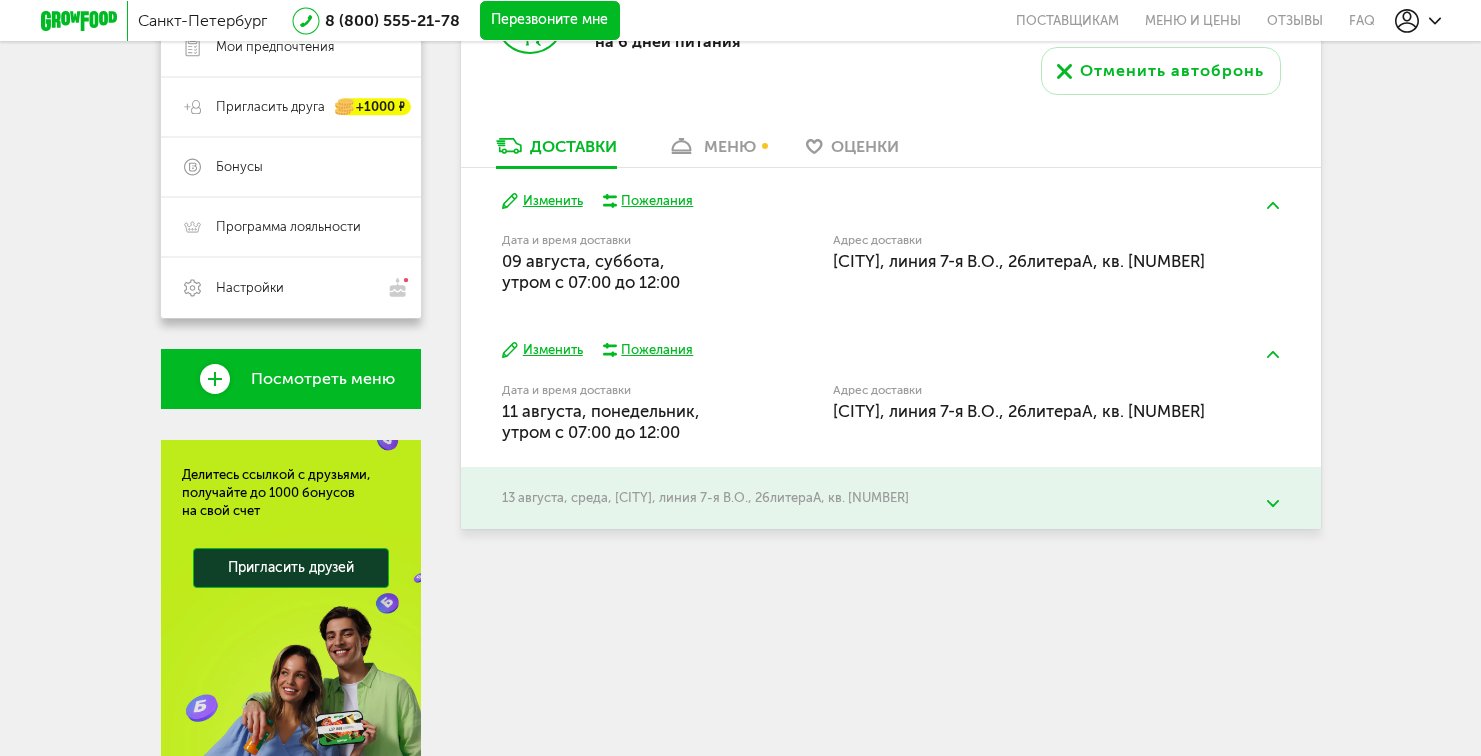 scroll, scrollTop: 438, scrollLeft: 0, axis: vertical 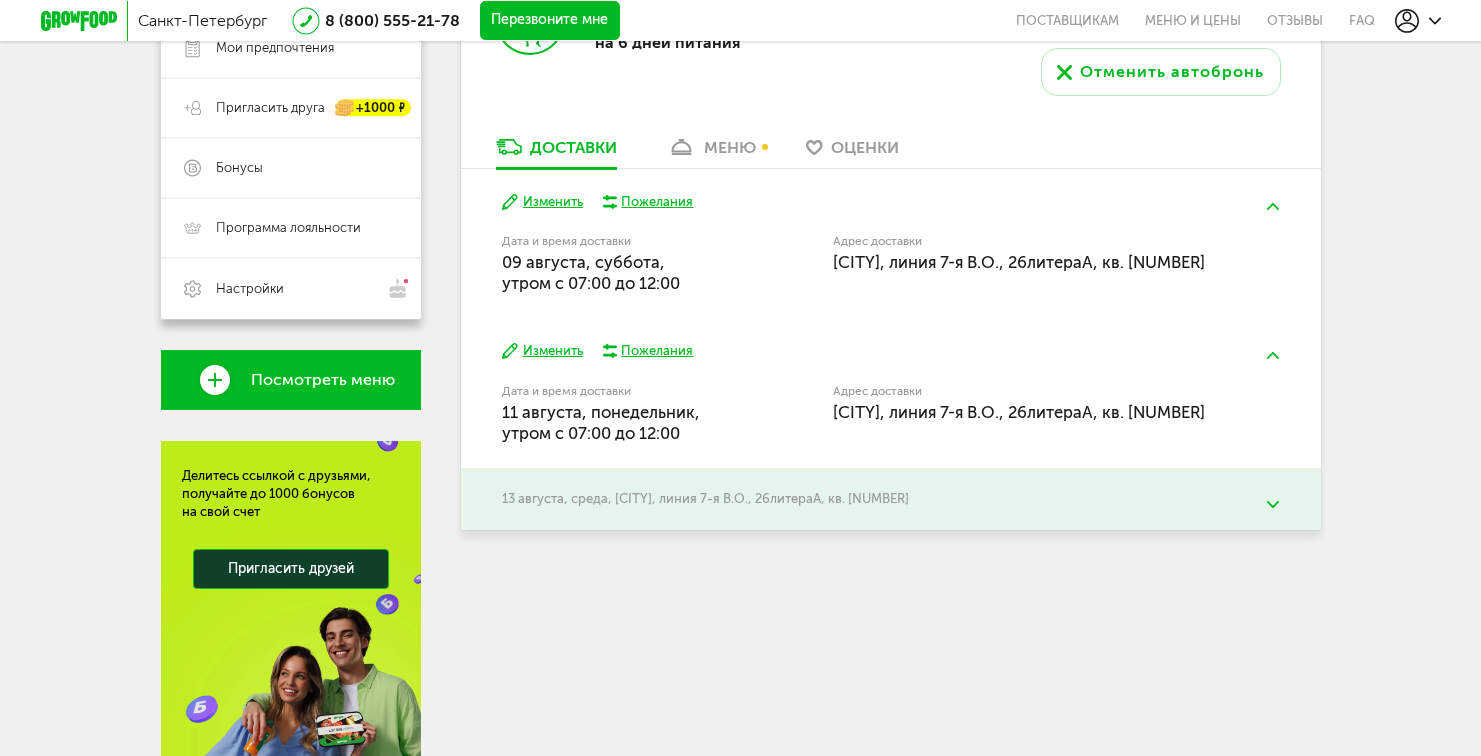 click on ", [CITY], линия 7-я В.О., 26литераА, кв. [NUMBER]" at bounding box center [758, 498] 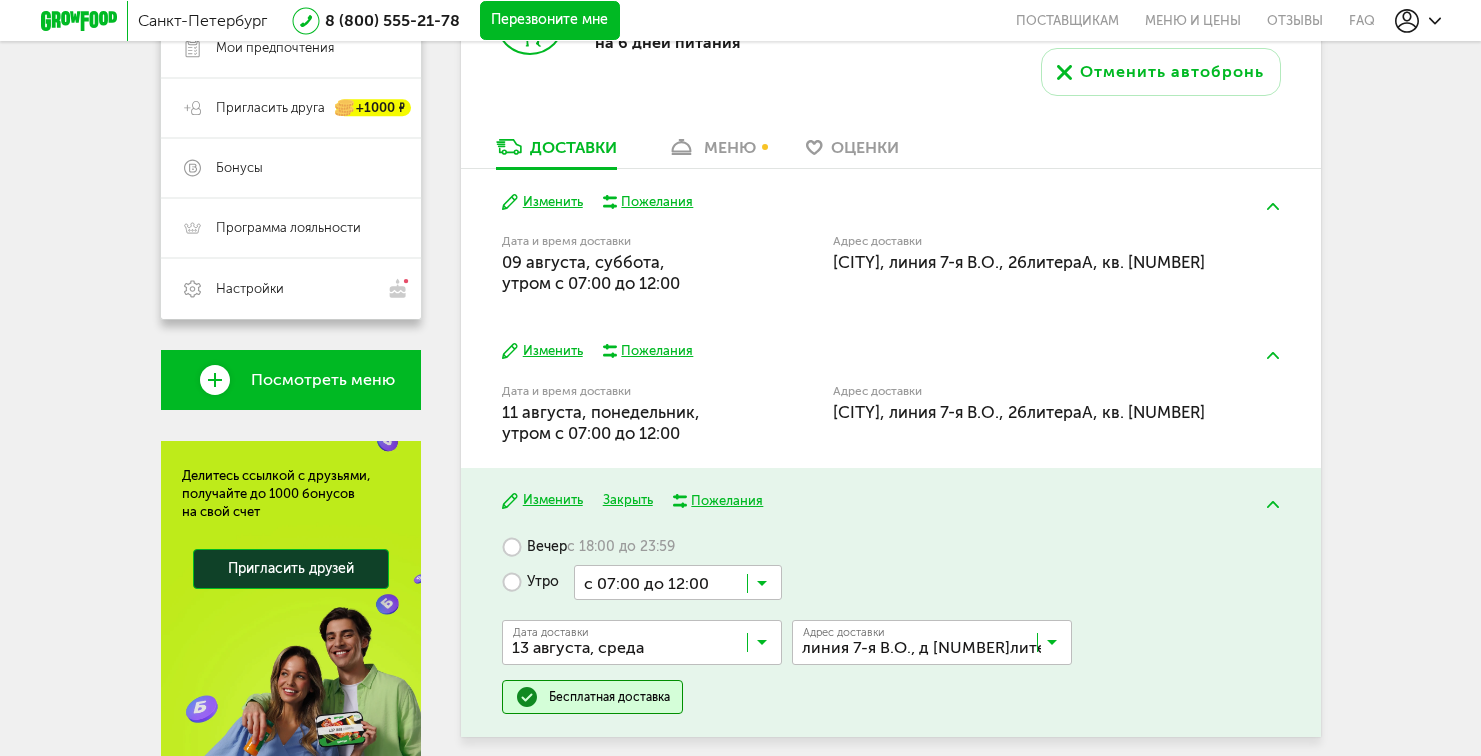 click on "Изменить     Закрыть
Пожелания
Вечер  с [TIME]     Утро       с [TIME]           Загрузка...     Дата доставки     [DATE]           Загрузка...       Адрес           Квартира     Комментарий для курьера         Адрес доставки     линия 7-я В.О., 26литераА, кв. [NUMBER]           Загрузка...             Бесплатная доставка" at bounding box center (891, 603) 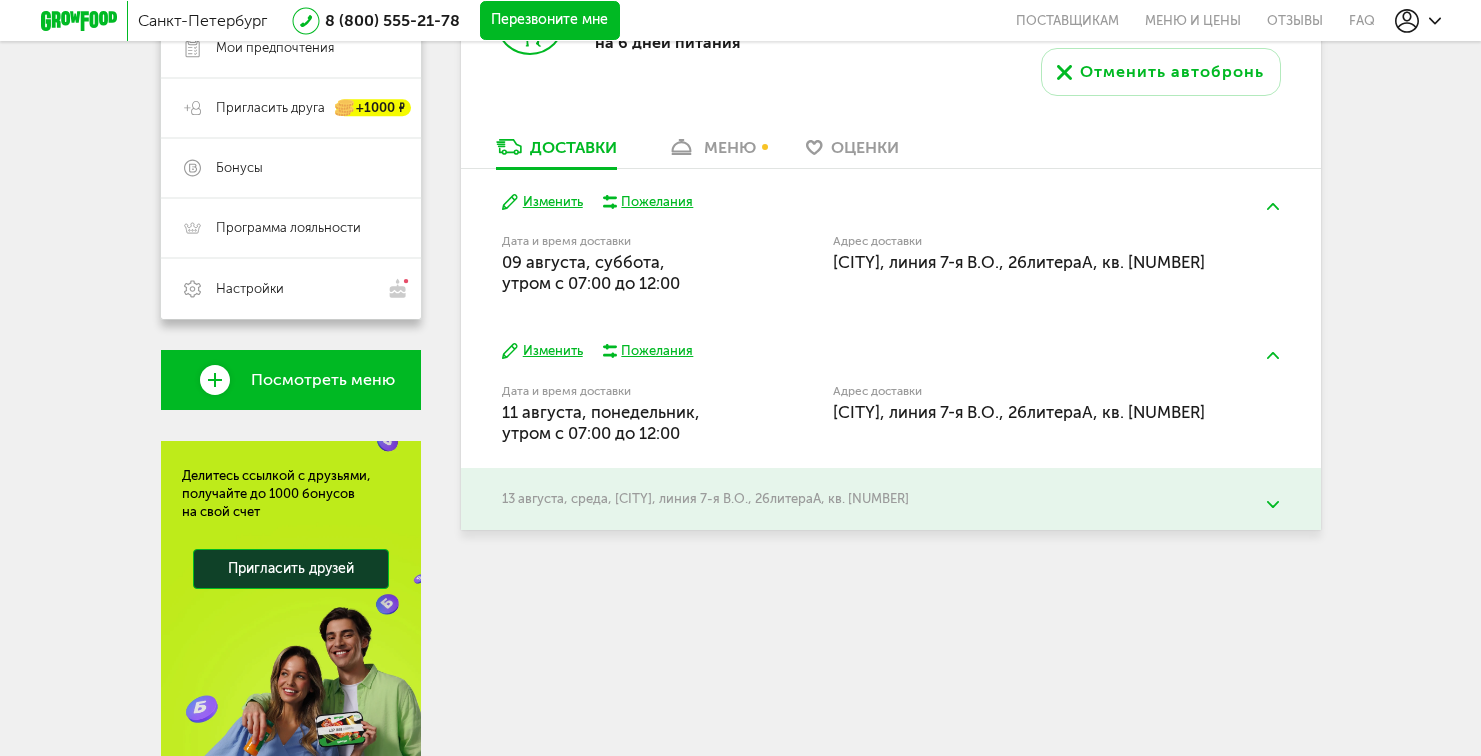 click at bounding box center [1273, 504] 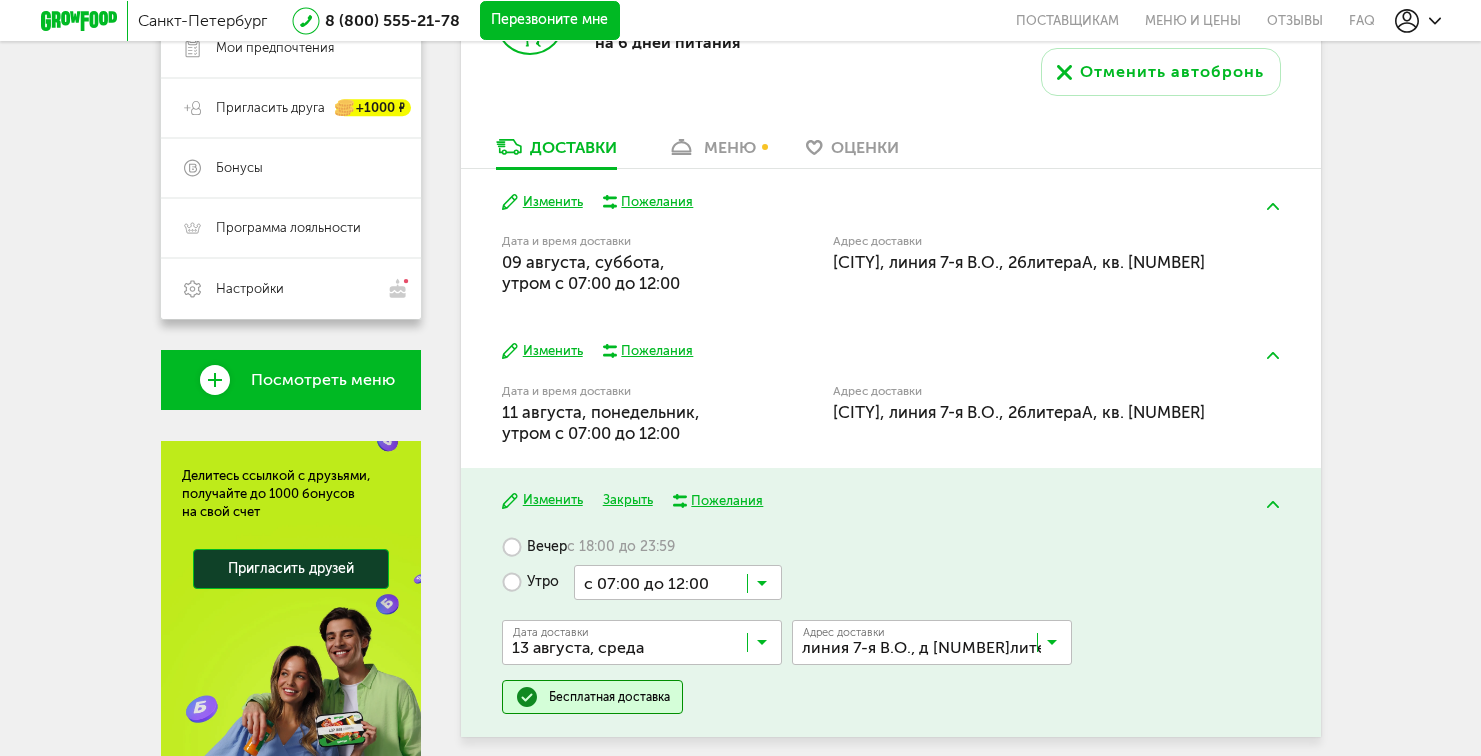 click at bounding box center [1273, 355] 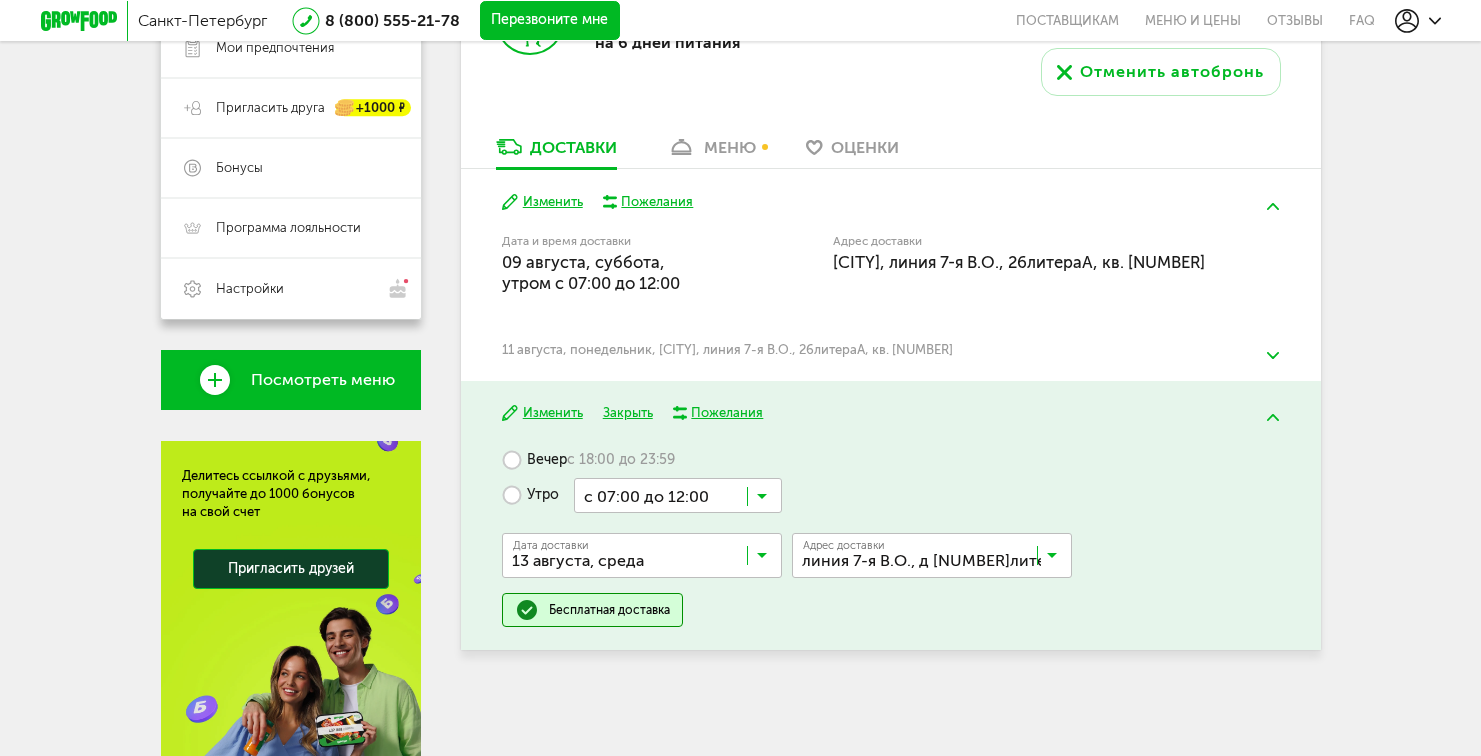 click at bounding box center (1273, 355) 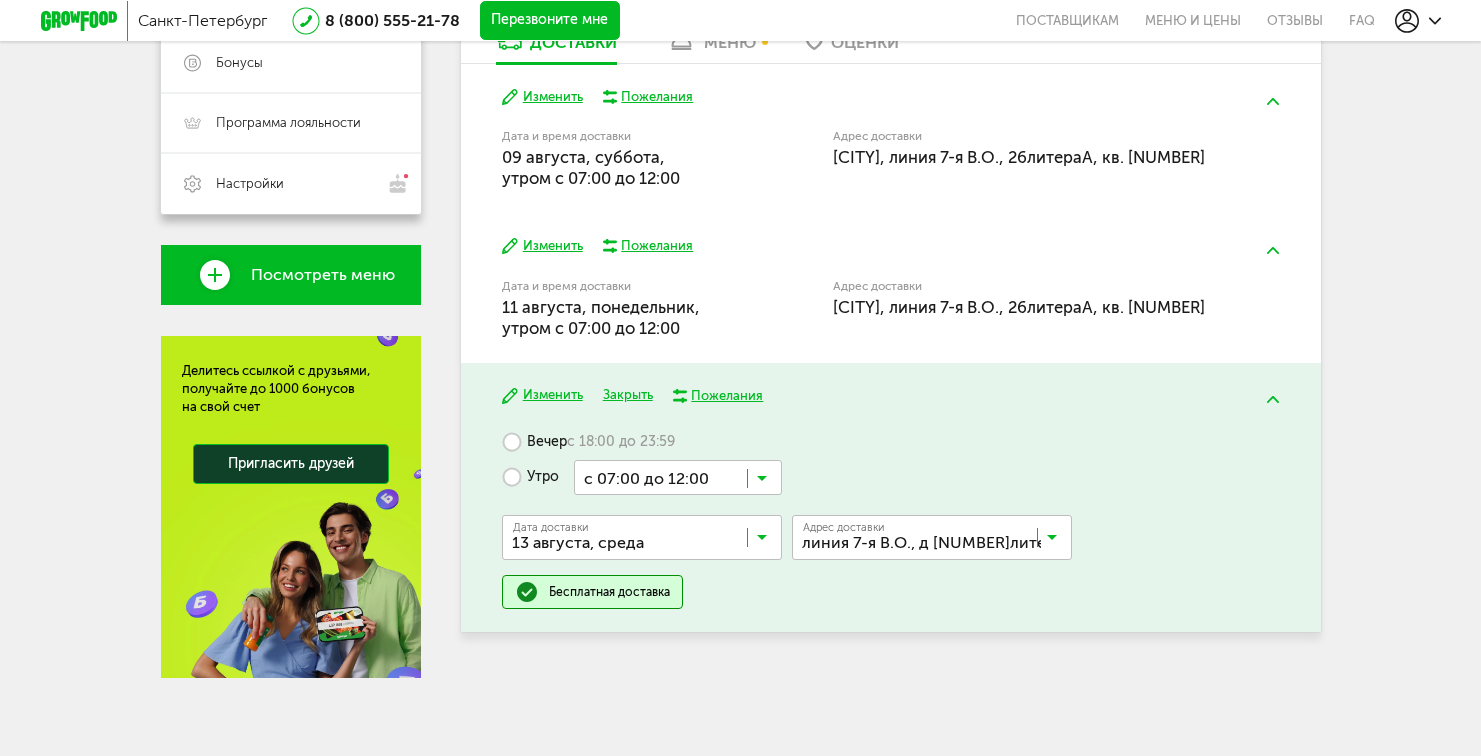 scroll, scrollTop: 545, scrollLeft: 0, axis: vertical 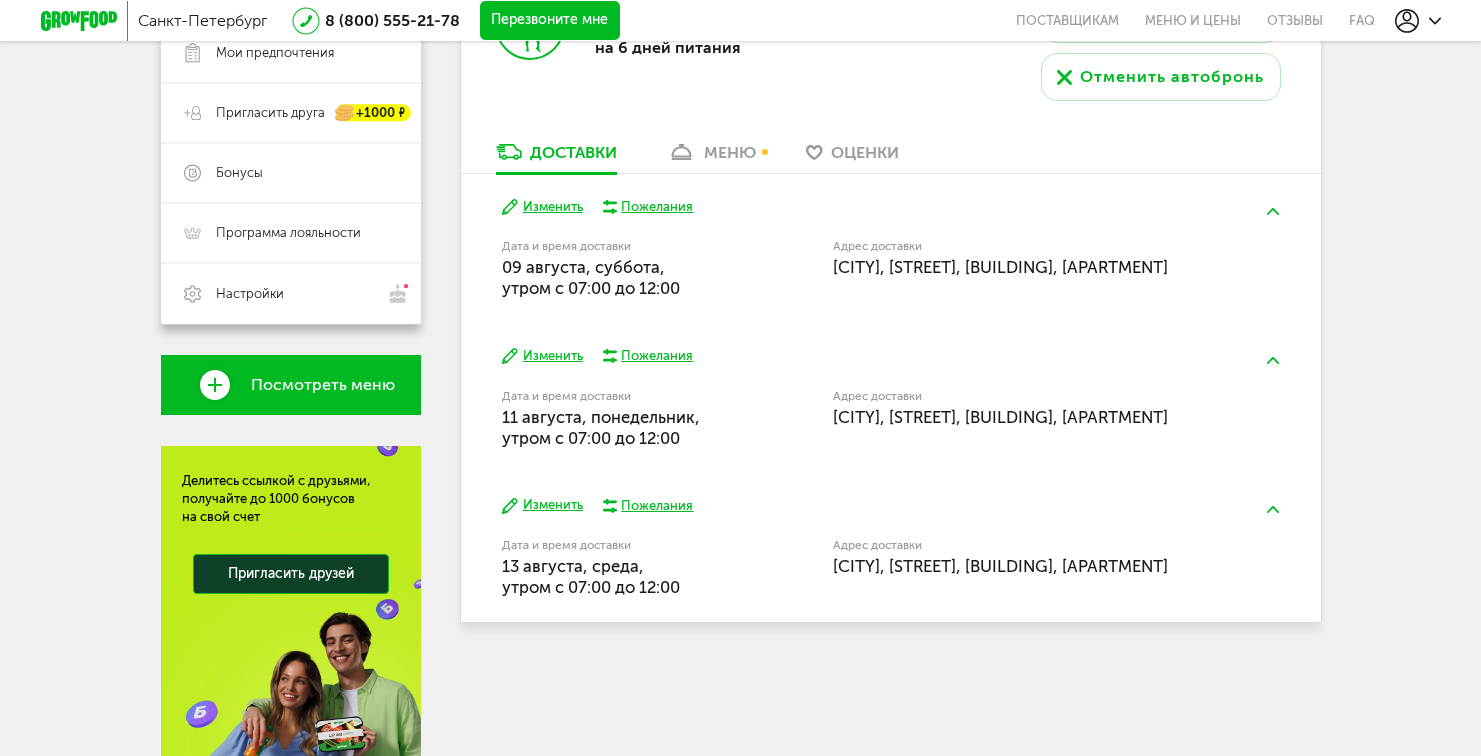 click on "меню" at bounding box center [730, 152] 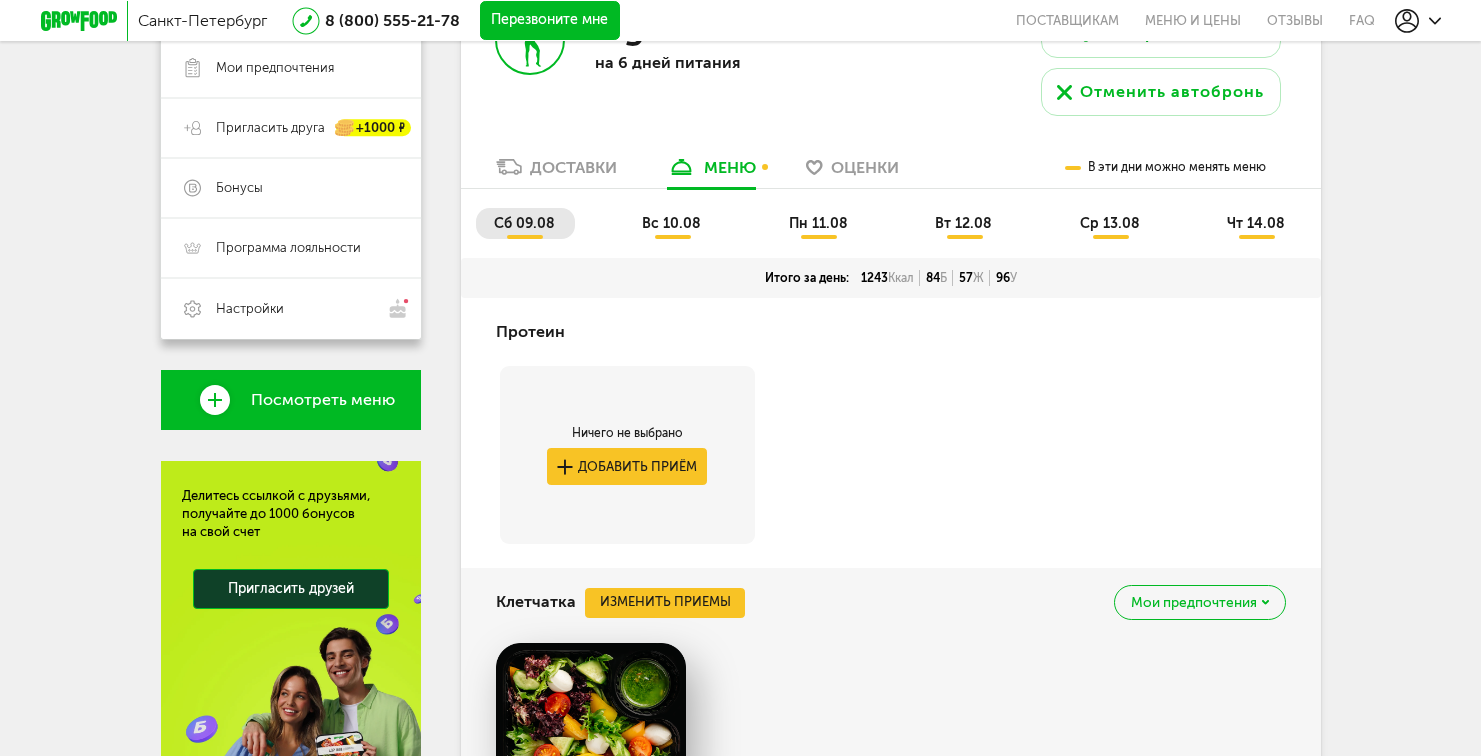scroll, scrollTop: 416, scrollLeft: 0, axis: vertical 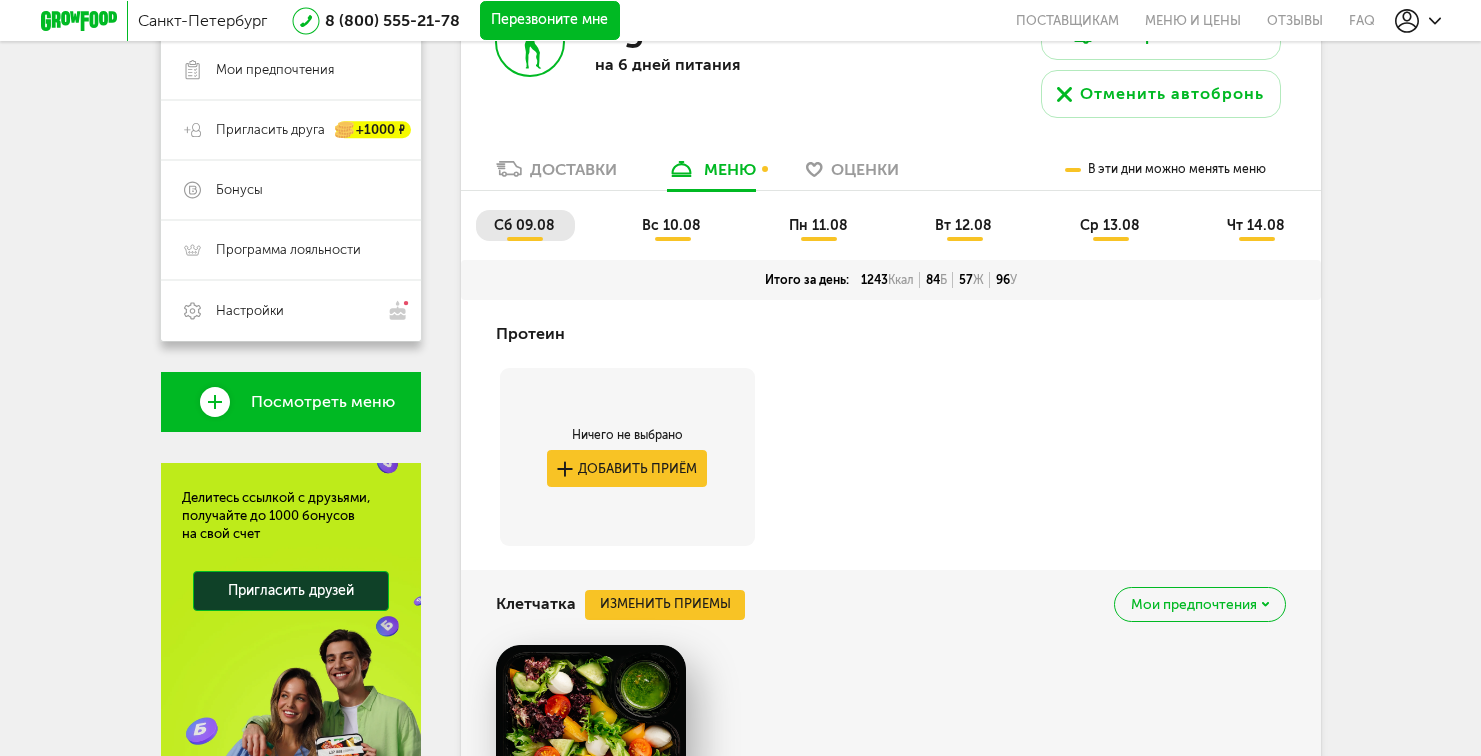 click on "вс 10.08" at bounding box center (671, 225) 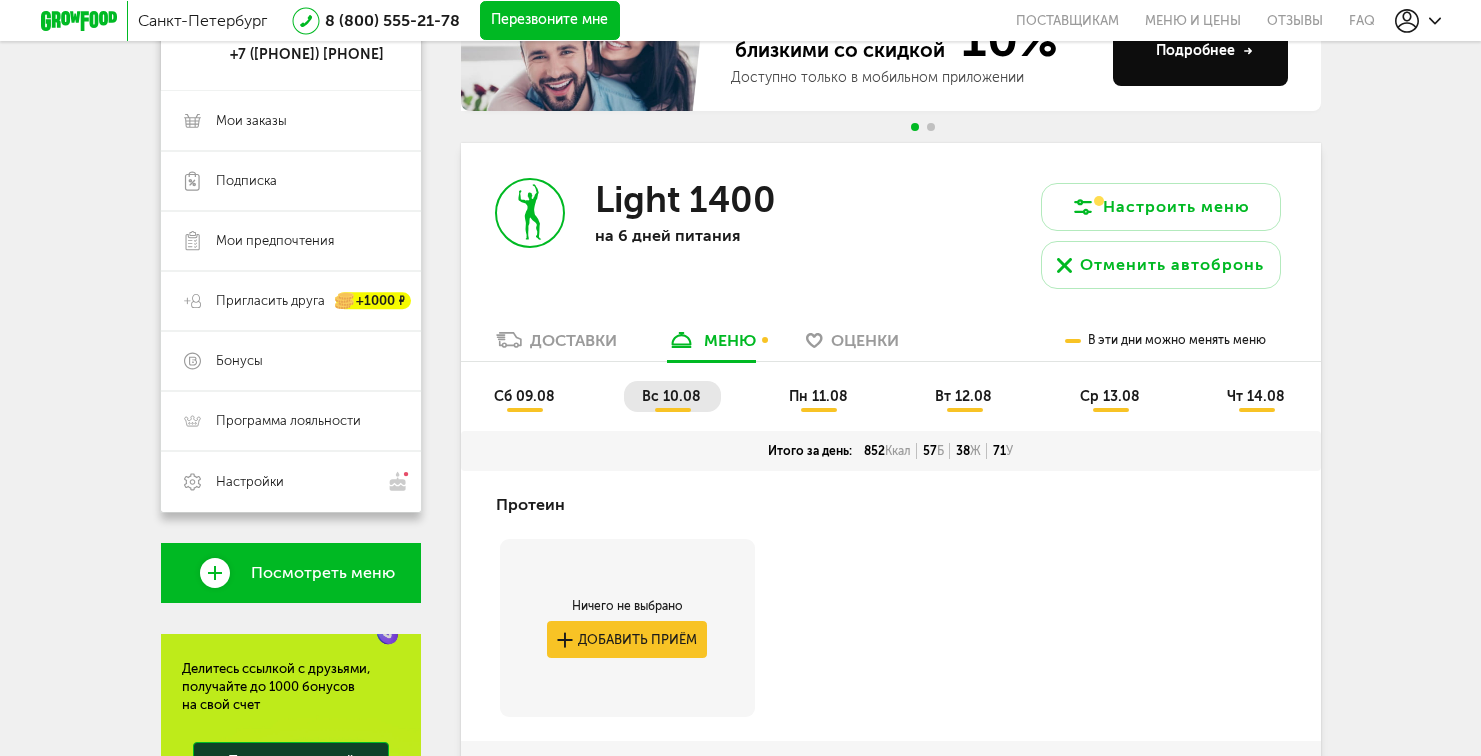 scroll, scrollTop: 242, scrollLeft: 0, axis: vertical 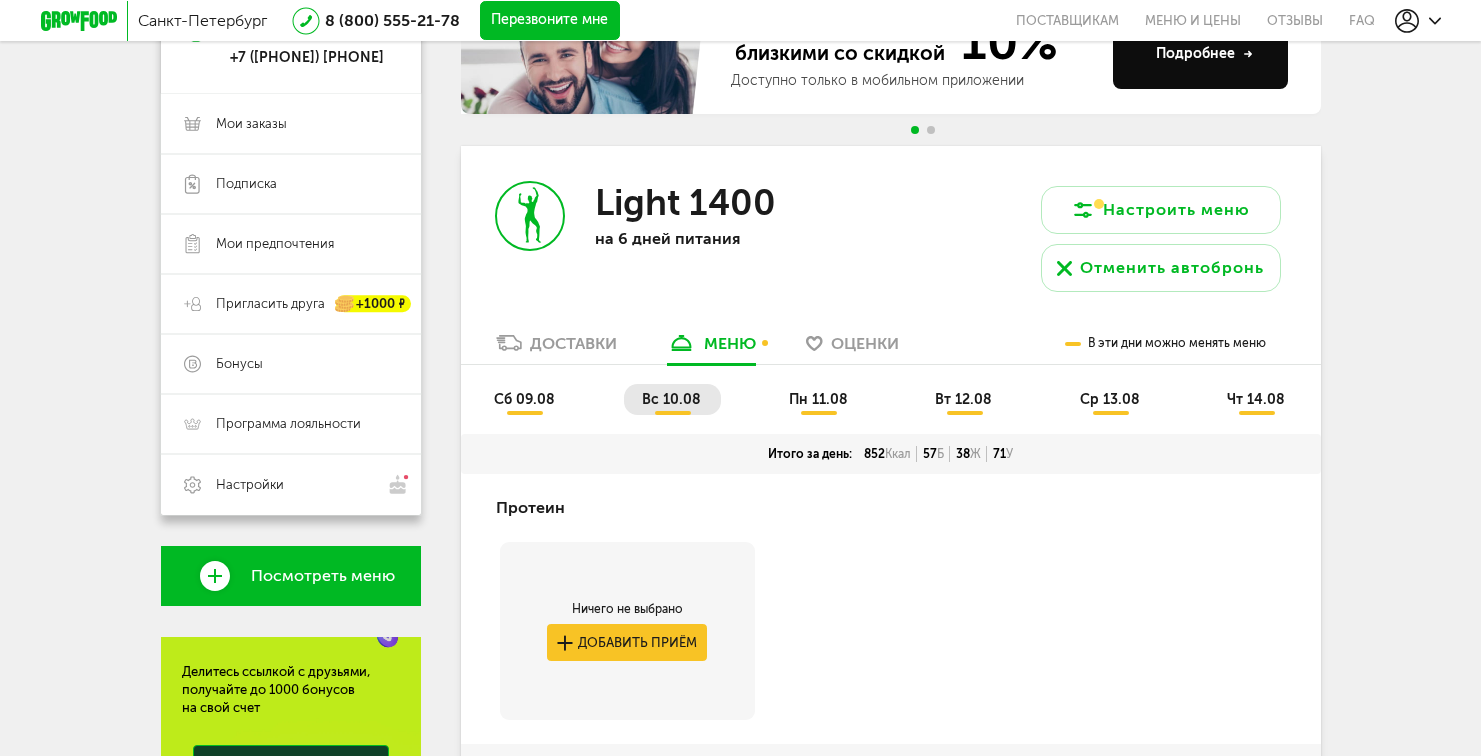 click on "пн 11.08" at bounding box center [818, 399] 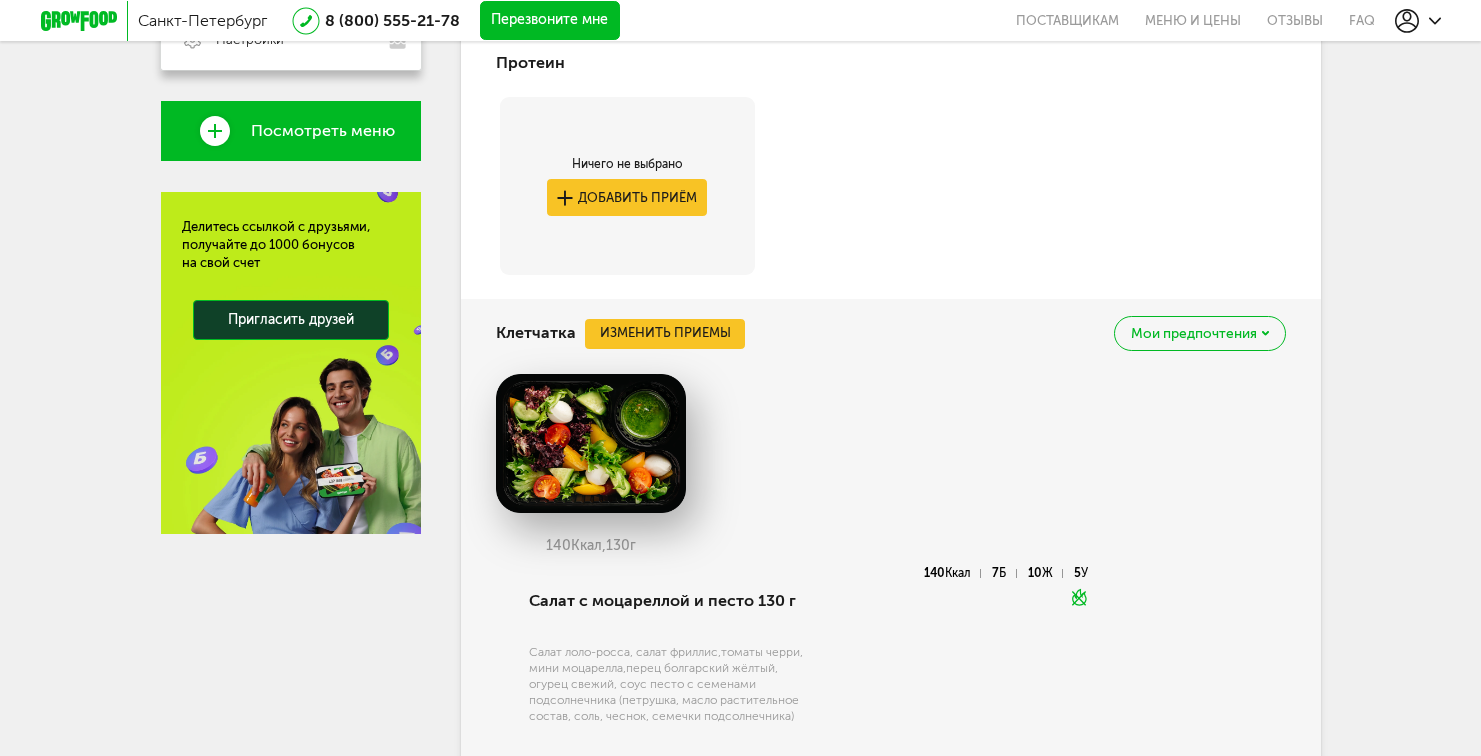 scroll, scrollTop: 506, scrollLeft: 0, axis: vertical 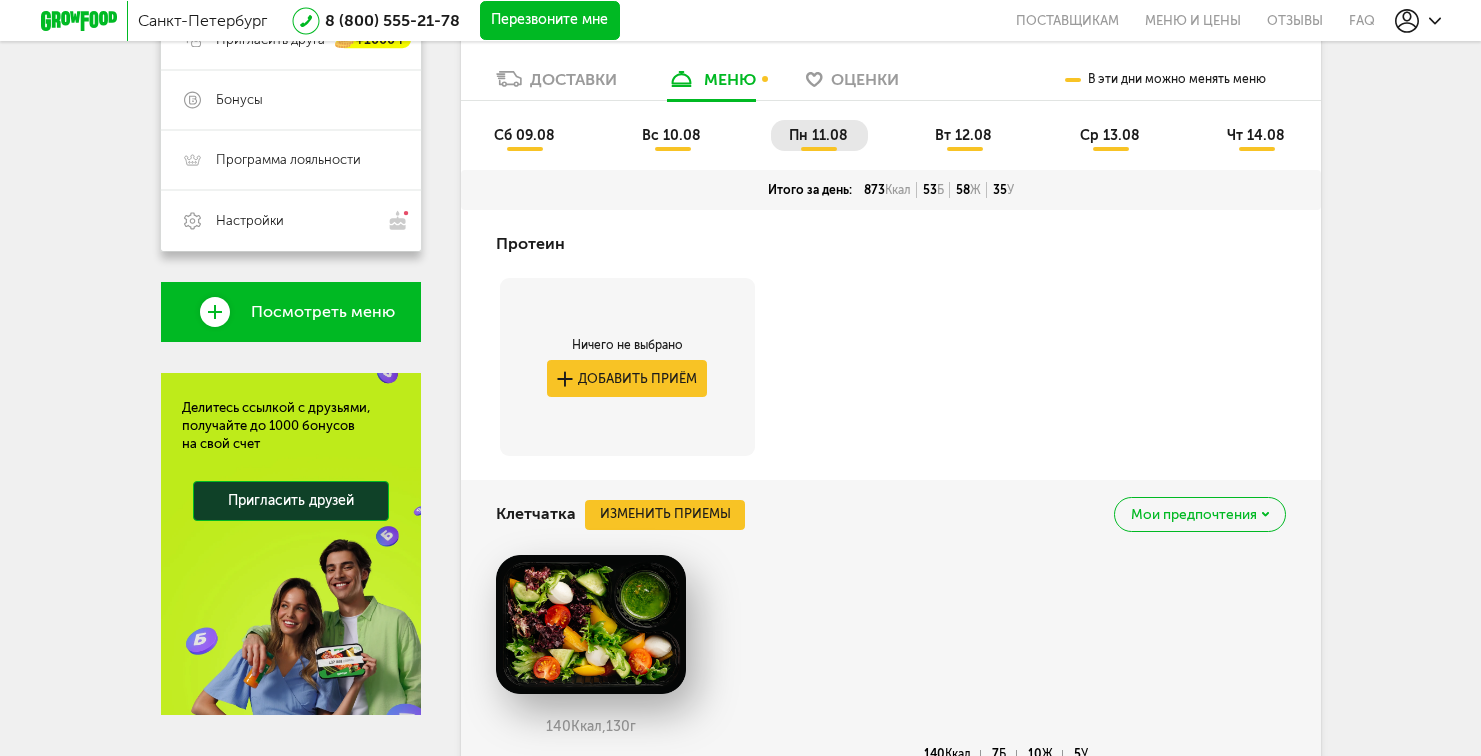 click on "вс 10.08" at bounding box center (671, 135) 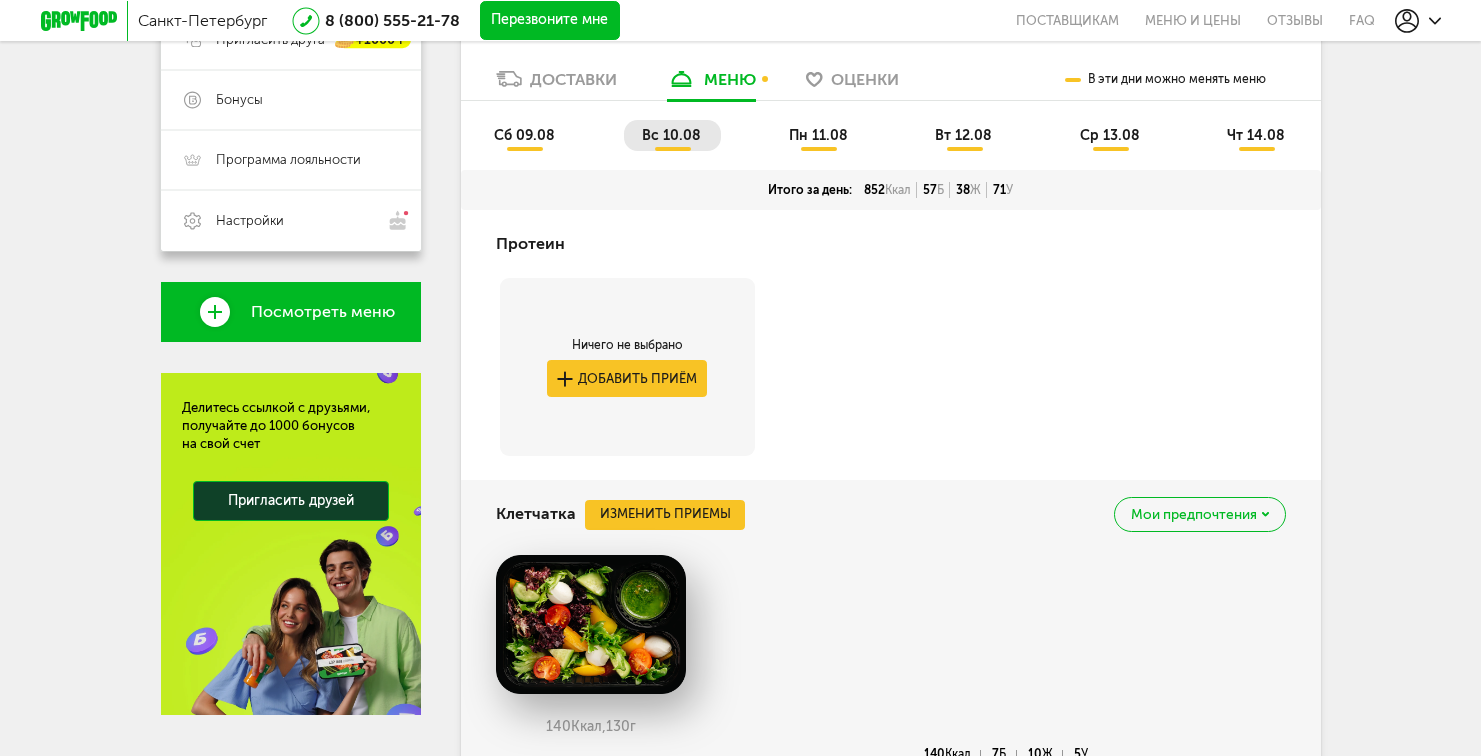 click on "сб 09.08" at bounding box center (524, 135) 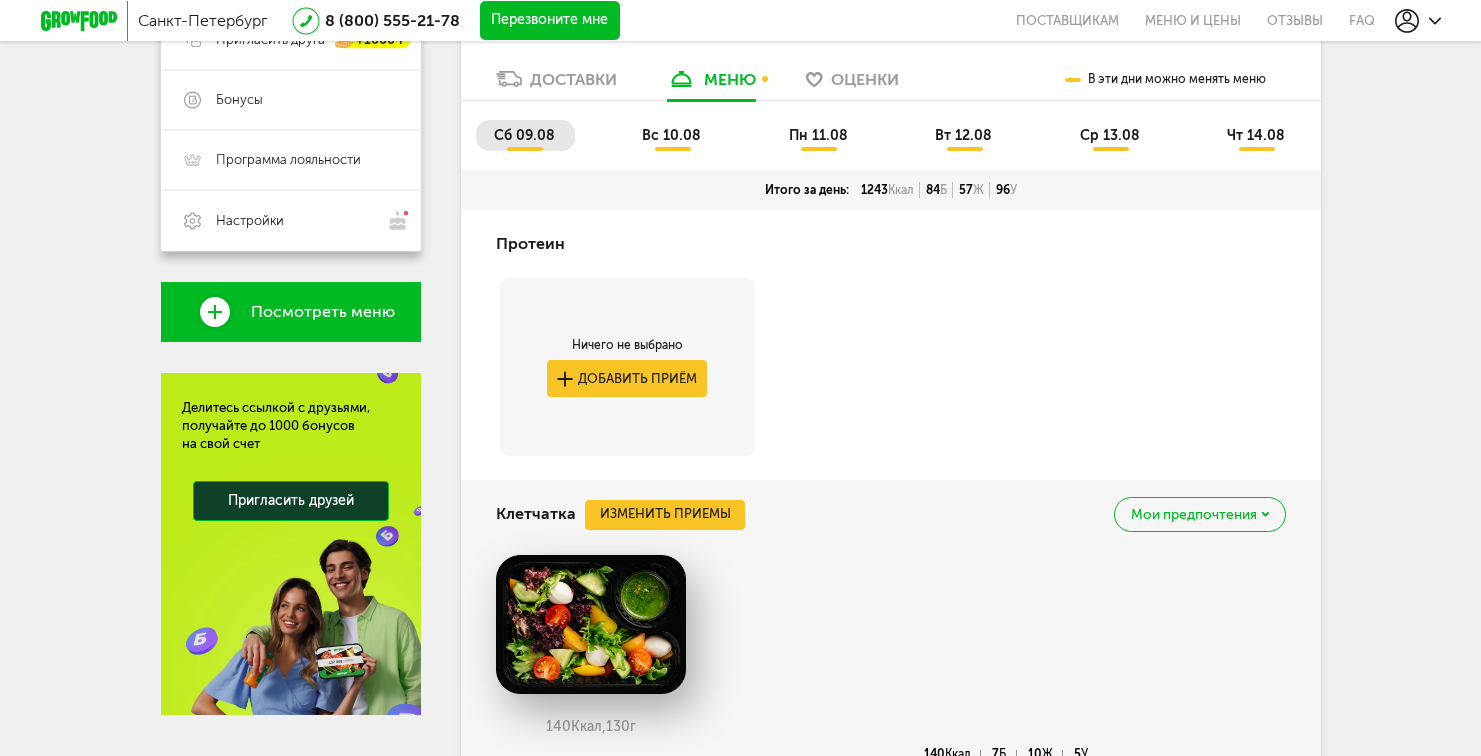 click on "вс 10.08" at bounding box center (671, 135) 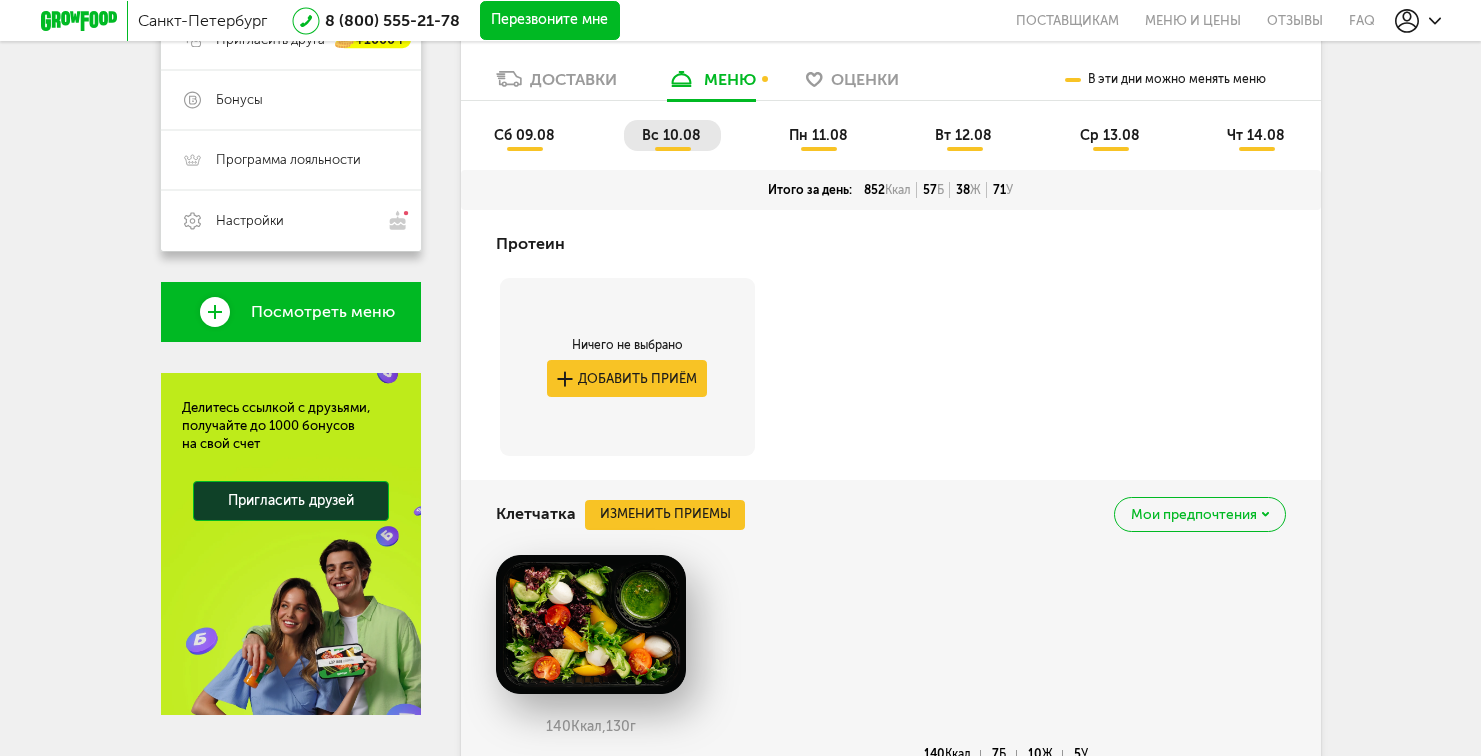 click on "пн 11.08" at bounding box center [818, 135] 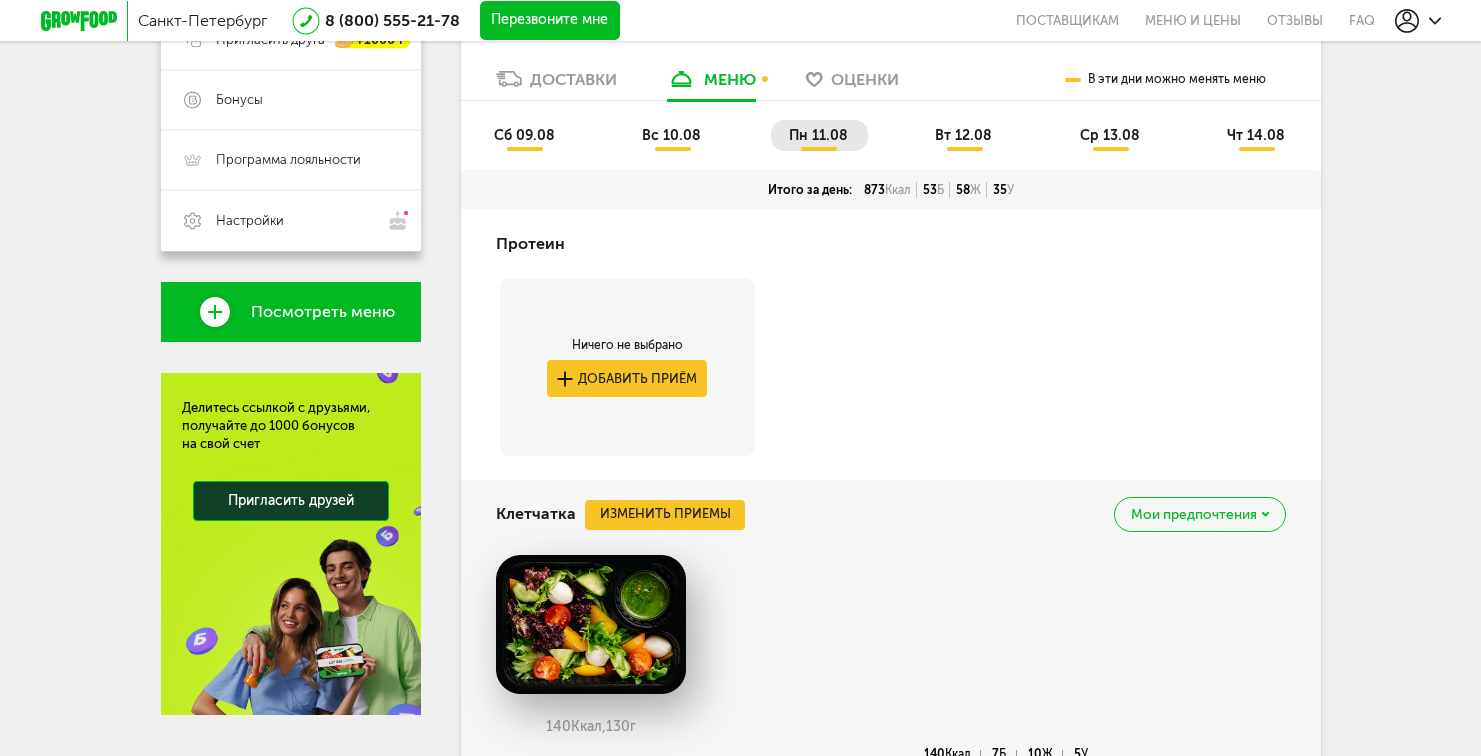 click on "вт 12.08" at bounding box center (963, 135) 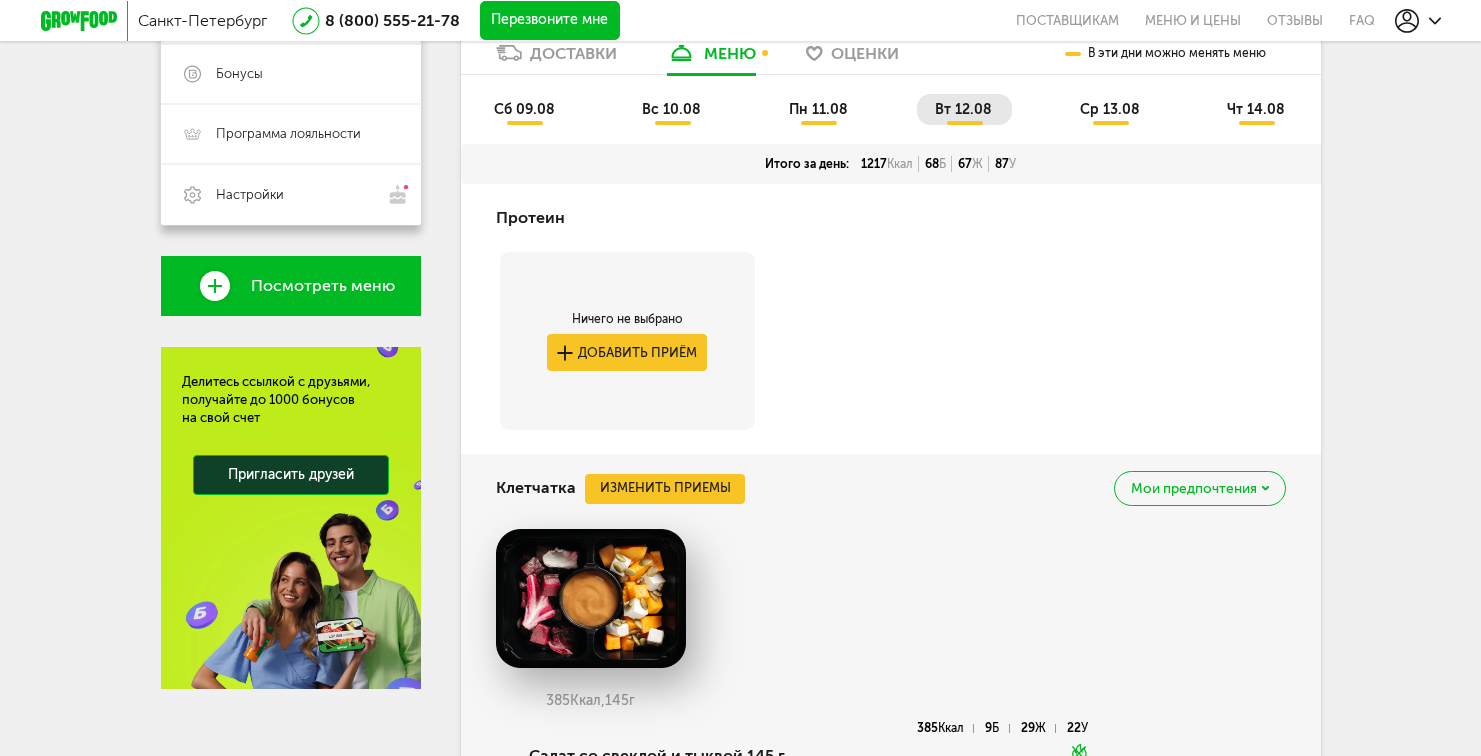 scroll, scrollTop: 340, scrollLeft: 0, axis: vertical 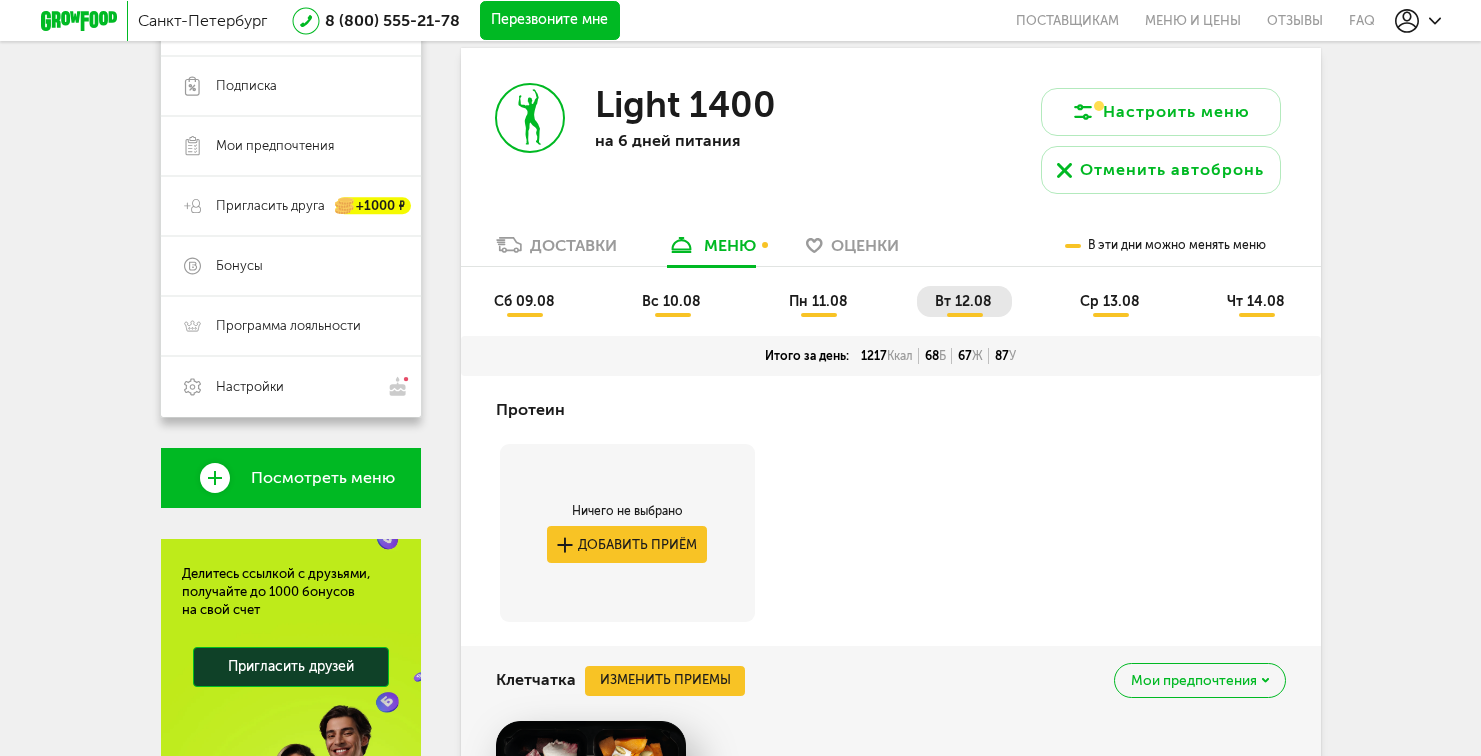 click on "ср 13.08" at bounding box center (1110, 301) 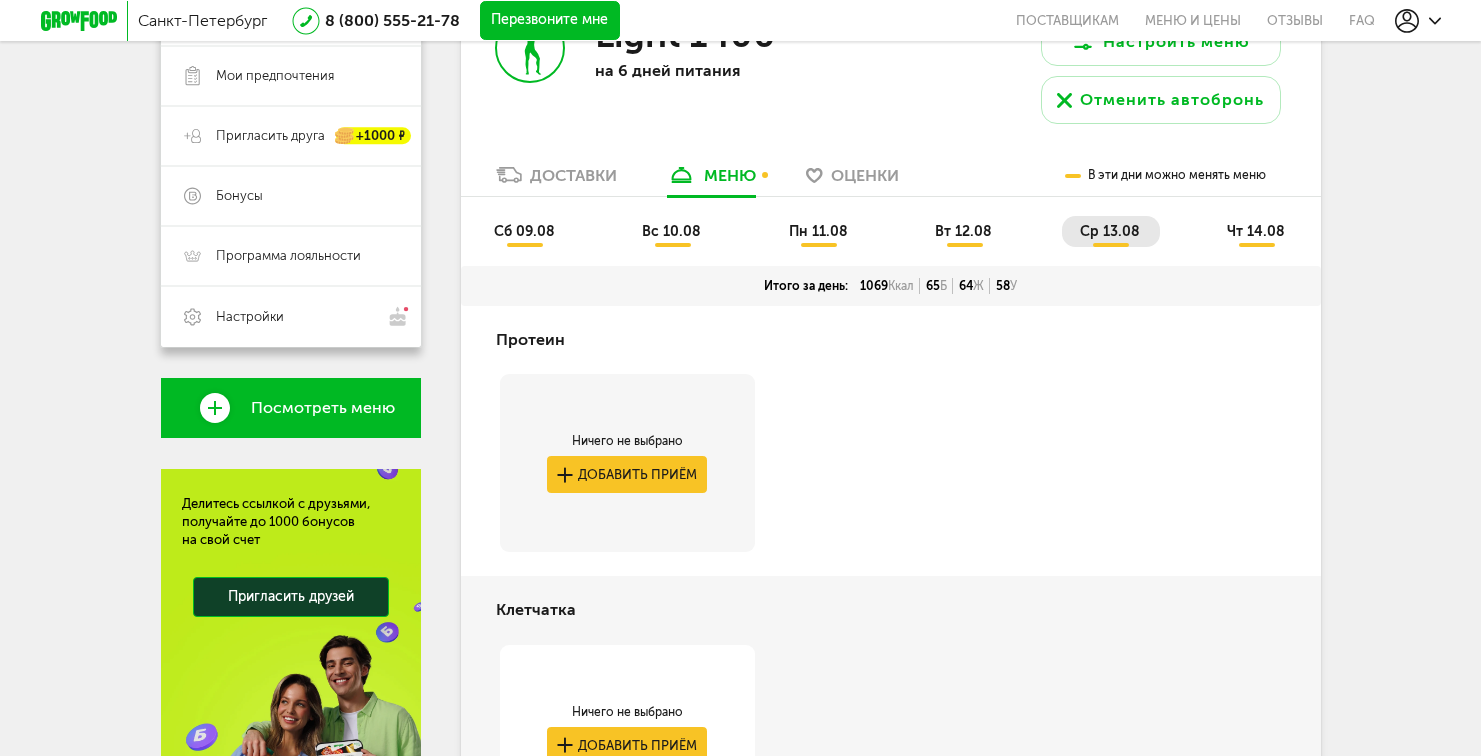 scroll, scrollTop: 413, scrollLeft: 0, axis: vertical 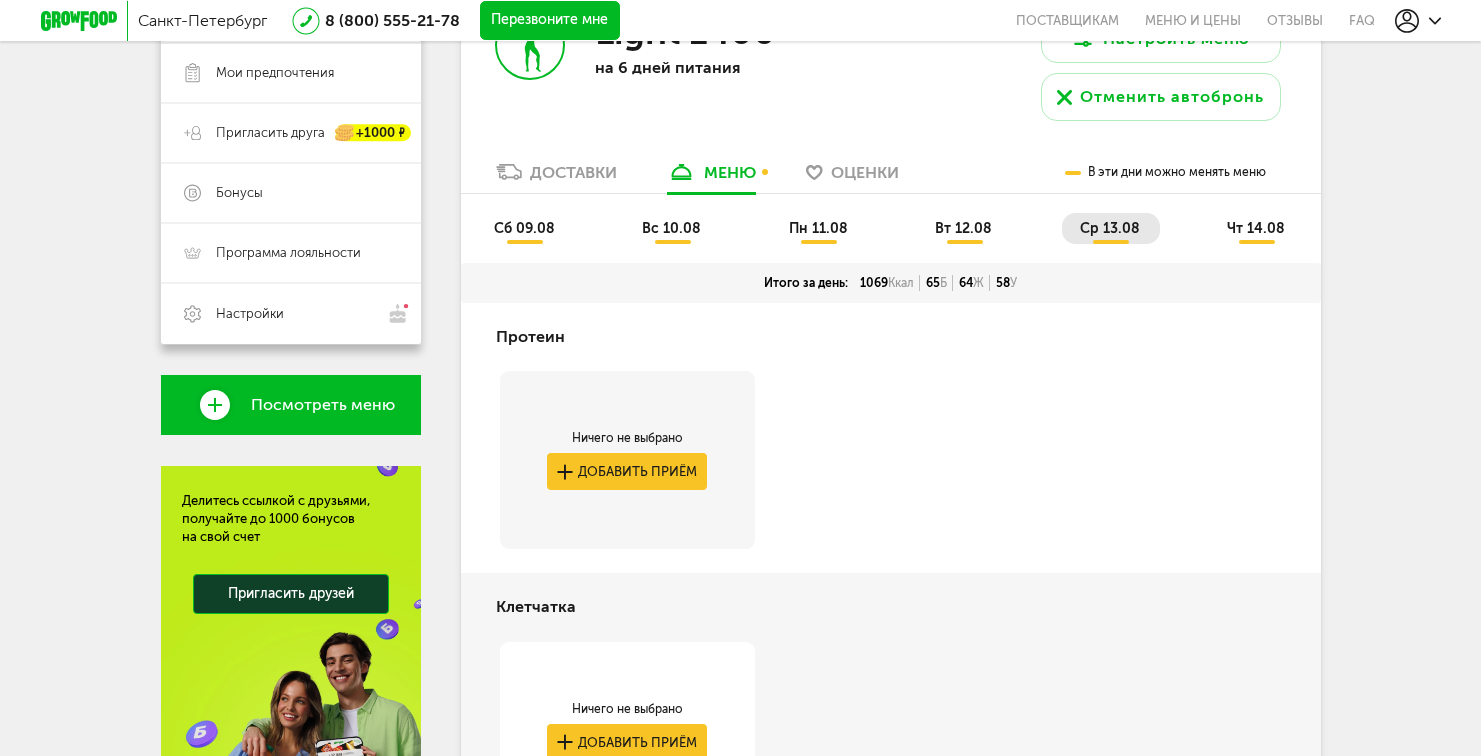 click on "чт 14.08" at bounding box center [1256, 228] 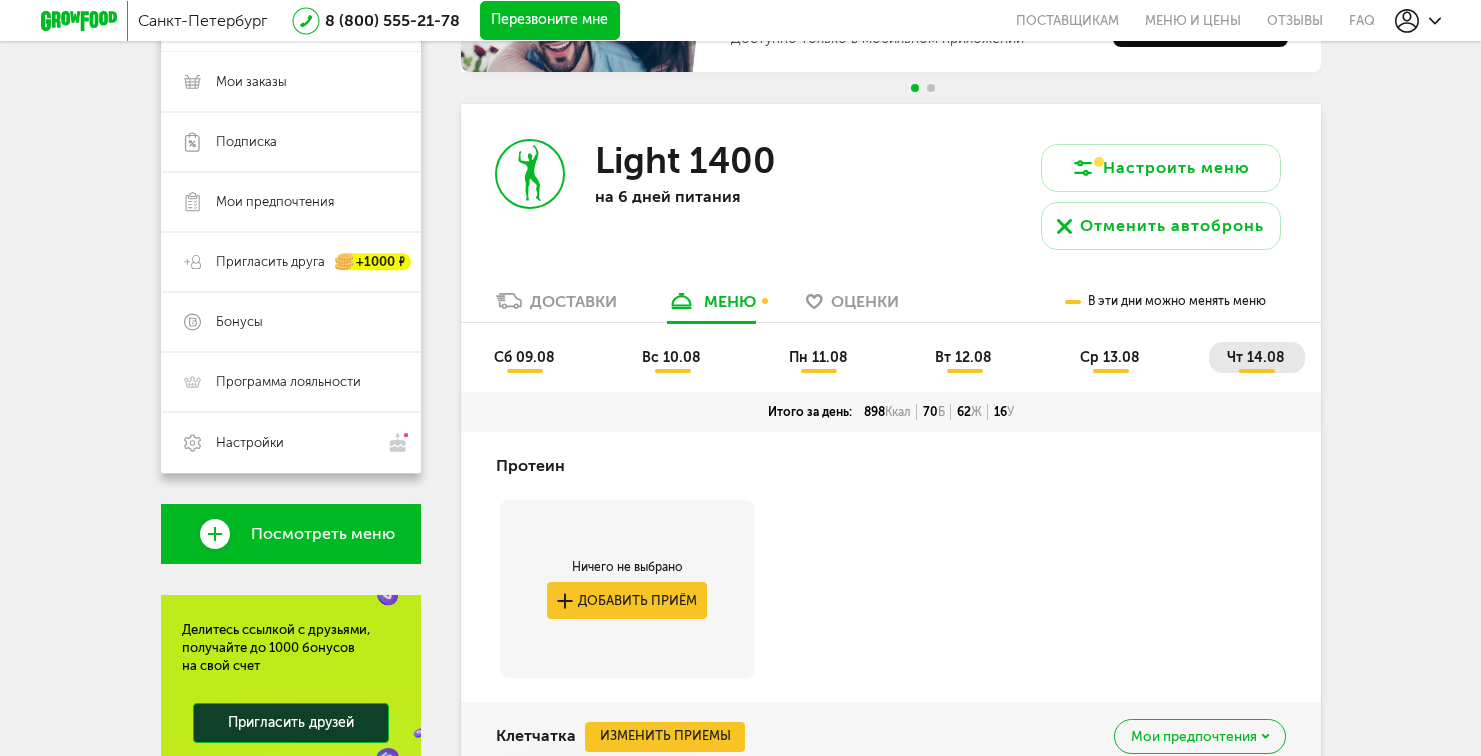 scroll, scrollTop: 280, scrollLeft: 0, axis: vertical 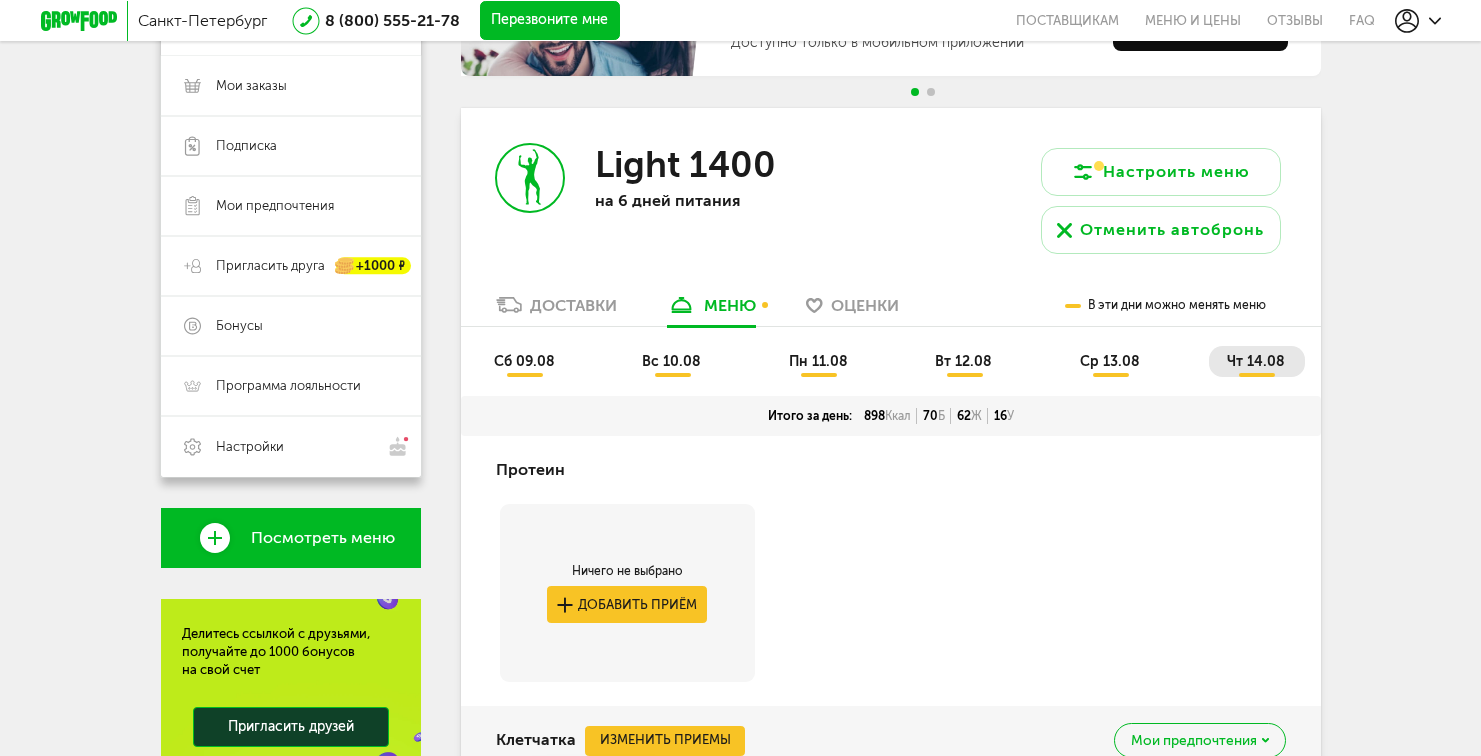 click on "сб 09.08" at bounding box center (524, 361) 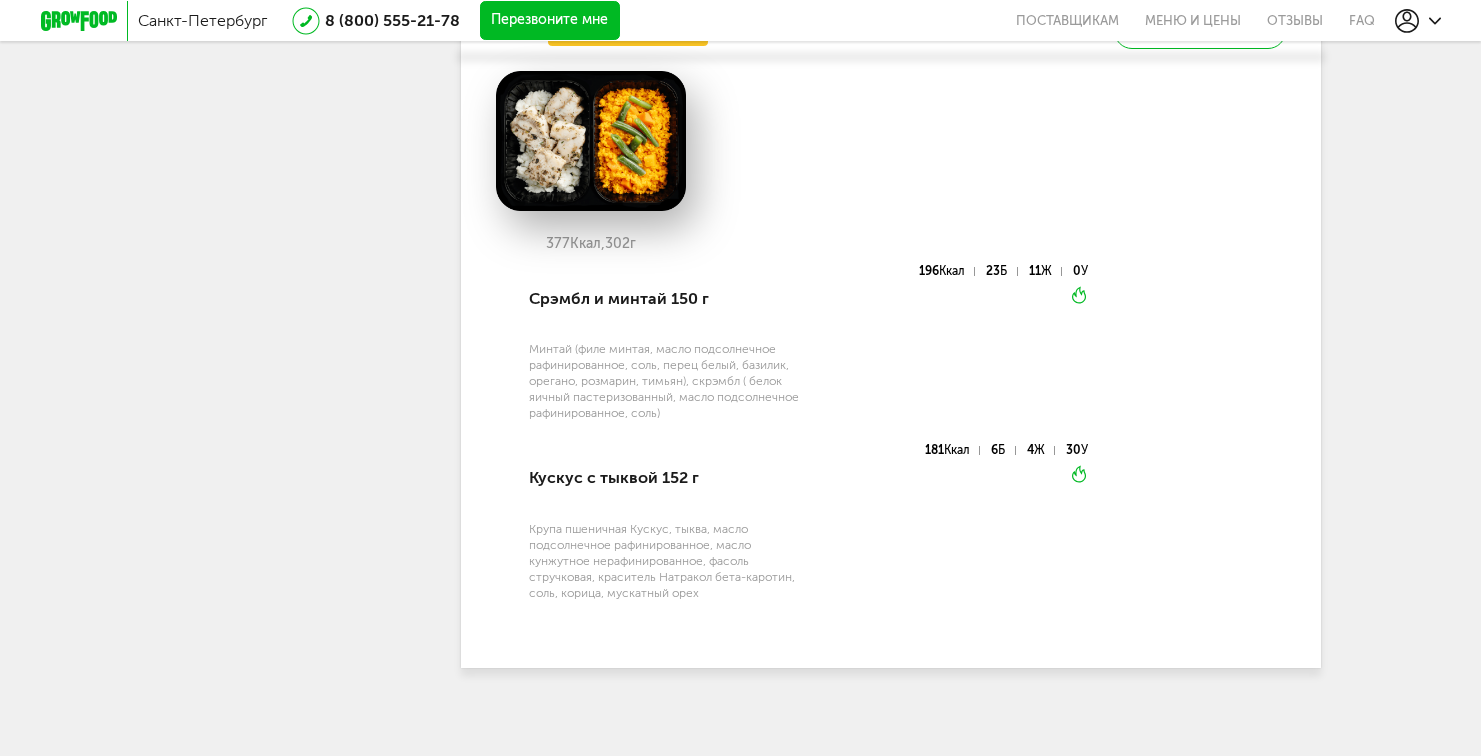 scroll, scrollTop: 2470, scrollLeft: 0, axis: vertical 